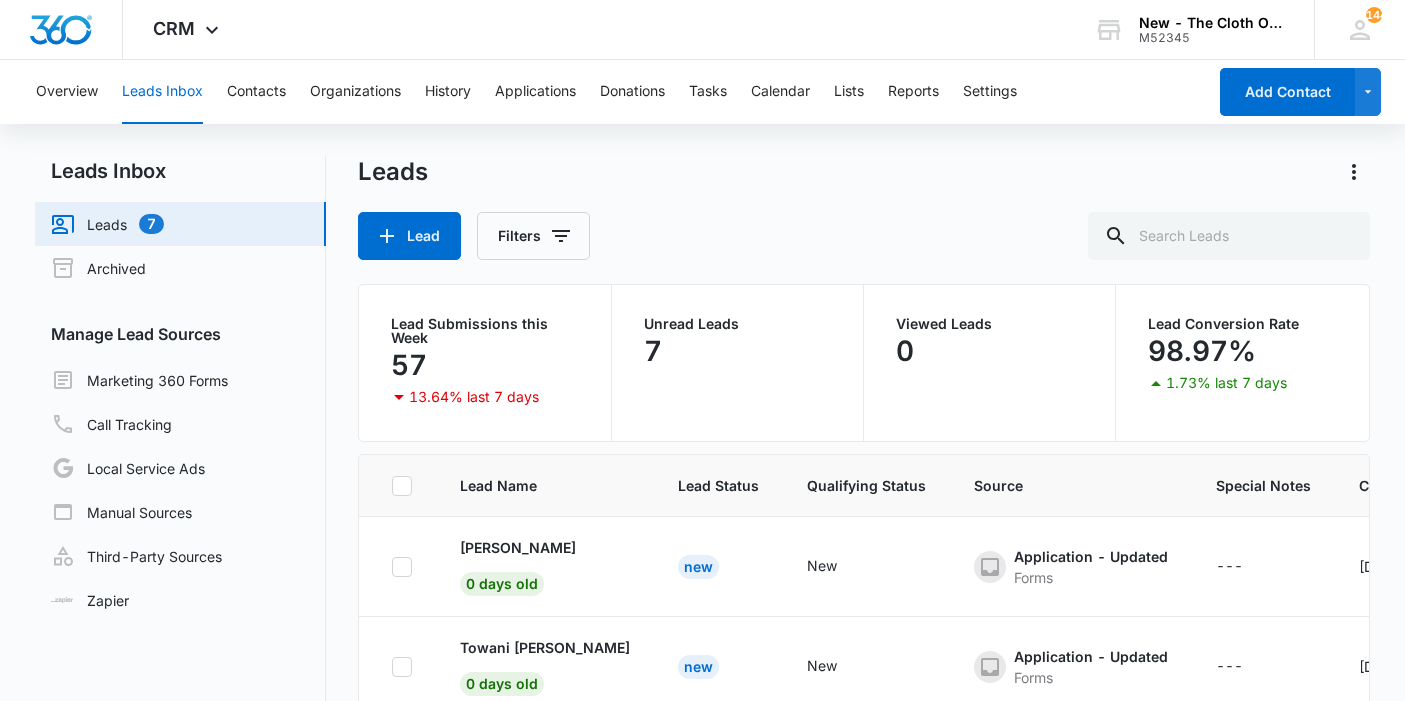 scroll, scrollTop: 0, scrollLeft: 0, axis: both 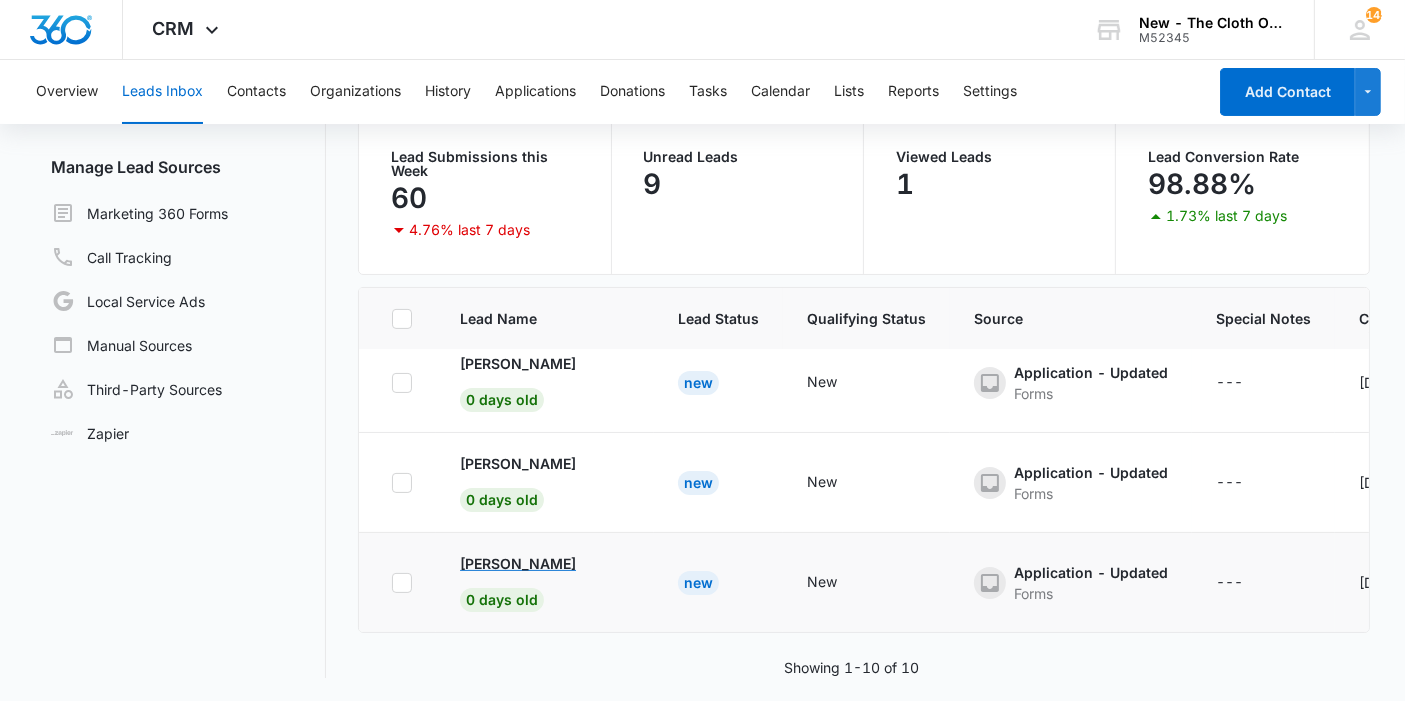 click on "[PERSON_NAME]" at bounding box center (518, 563) 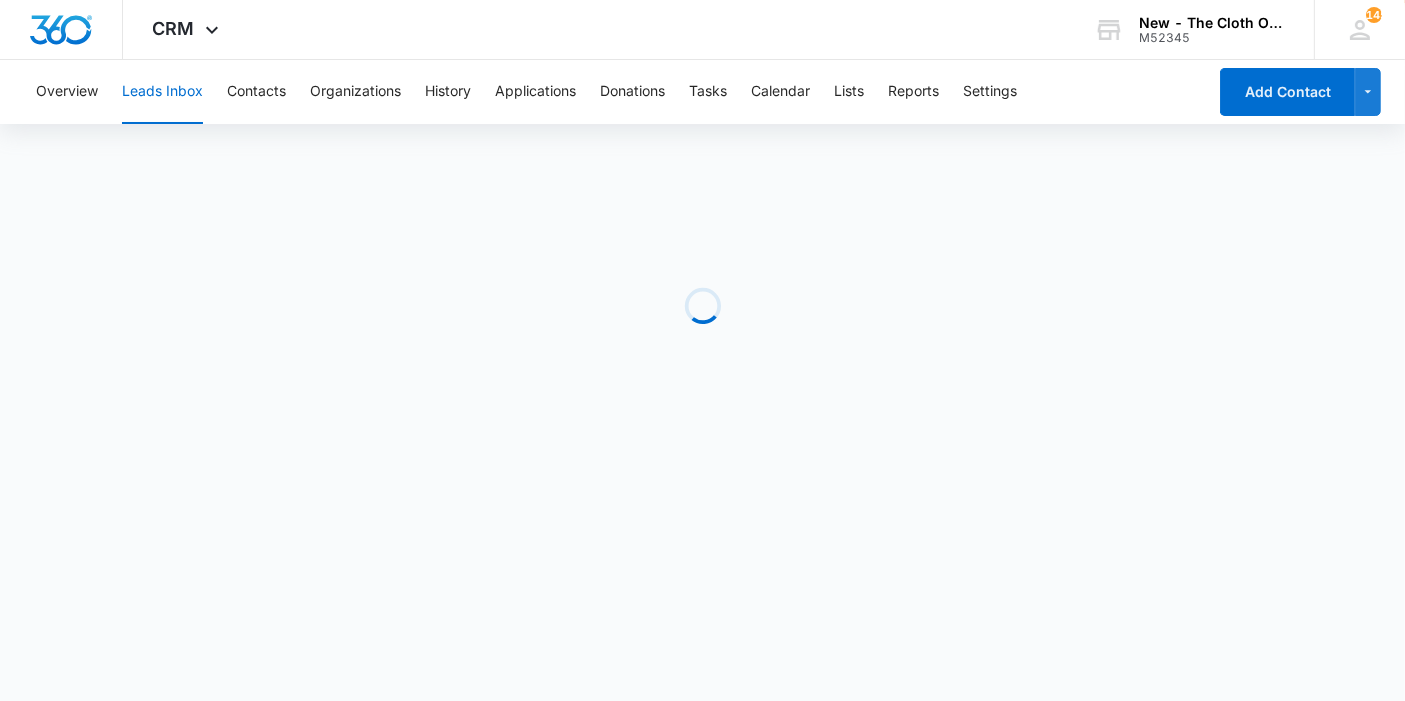 scroll, scrollTop: 0, scrollLeft: 0, axis: both 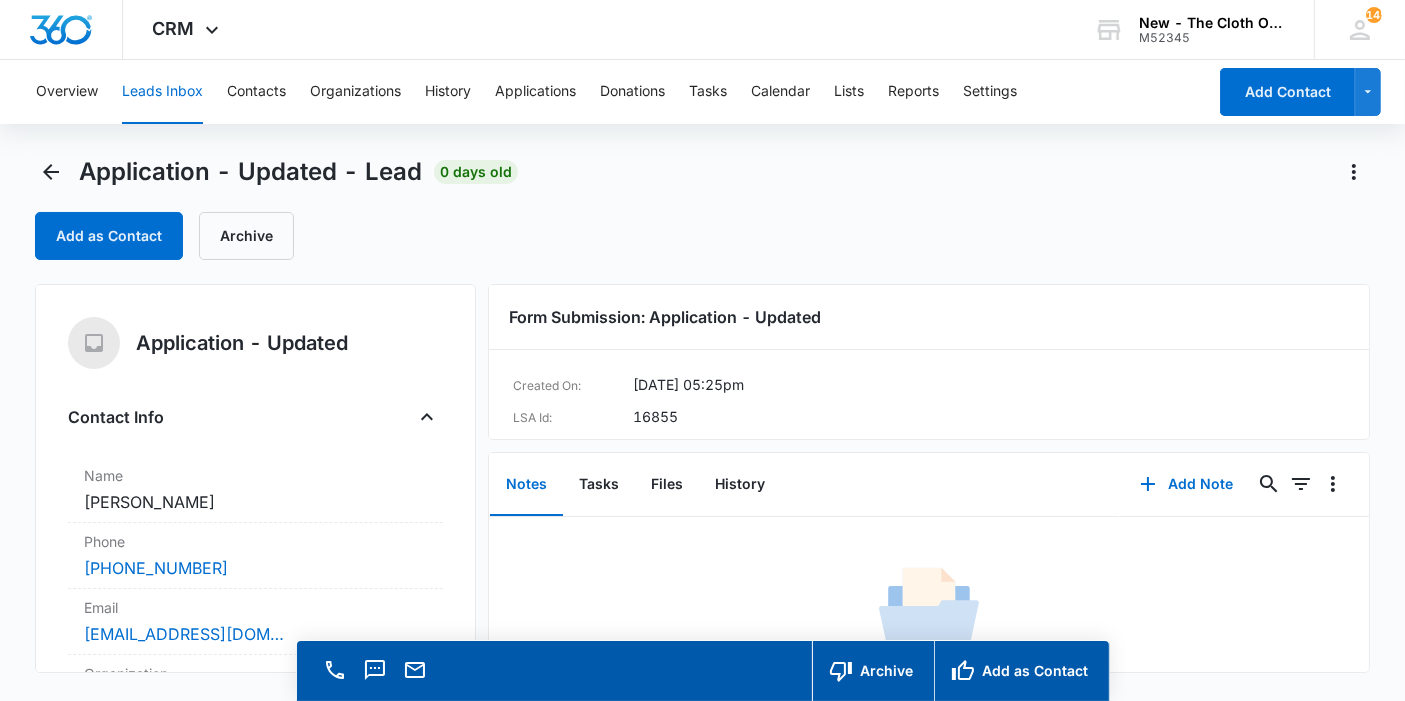 copy on "[PERSON_NAME]" 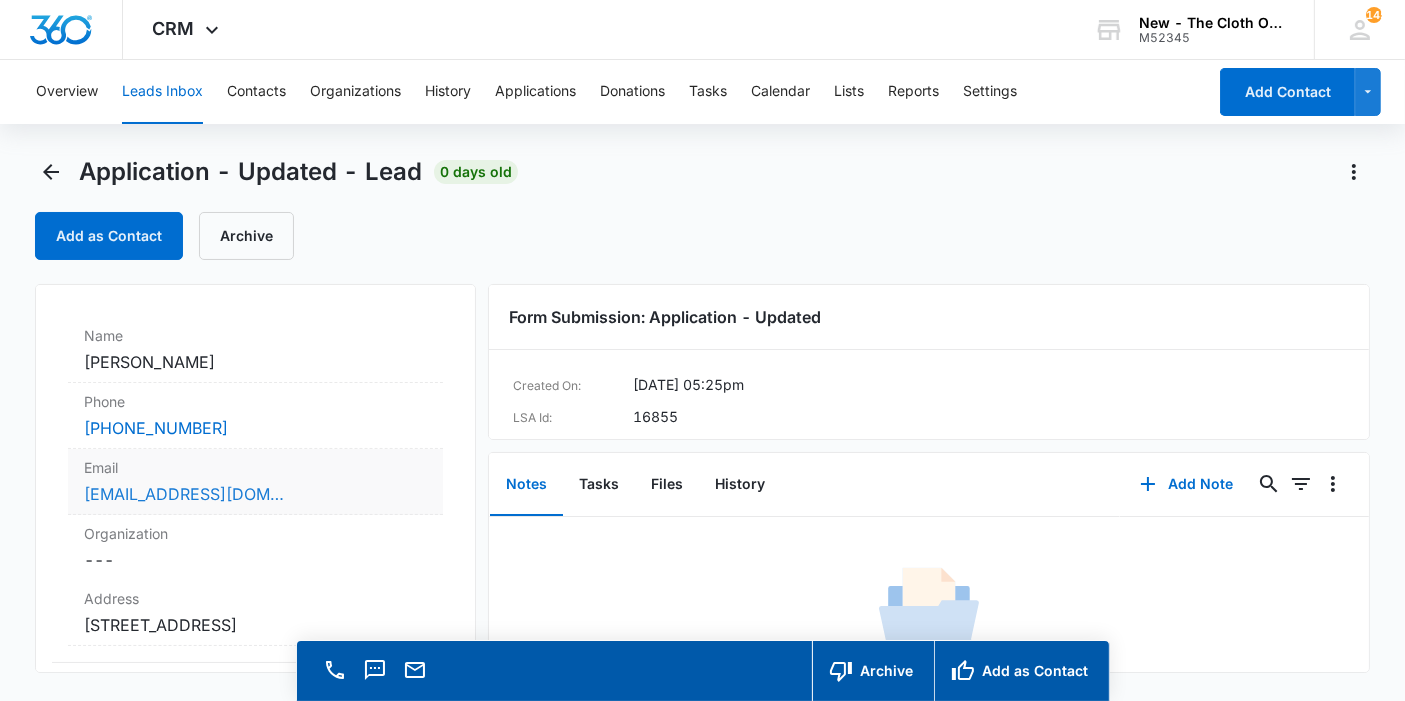 scroll, scrollTop: 222, scrollLeft: 0, axis: vertical 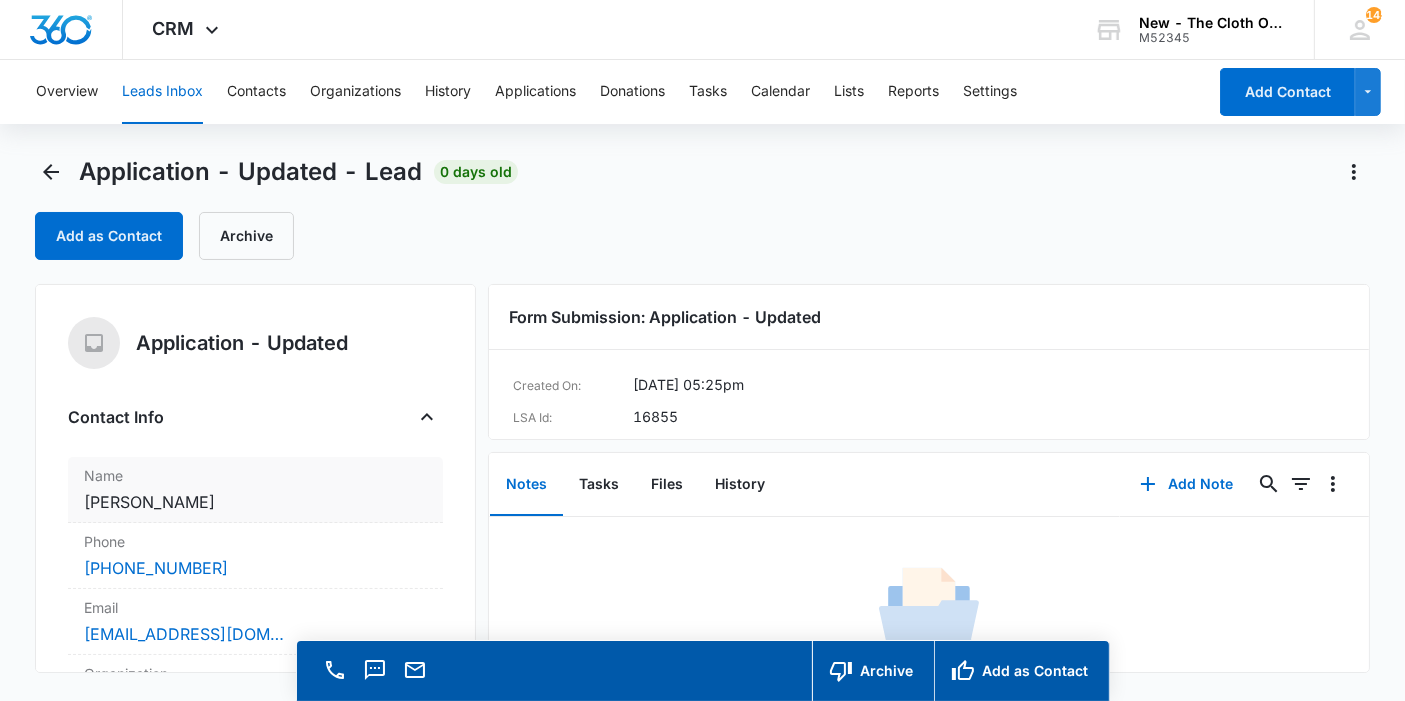 click on "Cancel Save Changes Charmaine SHEREE TATE" at bounding box center (255, 502) 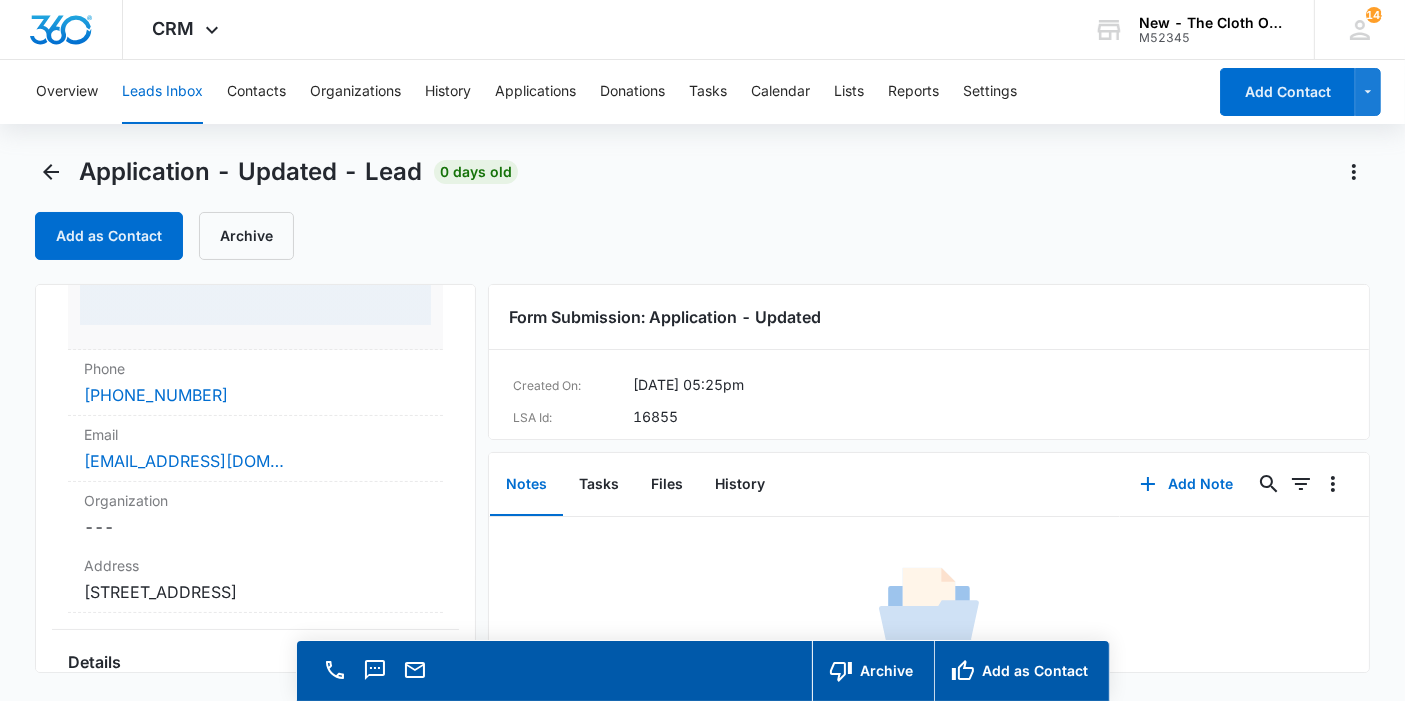 scroll, scrollTop: 222, scrollLeft: 0, axis: vertical 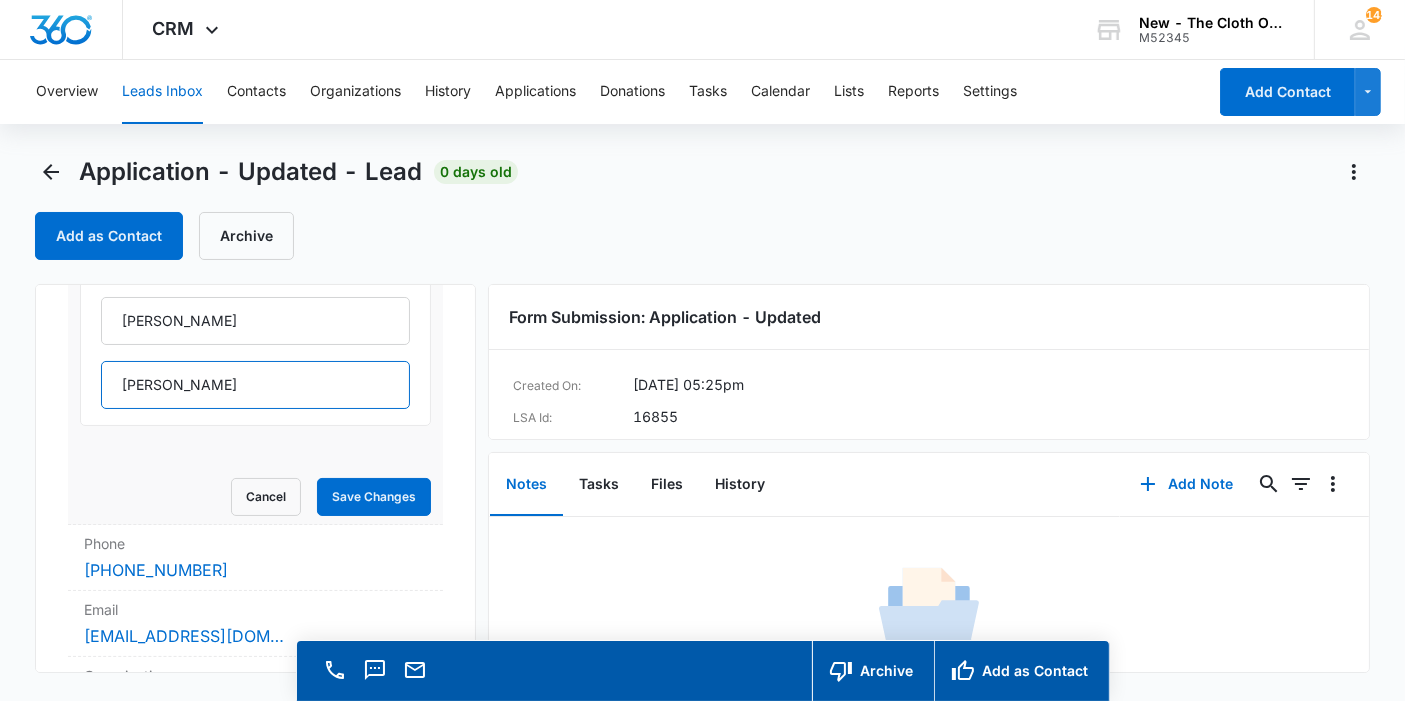 click on "SHEREE TATE" at bounding box center (255, 385) 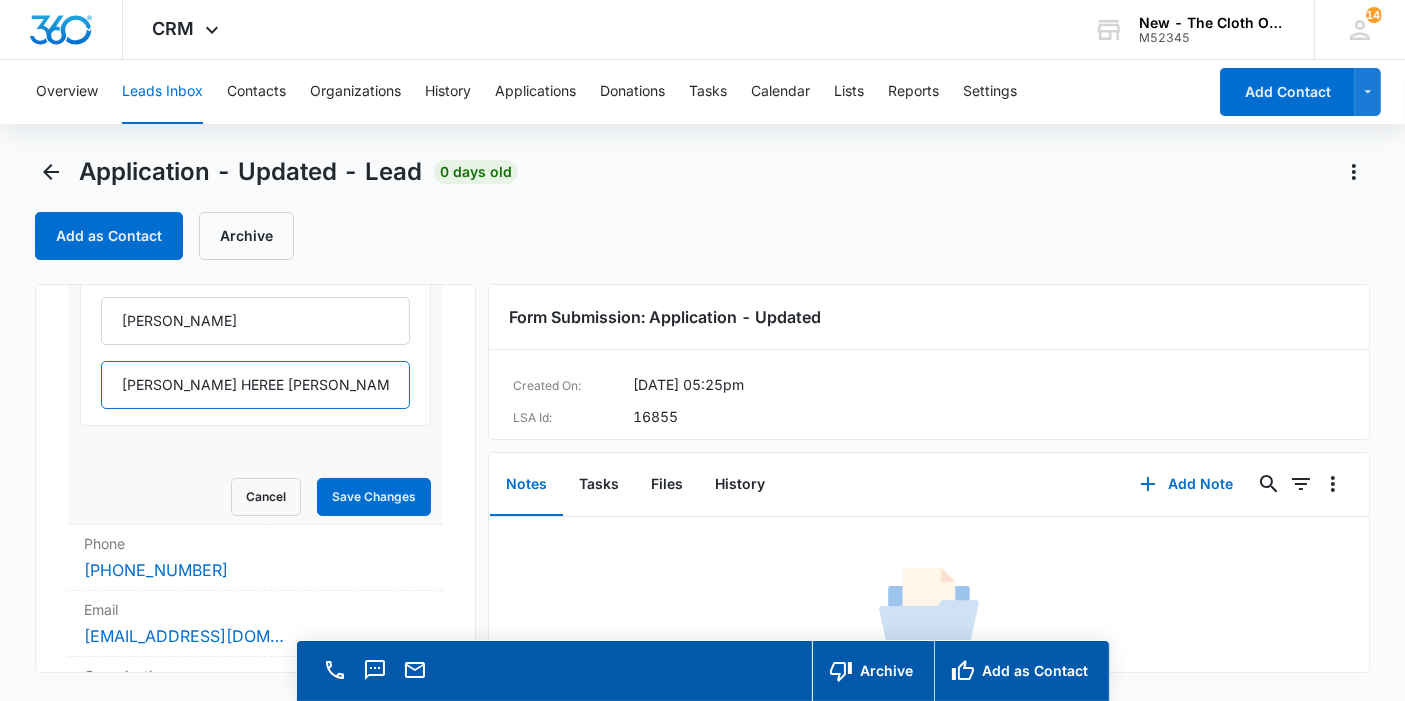 drag, startPoint x: 325, startPoint y: 383, endPoint x: 209, endPoint y: 388, distance: 116.10771 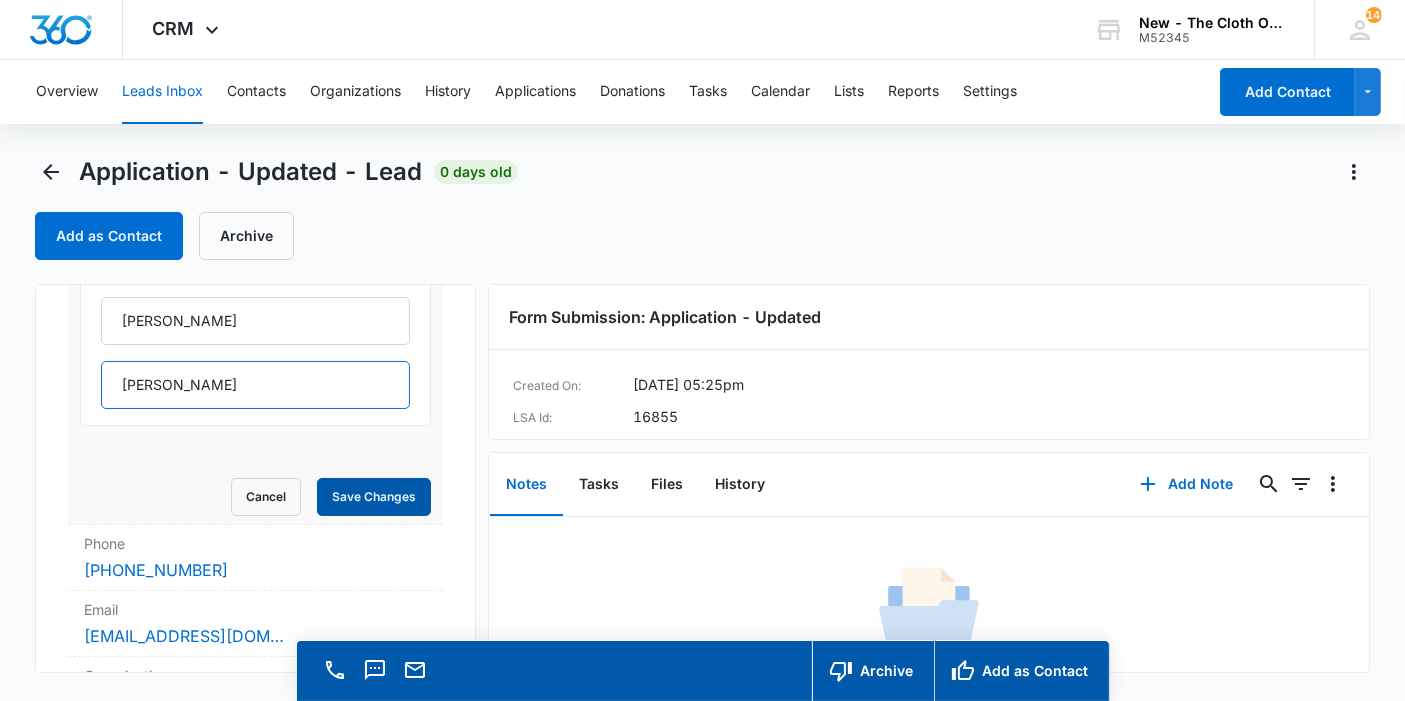 type on "Sheree Tate" 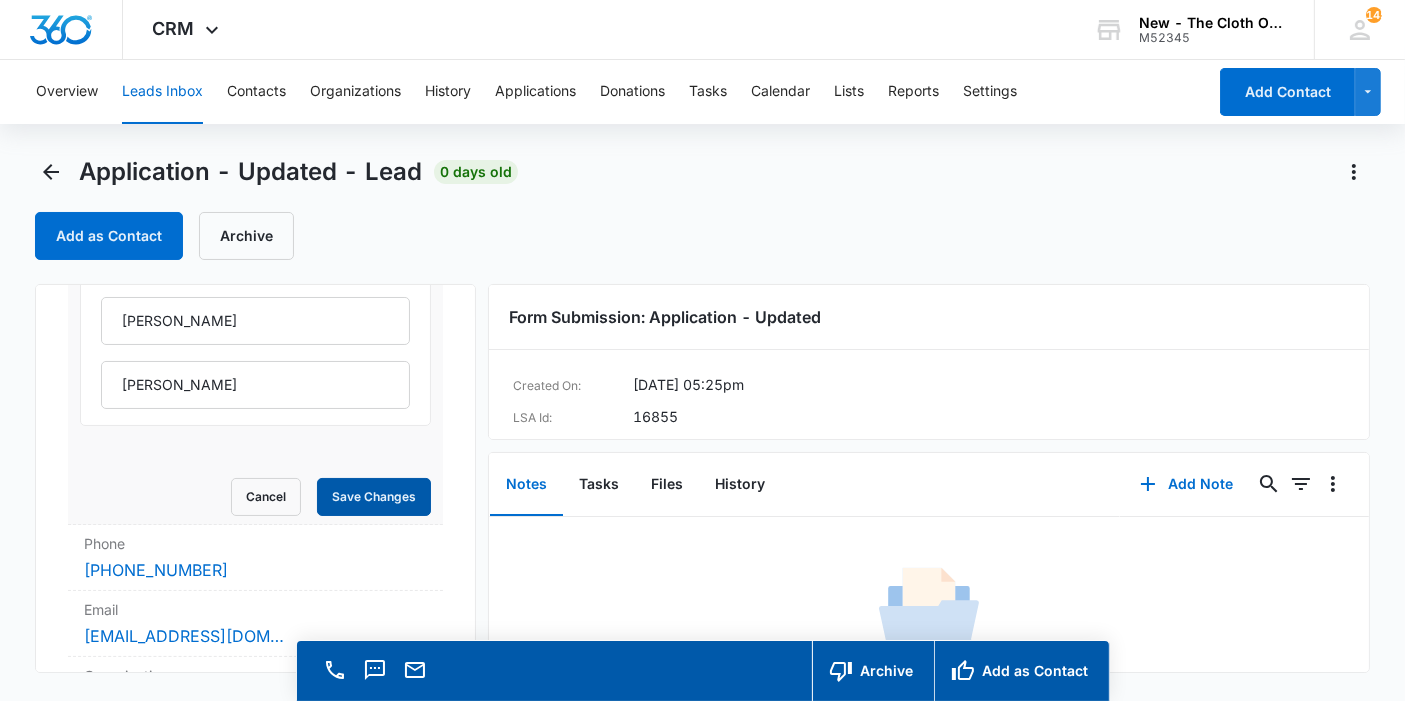 click on "Save Changes" at bounding box center [374, 497] 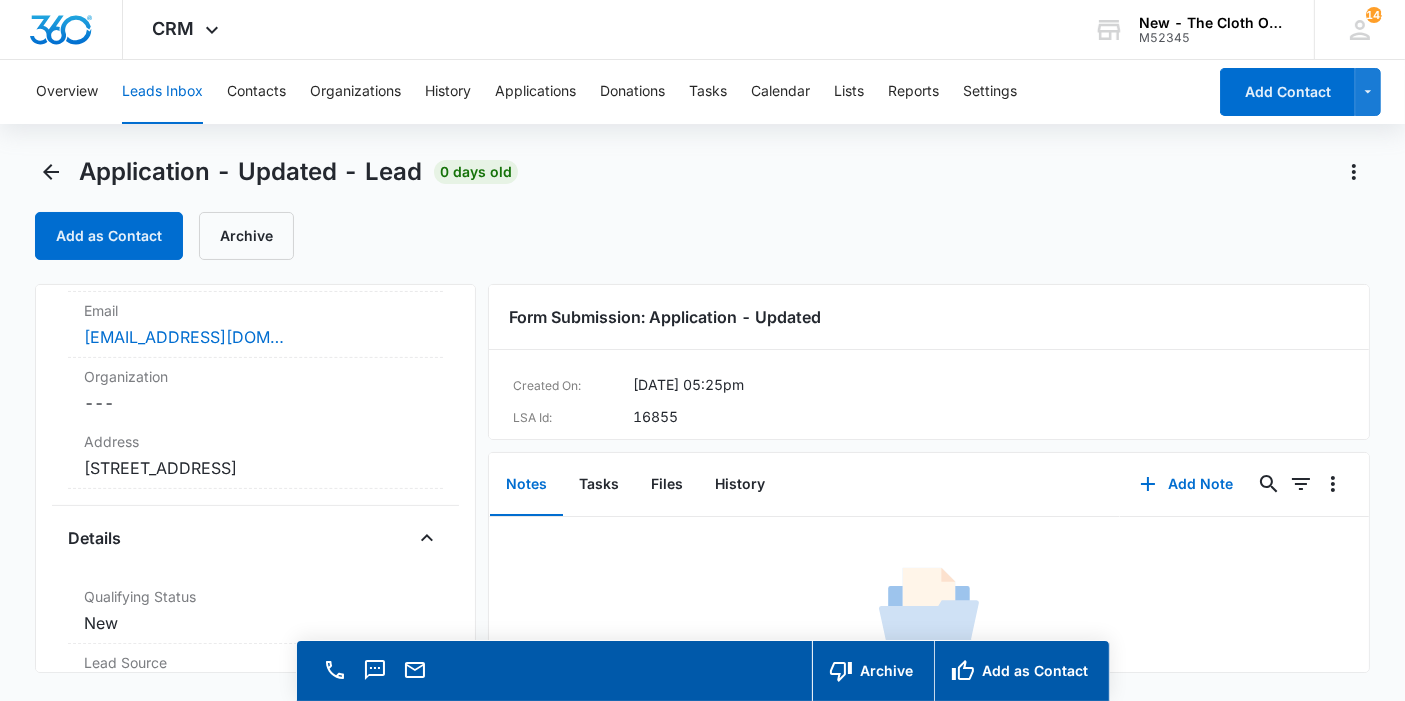 scroll, scrollTop: 555, scrollLeft: 0, axis: vertical 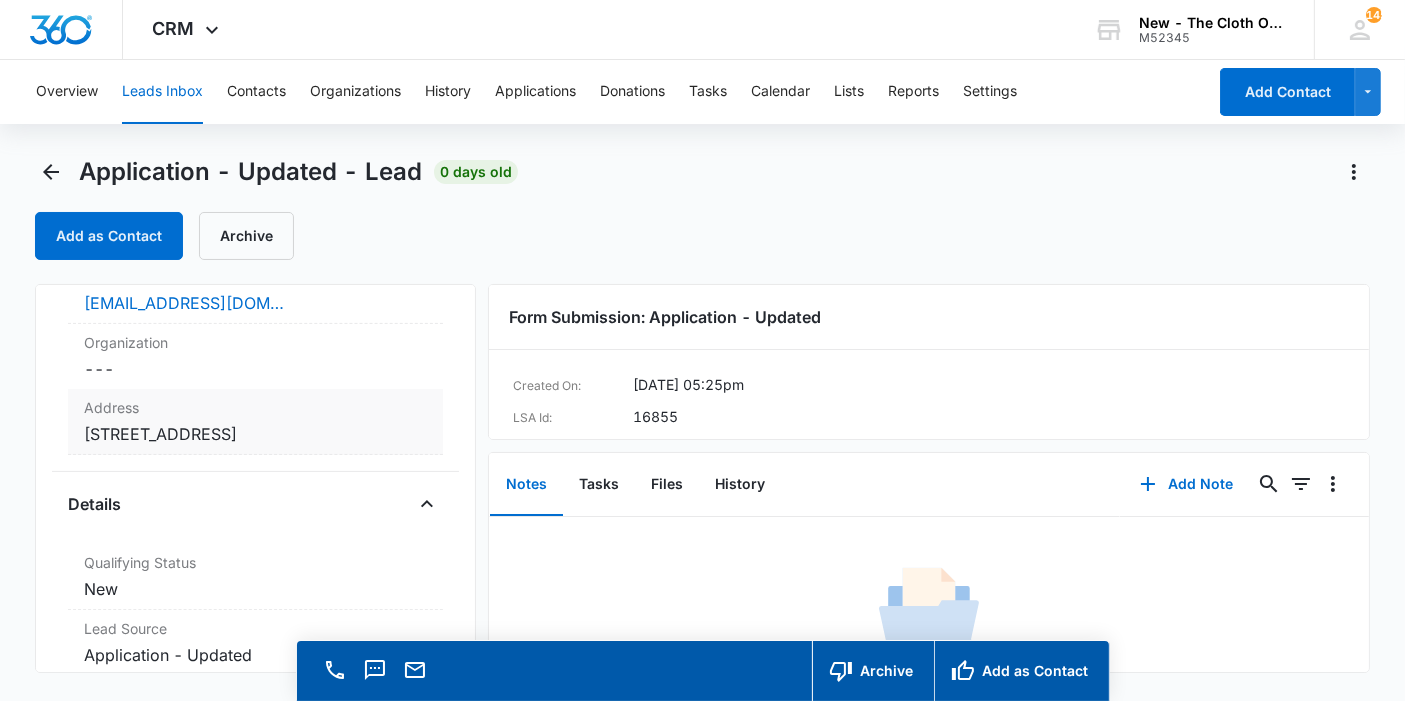 click on "Cancel Save Changes 2501 yreka ave SACRAMENTO CA 95822 United States" at bounding box center (255, 434) 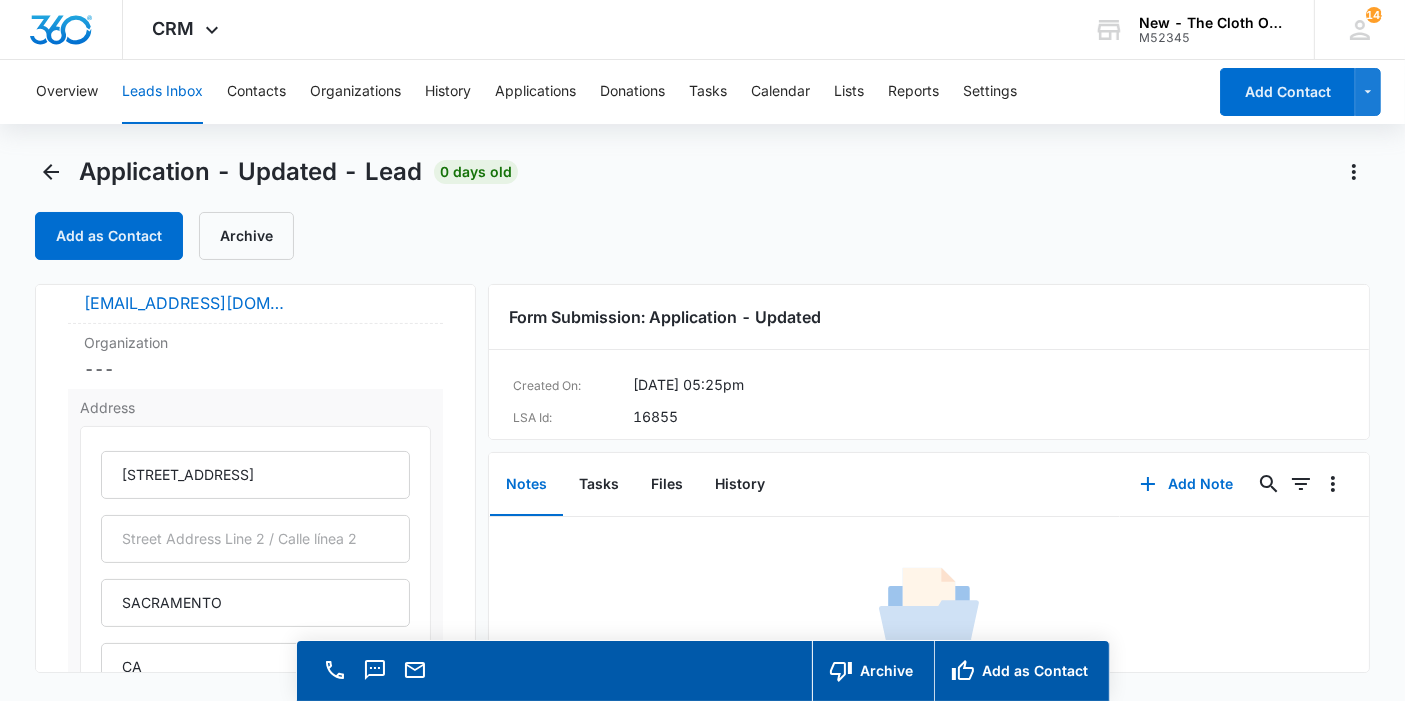 scroll, scrollTop: 442, scrollLeft: 0, axis: vertical 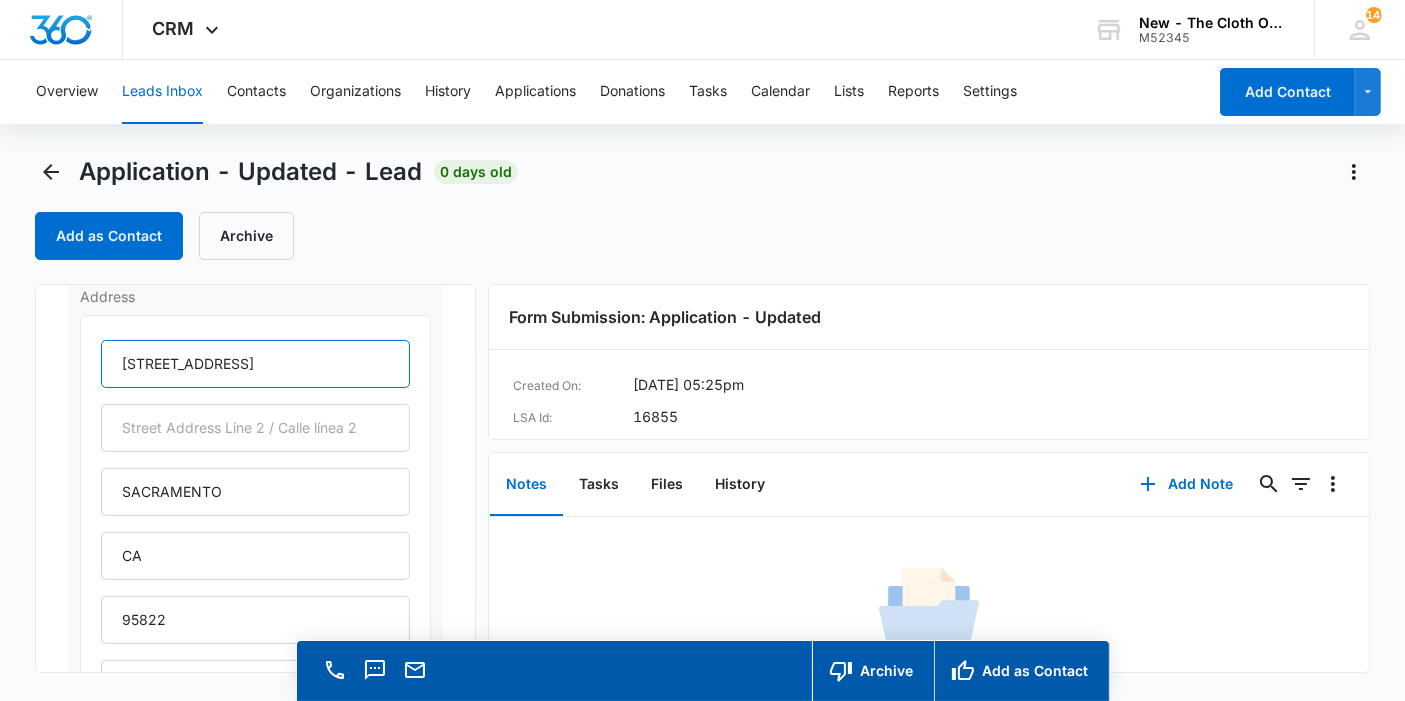 click on "2501 yreka ave" at bounding box center (255, 364) 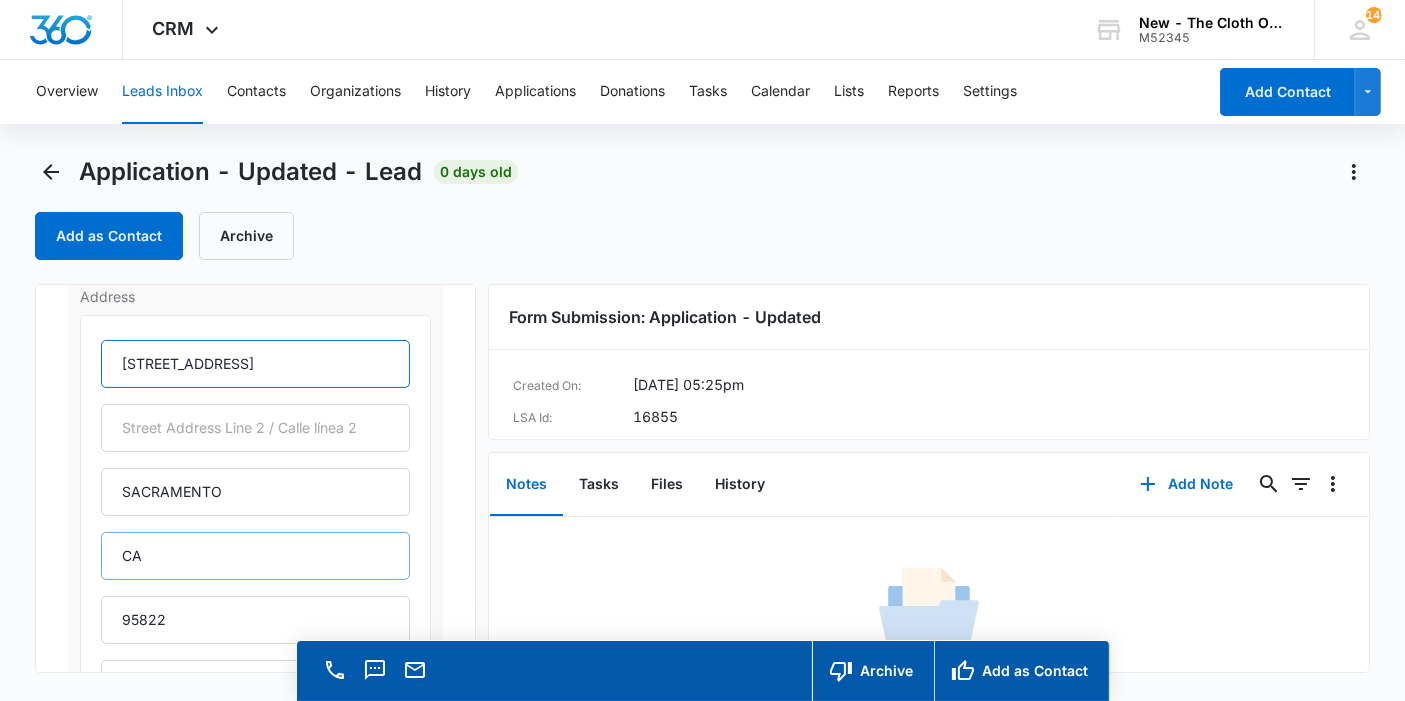 type on "2501 Yreka Ave" 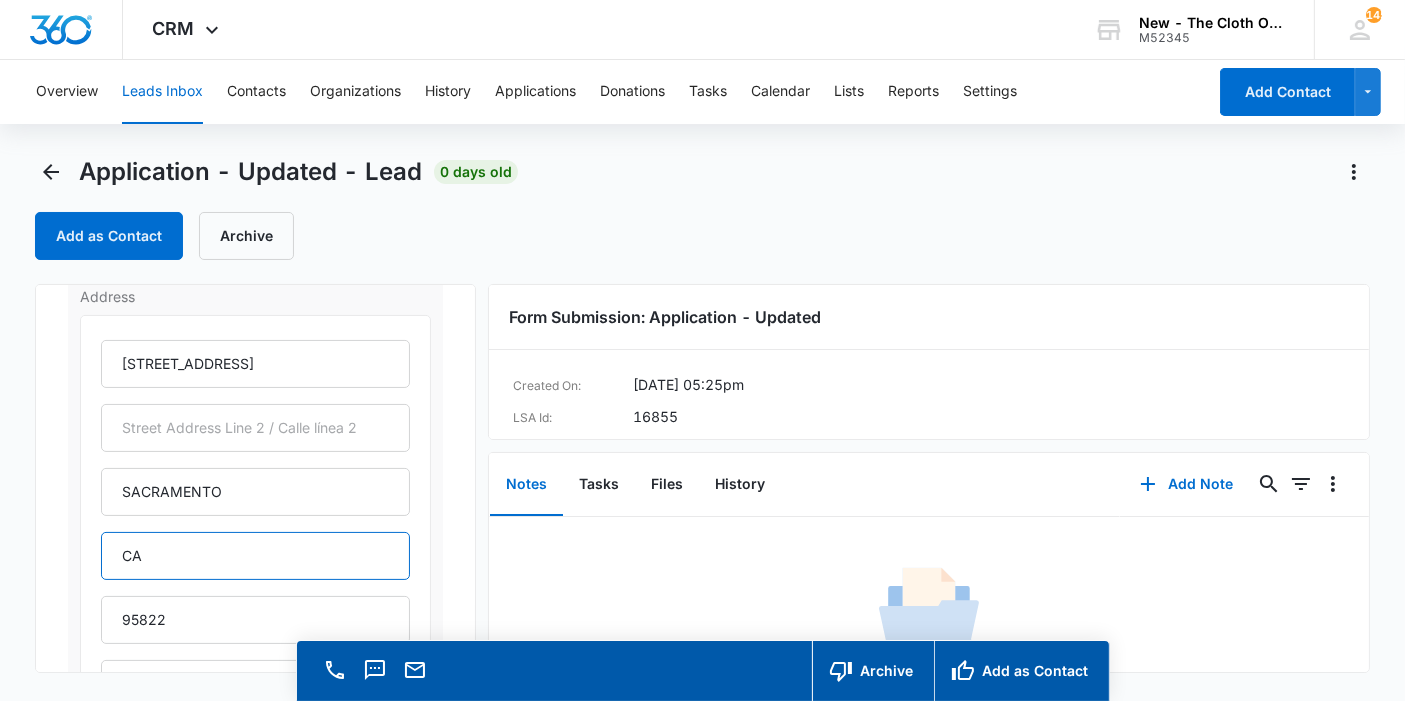 click on "CA" at bounding box center [255, 556] 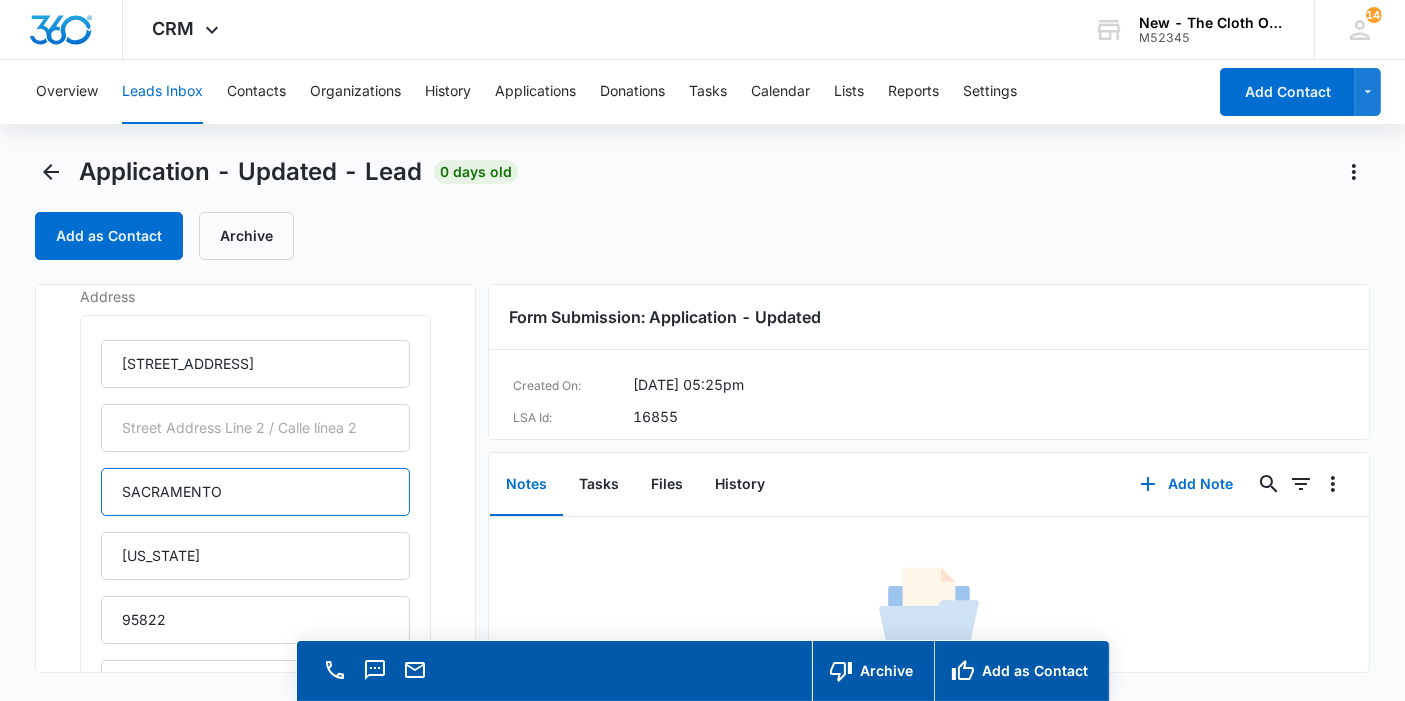 drag, startPoint x: 257, startPoint y: 506, endPoint x: 60, endPoint y: 496, distance: 197.25365 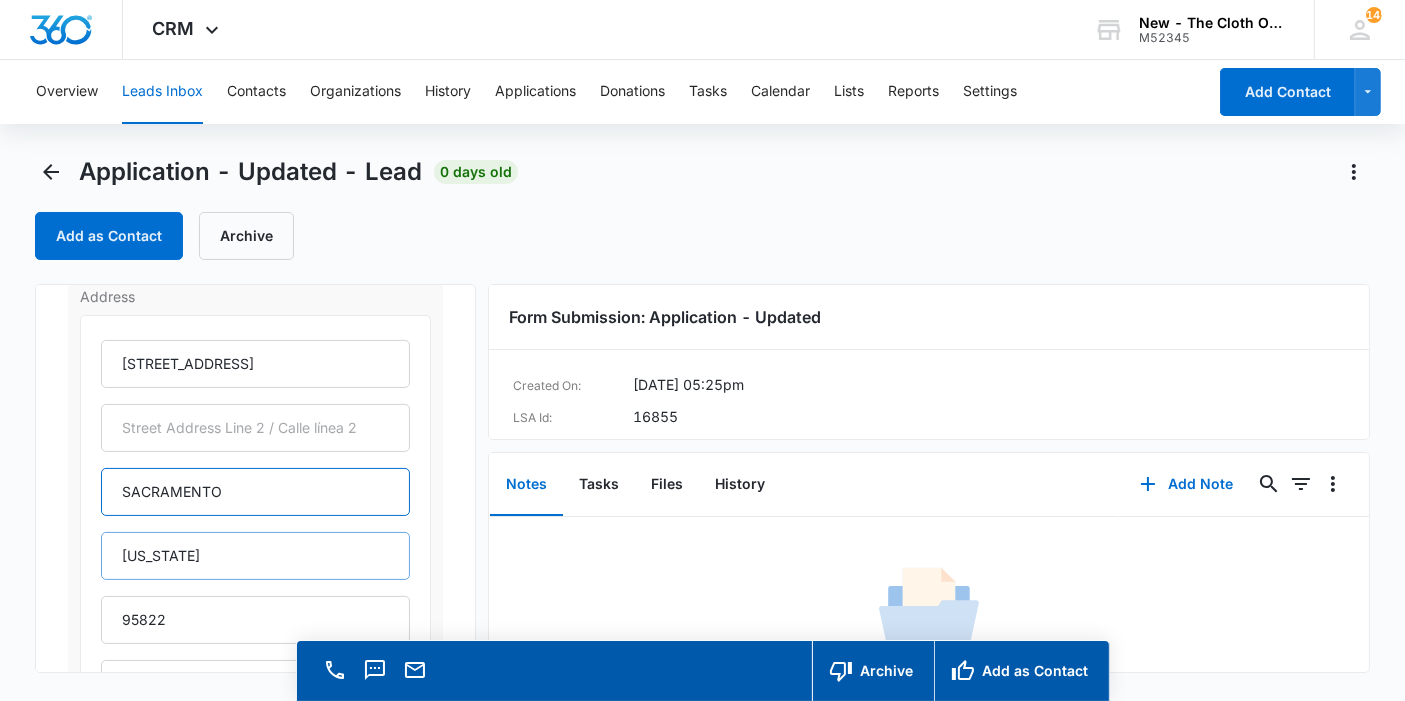 type on "Sacramento" 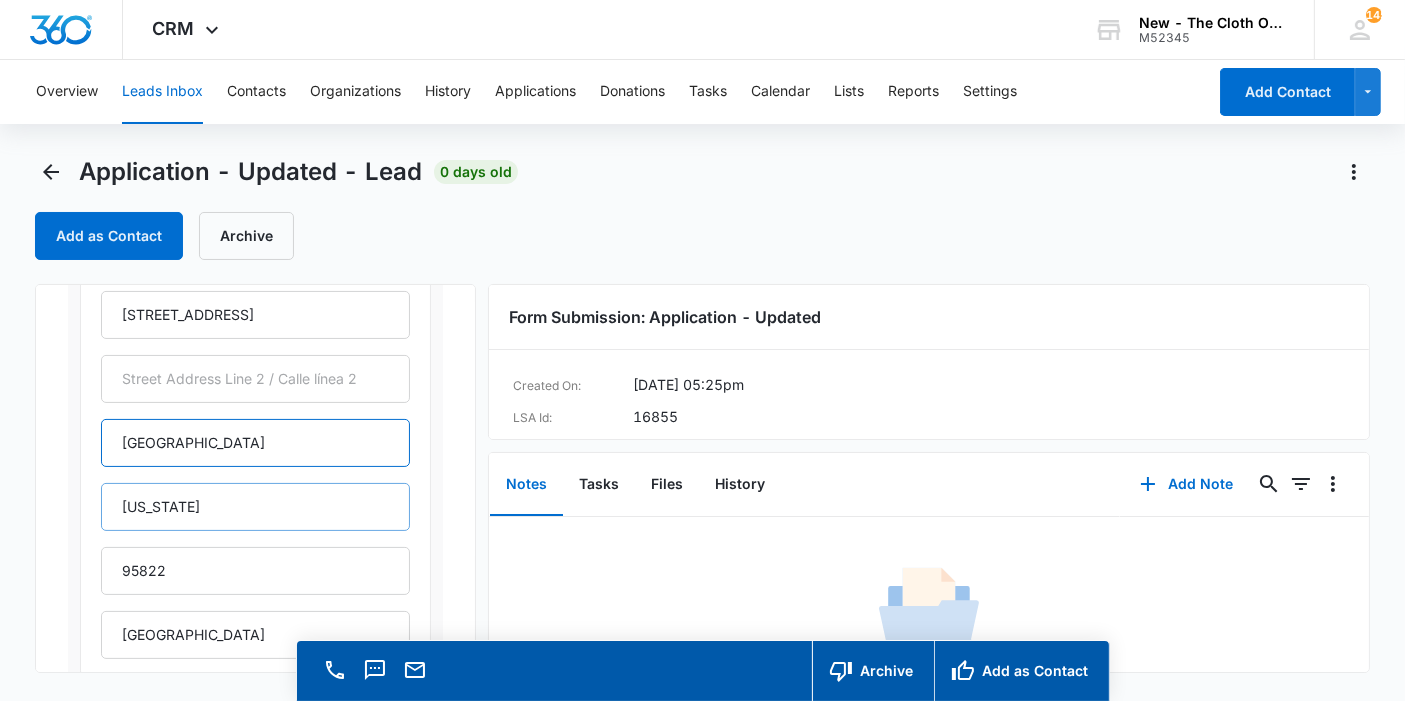 scroll, scrollTop: 554, scrollLeft: 0, axis: vertical 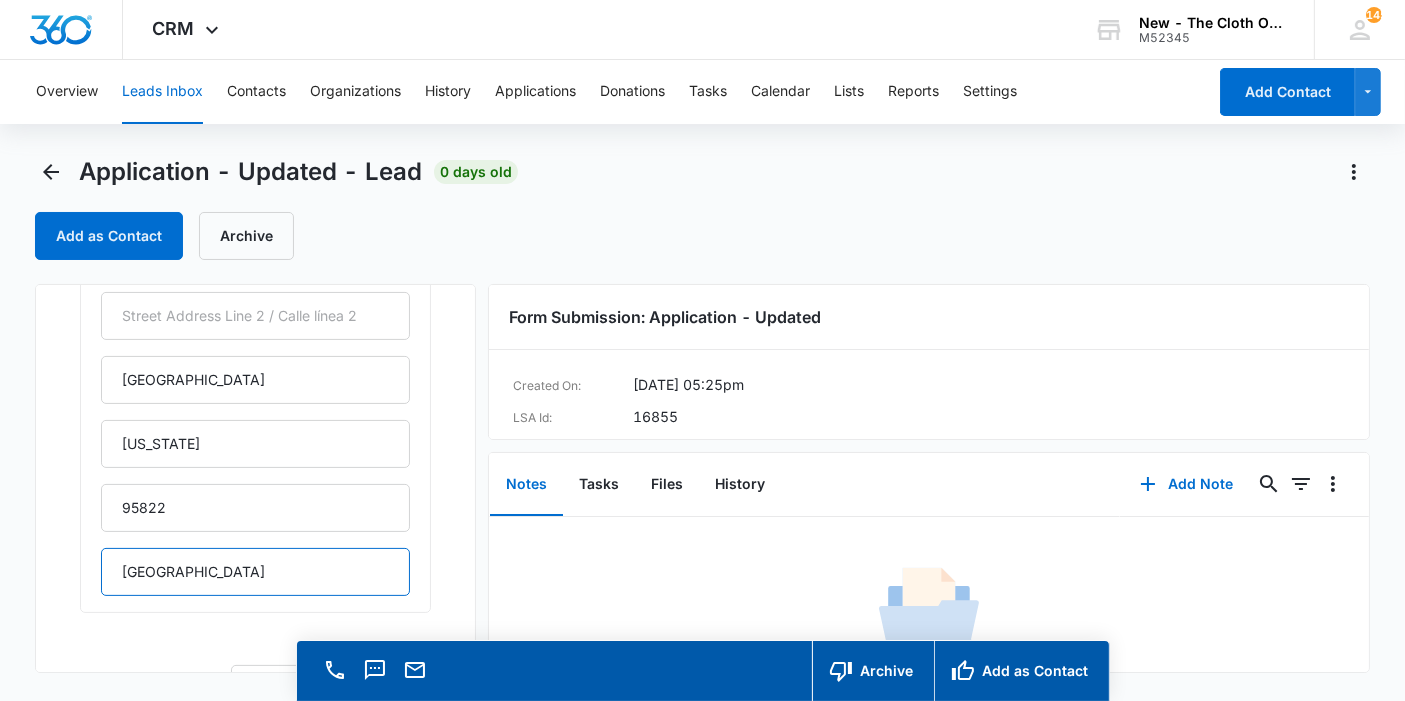 drag, startPoint x: 250, startPoint y: 587, endPoint x: 52, endPoint y: 587, distance: 198 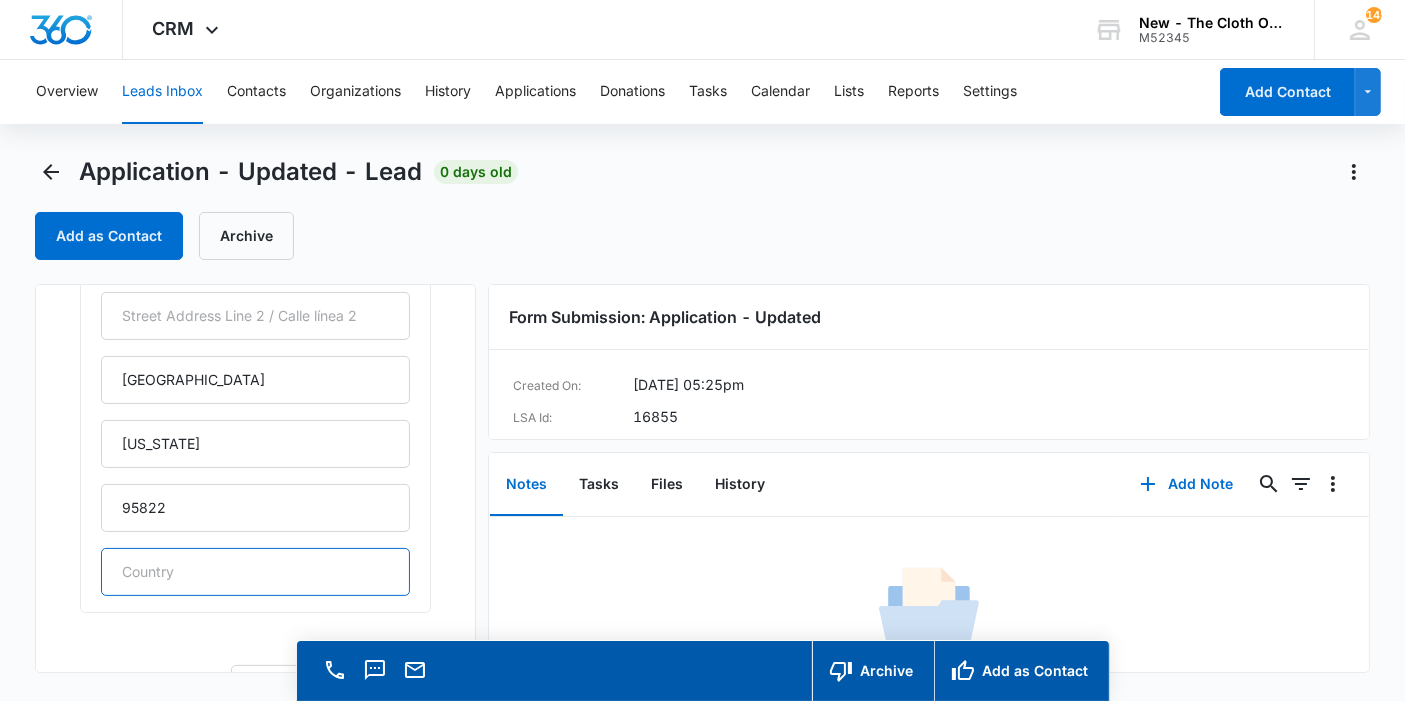 type 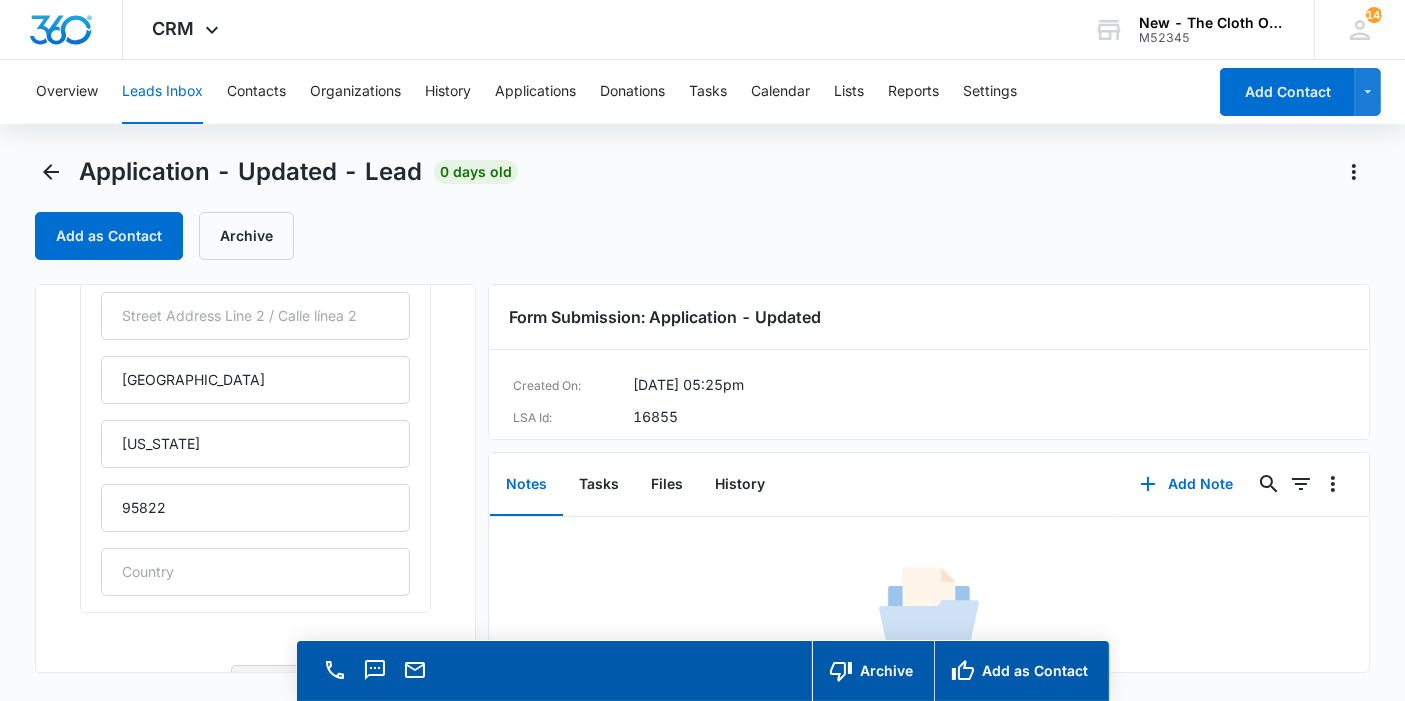 type 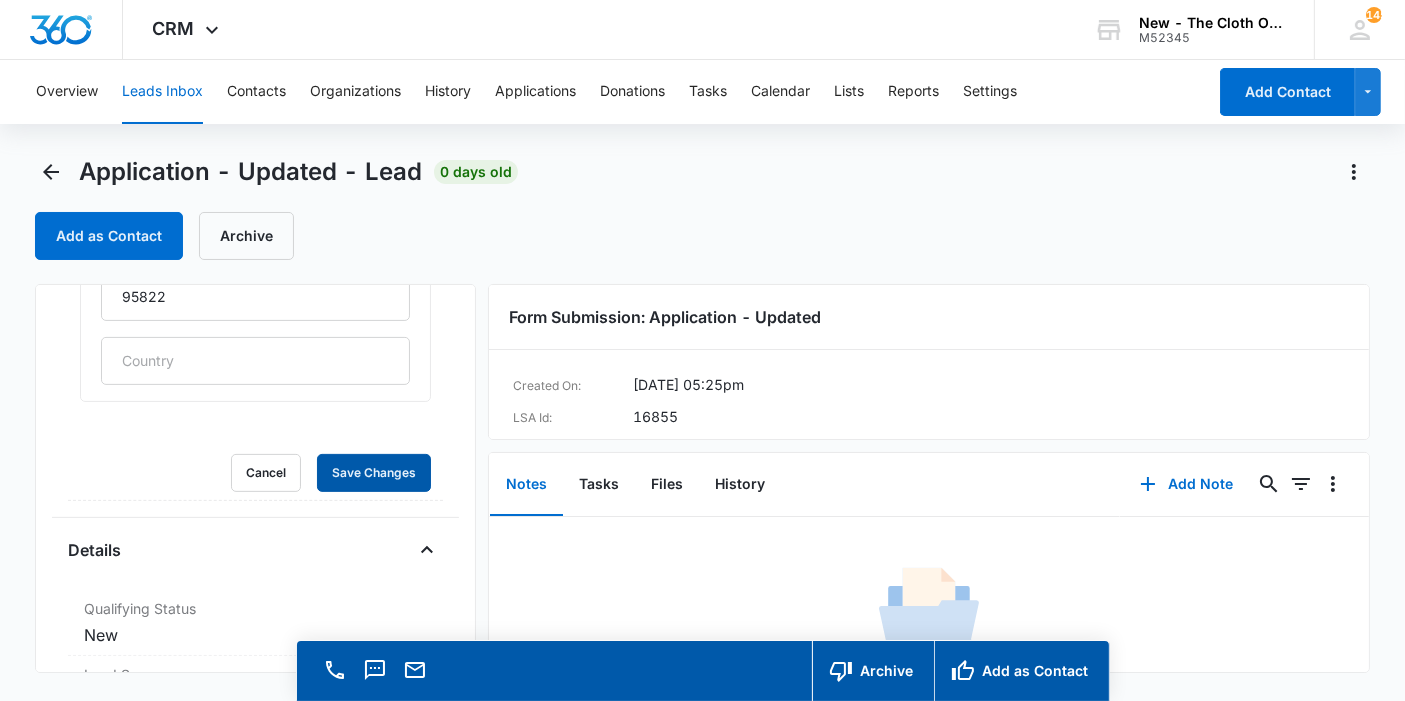type 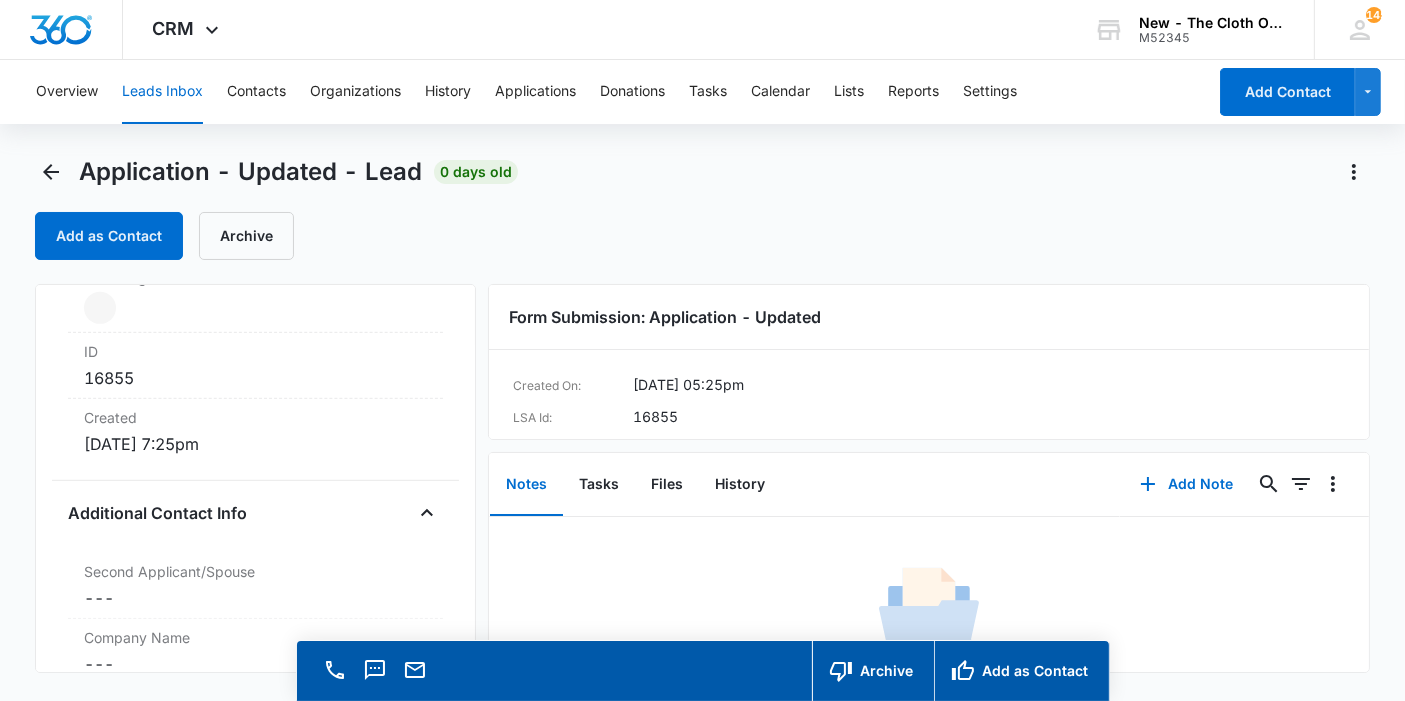 scroll, scrollTop: 754, scrollLeft: 0, axis: vertical 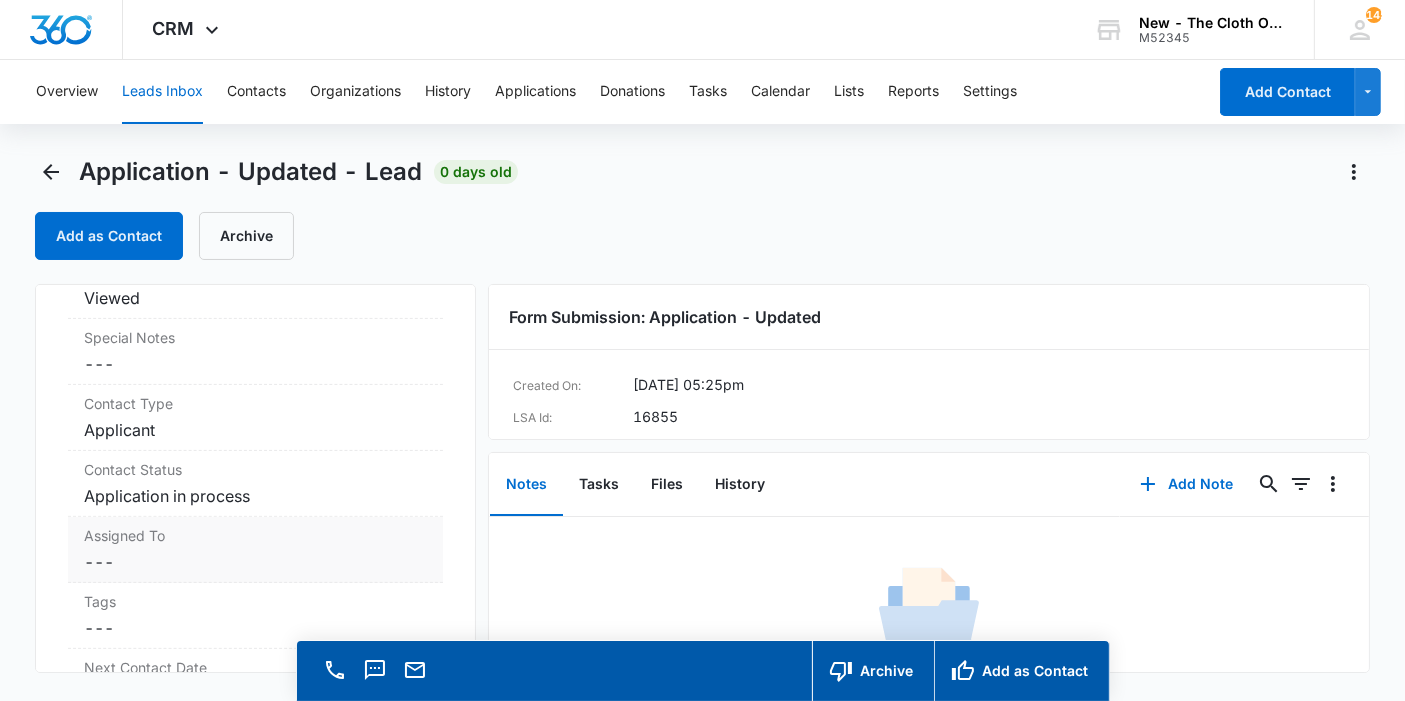 click on "Cancel Save Changes ---" at bounding box center (255, 562) 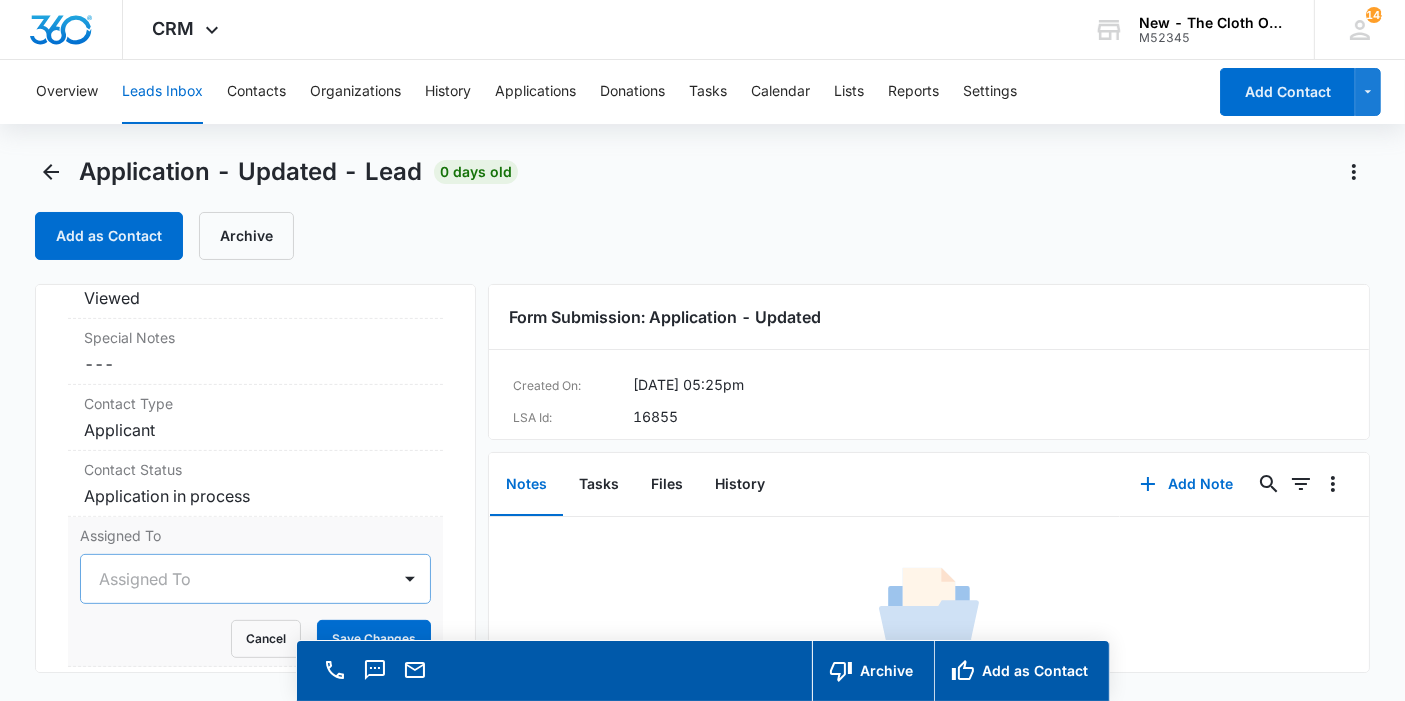 click on "Assigned To" at bounding box center [255, 579] 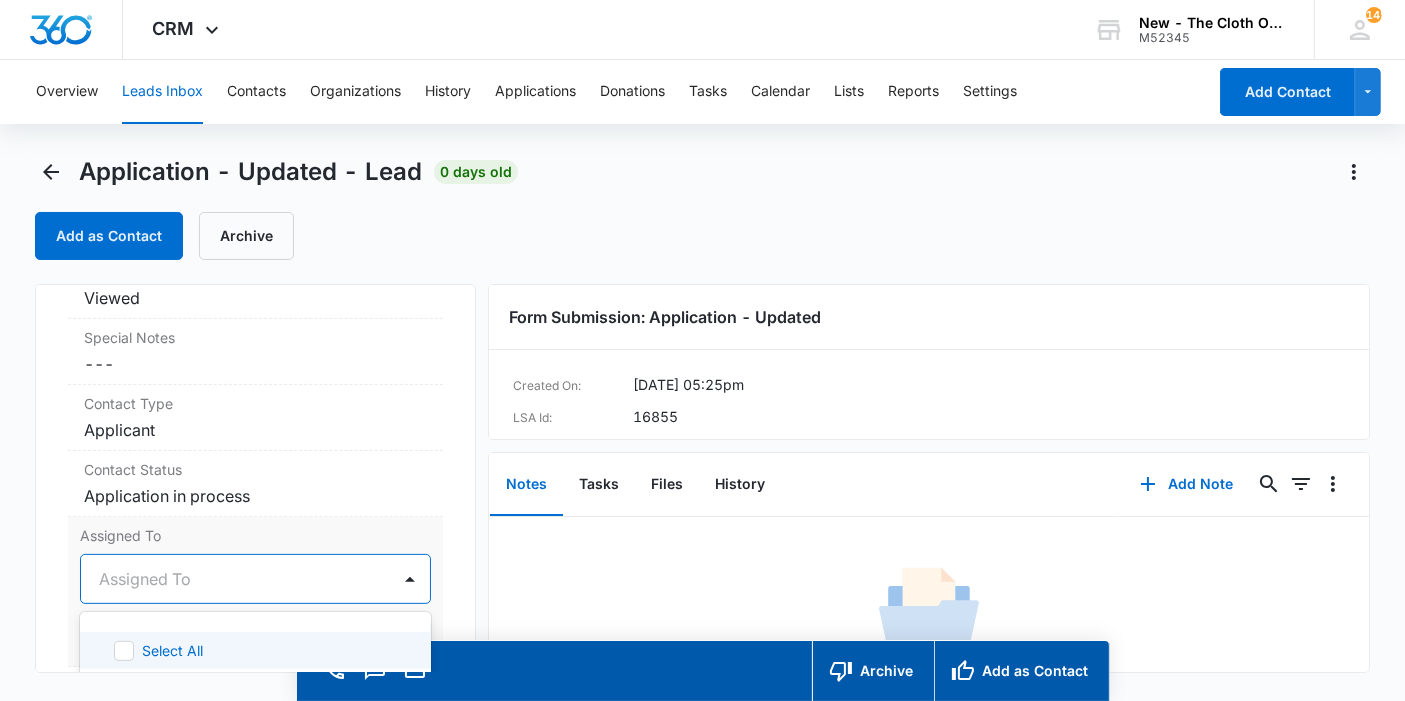 scroll, scrollTop: 56, scrollLeft: 0, axis: vertical 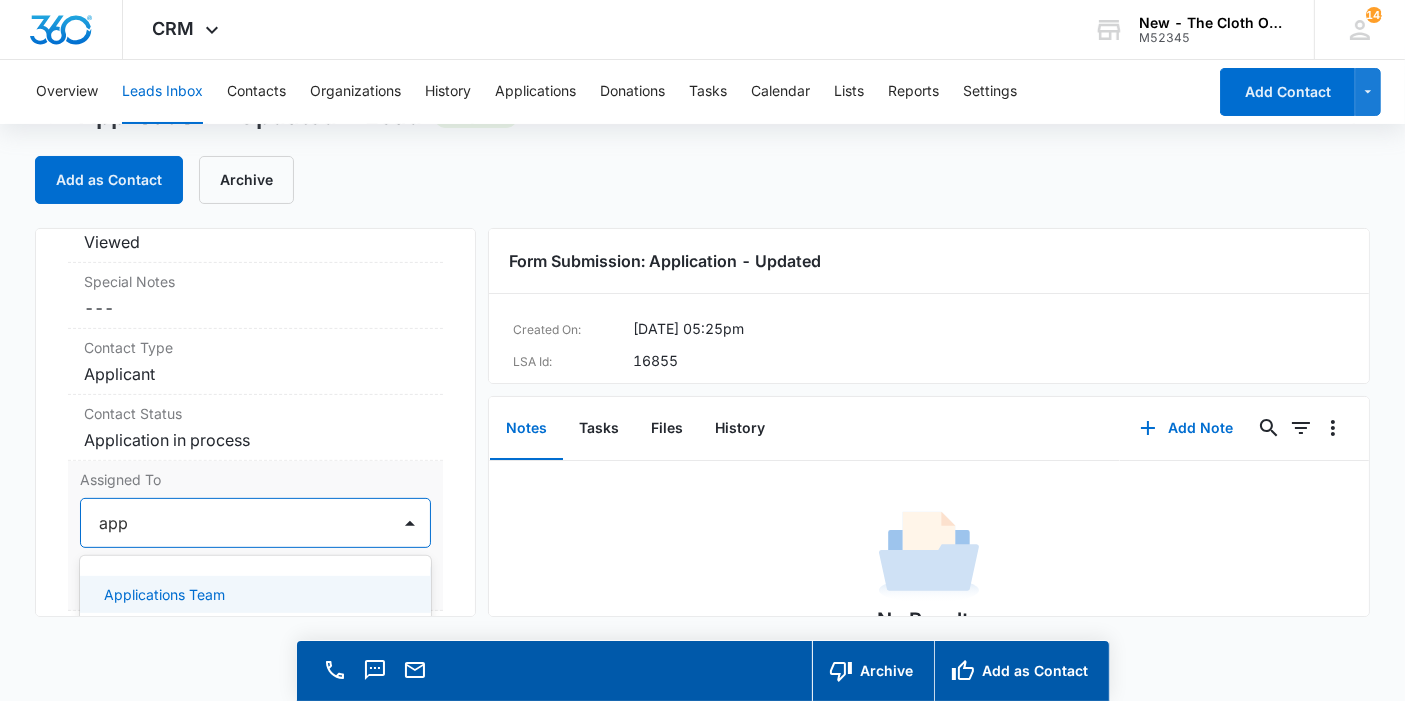 type on "appl" 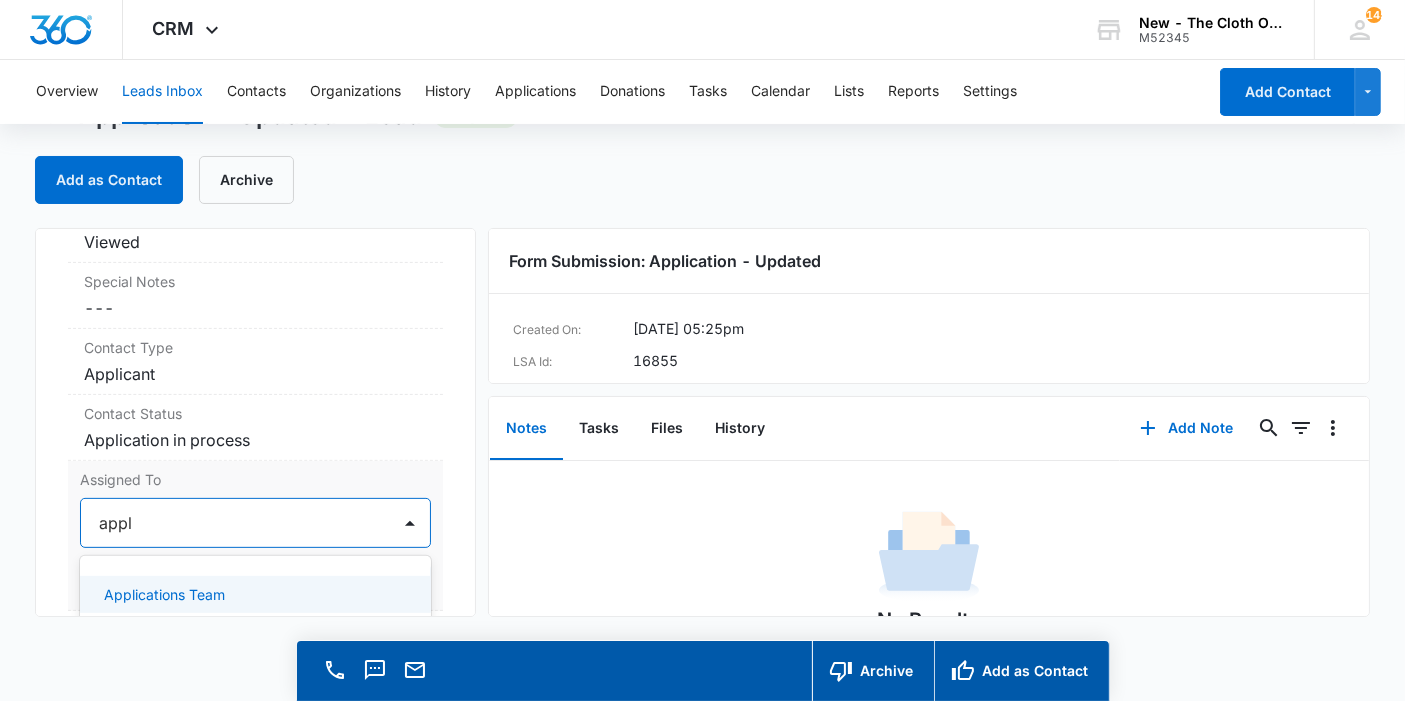 scroll, scrollTop: 977, scrollLeft: 0, axis: vertical 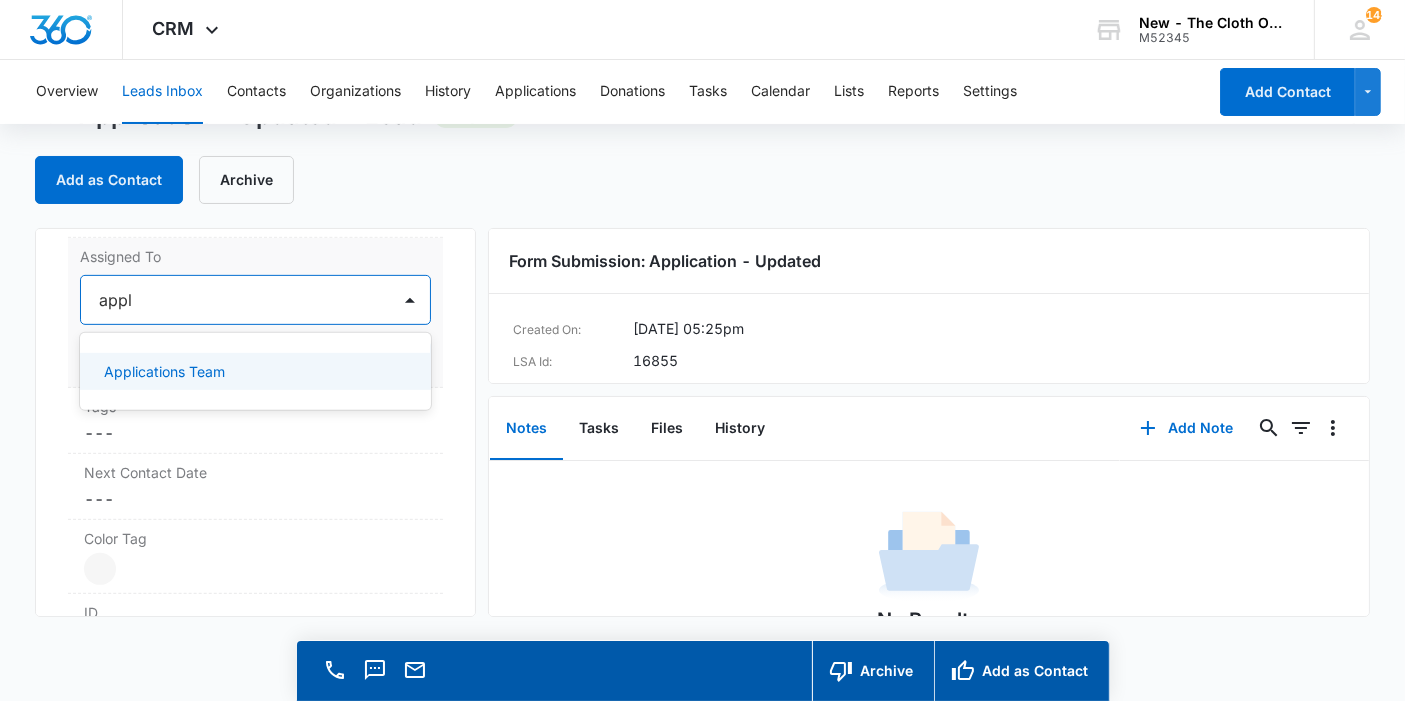 click on "Applications Team" at bounding box center [255, 371] 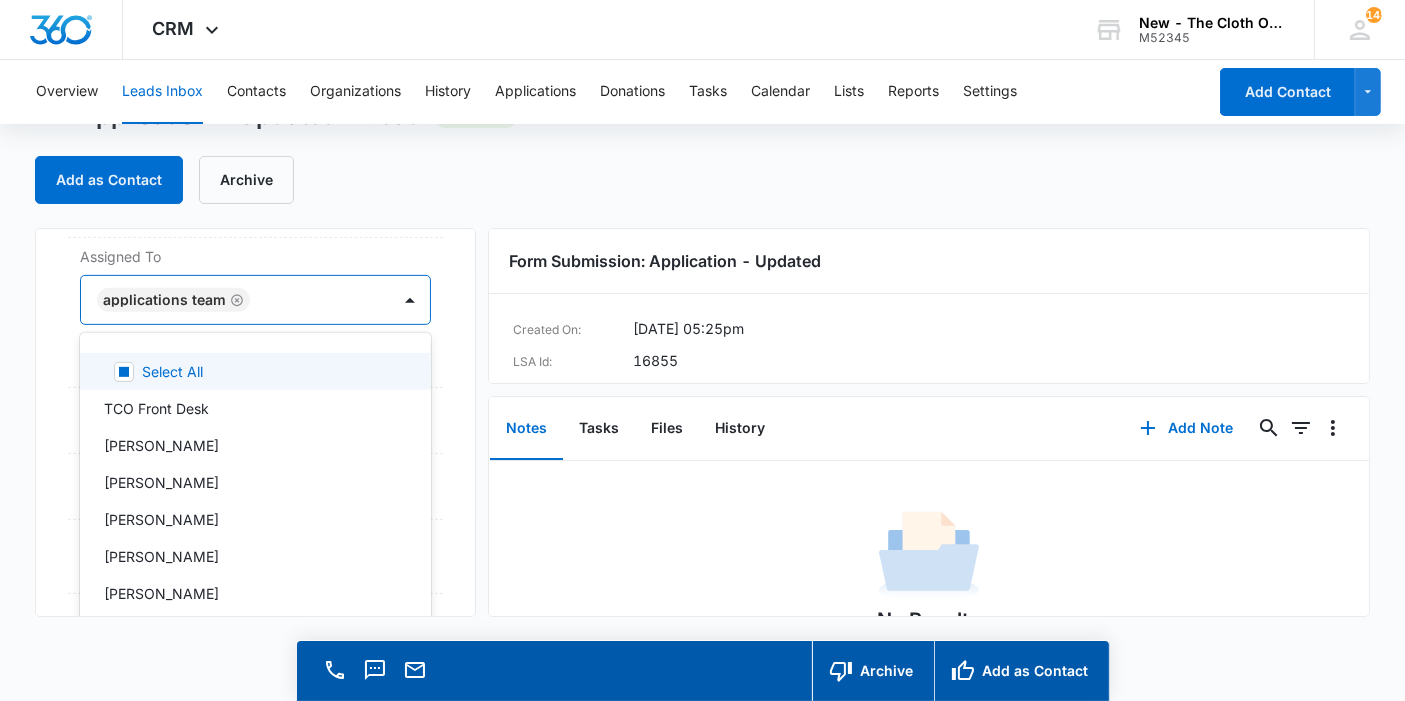 click on "Application - Updated Contact Info Name Cancel Save Changes Charmaine Sheree Tate Phone Cancel Save Changes (209) 247-2984 Email Cancel Save Changes mainetate26@gmail.com Organization Cancel Save Changes --- Address Cancel Save Changes 2501 Yreka Ave Sacramento California 95822 Details Qualifying Status Cancel Save Changes New Lead Source Application - Updated Lead Status Viewed Special Notes Cancel Save Changes --- Contact Type Cancel Save Changes Applicant Contact Status Cancel Save Changes Application in process Assigned To option Applications Team, selected. 47 results available. Use Up and Down to choose options, press Enter to select the currently focused option, press Escape to exit the menu, press Tab to select the option and exit the menu. Applications Team Select All TCO Front Desk Jennifer Taylor Chelsea Moerles Lauren Easden Makira Manns Kate Hoffman Reba Davis Carmella Palmer Sarah Wells Kathryn Coursey Faye Laherty Kesha Gibbs Kayle Simons Rachel Mol Britani Hampton Cheyenne Bridgeman Katie Lohr" at bounding box center (255, 422) 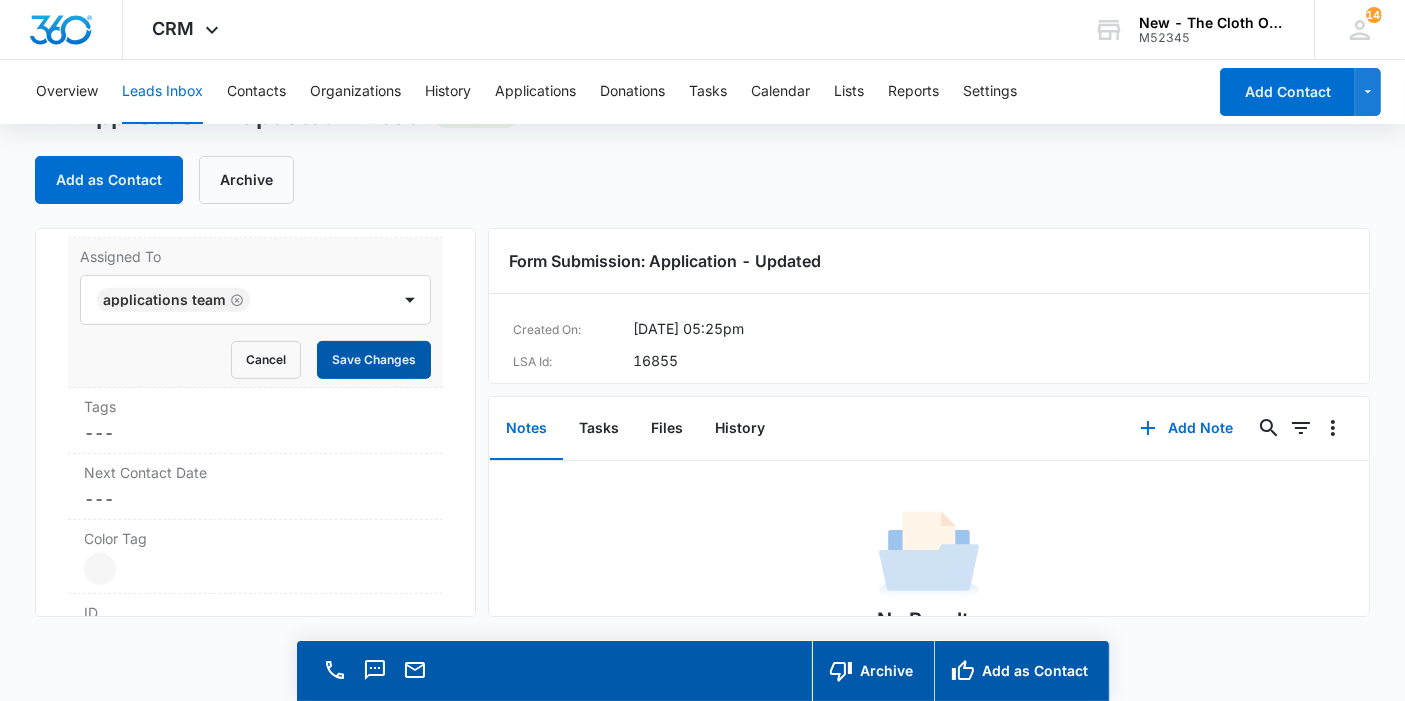 click on "Save Changes" at bounding box center [374, 360] 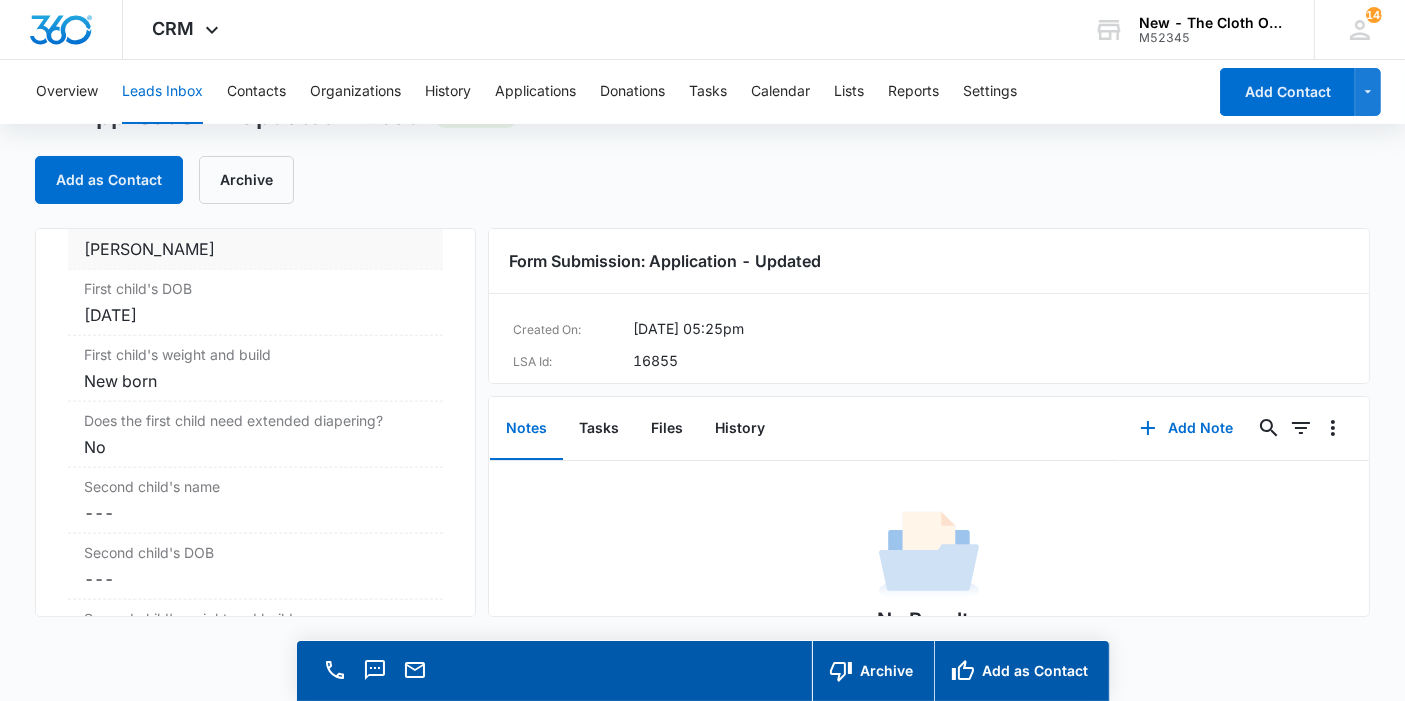 scroll, scrollTop: 2338, scrollLeft: 0, axis: vertical 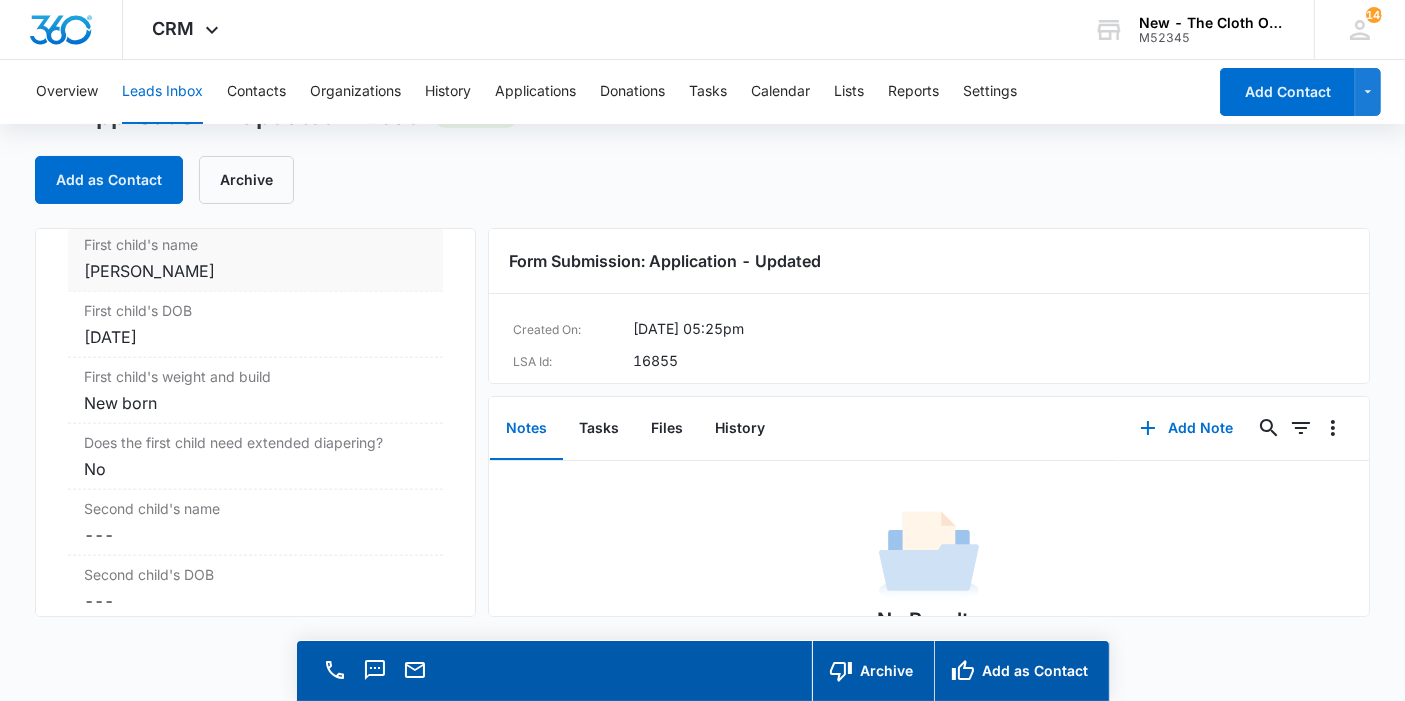 click on "Sheree Gaines" at bounding box center [255, 271] 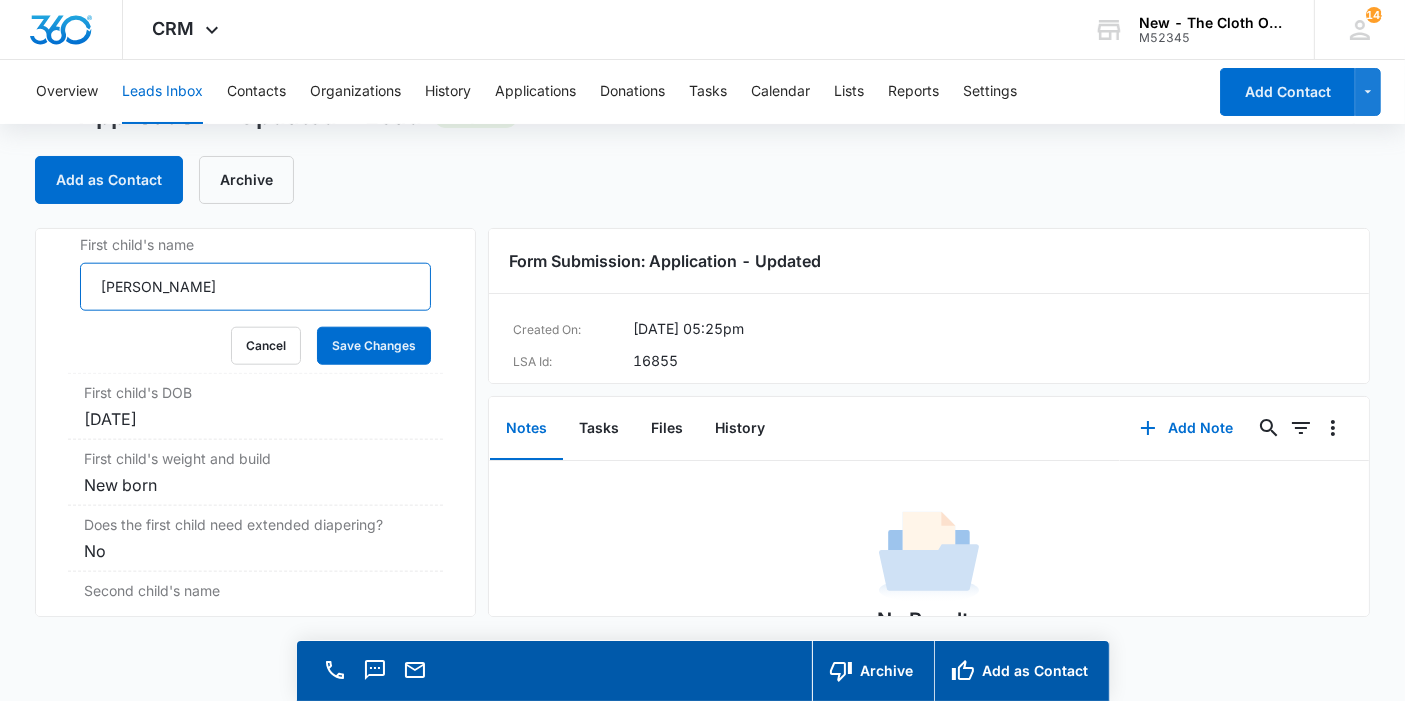 drag, startPoint x: 240, startPoint y: 287, endPoint x: 0, endPoint y: 279, distance: 240.1333 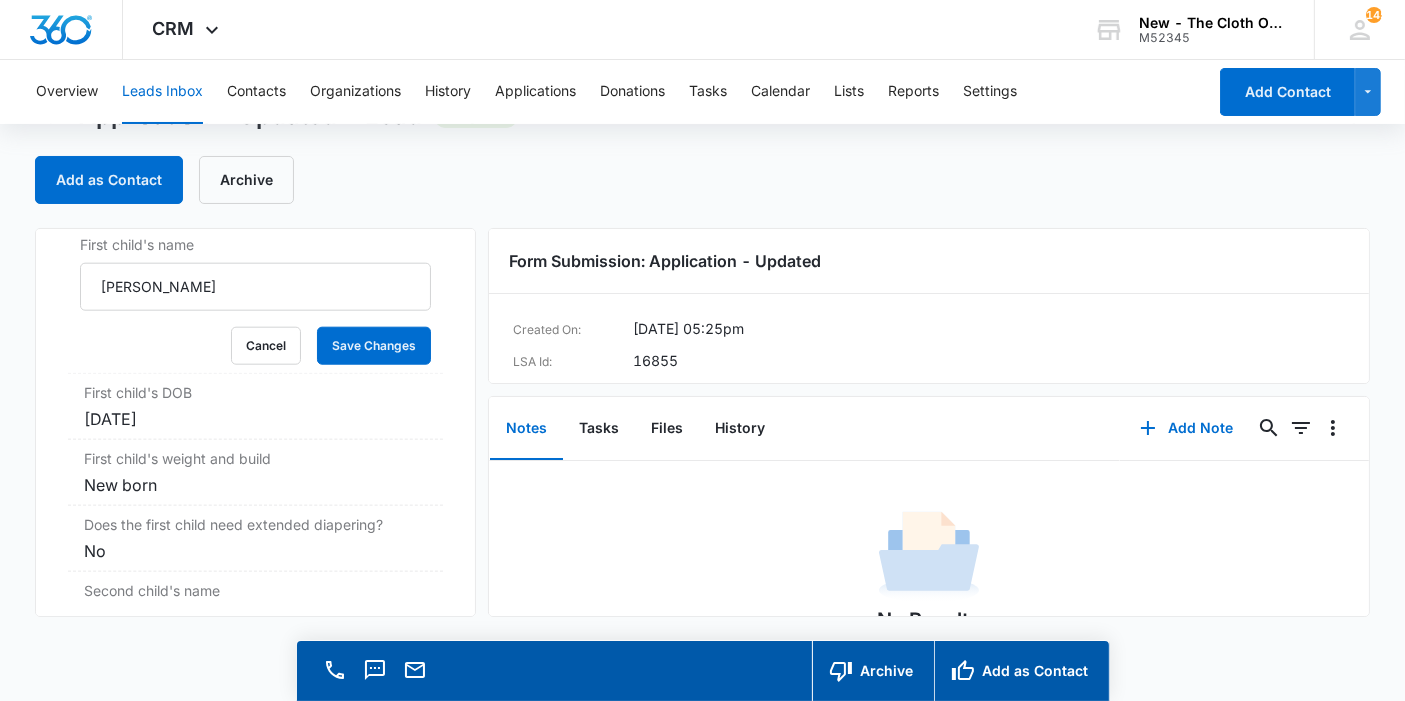 click on "Add as Contact Archive" at bounding box center (702, 180) 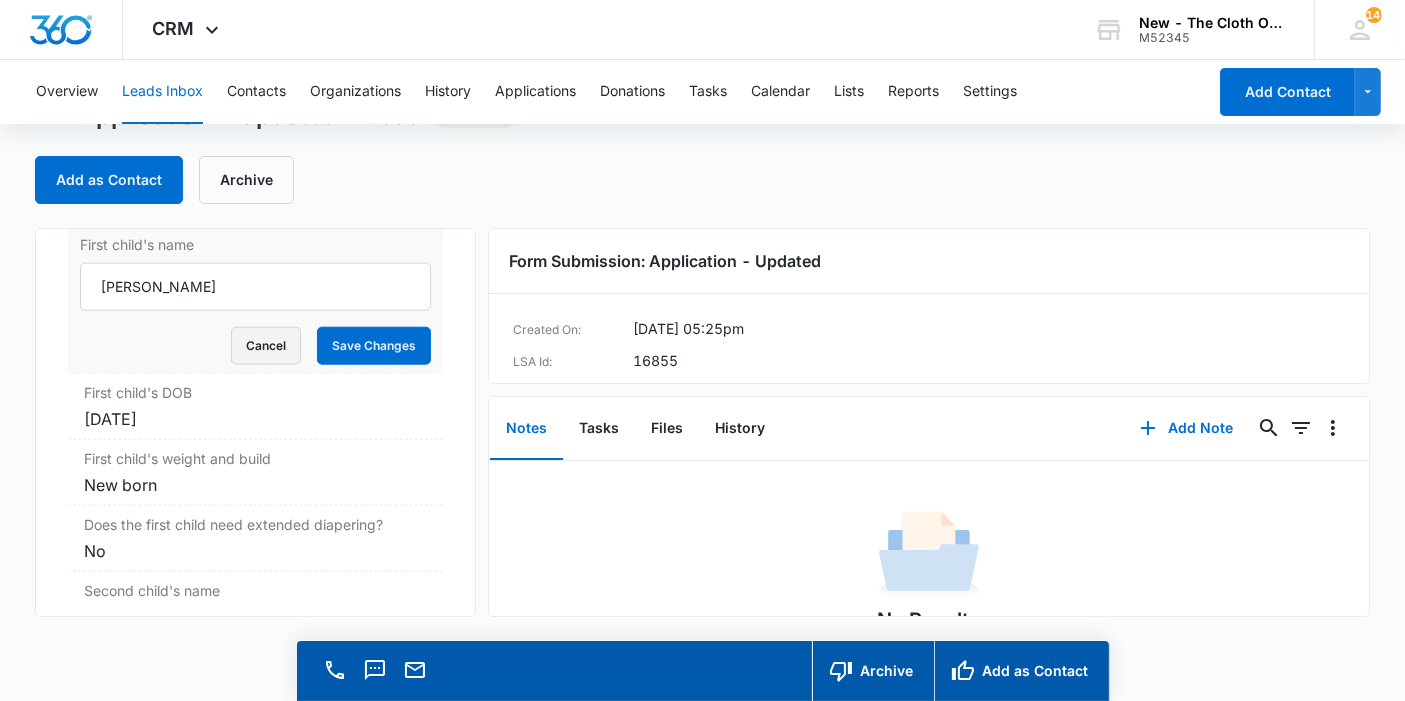 click on "Cancel" at bounding box center (266, 346) 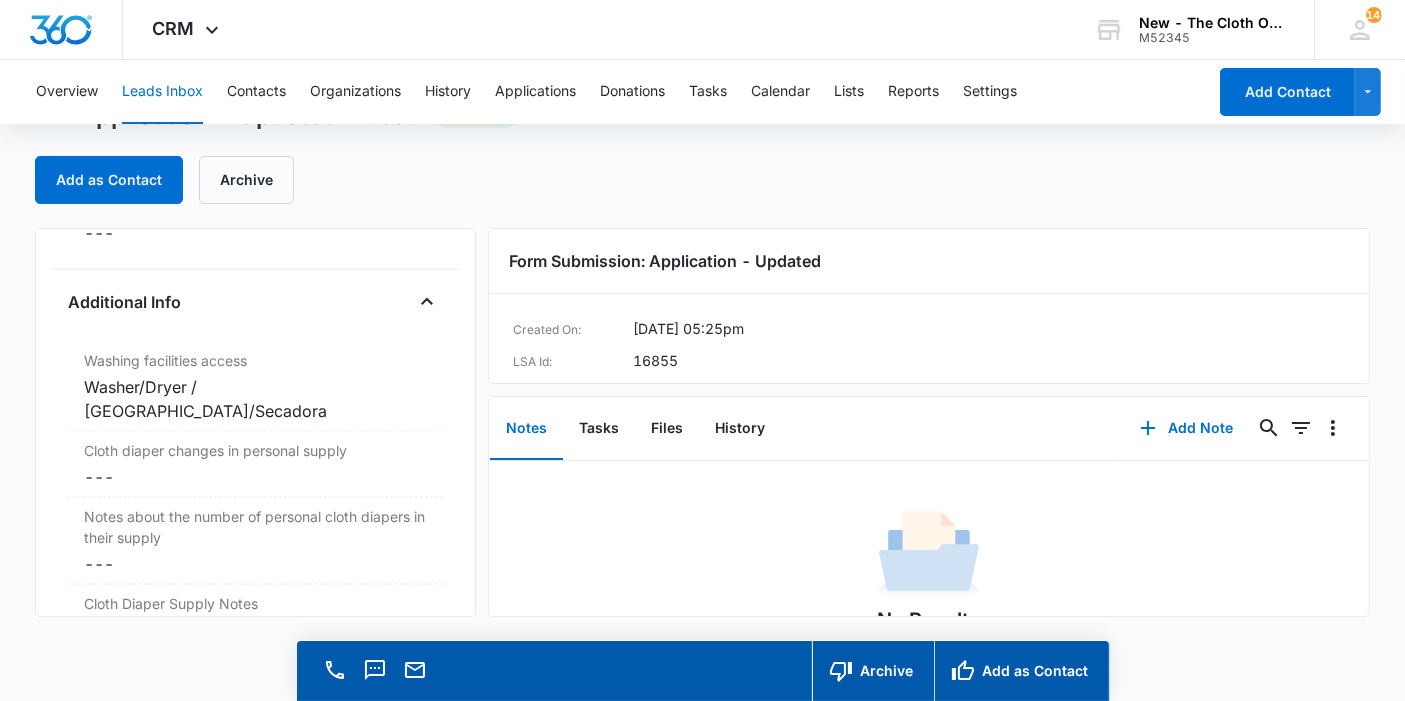 scroll, scrollTop: 3227, scrollLeft: 0, axis: vertical 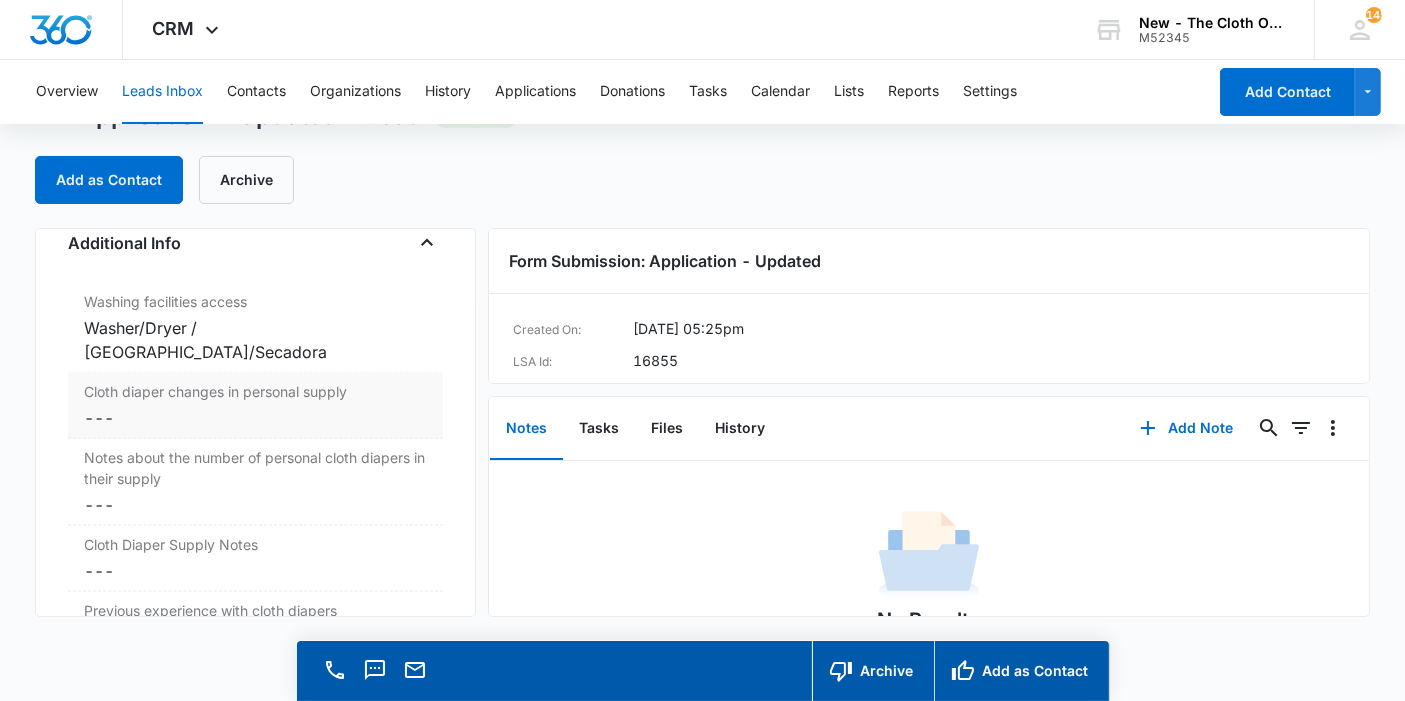 click on "Cancel Save Changes ---" at bounding box center [255, 418] 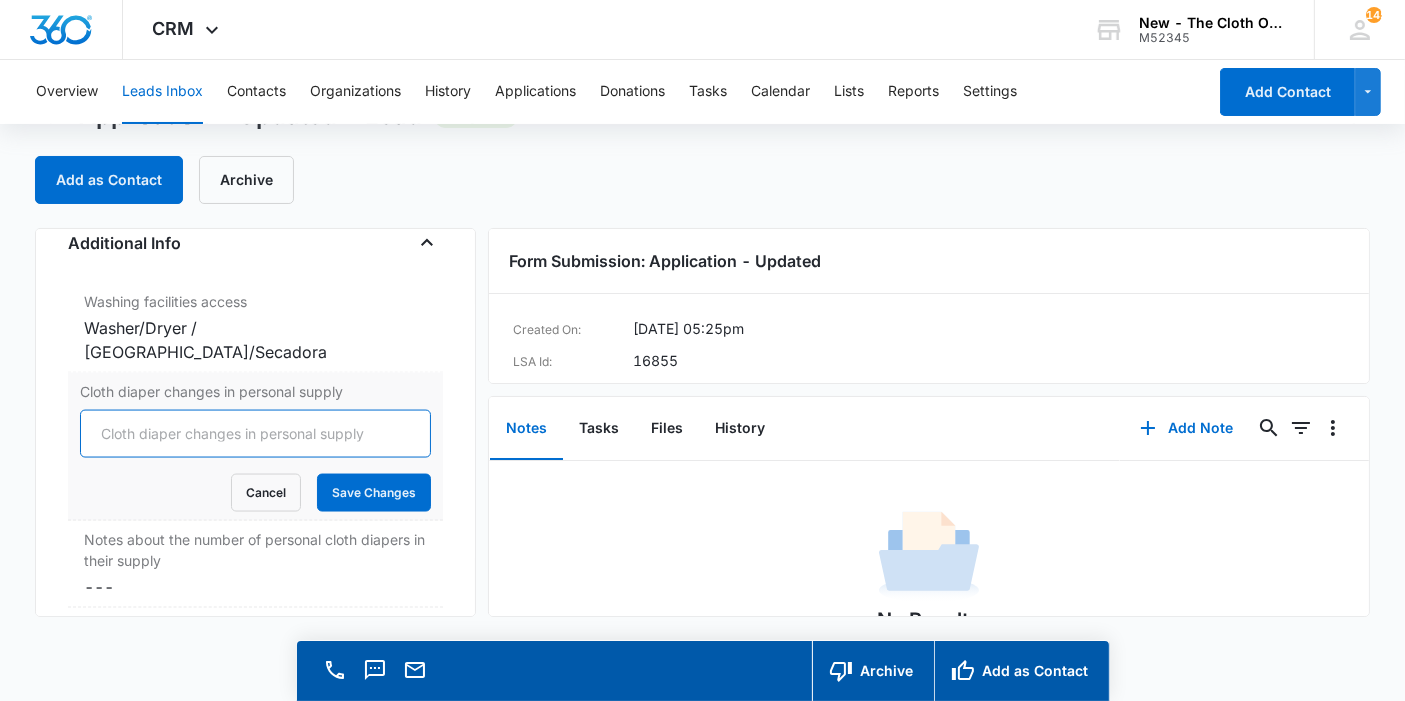 click on "Cloth diaper changes in personal supply" at bounding box center [255, 434] 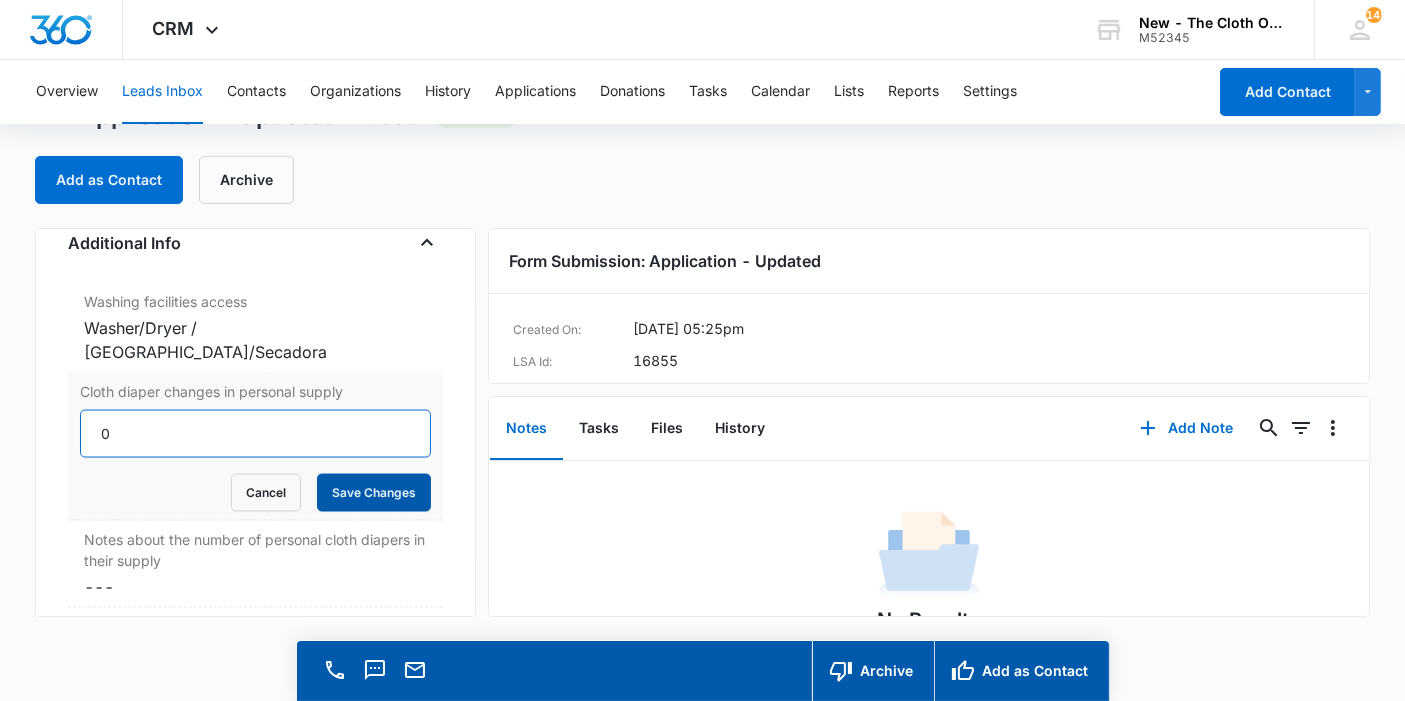 type on "0" 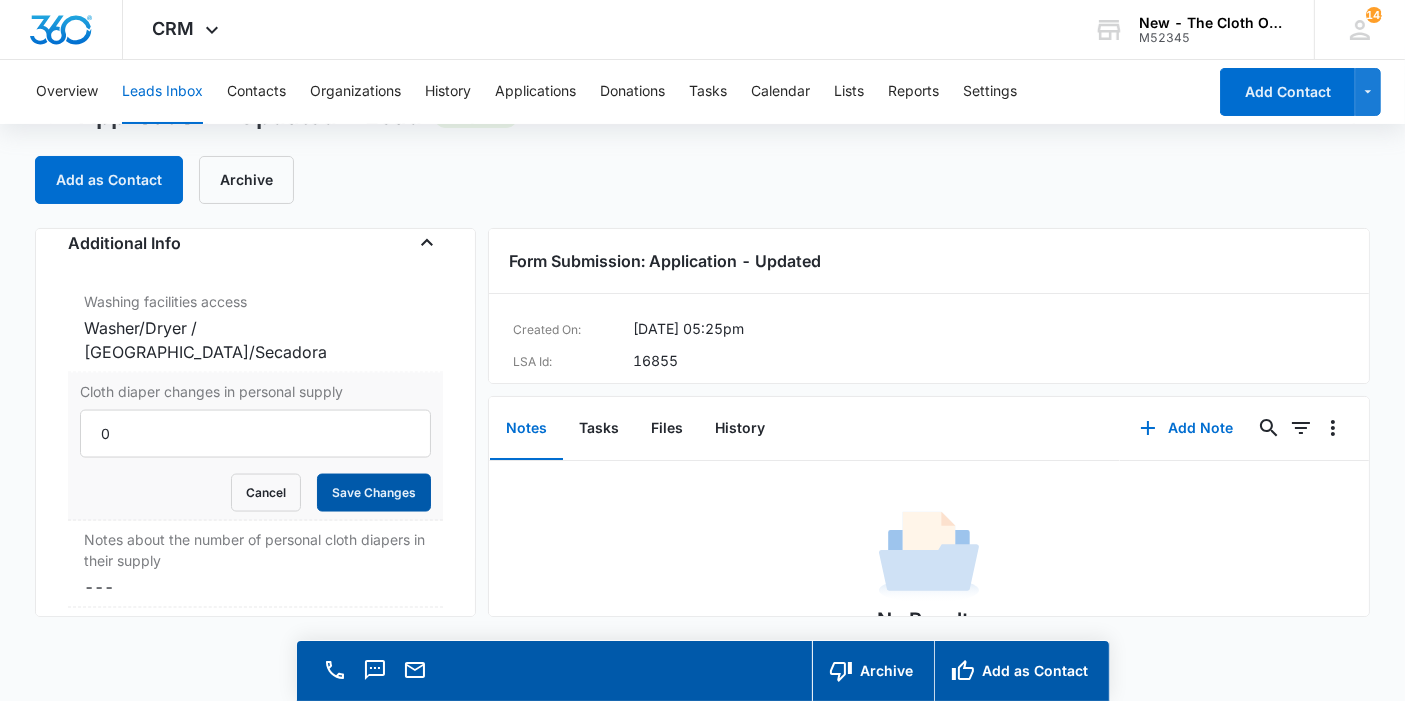 click on "Save Changes" at bounding box center (374, 493) 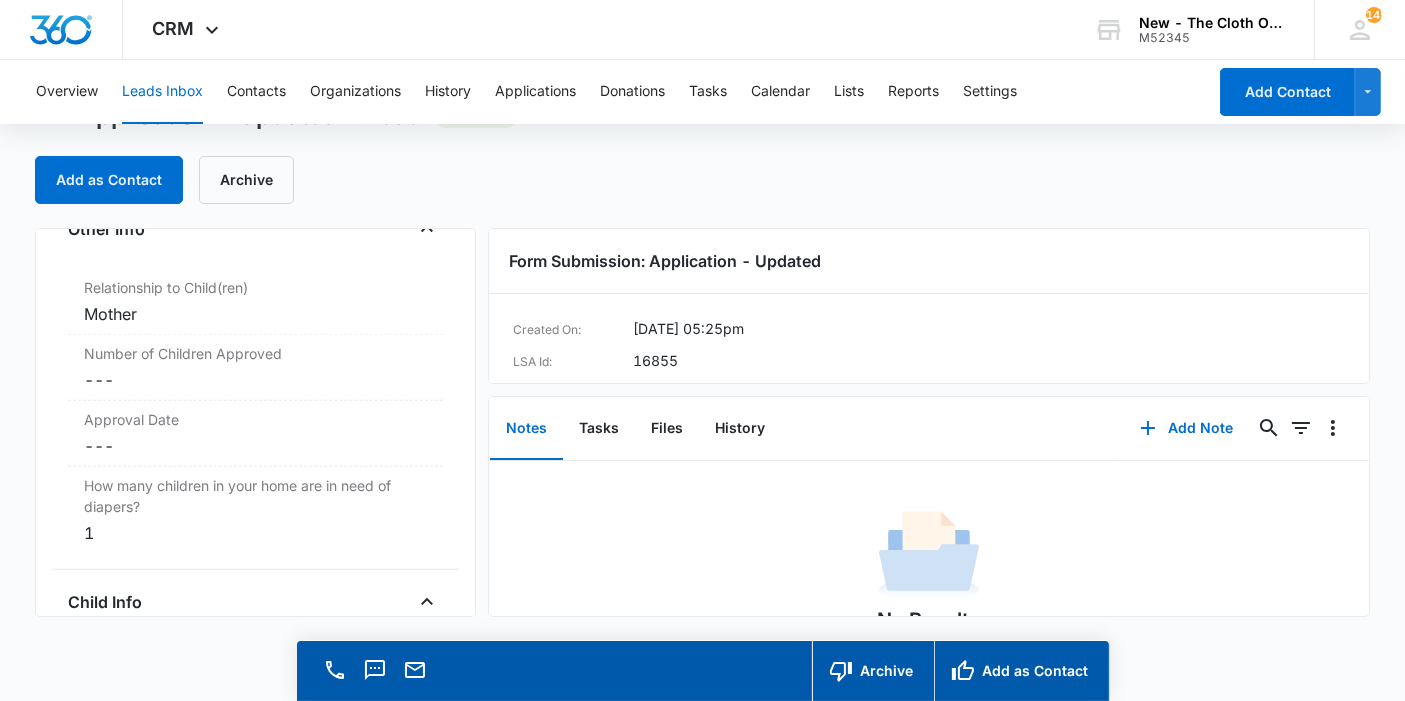 scroll, scrollTop: 1589, scrollLeft: 0, axis: vertical 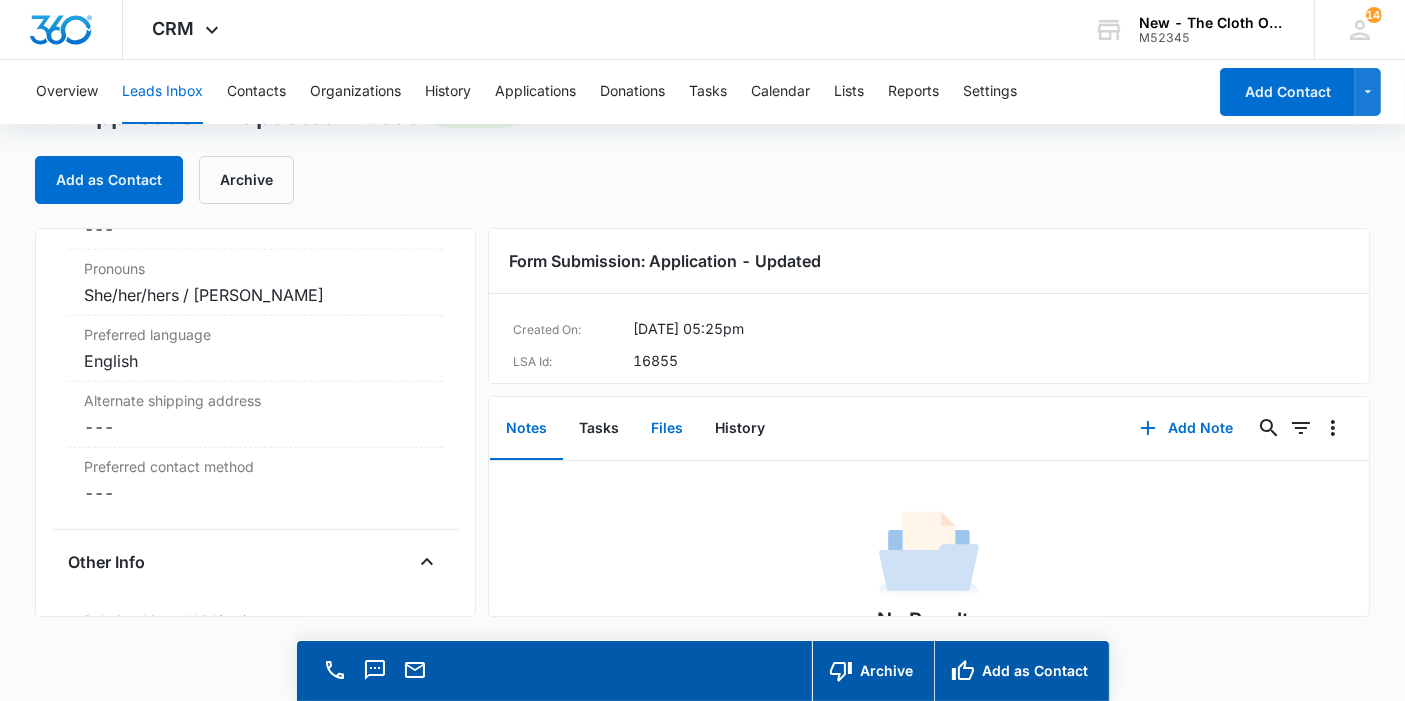click on "Files" at bounding box center [667, 429] 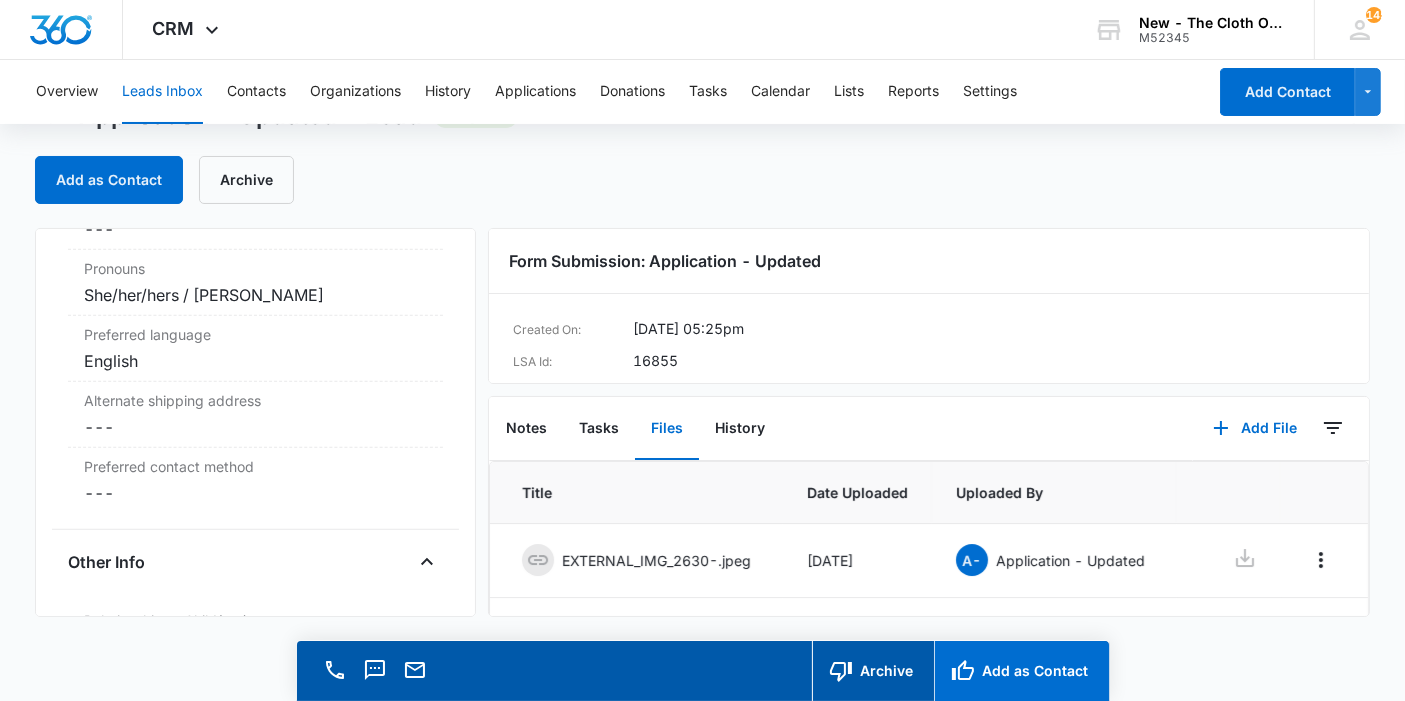 click on "Add as Contact" at bounding box center [1021, 671] 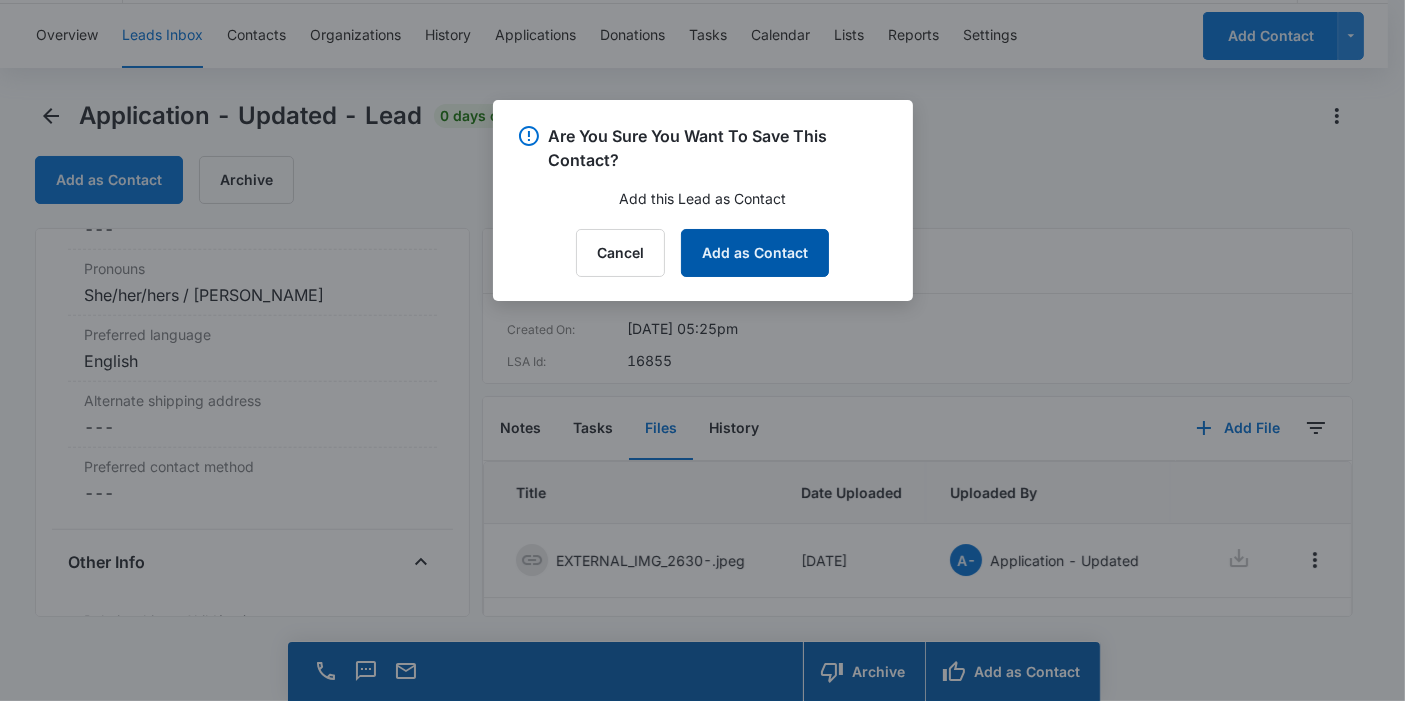 click on "Add as Contact" at bounding box center (755, 253) 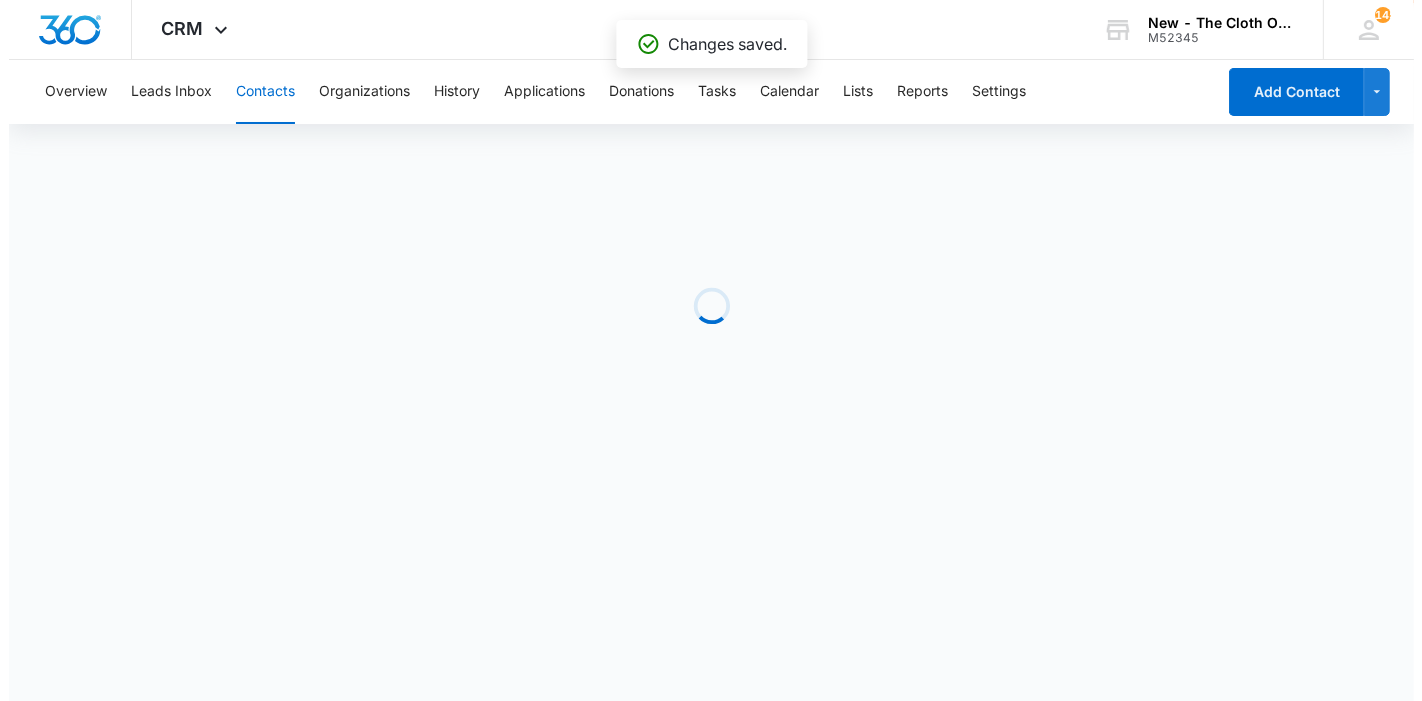 scroll, scrollTop: 0, scrollLeft: 0, axis: both 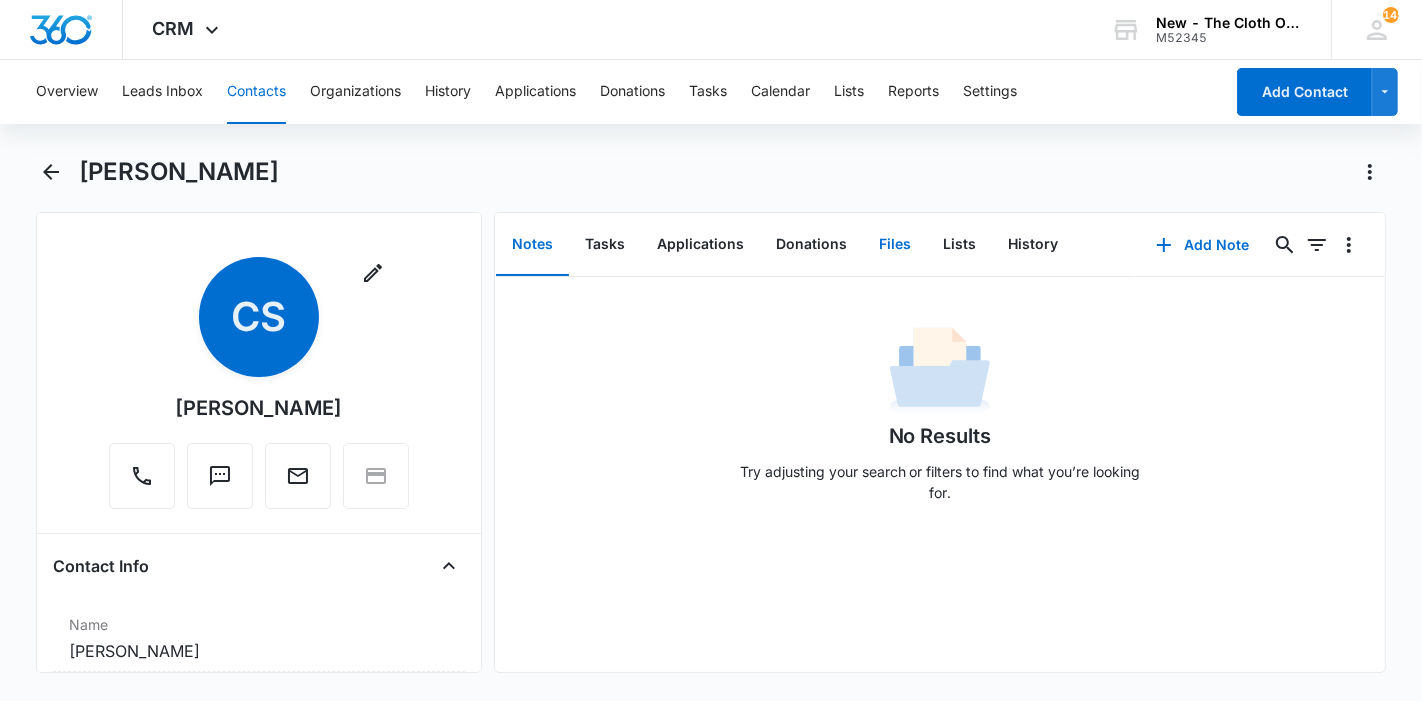 click on "Files" at bounding box center [895, 245] 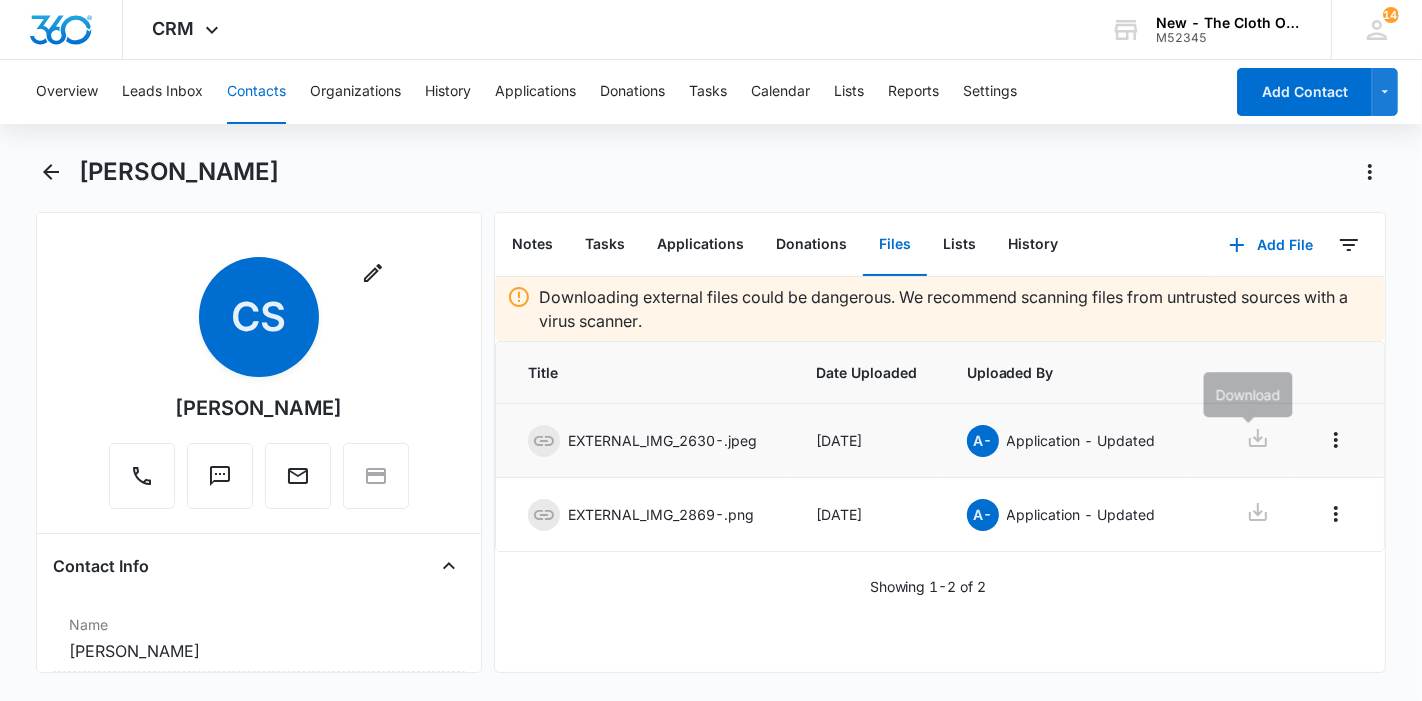 click 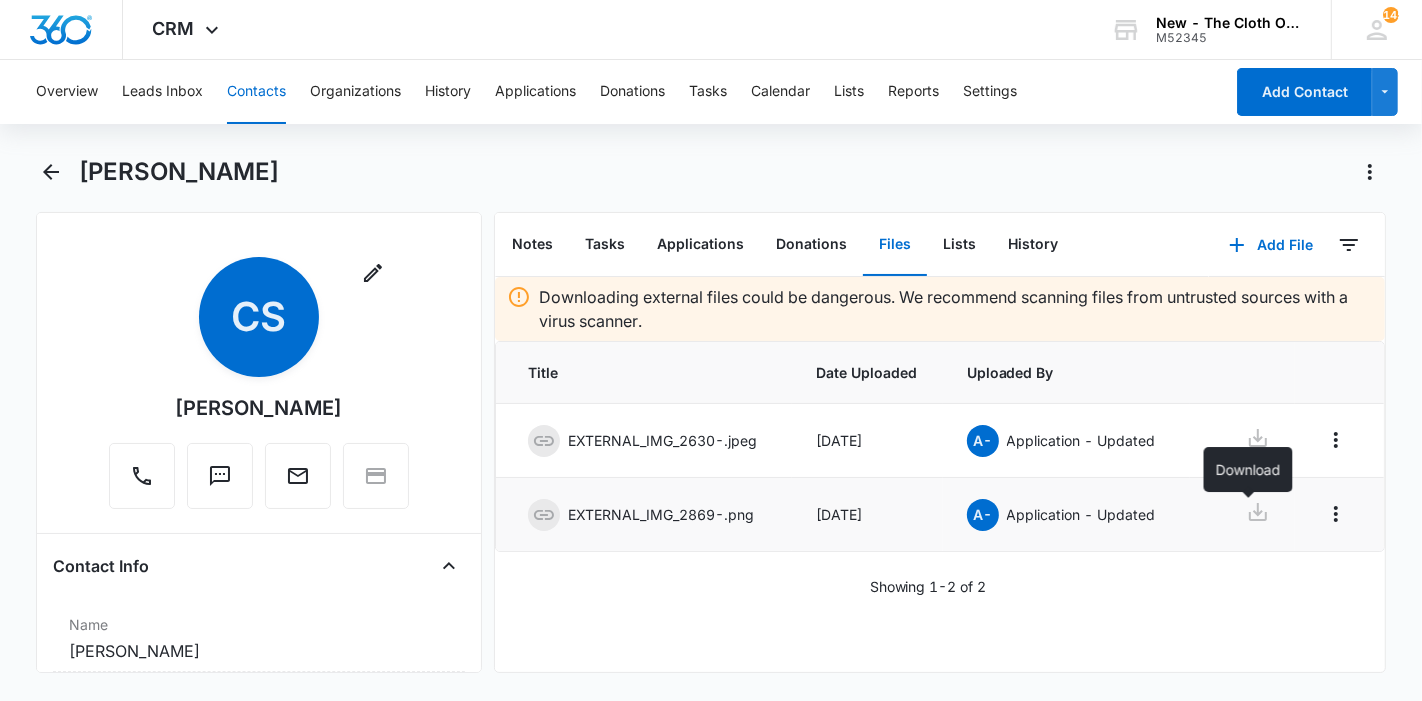 click 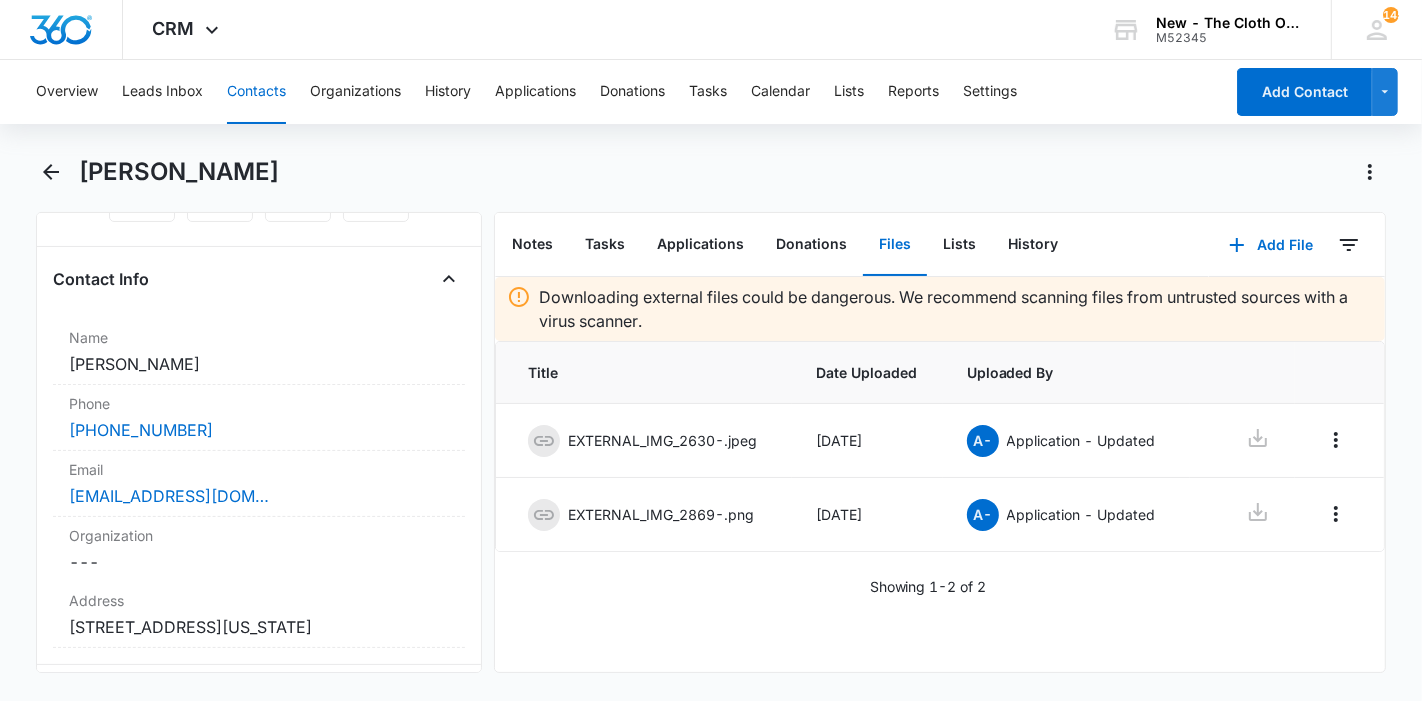 scroll, scrollTop: 333, scrollLeft: 0, axis: vertical 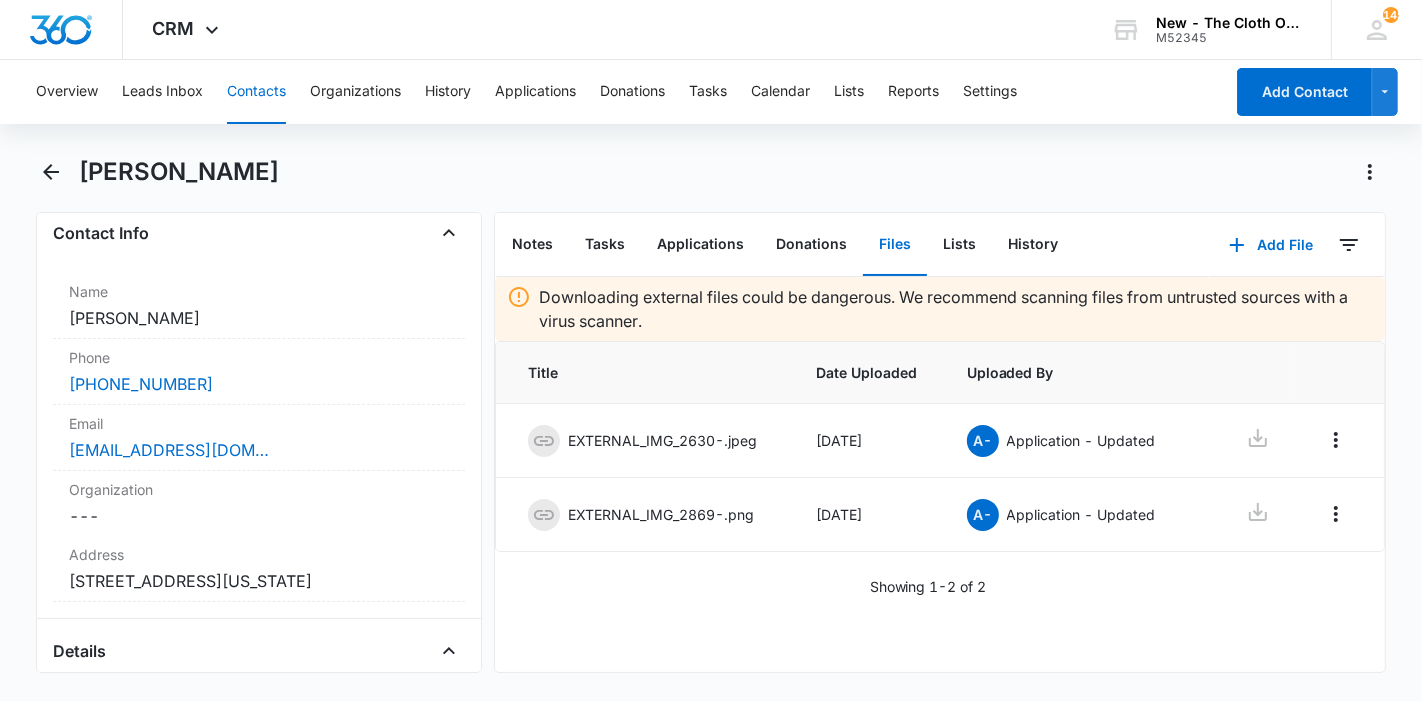 drag, startPoint x: 330, startPoint y: 178, endPoint x: 83, endPoint y: 189, distance: 247.24481 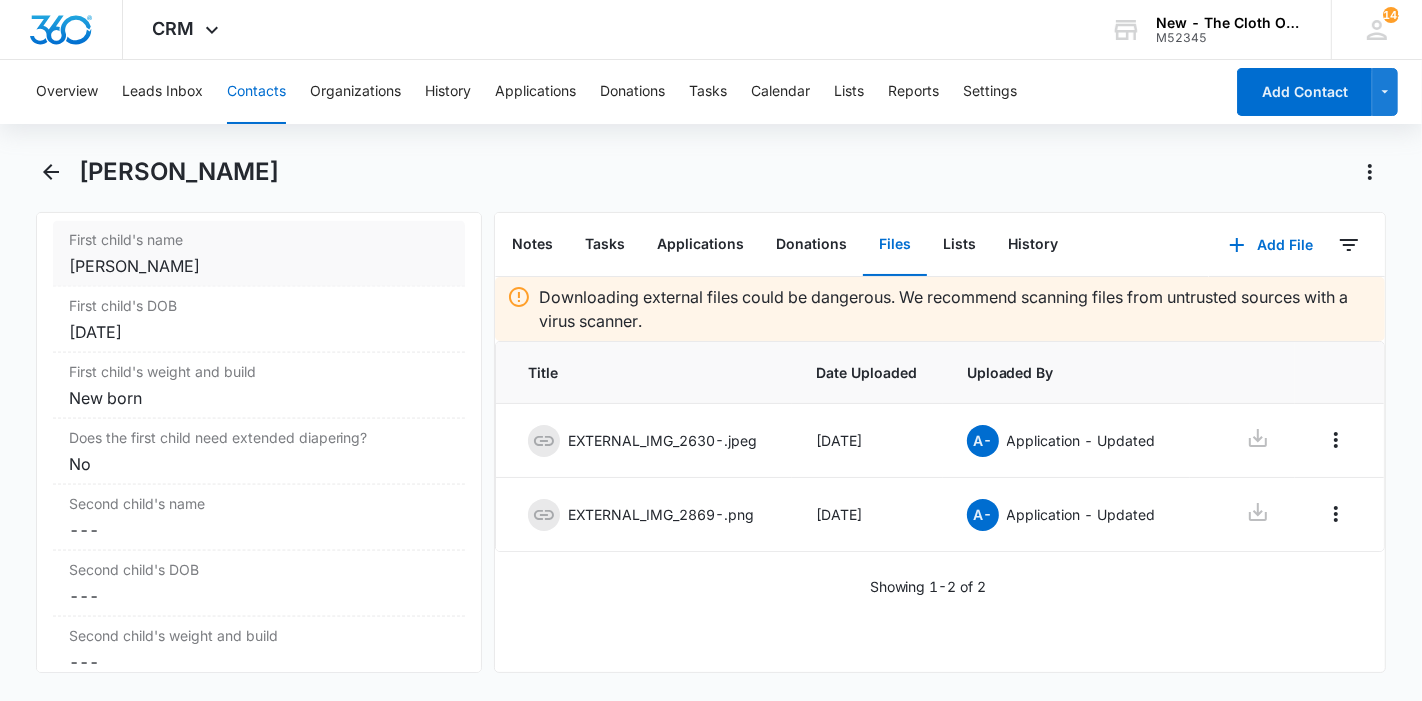 scroll, scrollTop: 2444, scrollLeft: 0, axis: vertical 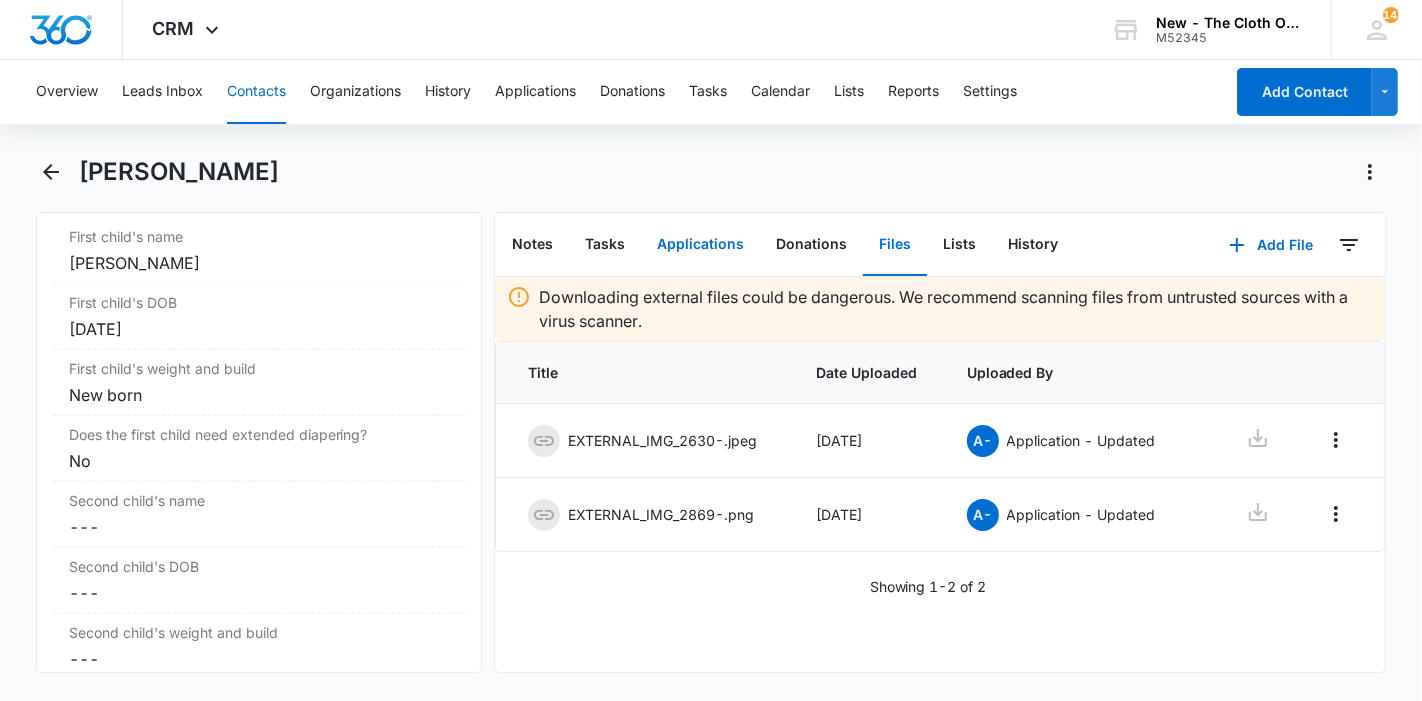 click on "Applications" at bounding box center [700, 245] 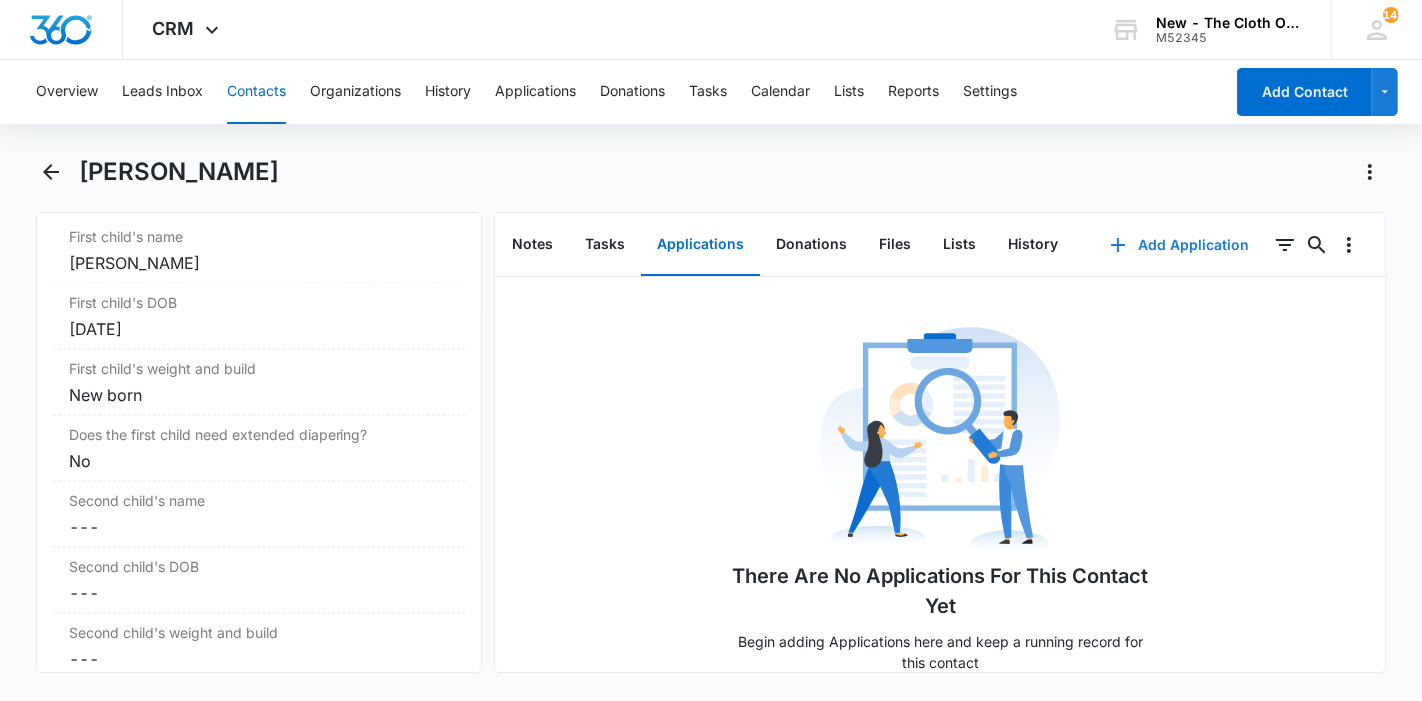 click on "Add Application" at bounding box center (1179, 245) 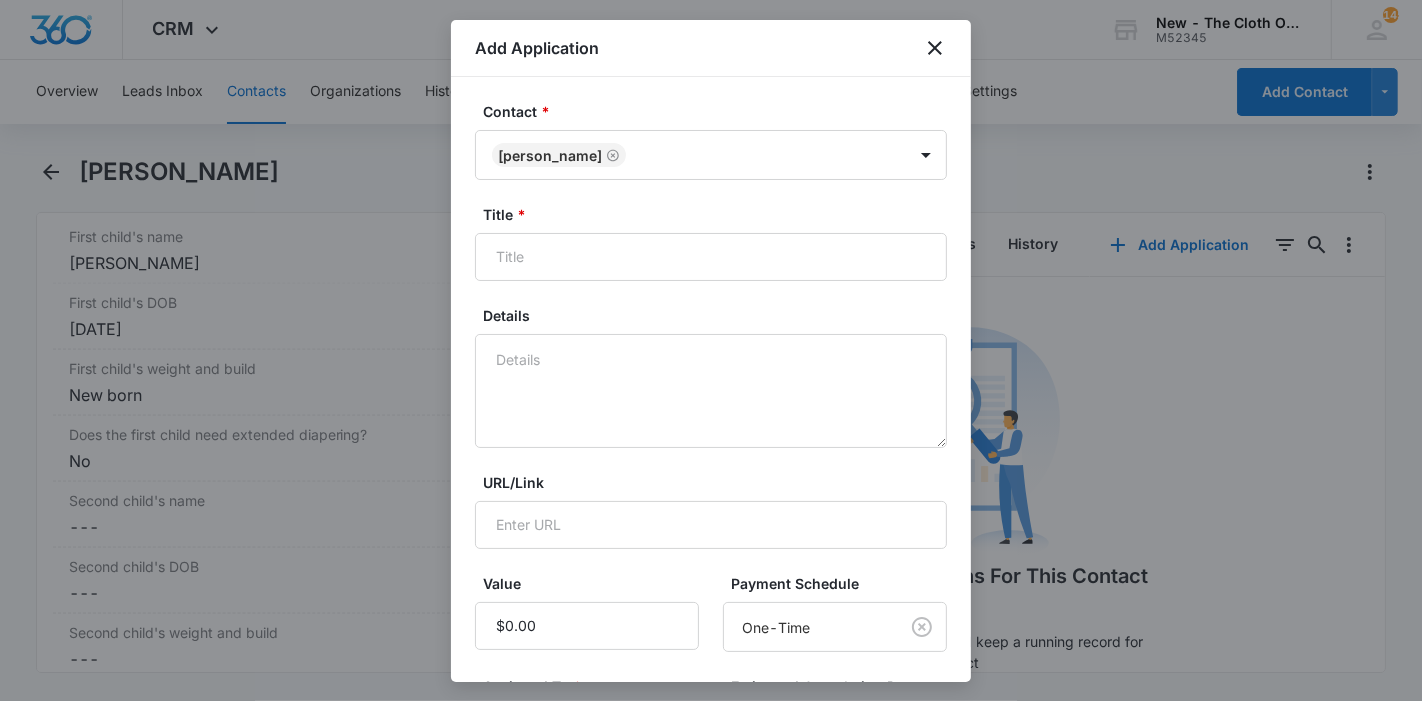 click on "Contact * Charmaine Sheree Tate Title * Details URL/Link Value Payment Schedule One-Time Assigned To * Assigned To Estimated Completion Date Status Status Cancel Add Application" at bounding box center (711, 523) 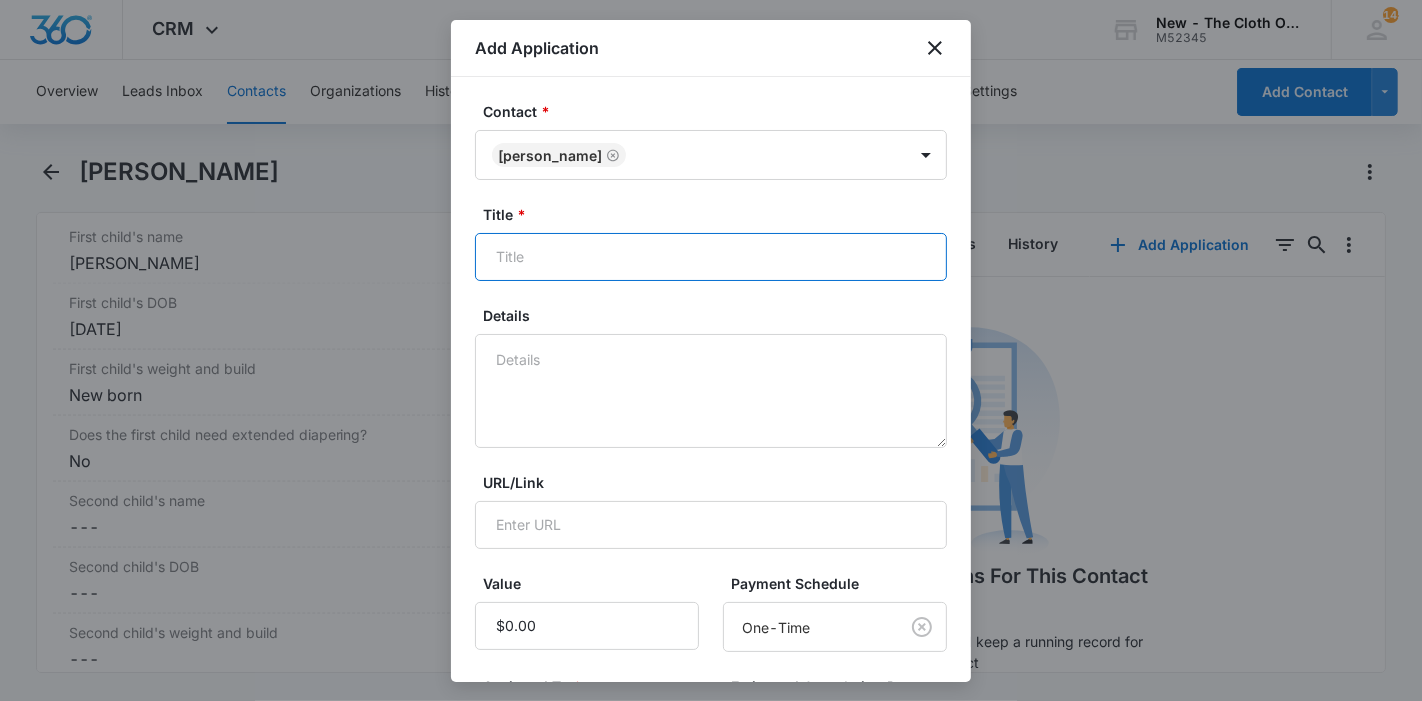click on "Title *" at bounding box center (711, 257) 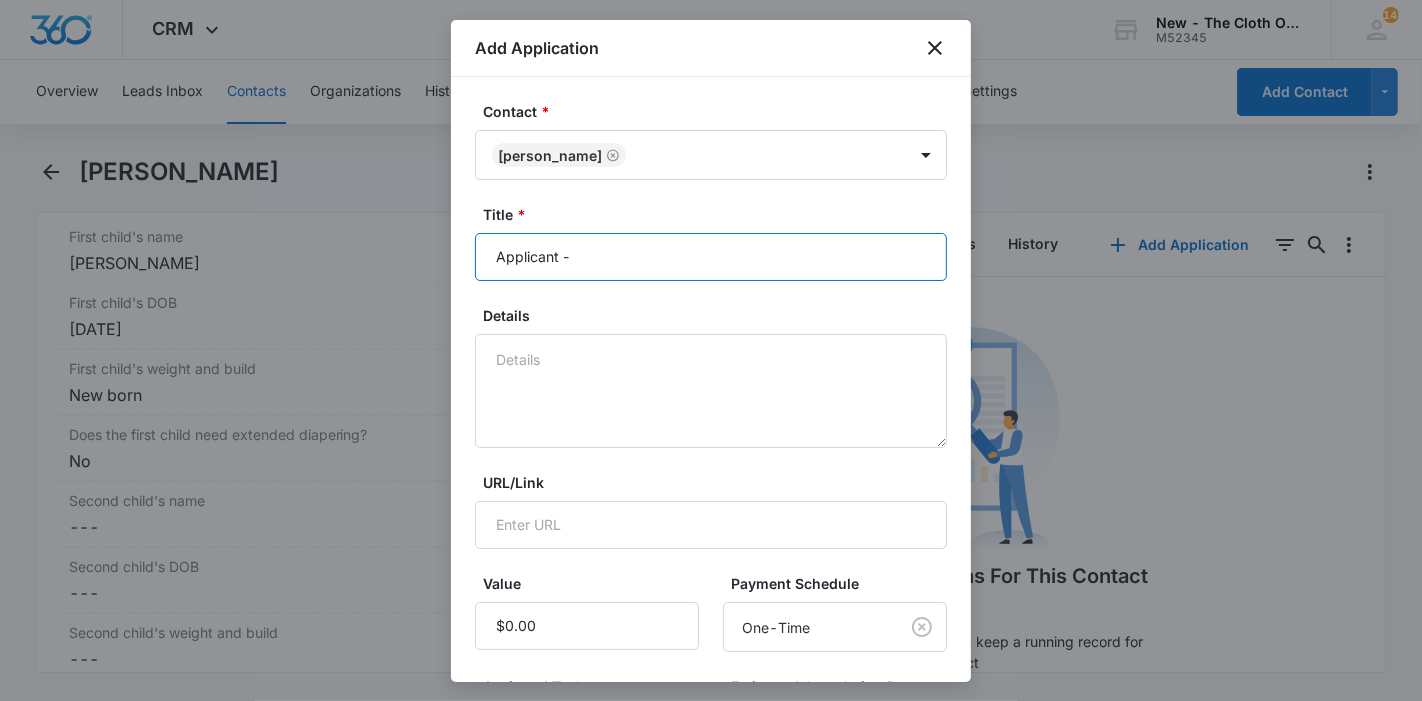 paste on "Charmaine Sheree Tate" 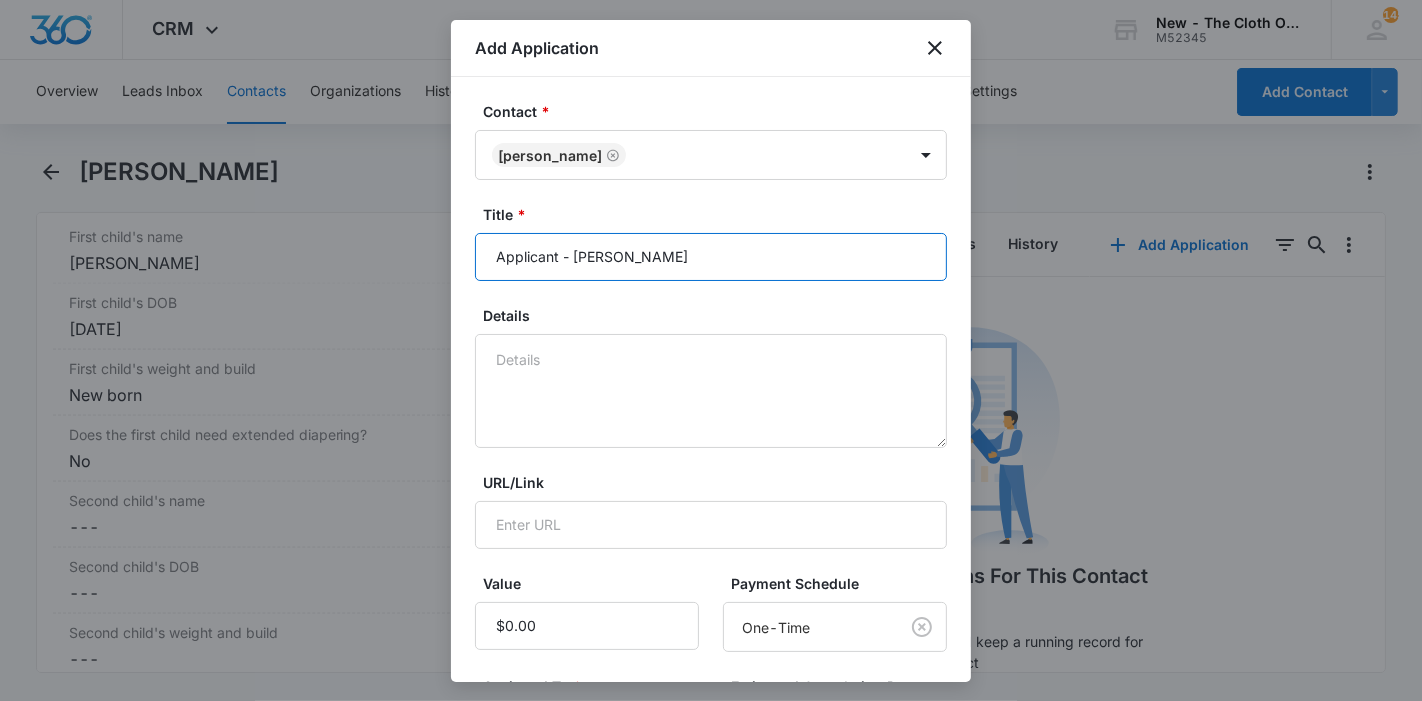 click on "Applicant - Charmaine Sheree Tate" at bounding box center [711, 257] 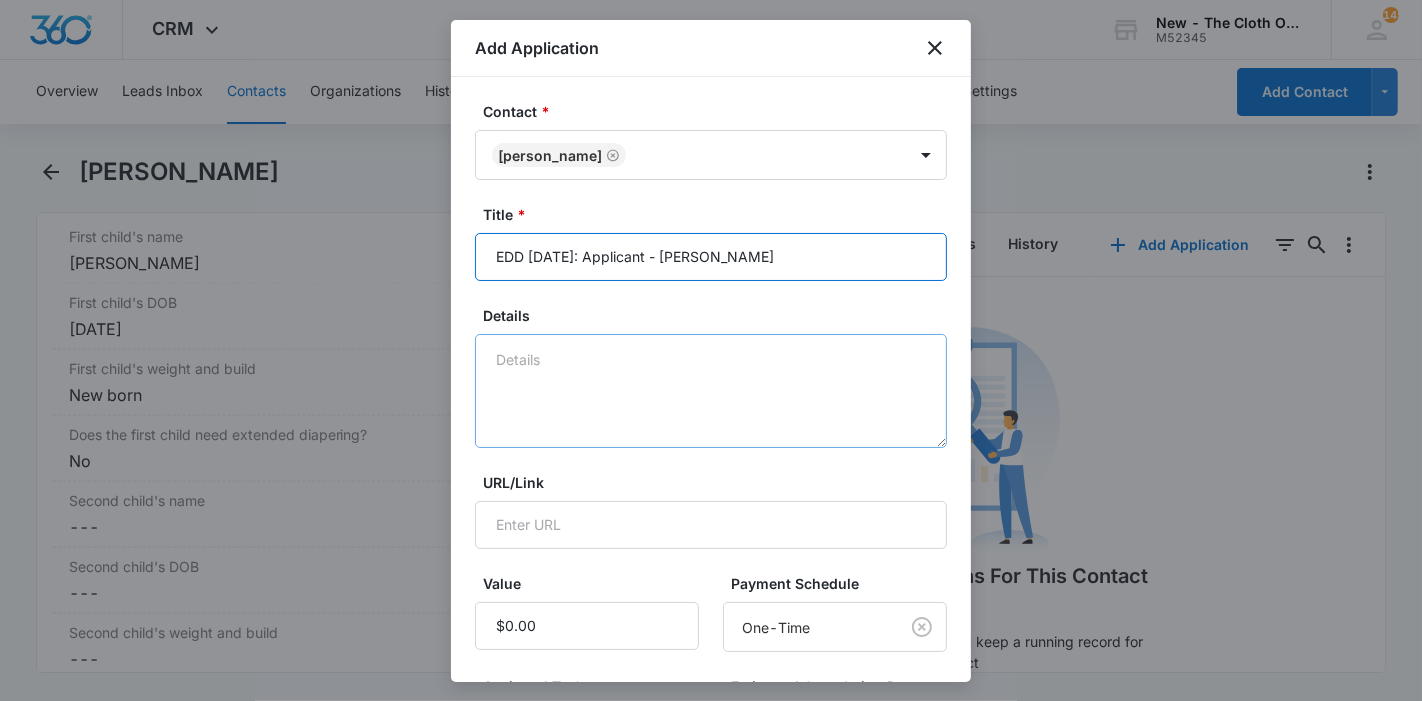 type on "EDD 01/31/2026: Applicant - Charmaine Sheree Tate" 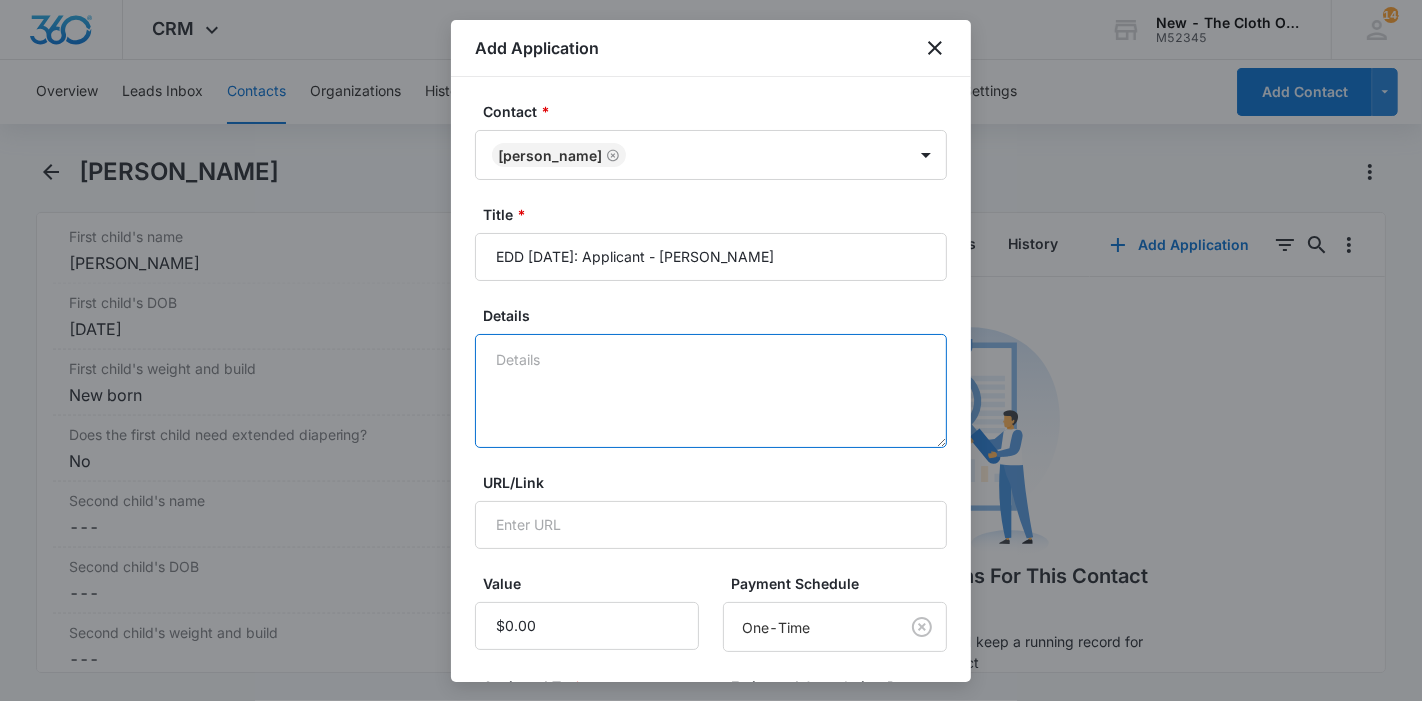 click on "Details" at bounding box center [711, 391] 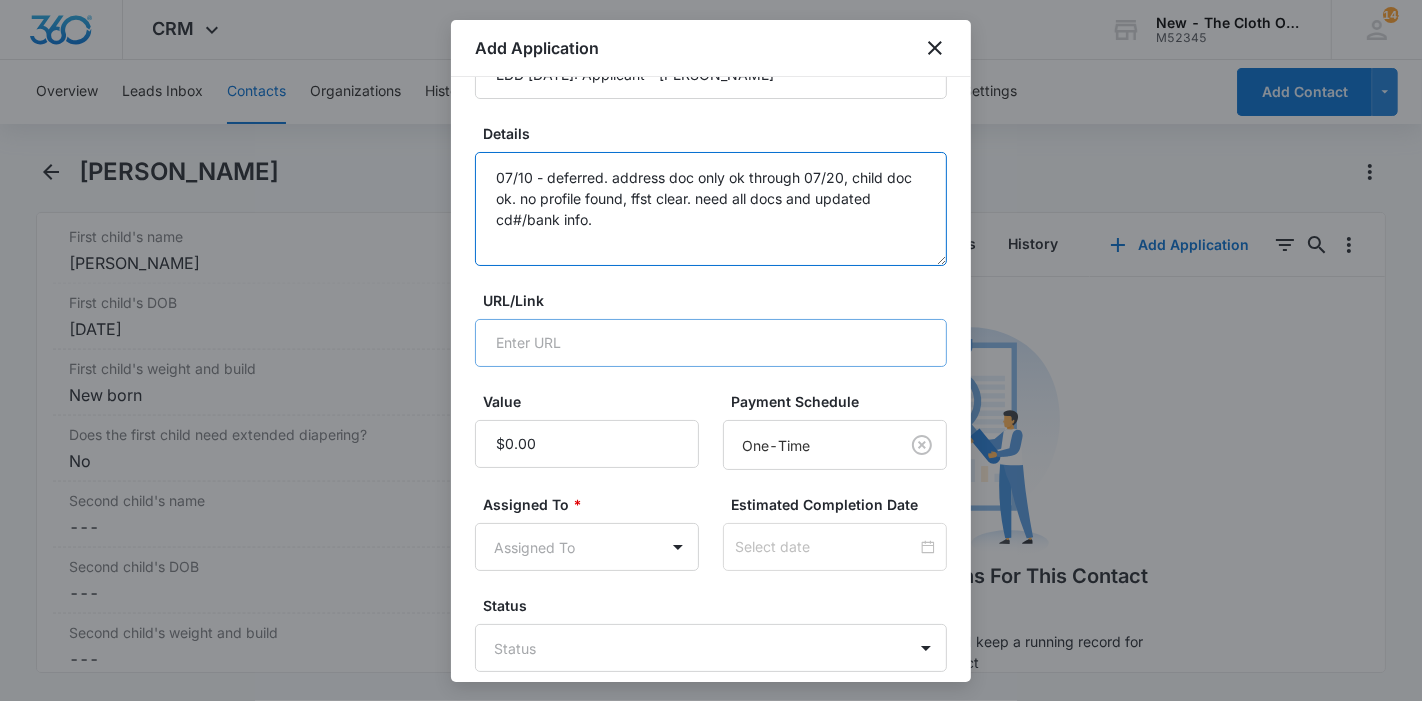 scroll, scrollTop: 285, scrollLeft: 0, axis: vertical 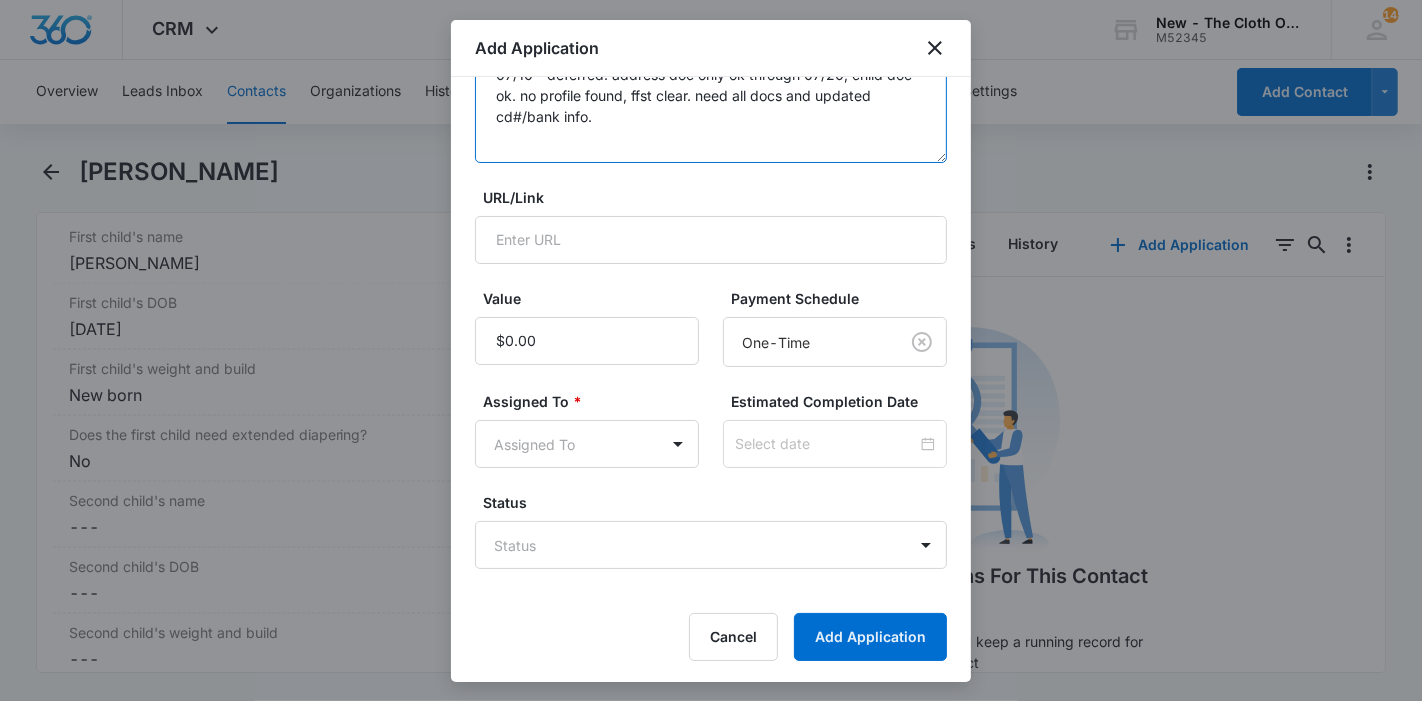 type on "07/10 - deferred. address doc only ok through 07/20, child doc ok. no profile found, ffst clear. need all docs and updated cd#/bank info." 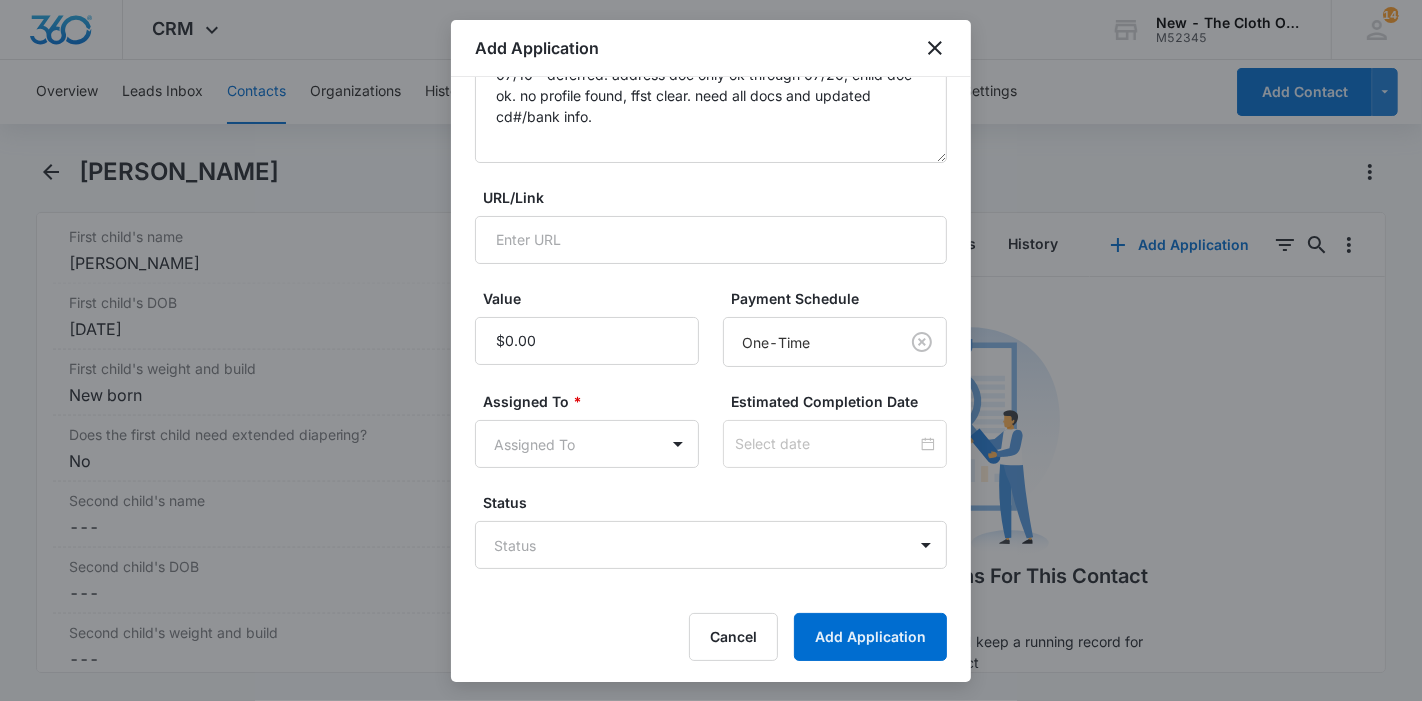 click on "Assigned To * Assigned To" at bounding box center (587, 429) 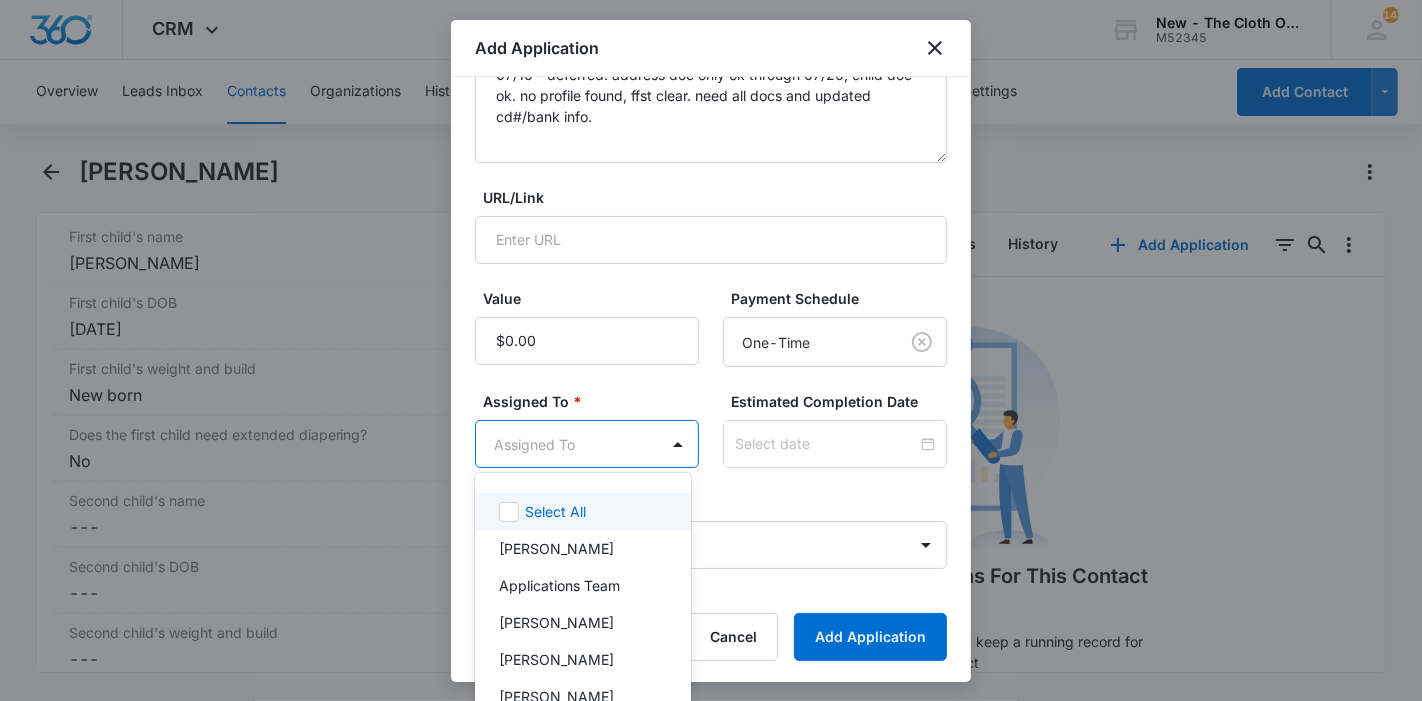 click on "CRM Apps Reputation Forms CRM Email Ads Intelligence Brand Settings New - The Cloth Option M52345 Your Accounts View All 145 KL Katie Lohr katie.WA@theclothoption.org My Profile 145 Notifications Support Logout Terms & Conditions   •   Privacy Policy Overview Leads Inbox Contacts Organizations History Applications Donations Tasks Calendar Lists Reports Settings Add Contact Charmaine Sheree Tate Remove CS Charmaine Sheree Tate Contact Info Name Cancel Save Changes Charmaine Sheree Tate Phone Cancel Save Changes (209) 247-2984 Email Cancel Save Changes mainetate26@gmail.com Organization Cancel Save Changes --- Address Cancel Save Changes 2501 Yreka Ave Sacramento California 95822 Details Lead Source Cancel Save Changes Application - Updated Contact Type Cancel Save Changes Applicant Contact Status Cancel Save Changes Application in process Assigned To Cancel Save Changes Applications Team Tags Cancel Save Changes --- Next Contact Date Cancel Save Changes --- Color Tag Current Color: Cancel Save Changes ID 1" at bounding box center [711, 350] 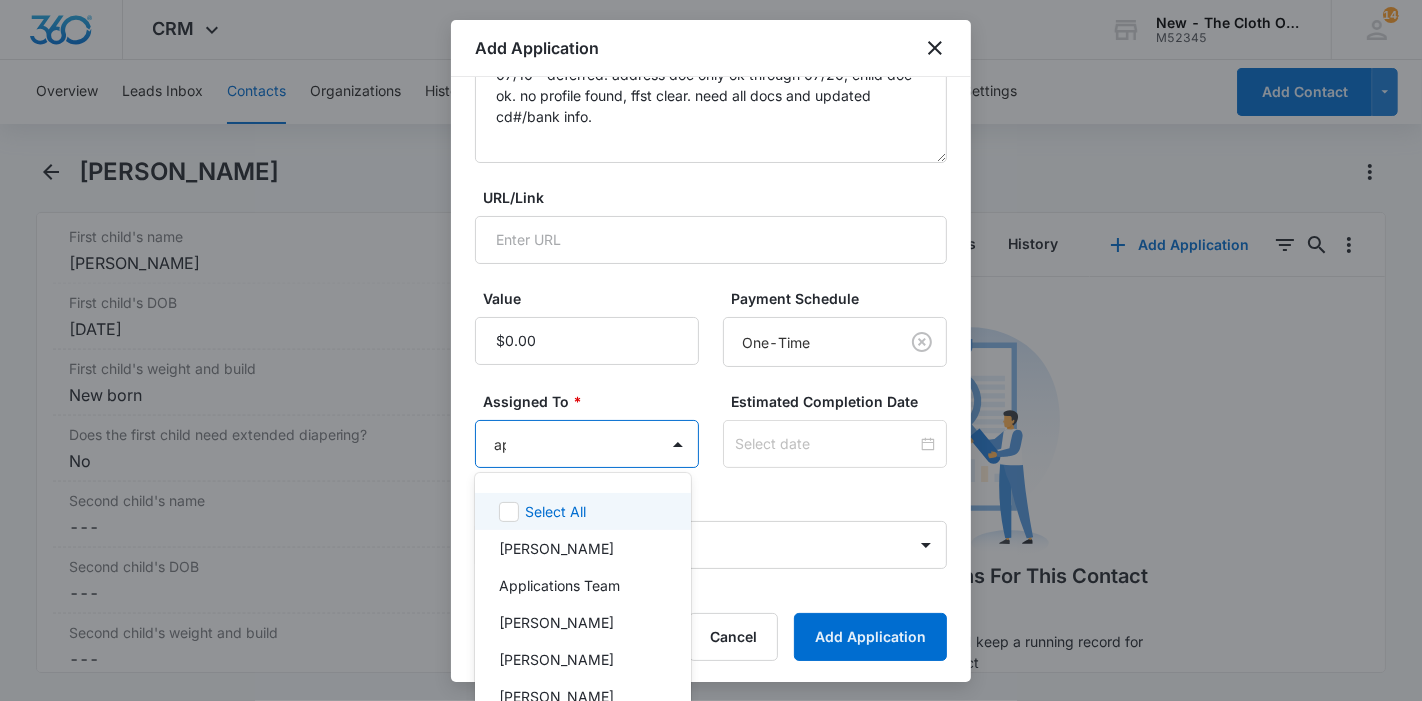 type on "app" 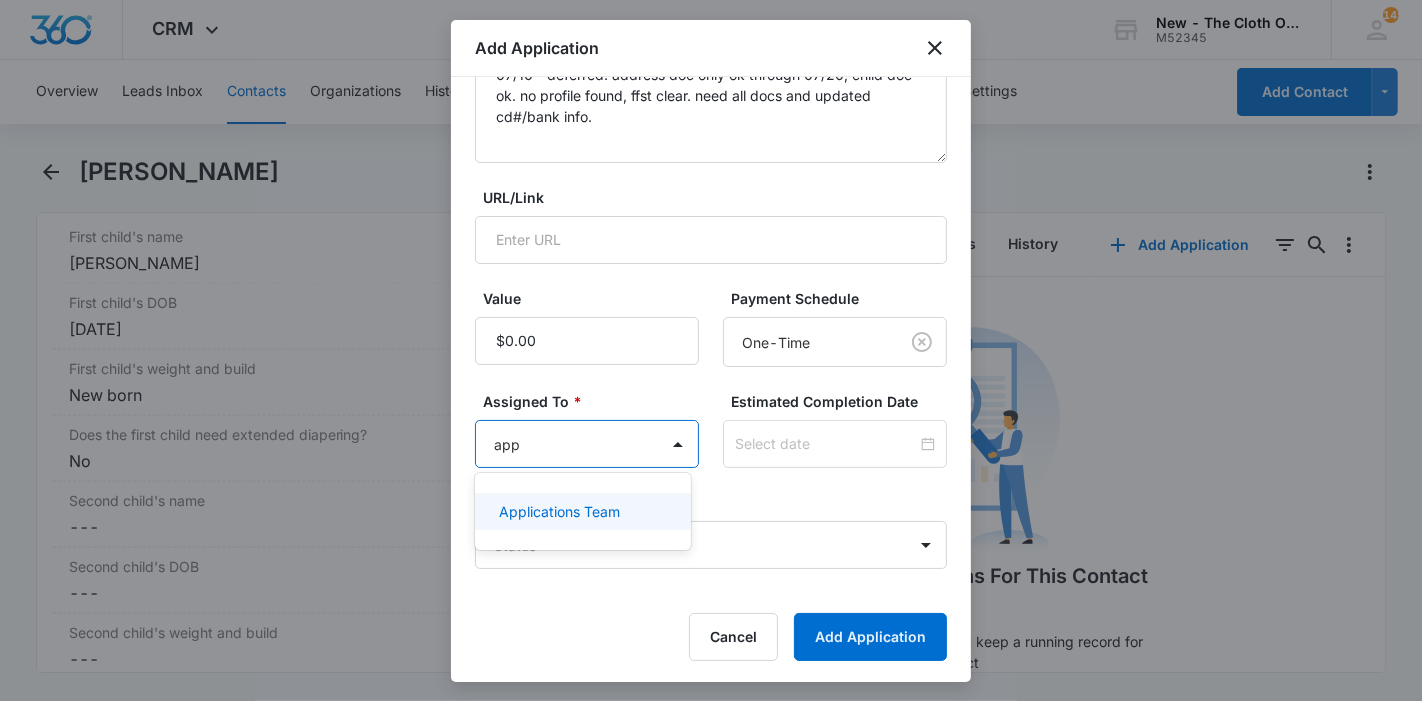 click on "Applications Team" at bounding box center [559, 511] 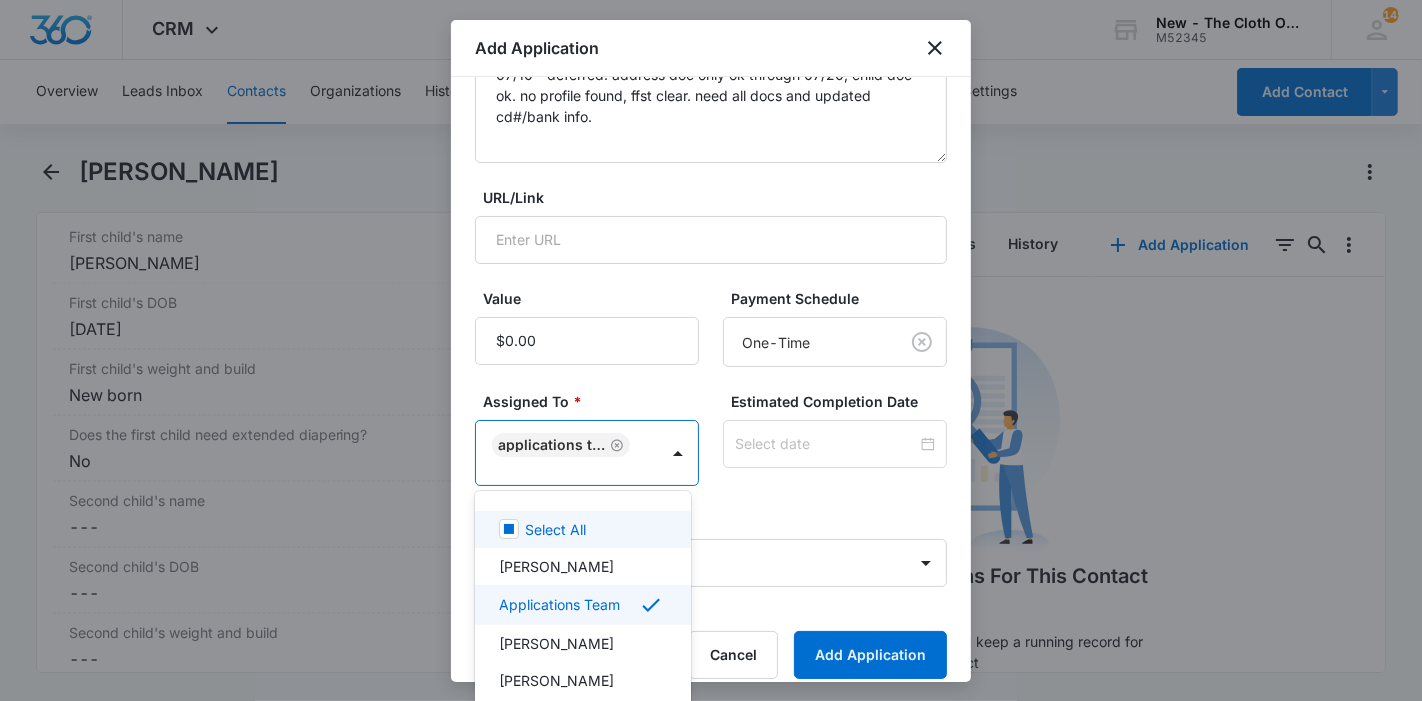 click at bounding box center [711, 350] 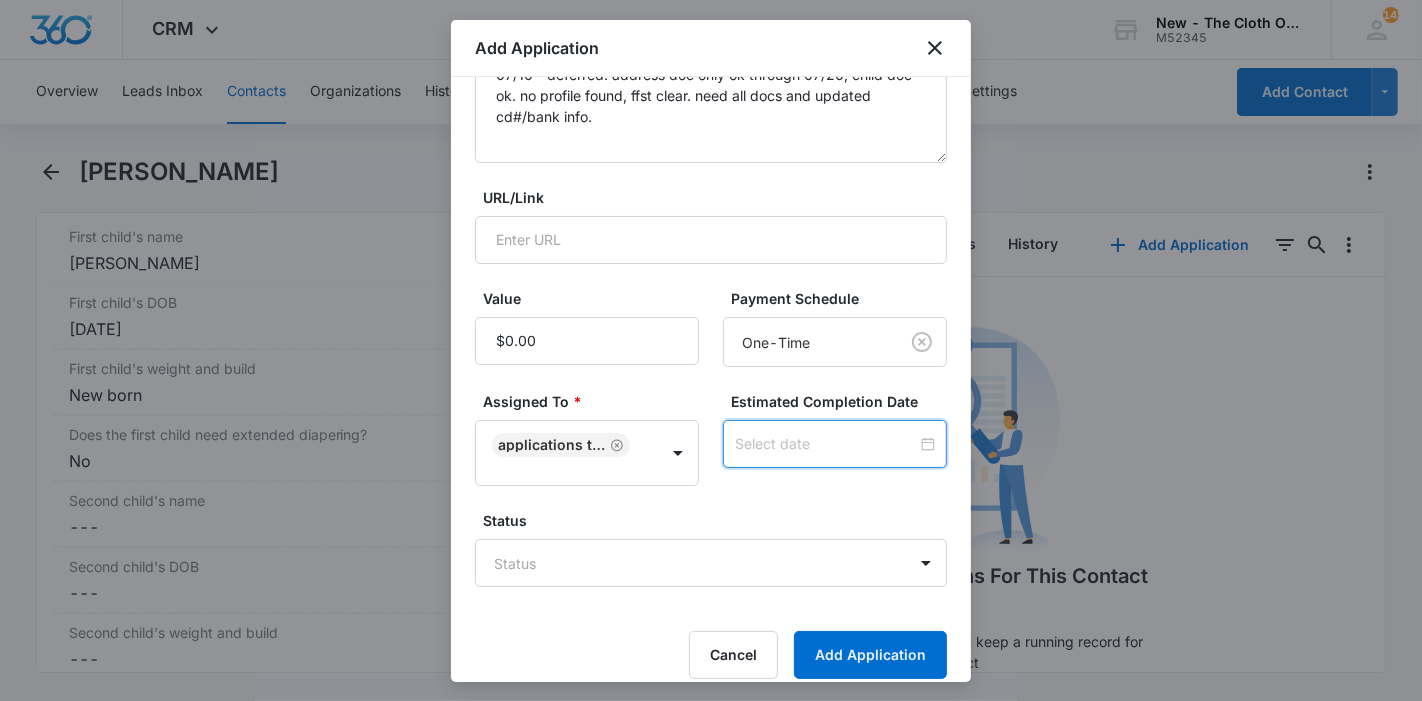 click at bounding box center (826, 444) 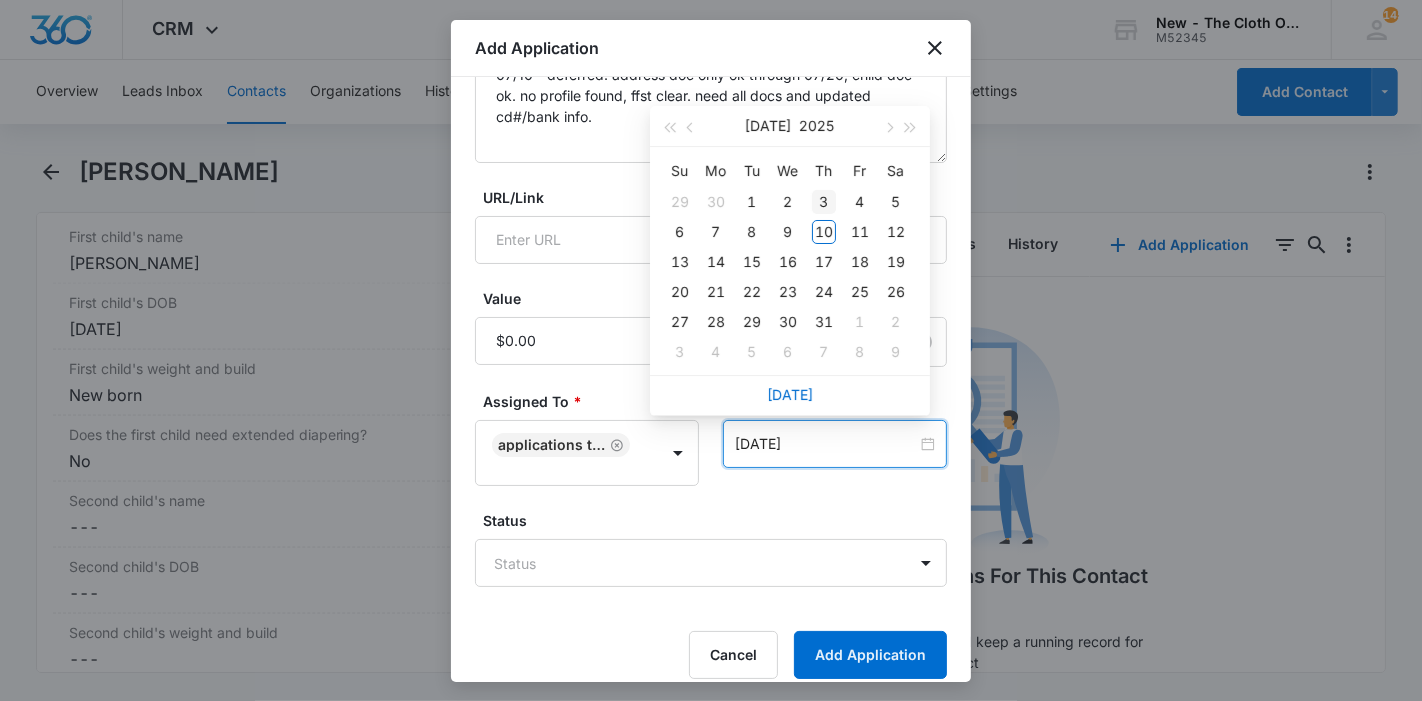 type on "Jul 3, 2025" 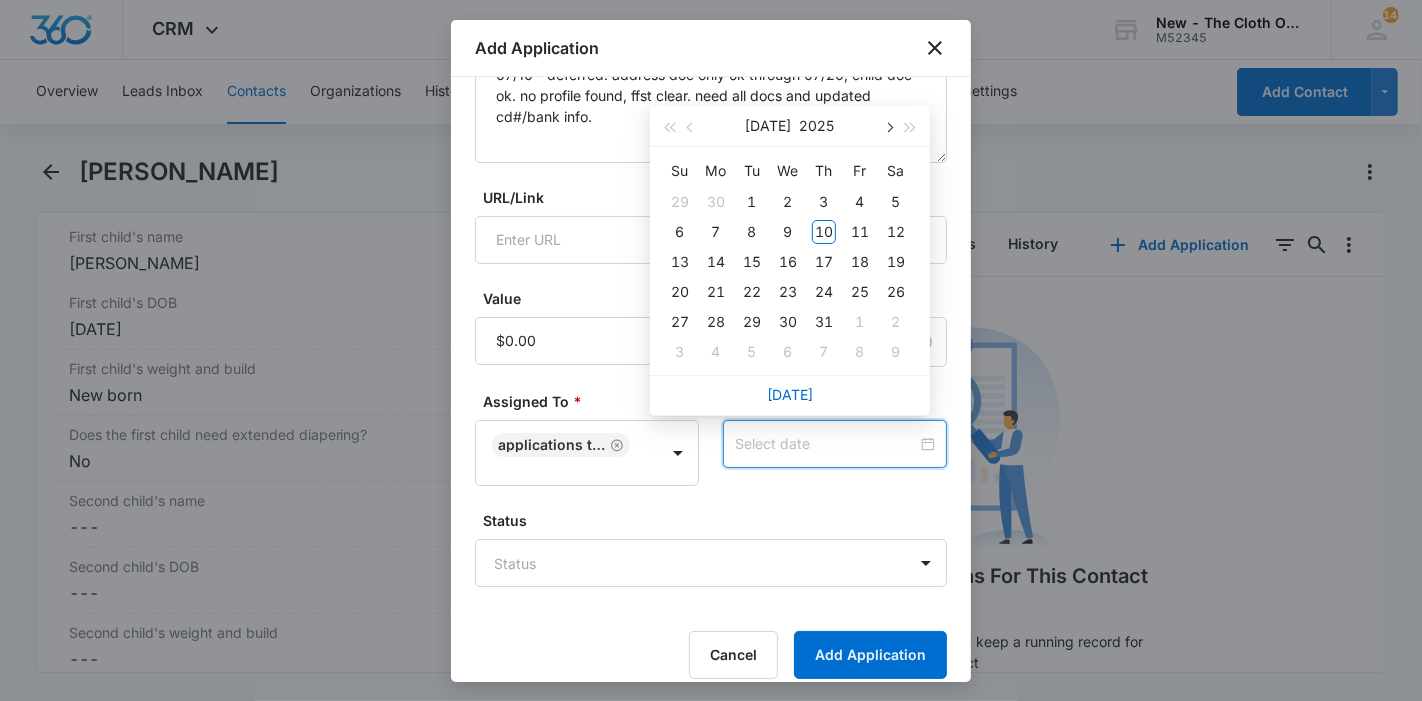 click at bounding box center [888, 126] 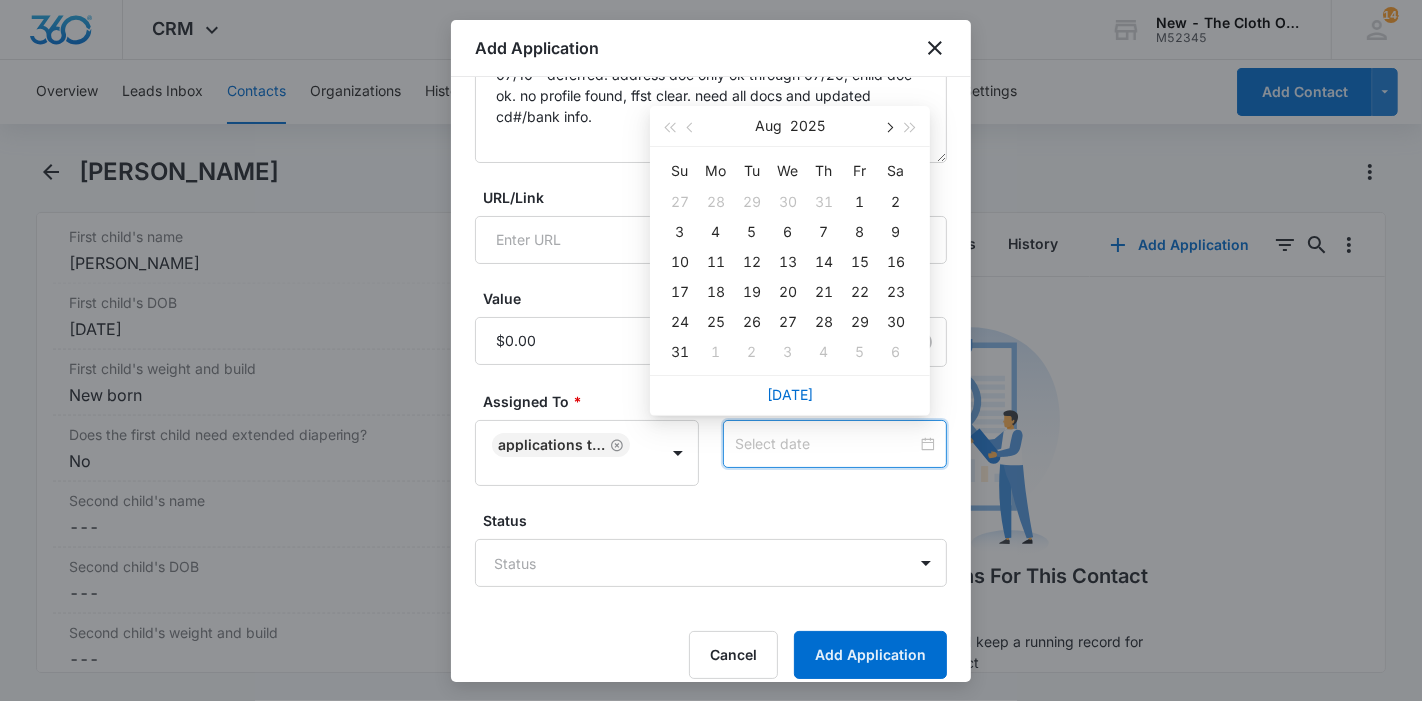 click at bounding box center [888, 126] 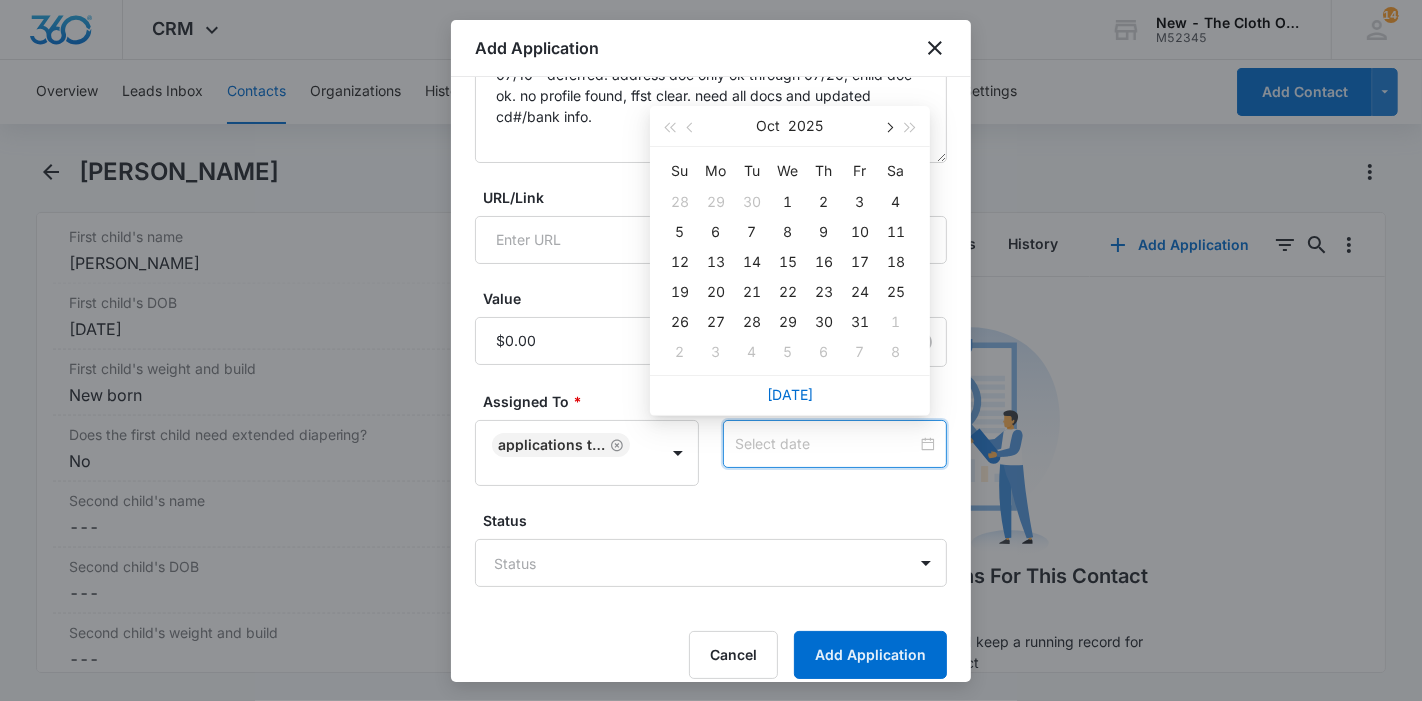 click at bounding box center (888, 126) 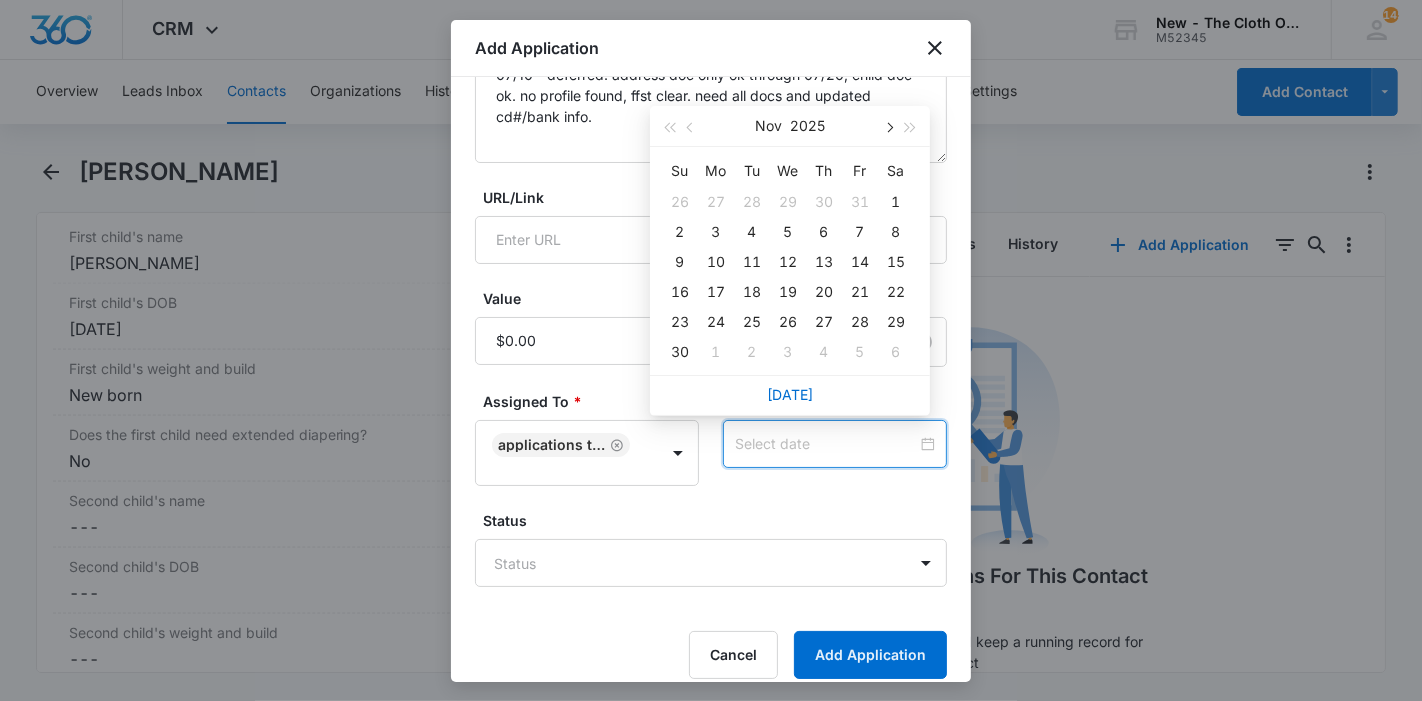 click at bounding box center (888, 126) 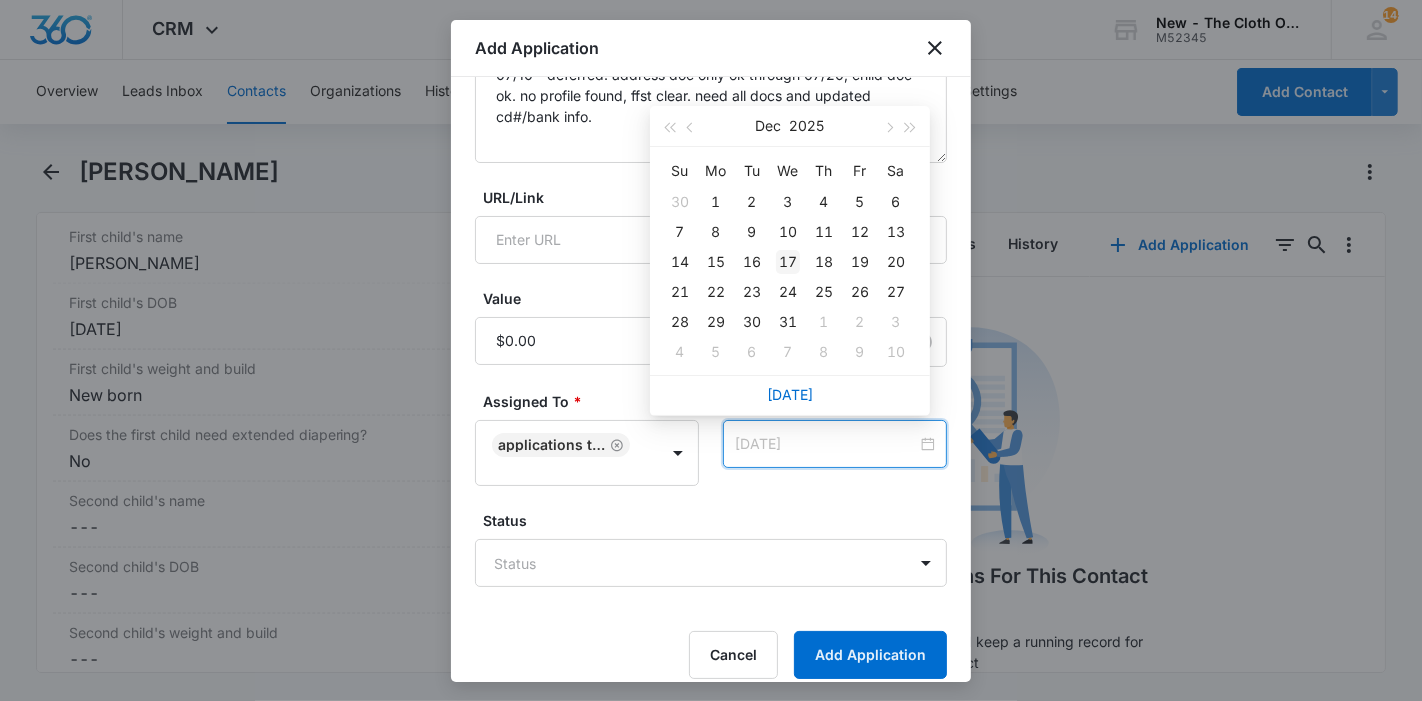 type on "Dec 17, 2025" 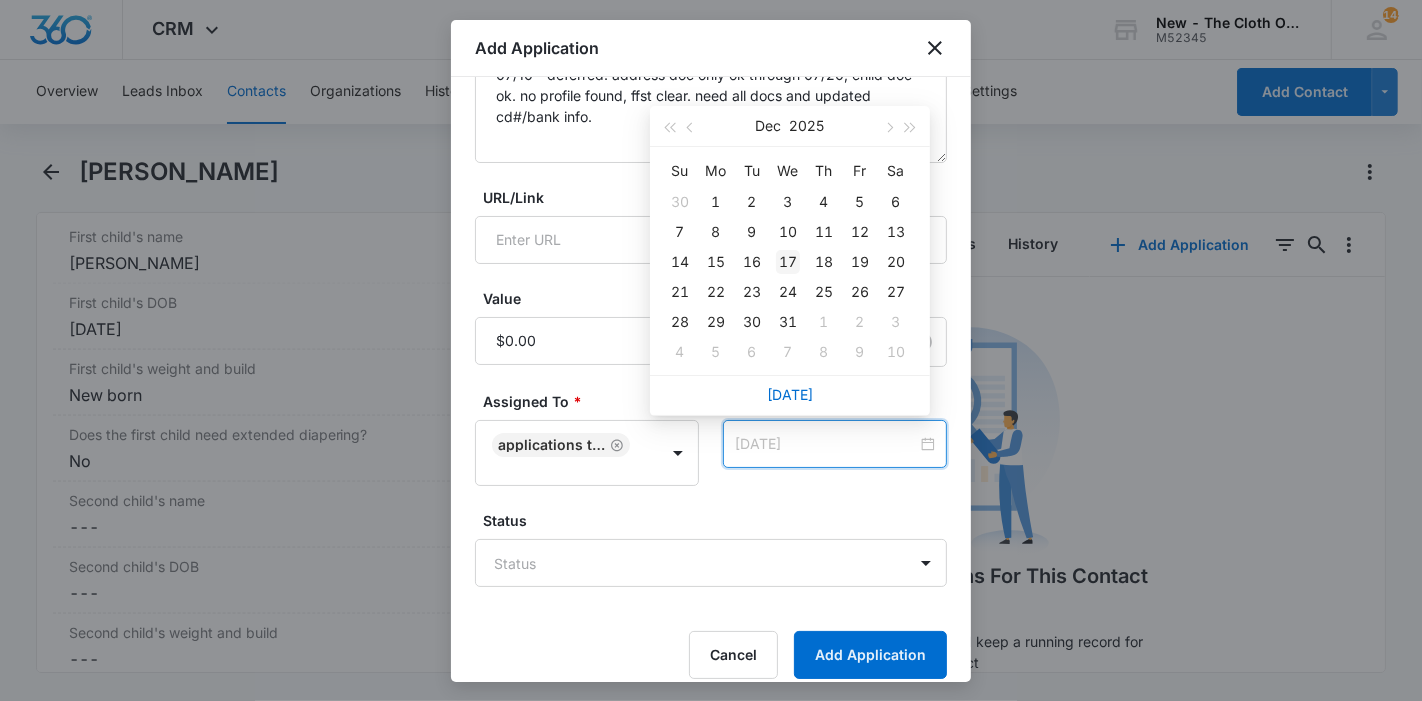 click on "17" at bounding box center [788, 262] 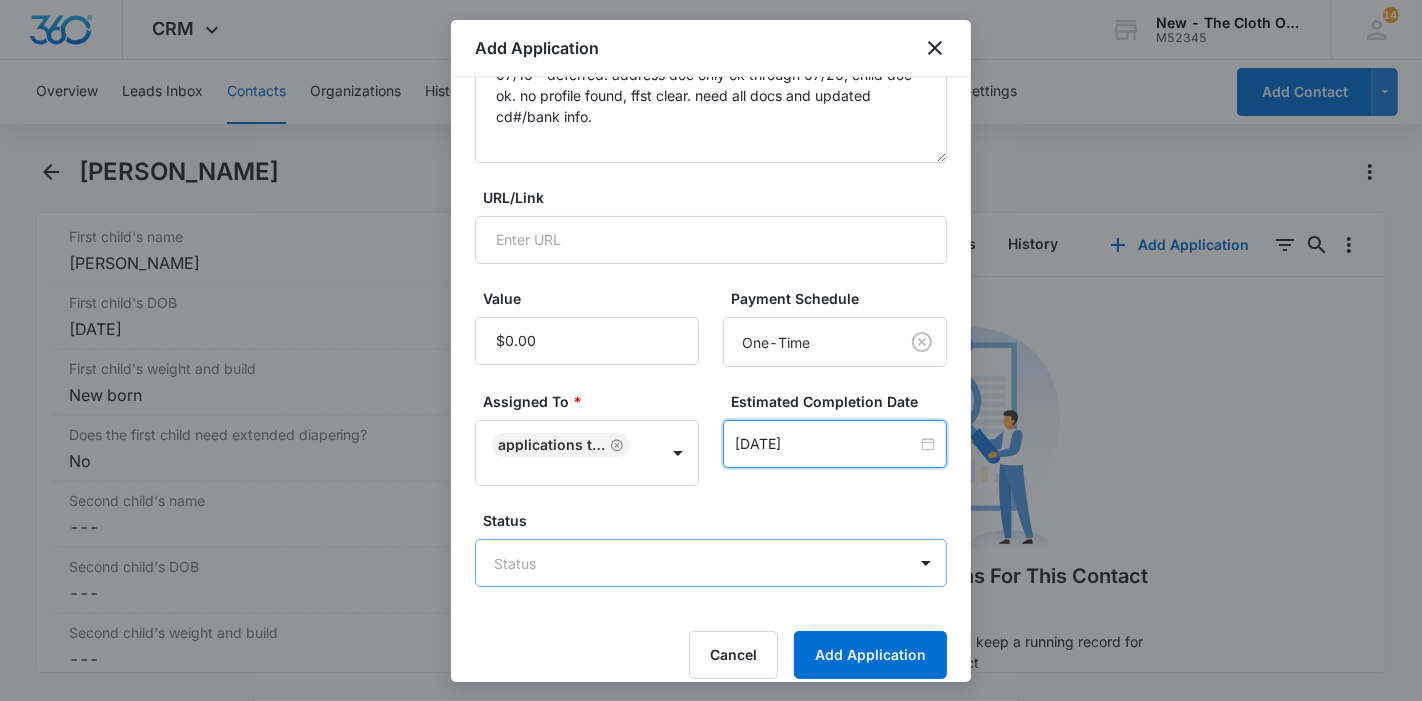 click on "CRM Apps Reputation Forms CRM Email Ads Intelligence Brand Settings New - The Cloth Option M52345 Your Accounts View All 145 KL Katie Lohr katie.WA@theclothoption.org My Profile 145 Notifications Support Logout Terms & Conditions   •   Privacy Policy Overview Leads Inbox Contacts Organizations History Applications Donations Tasks Calendar Lists Reports Settings Add Contact Charmaine Sheree Tate Remove CS Charmaine Sheree Tate Contact Info Name Cancel Save Changes Charmaine Sheree Tate Phone Cancel Save Changes (209) 247-2984 Email Cancel Save Changes mainetate26@gmail.com Organization Cancel Save Changes --- Address Cancel Save Changes 2501 Yreka Ave Sacramento California 95822 Details Lead Source Cancel Save Changes Application - Updated Contact Type Cancel Save Changes Applicant Contact Status Cancel Save Changes Application in process Assigned To Cancel Save Changes Applications Team Tags Cancel Save Changes --- Next Contact Date Cancel Save Changes --- Color Tag Current Color: Cancel Save Changes ID 1" at bounding box center (711, 350) 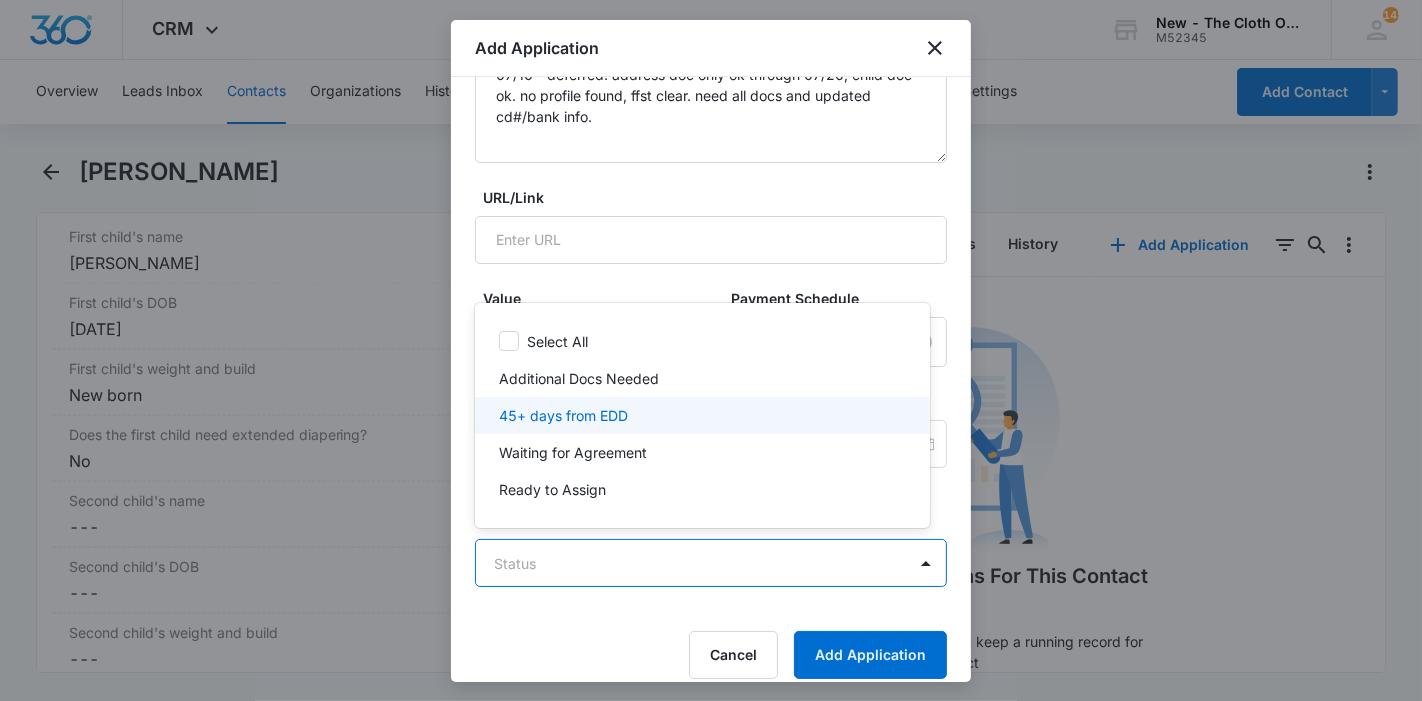 click on "45+ days from EDD" at bounding box center (700, 415) 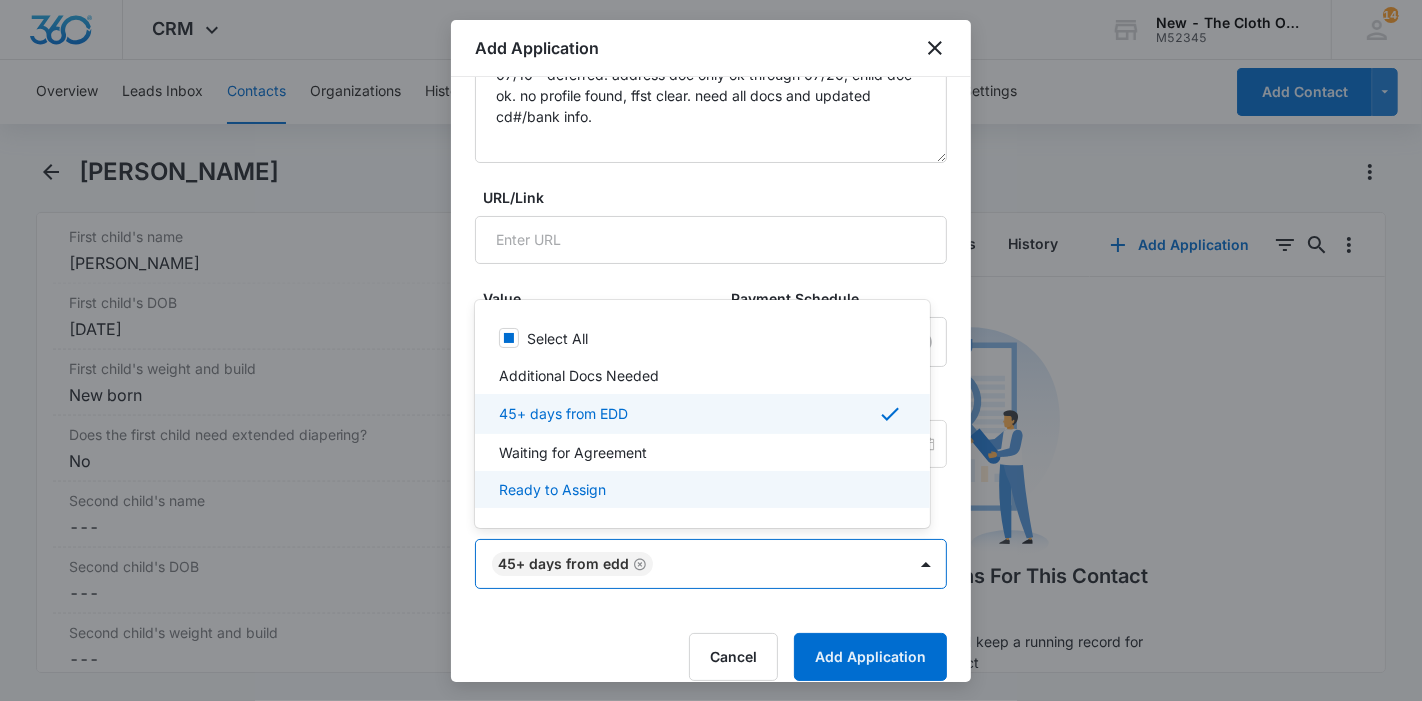 click at bounding box center [711, 350] 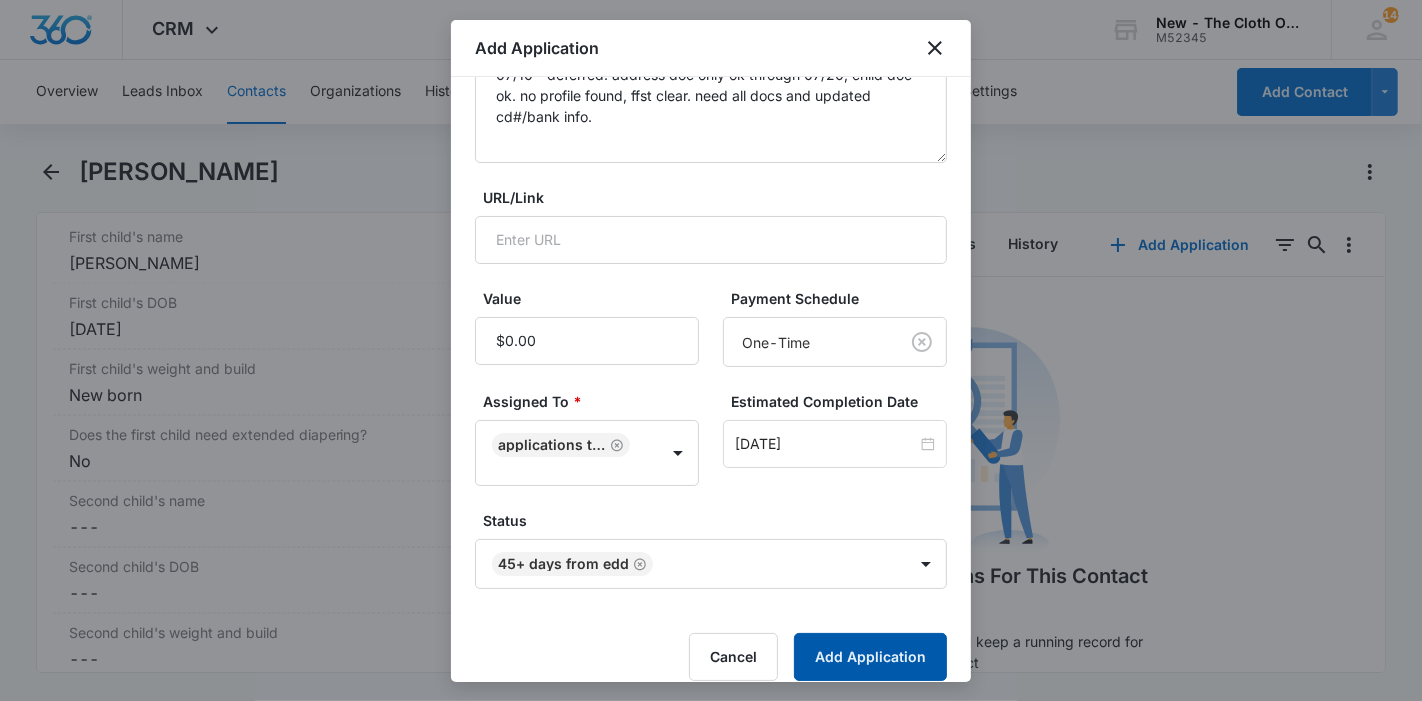 click on "Add Application" at bounding box center (870, 657) 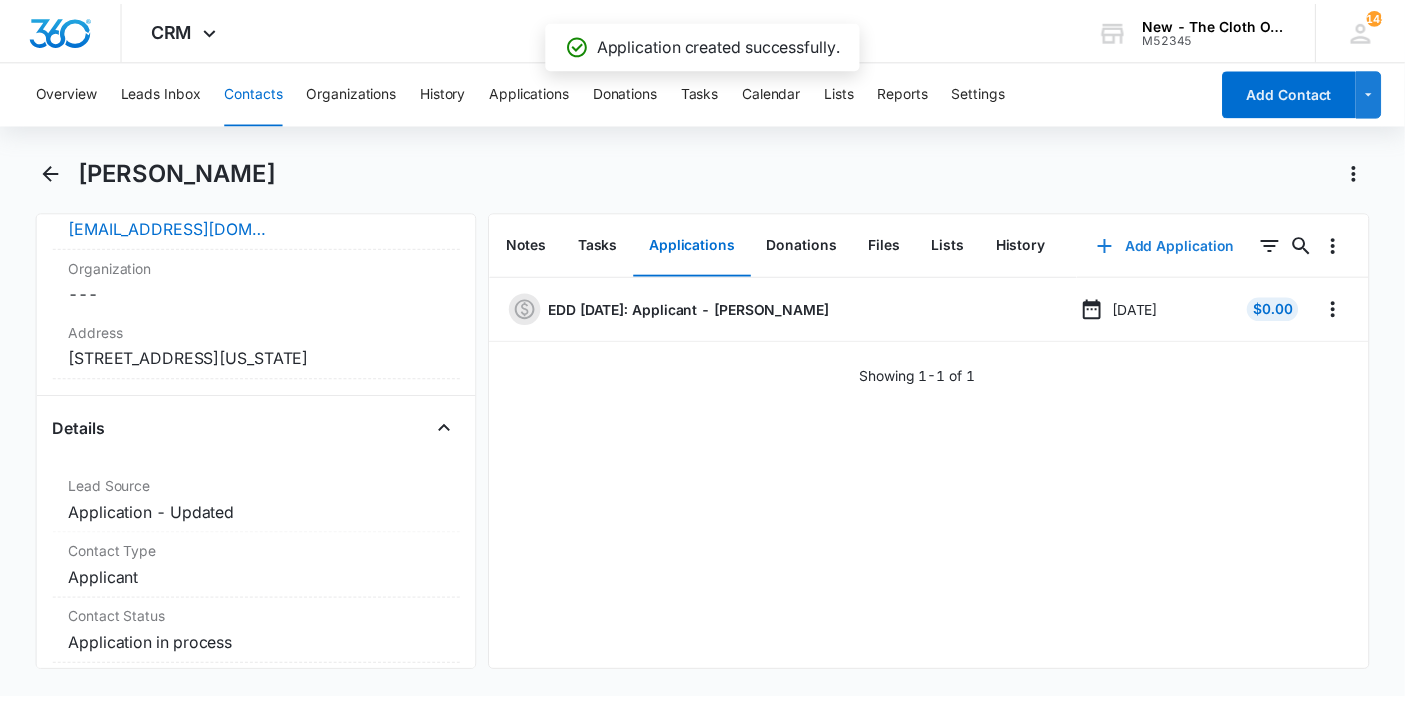 scroll, scrollTop: 333, scrollLeft: 0, axis: vertical 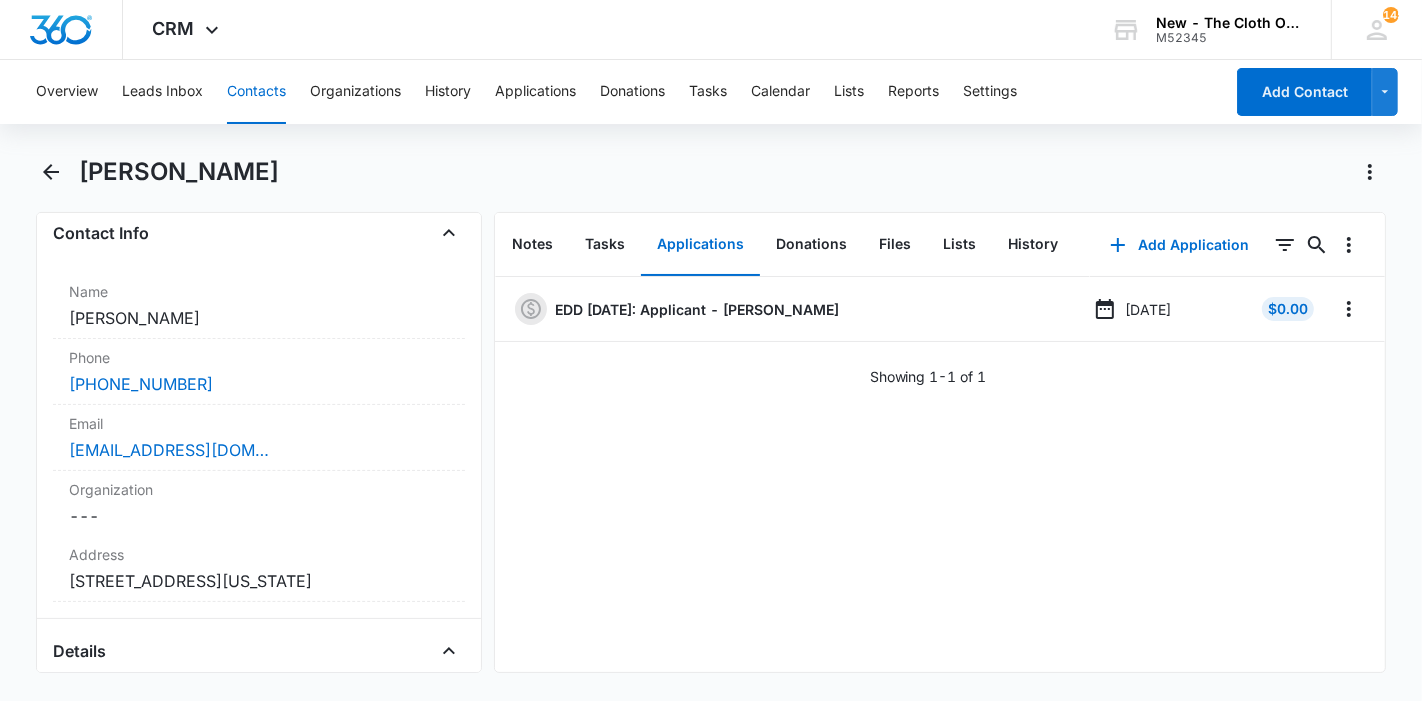 drag, startPoint x: 342, startPoint y: 185, endPoint x: 82, endPoint y: 172, distance: 260.3248 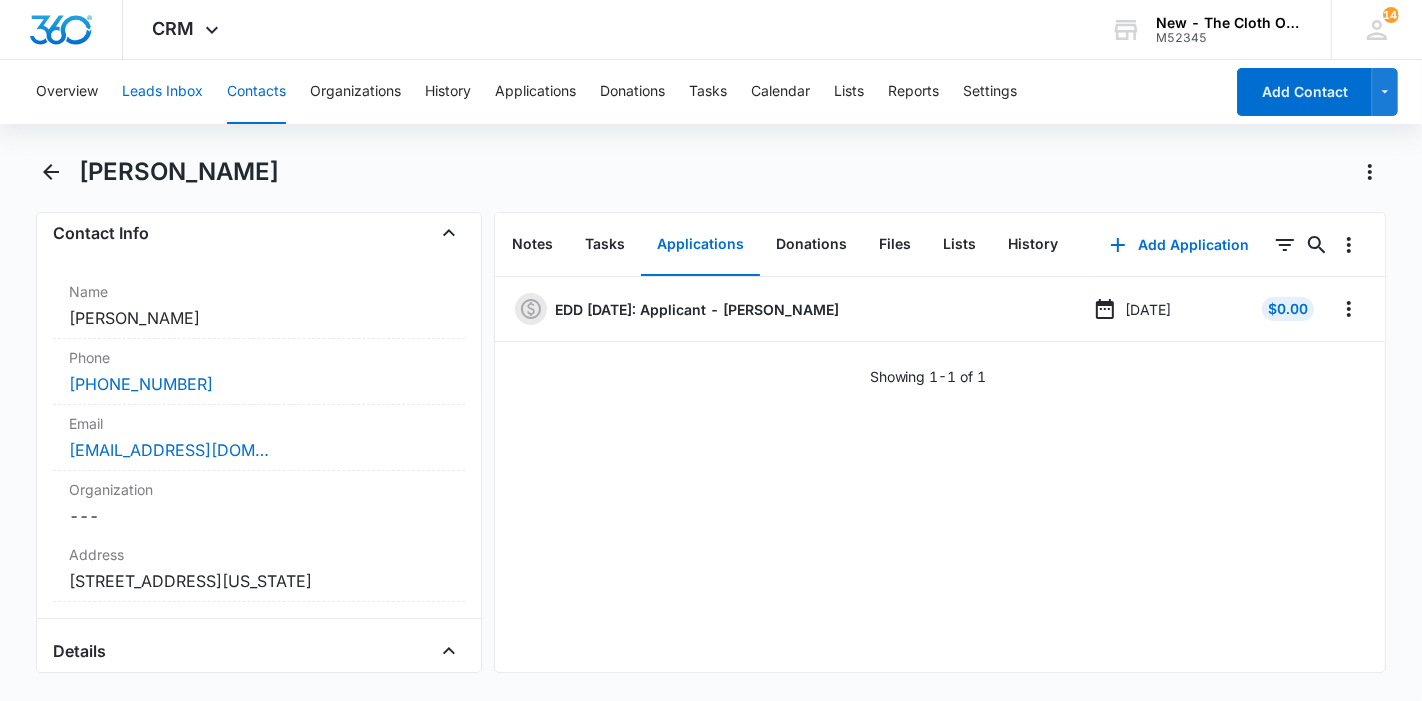 click on "Leads Inbox" at bounding box center [162, 92] 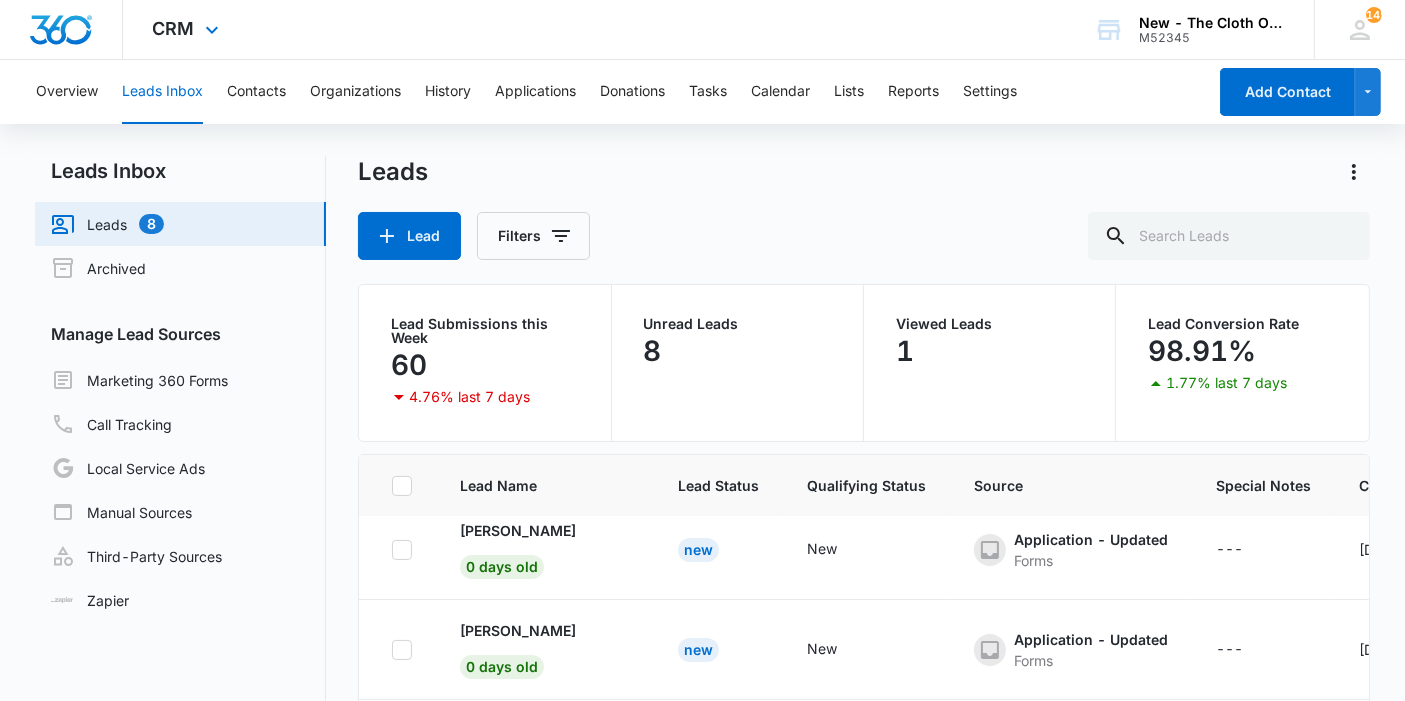 scroll, scrollTop: 630, scrollLeft: 0, axis: vertical 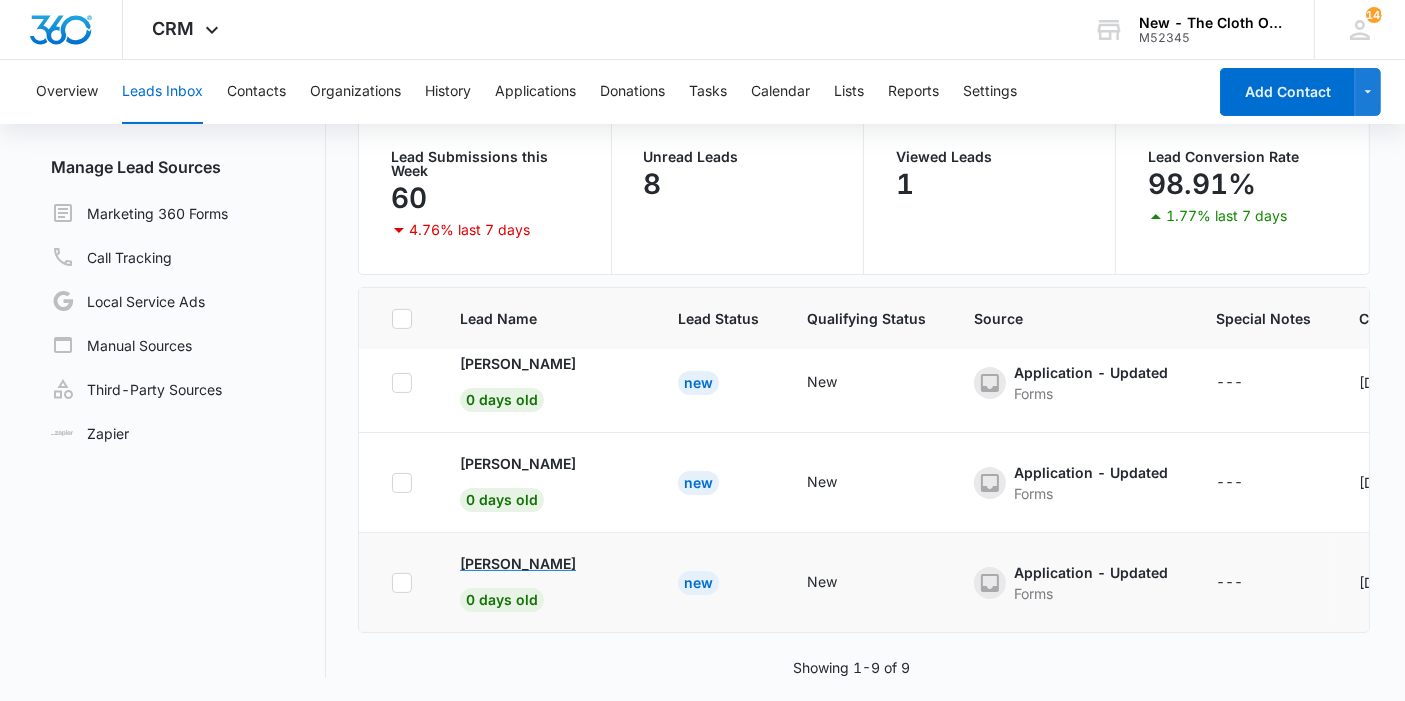 click on "[PERSON_NAME]" at bounding box center (518, 563) 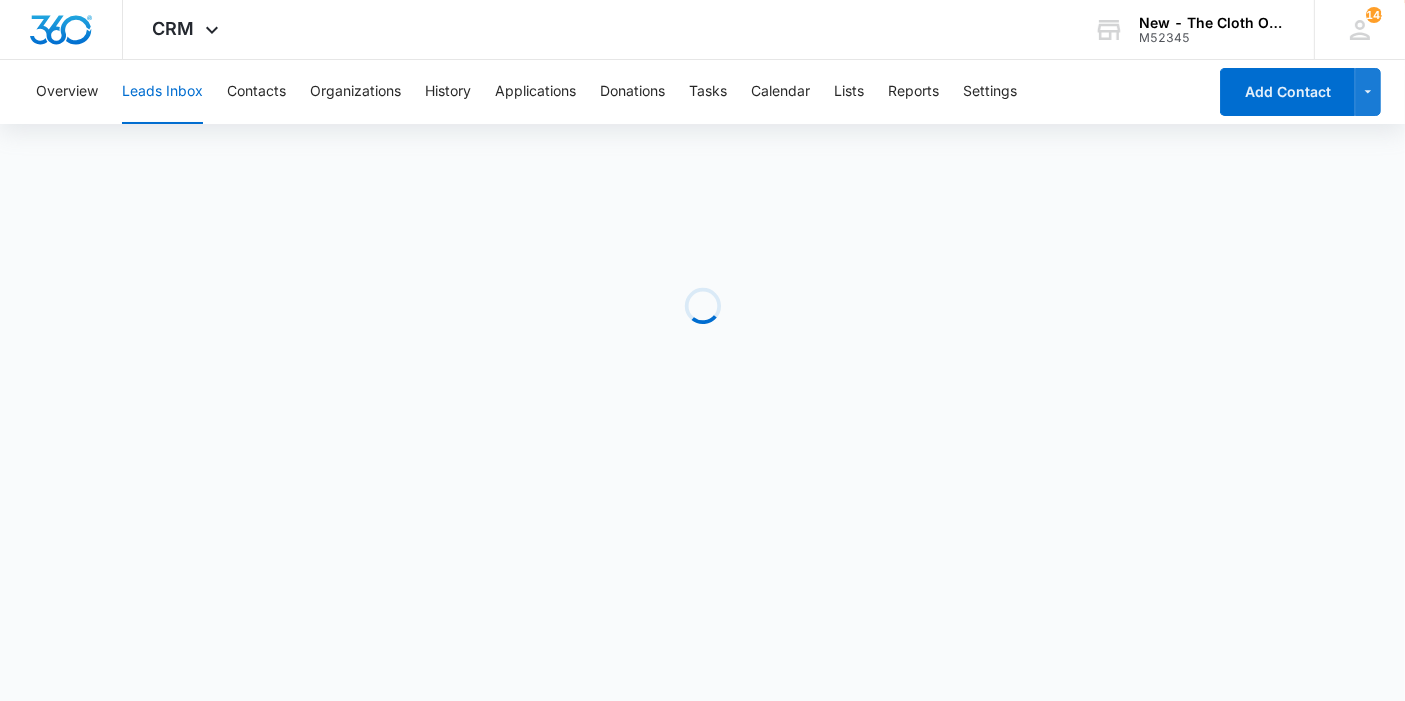 scroll, scrollTop: 0, scrollLeft: 0, axis: both 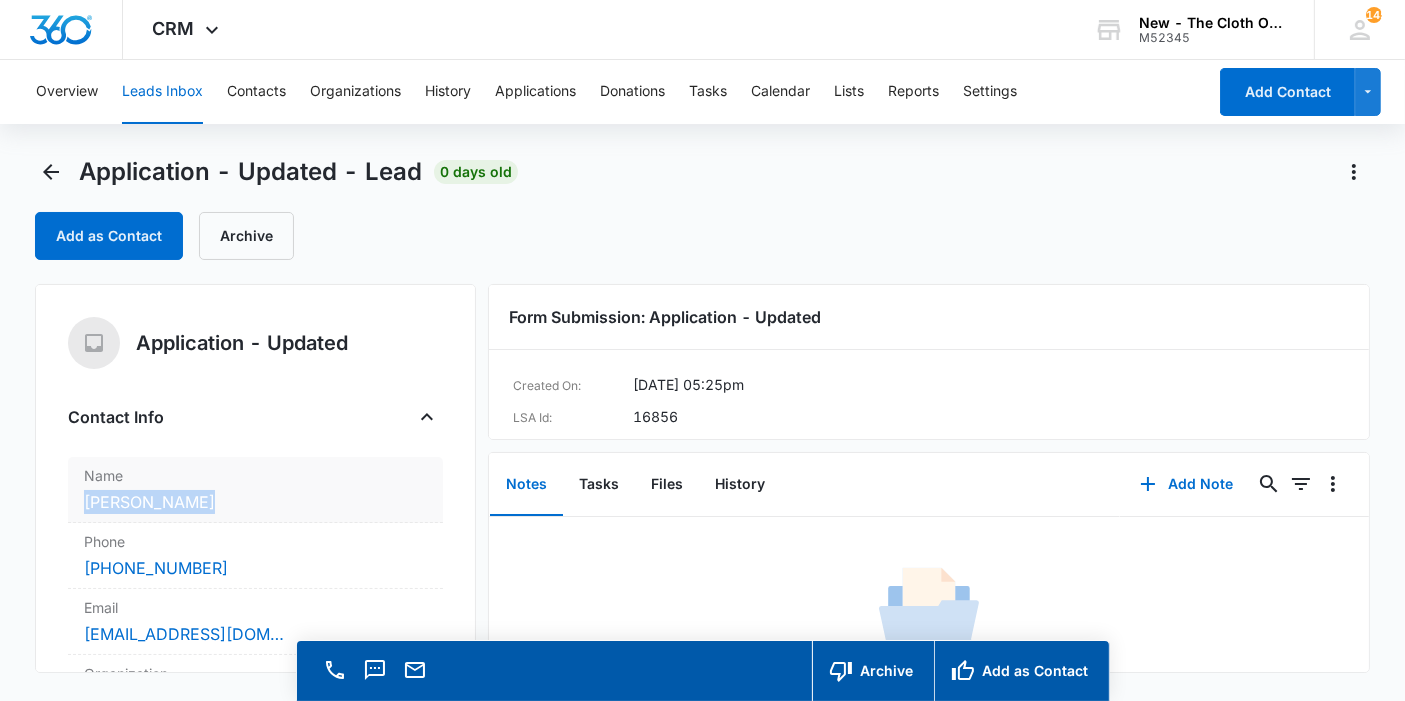 drag, startPoint x: 212, startPoint y: 504, endPoint x: 69, endPoint y: 506, distance: 143.01399 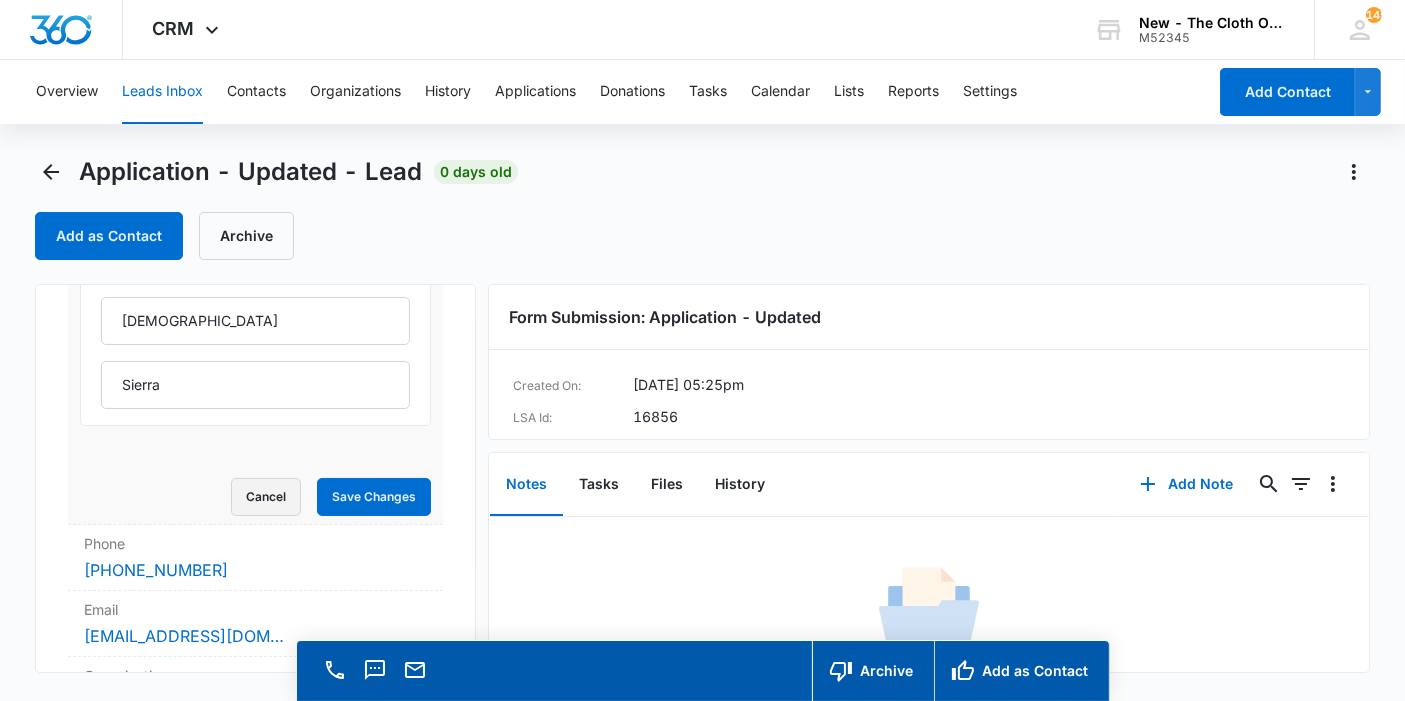 click on "Cancel" at bounding box center [266, 497] 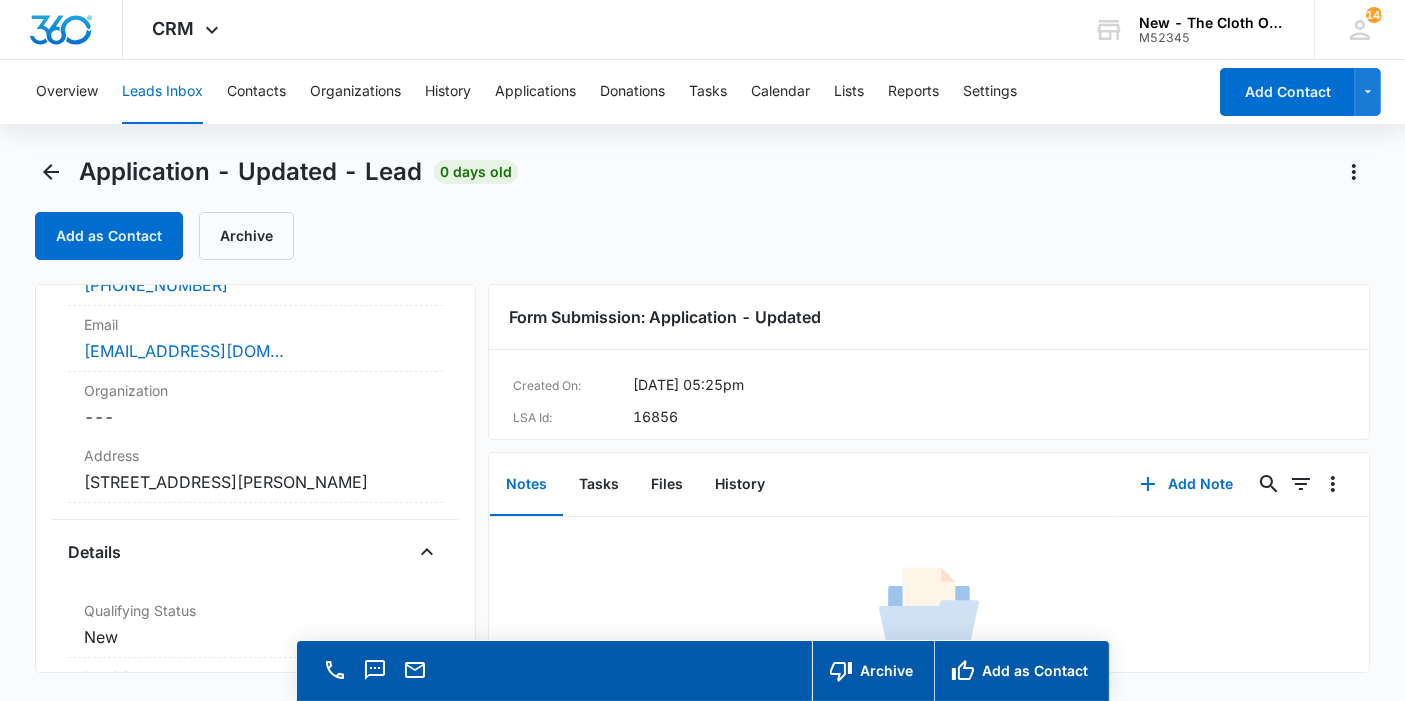 scroll, scrollTop: 318, scrollLeft: 0, axis: vertical 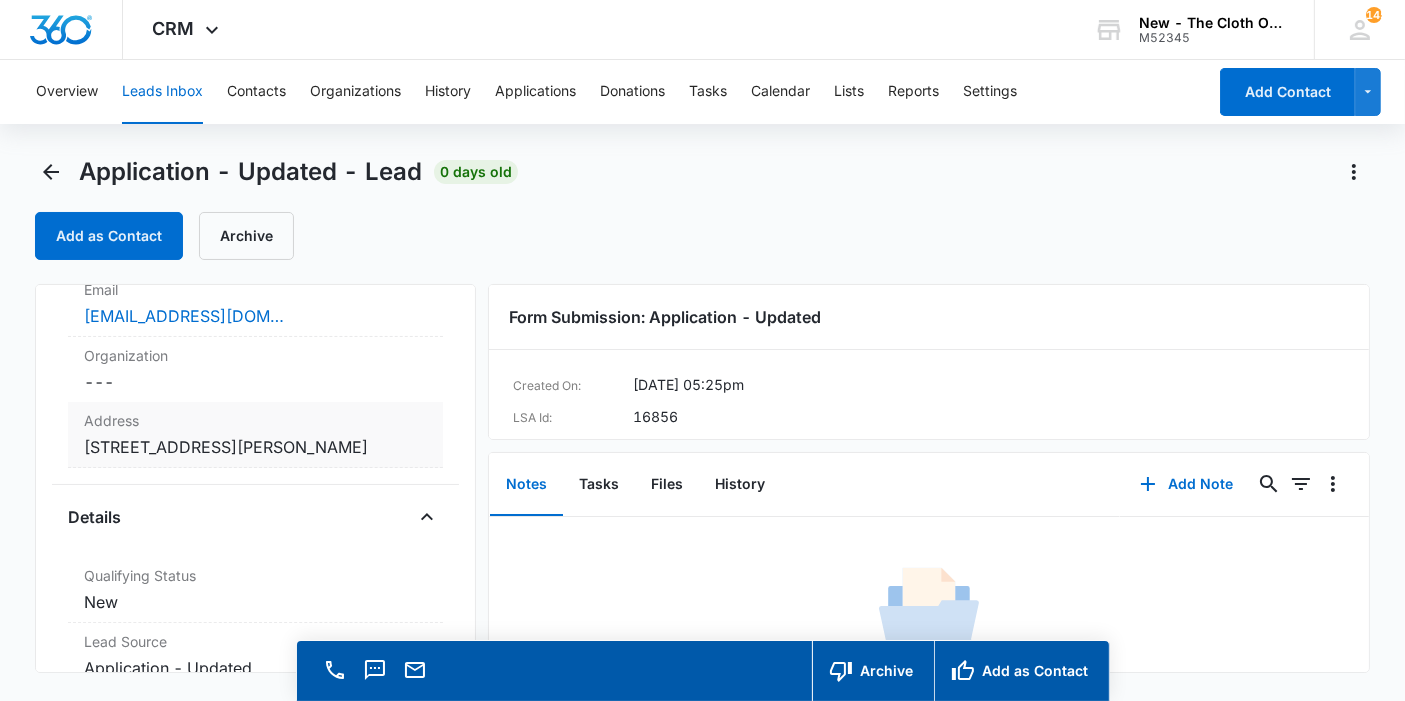 click on "Cancel Save Changes 21 Old Willard Rd Leominster MA 01453 United States" at bounding box center (255, 447) 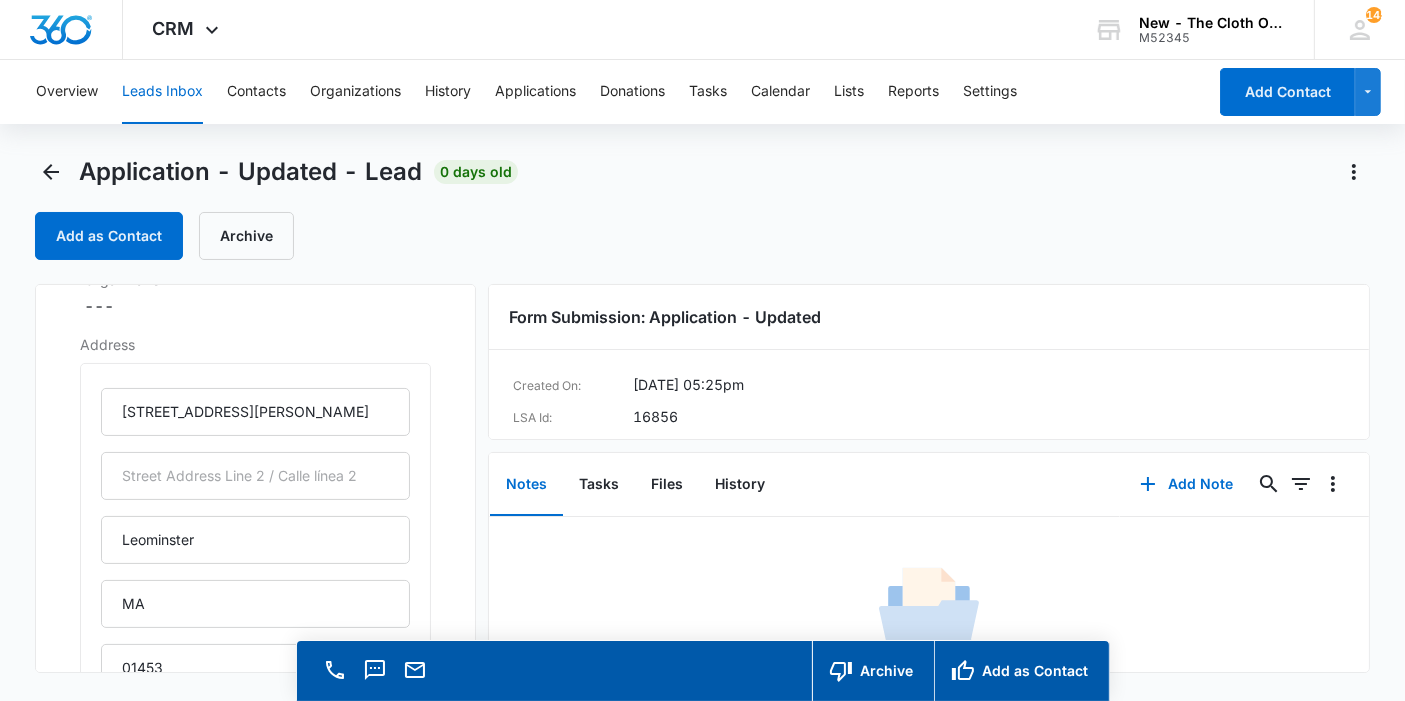 scroll, scrollTop: 429, scrollLeft: 0, axis: vertical 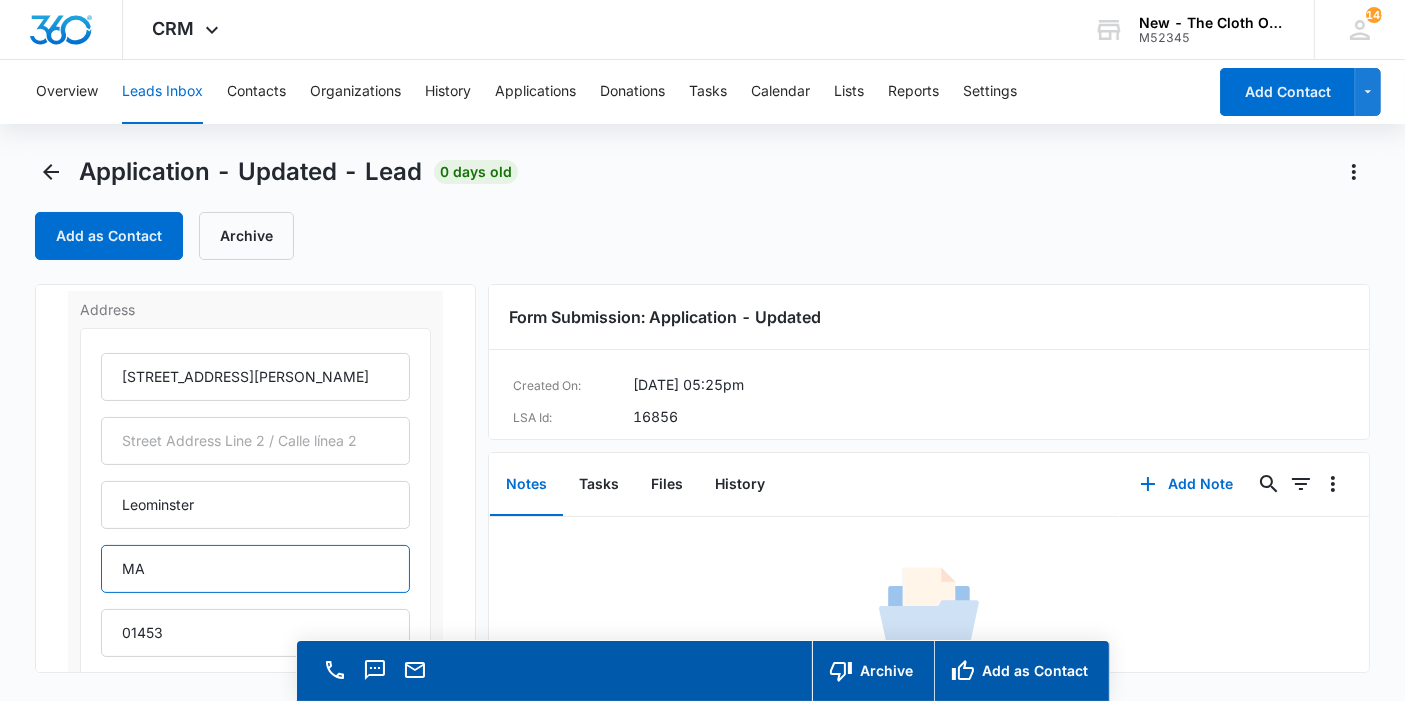 click on "MA" at bounding box center (255, 569) 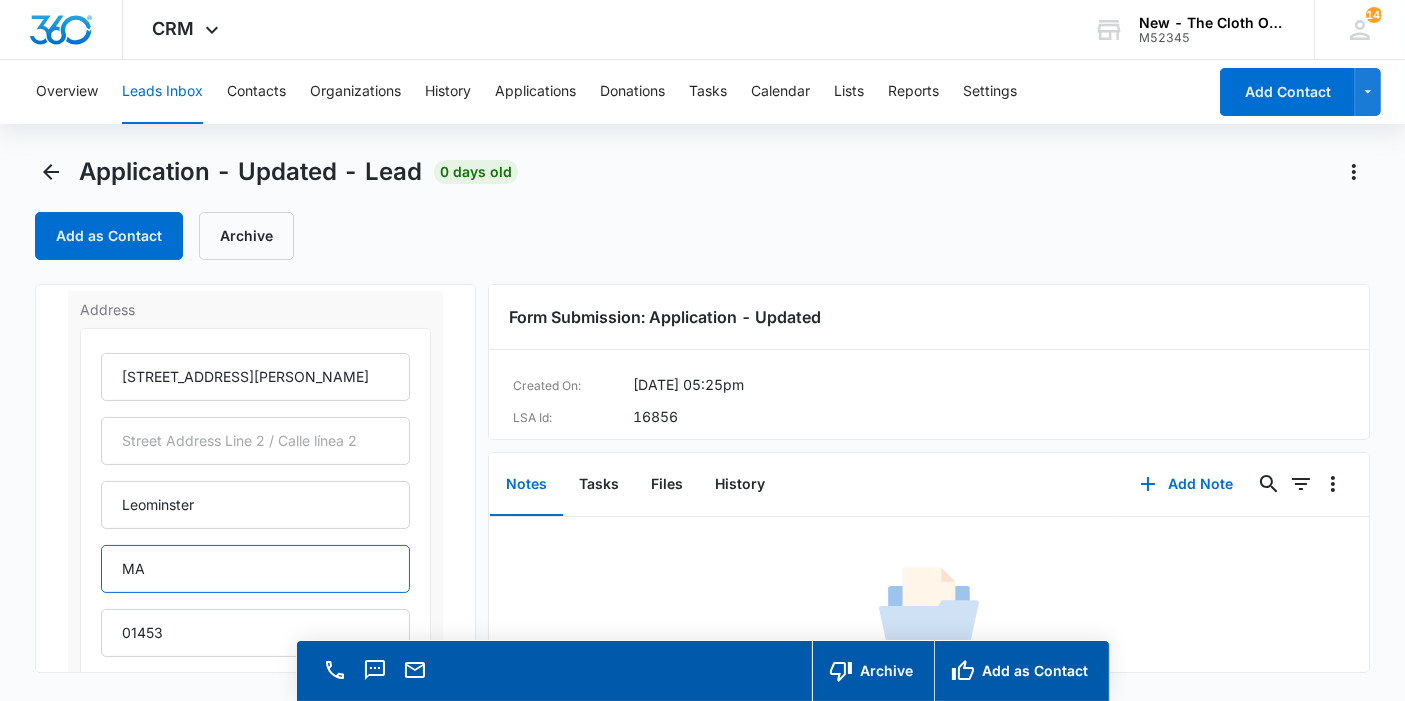 type on "Massachusetts" 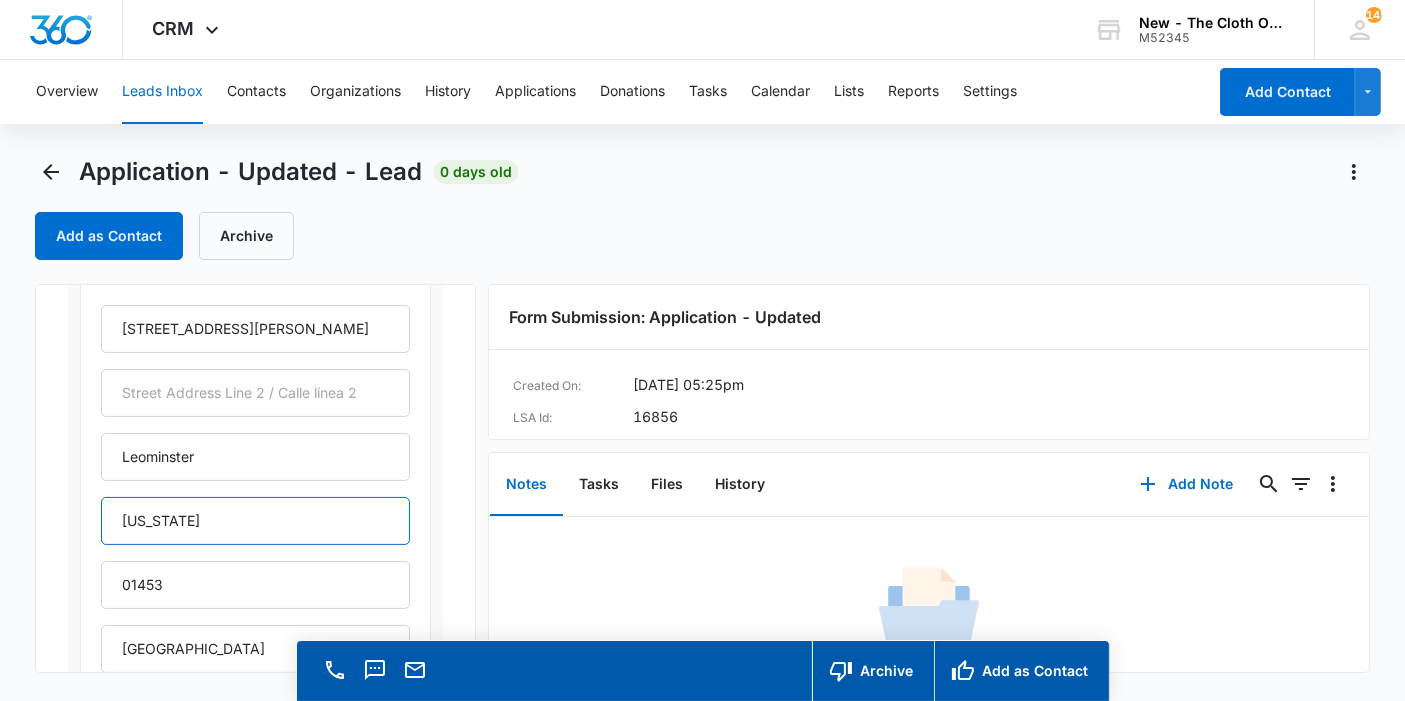 scroll, scrollTop: 540, scrollLeft: 0, axis: vertical 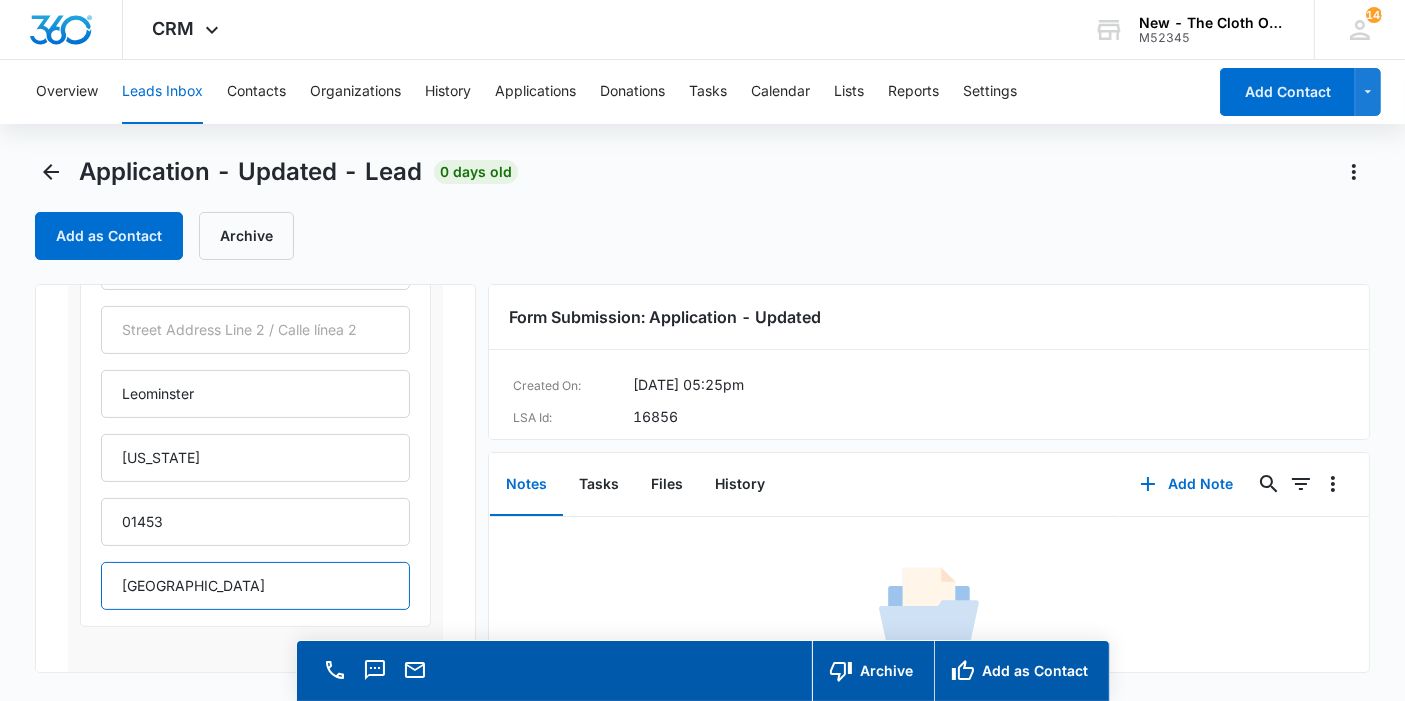 drag, startPoint x: 231, startPoint y: 584, endPoint x: 83, endPoint y: 601, distance: 148.97314 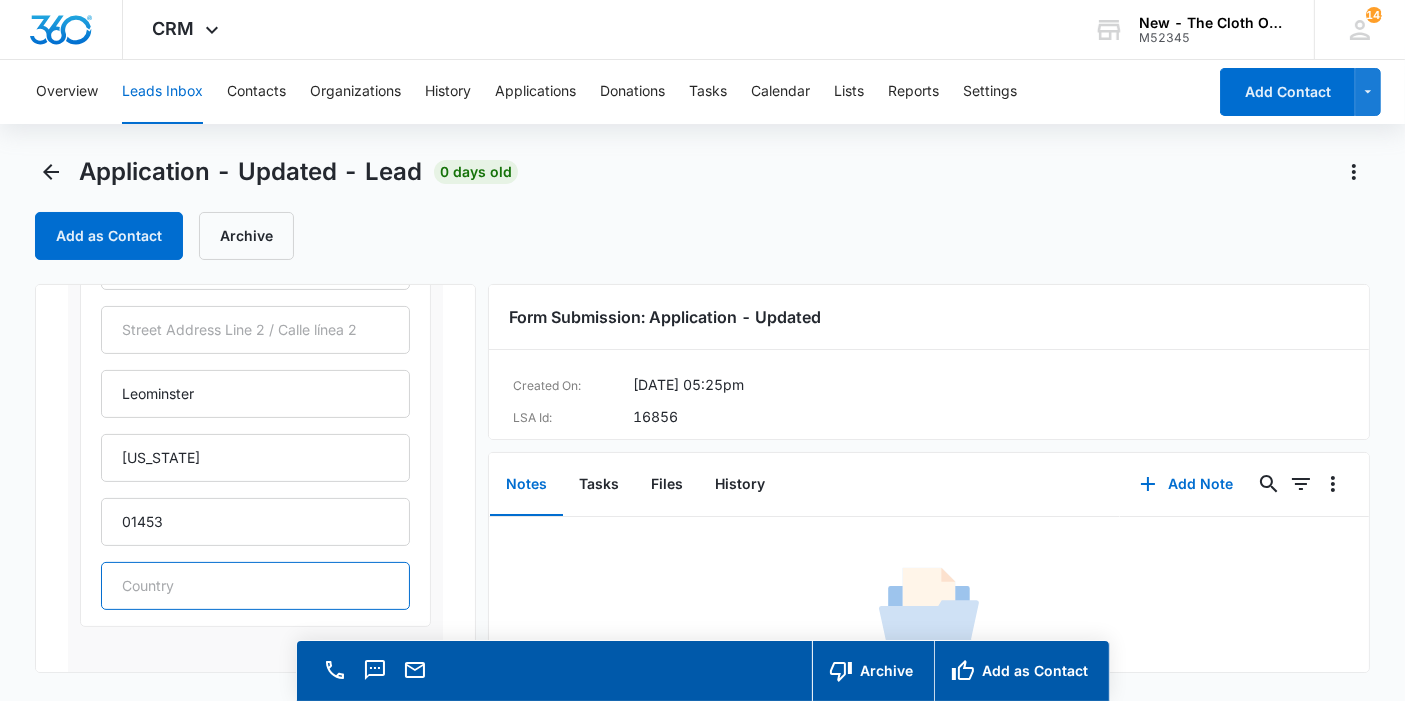 type 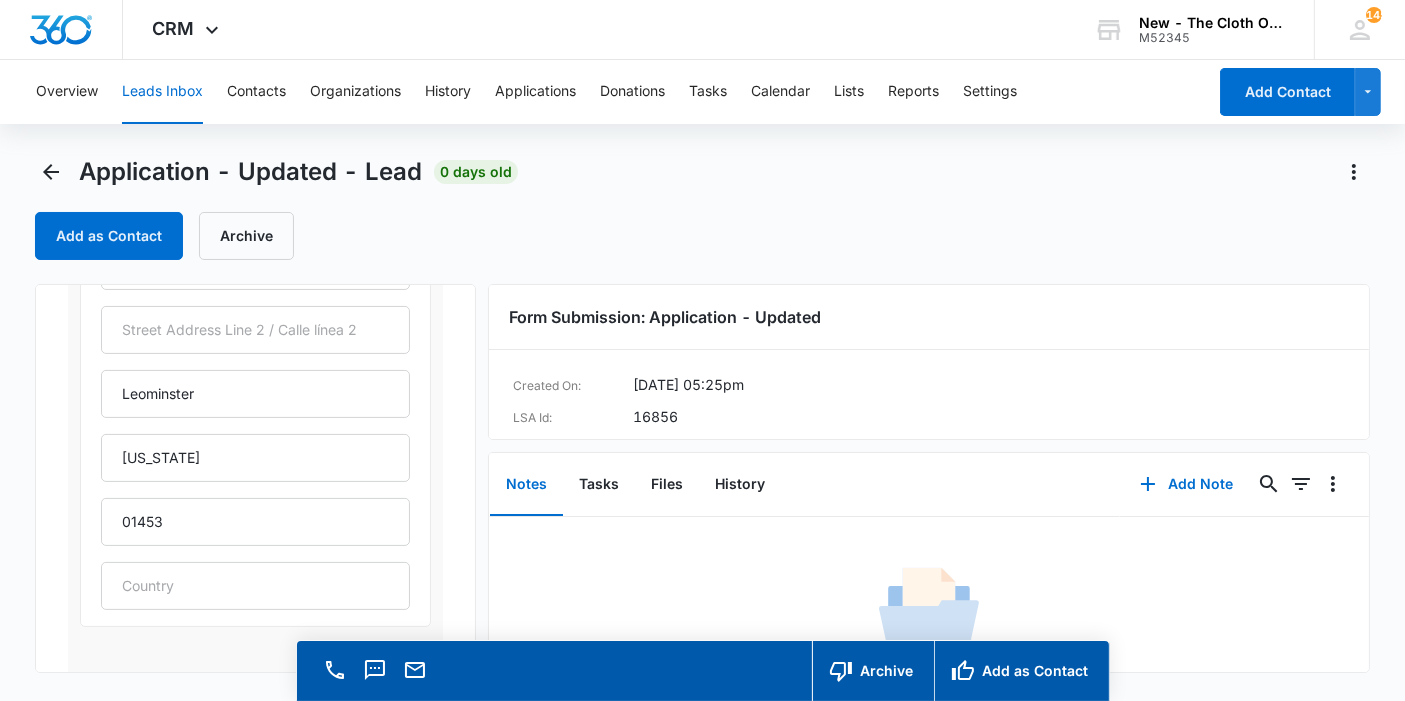 type 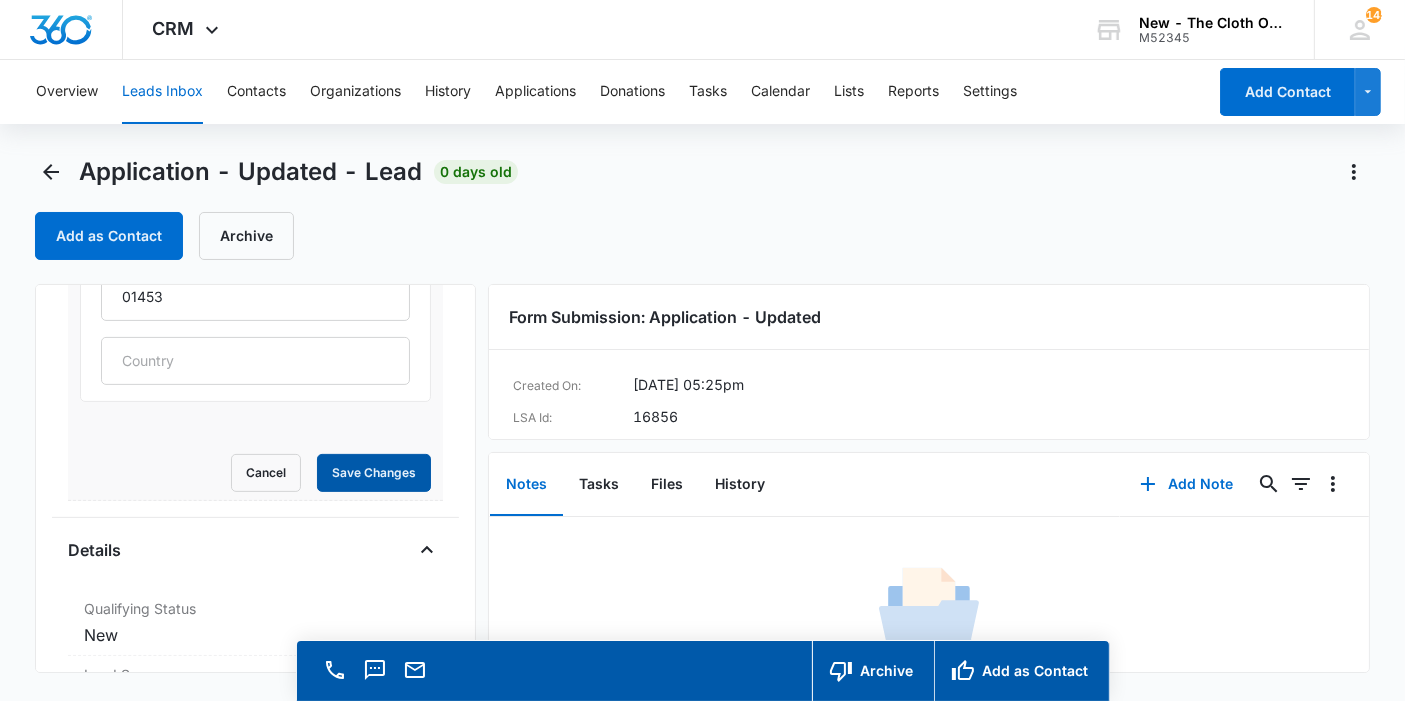type 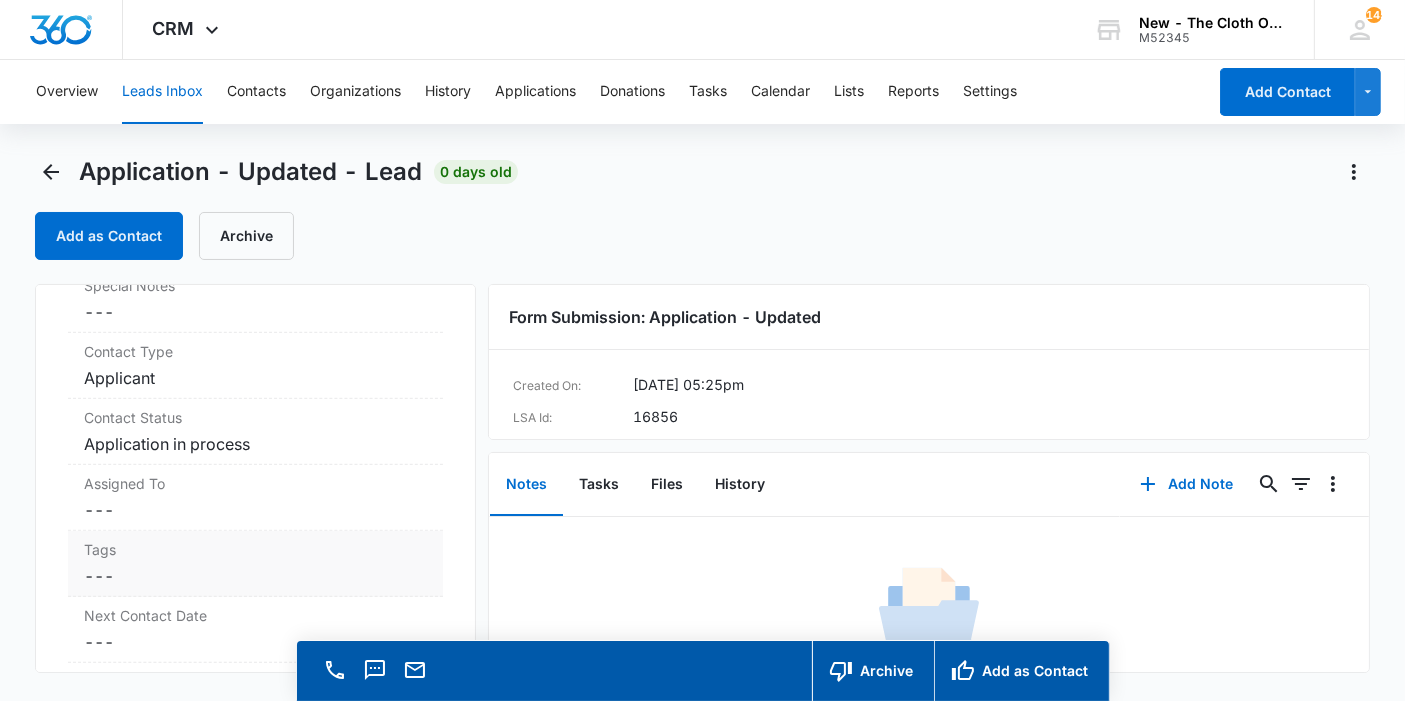 scroll, scrollTop: 1321, scrollLeft: 0, axis: vertical 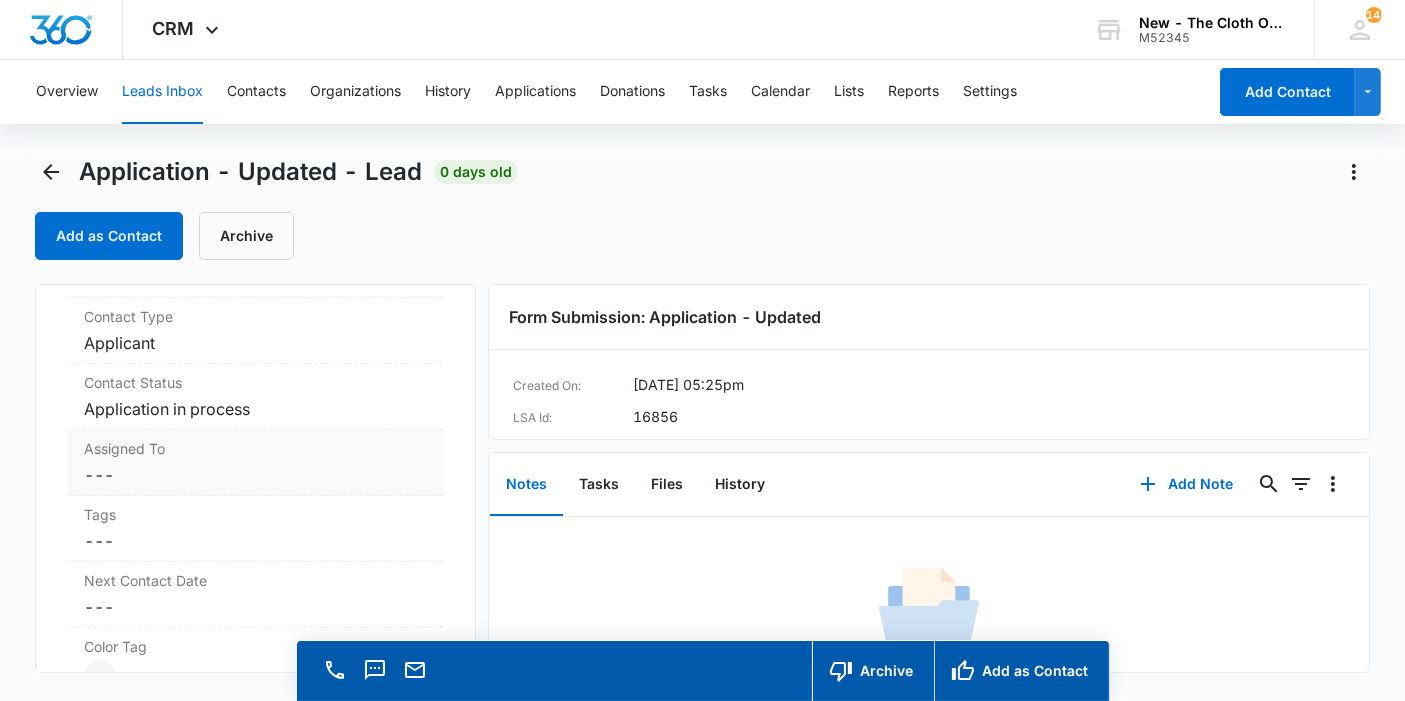 click on "Cancel Save Changes ---" at bounding box center (255, 475) 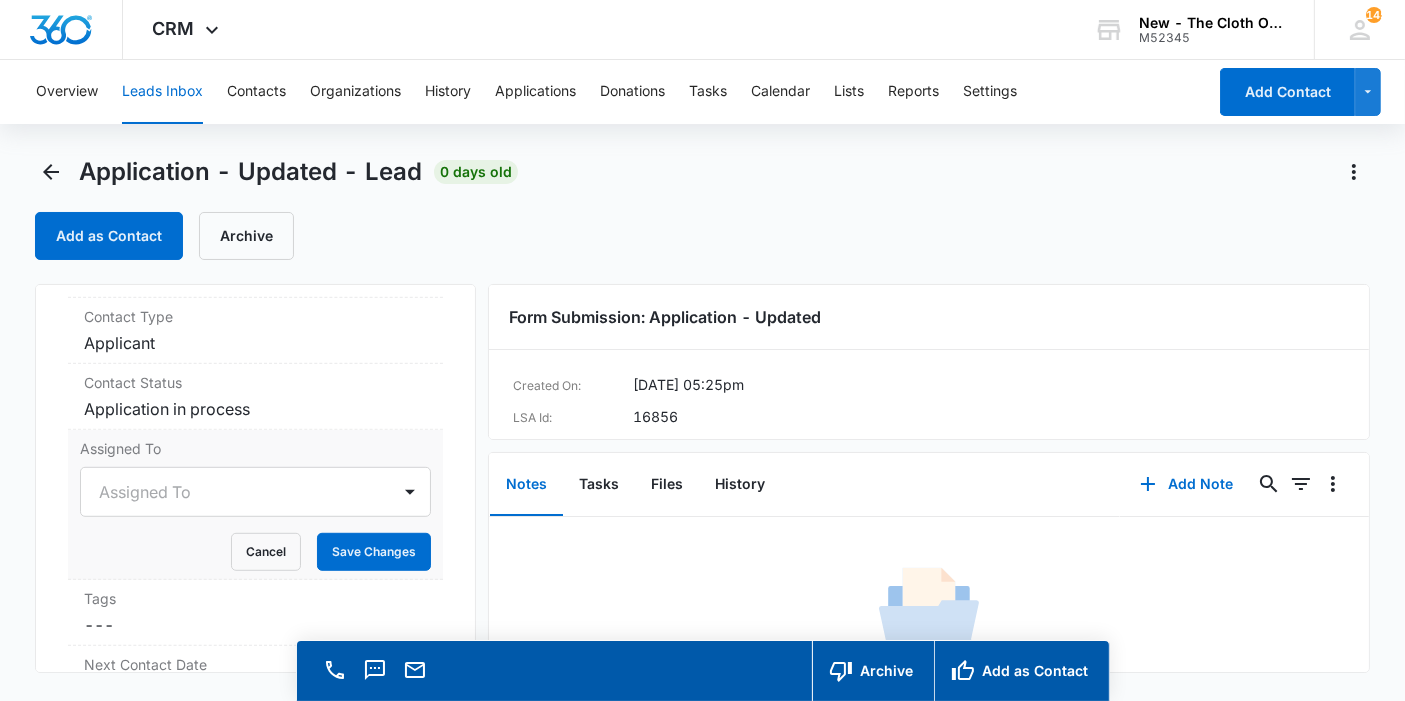 scroll, scrollTop: 881, scrollLeft: 0, axis: vertical 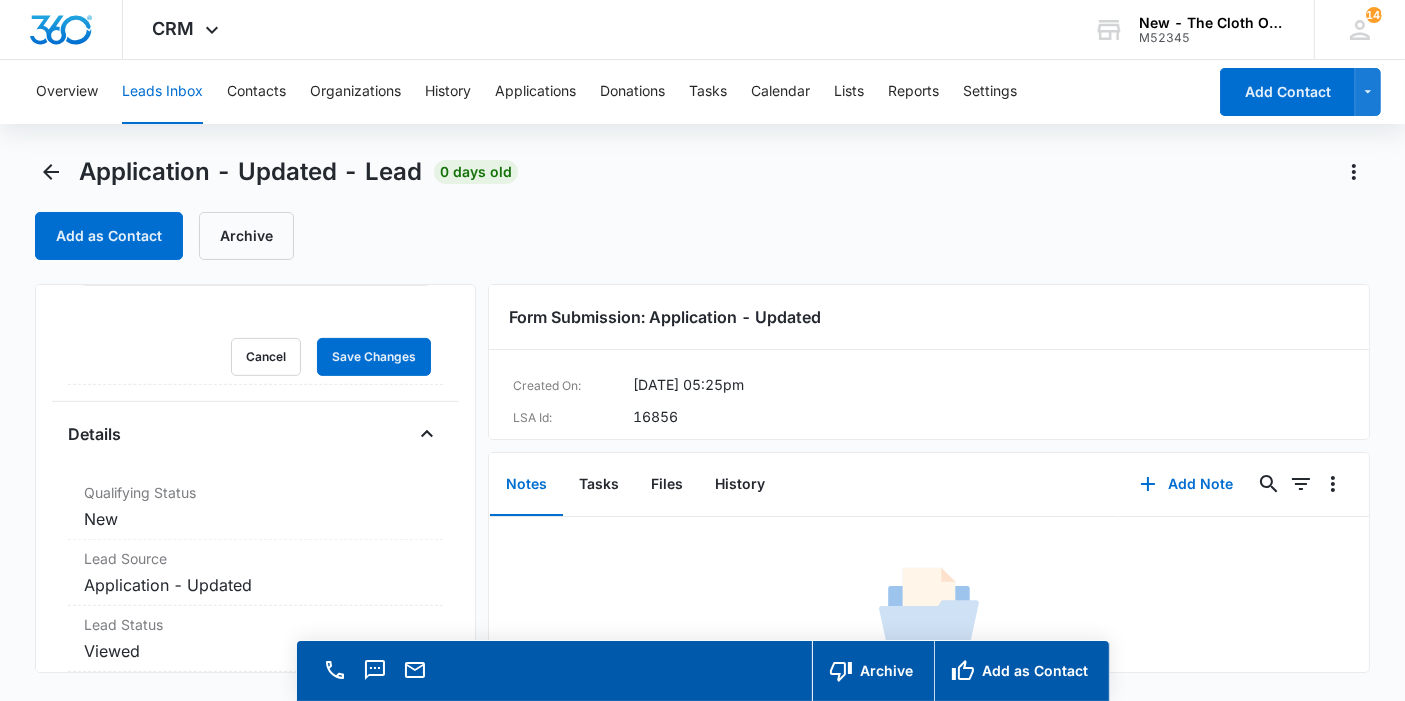 click on "Assigned To" at bounding box center (255, 932) 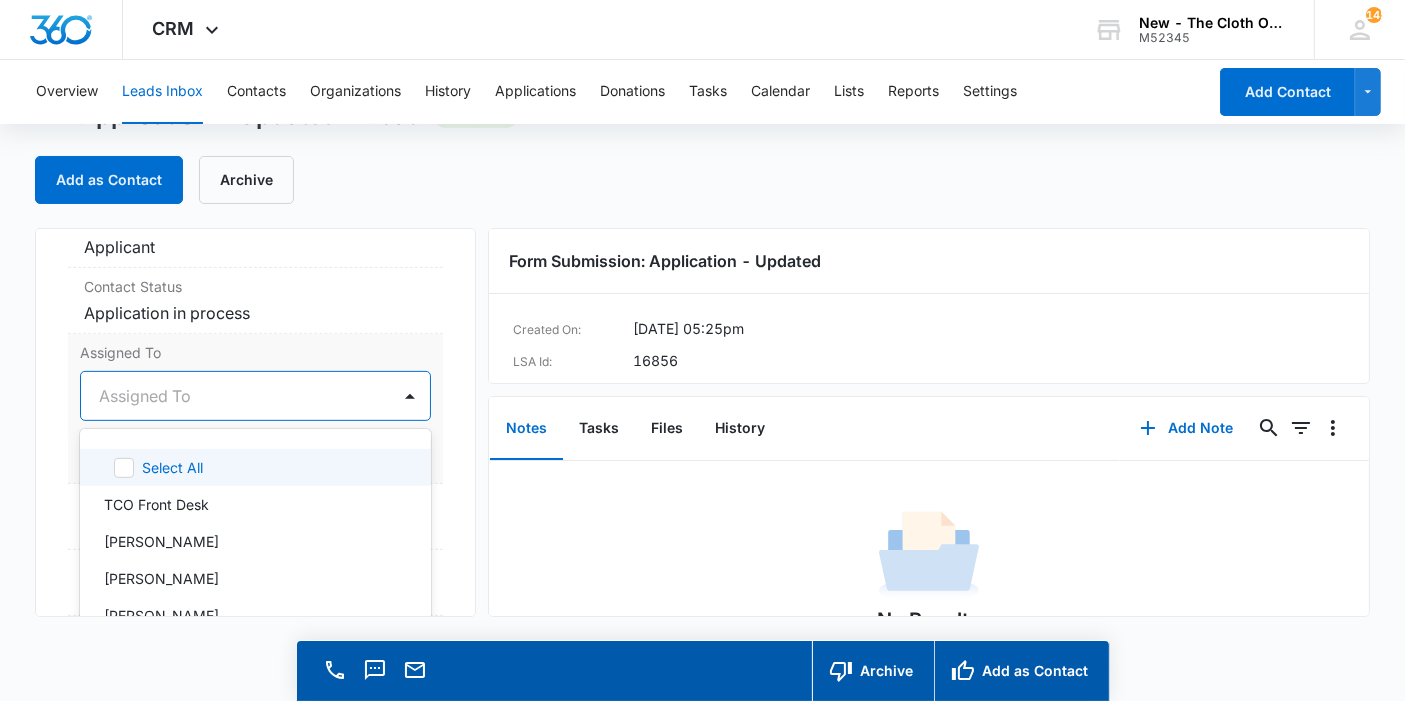 scroll, scrollTop: 865, scrollLeft: 0, axis: vertical 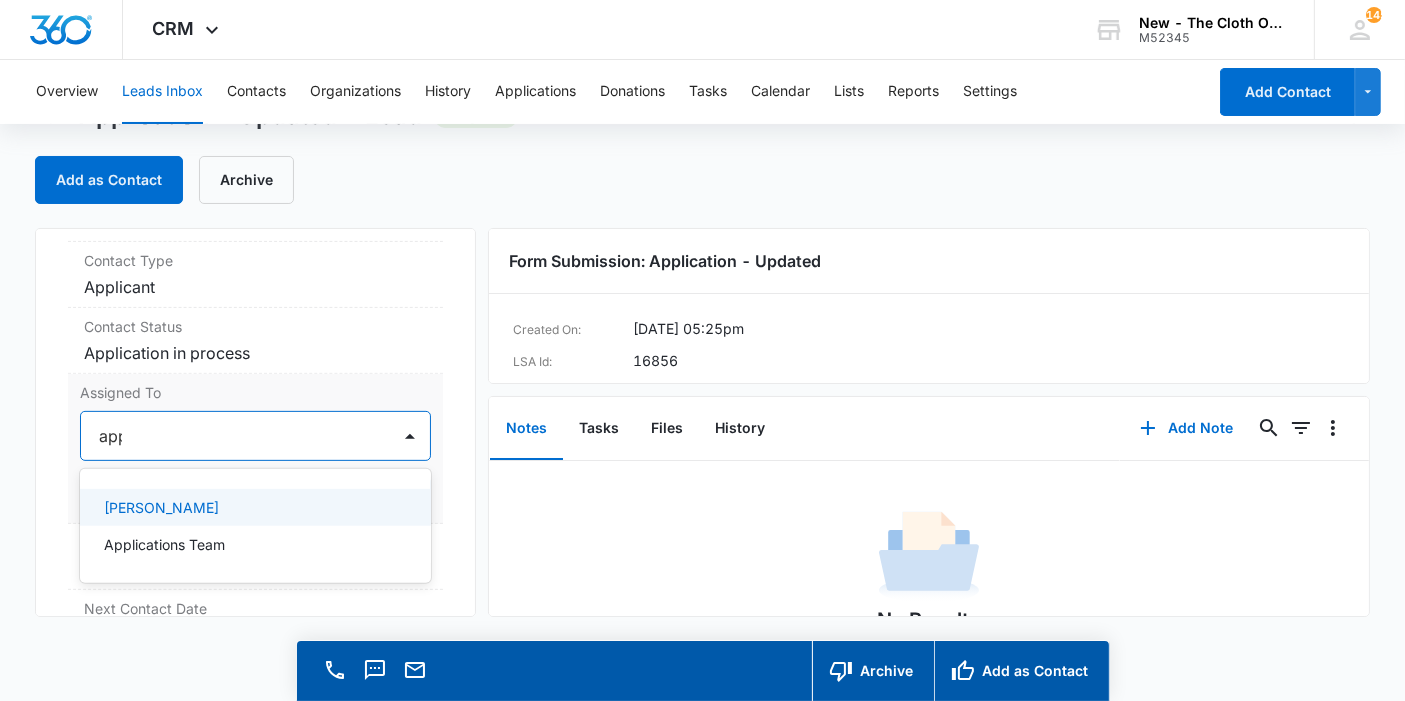 type on "appl" 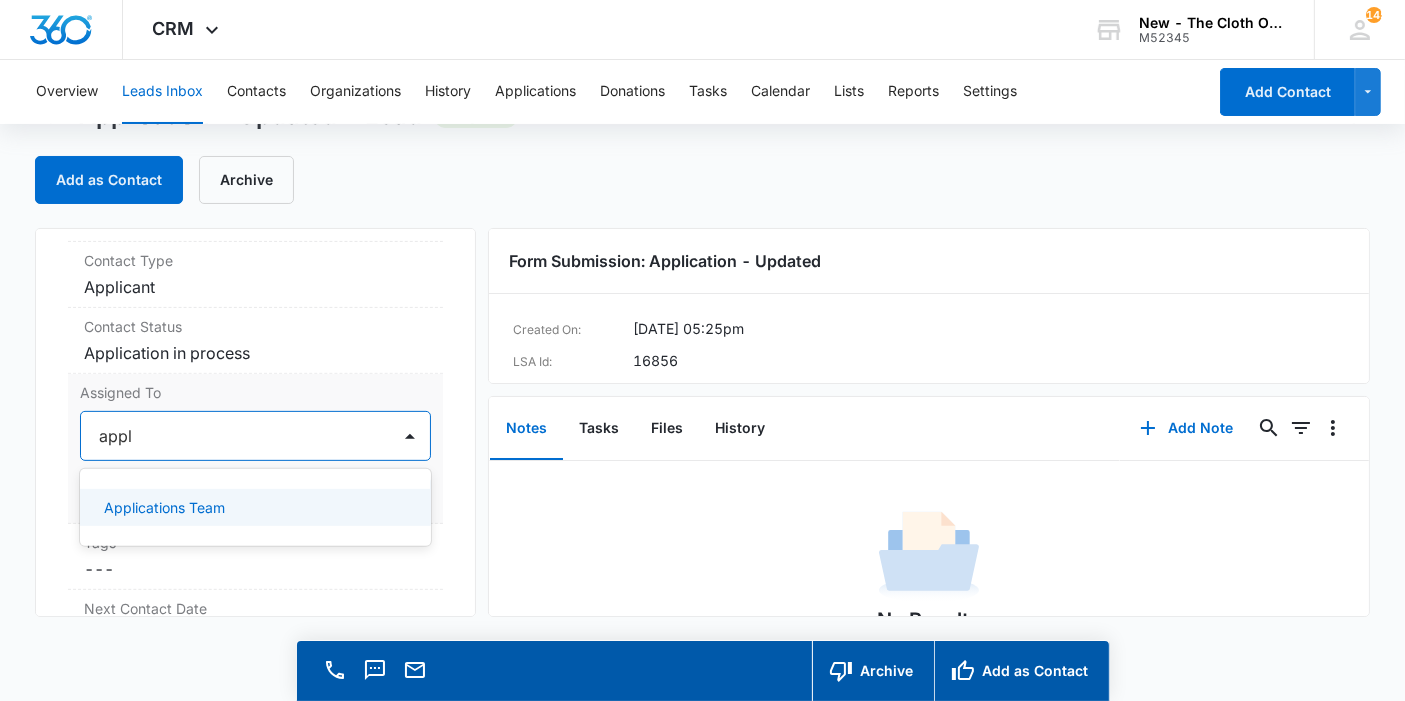 click on "Applications Team" at bounding box center (164, 507) 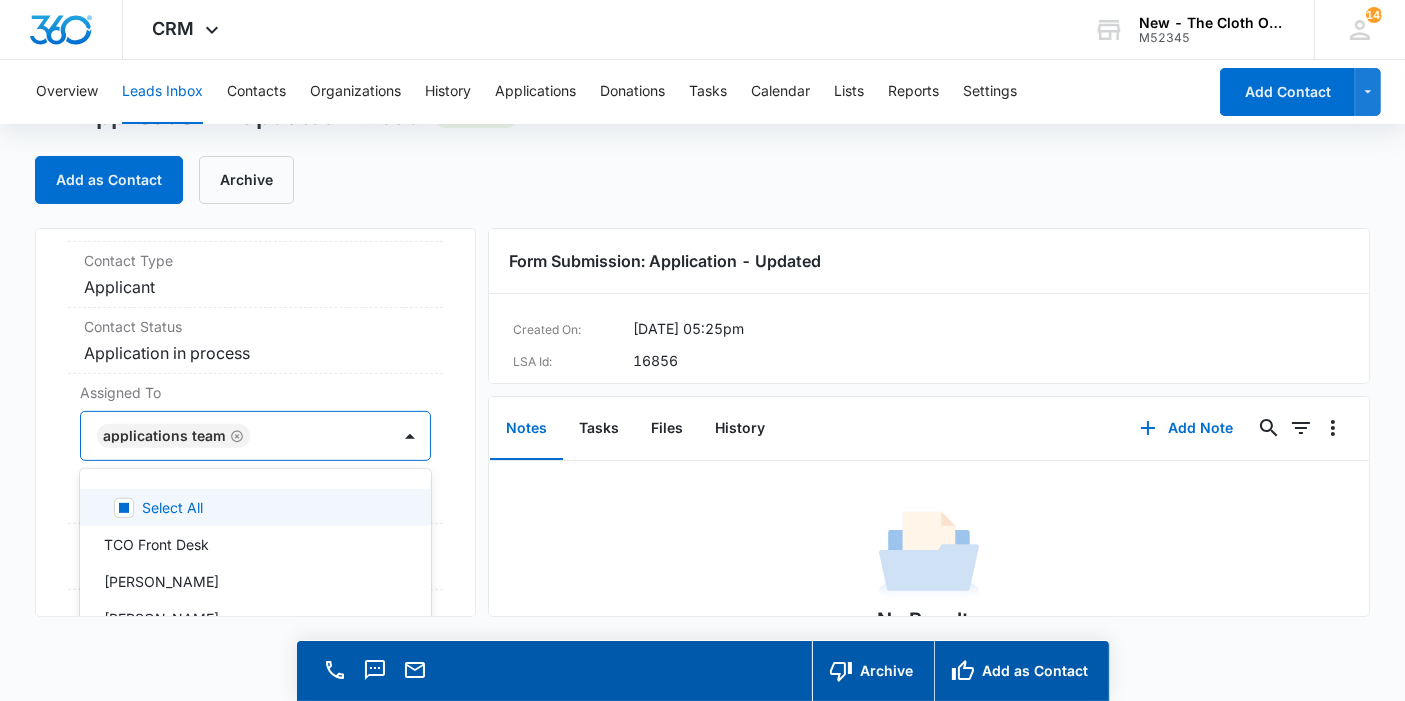 click on "Application - Updated Contact Info Name Cancel Save Changes Cristi Sierra Phone Cancel Save Changes (978) 413-0060 Email Cancel Save Changes cristidpt18@gmail.com Organization Cancel Save Changes --- Address Cancel Save Changes 21 Old Willard Rd Leominster Massachusetts 01453 Details Qualifying Status Cancel Save Changes New Lead Source Application - Updated Lead Status Viewed Special Notes Cancel Save Changes --- Contact Type Cancel Save Changes Applicant Contact Status Cancel Save Changes Application in process Assigned To option Applications Team, selected. 47 results available. Use Up and Down to choose options, press Enter to select the currently focused option, press Escape to exit the menu, press Tab to select the option and exit the menu. Applications Team Select All TCO Front Desk Jennifer Taylor Chelsea Moerles Lauren Easden Makira Manns Kate Hoffman Reba Davis Carmella Palmer Sarah Wells Kathryn Coursey Faye Laherty Kesha Gibbs Kayle Simons Rachel Mol Britani Hampton Cheyenne Bridgeman Katie Lohr 1" at bounding box center [255, 422] 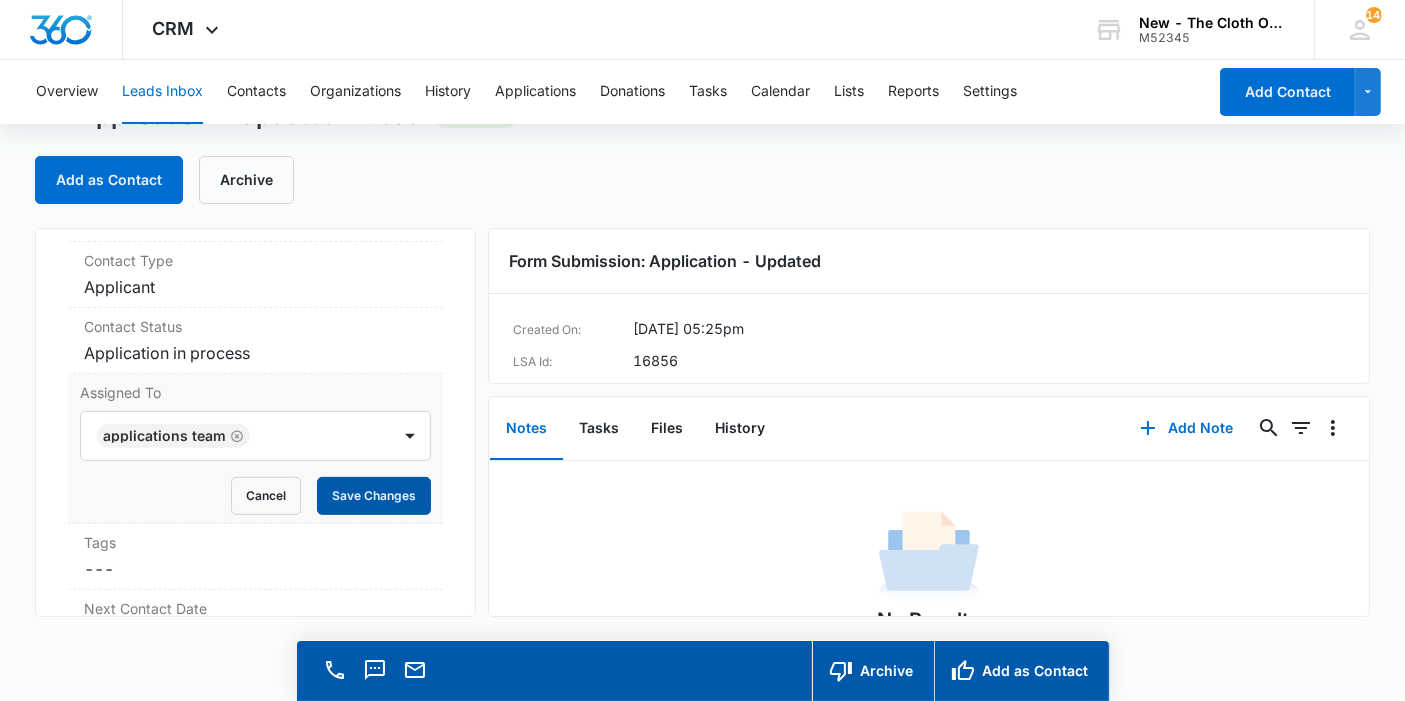 click on "Save Changes" at bounding box center (374, 496) 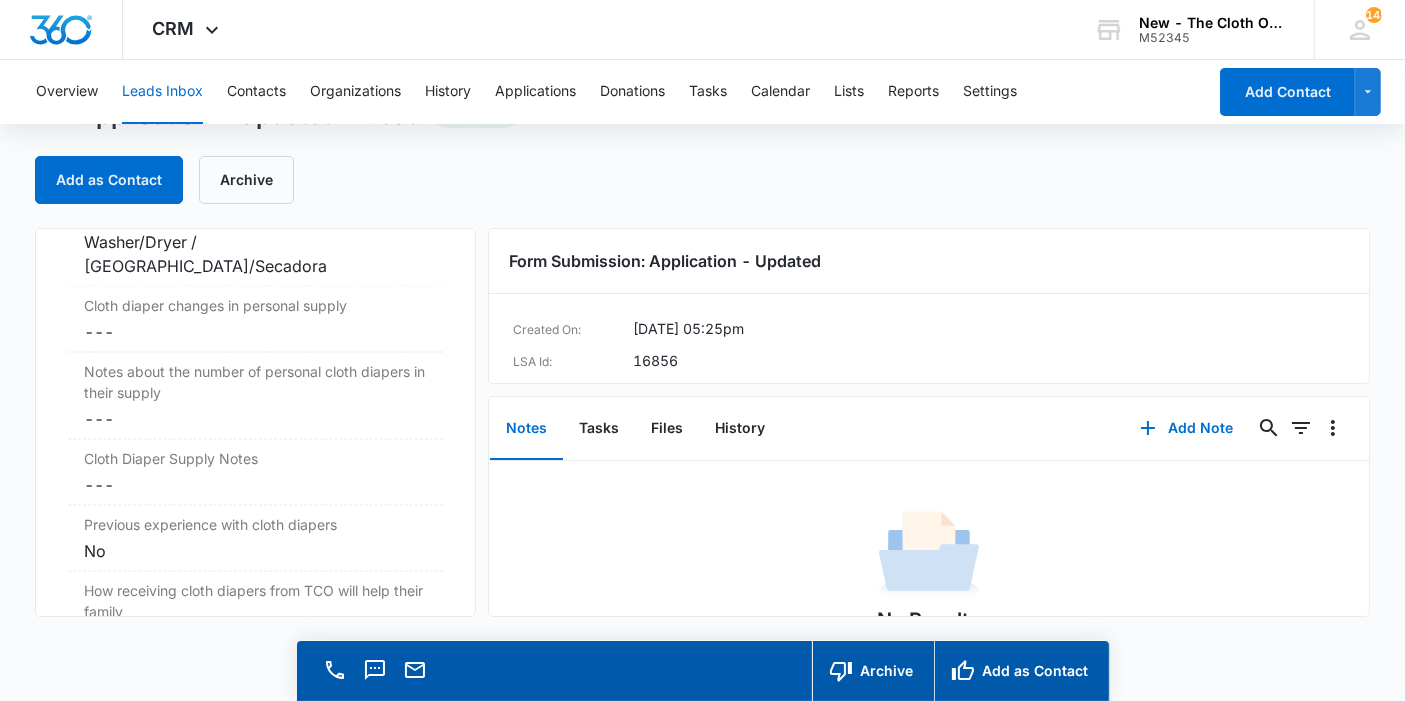 scroll, scrollTop: 3338, scrollLeft: 0, axis: vertical 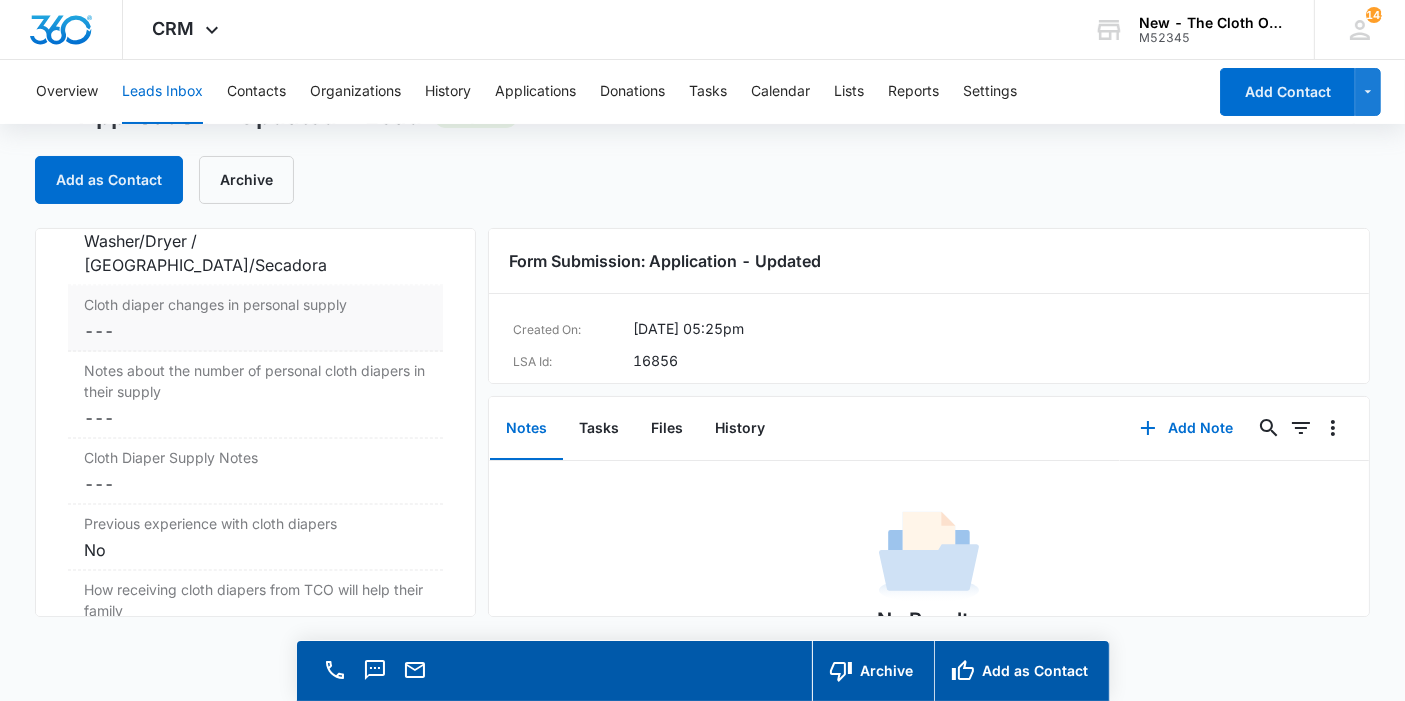 click on "Cloth diaper changes in personal supply Cancel Save Changes ---" at bounding box center [255, 319] 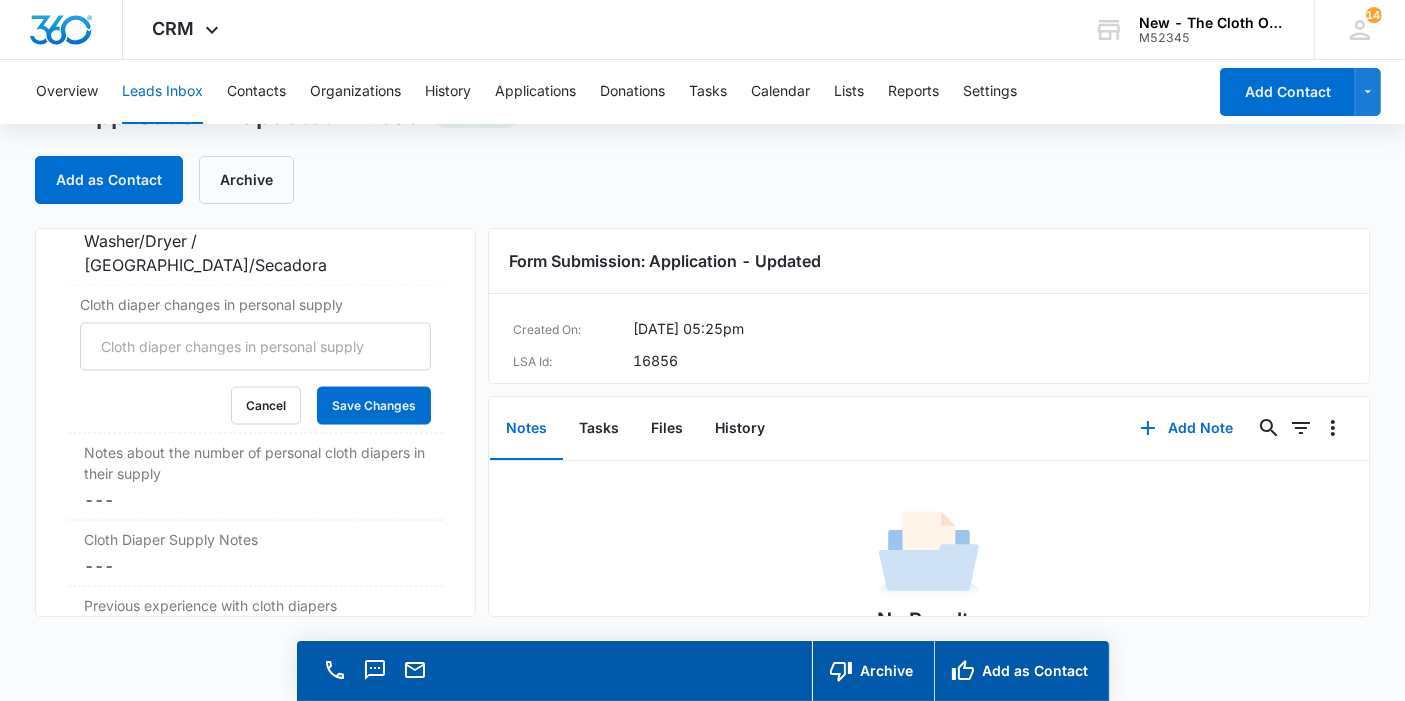 click on "Cloth diaper changes in personal supply" at bounding box center (255, 347) 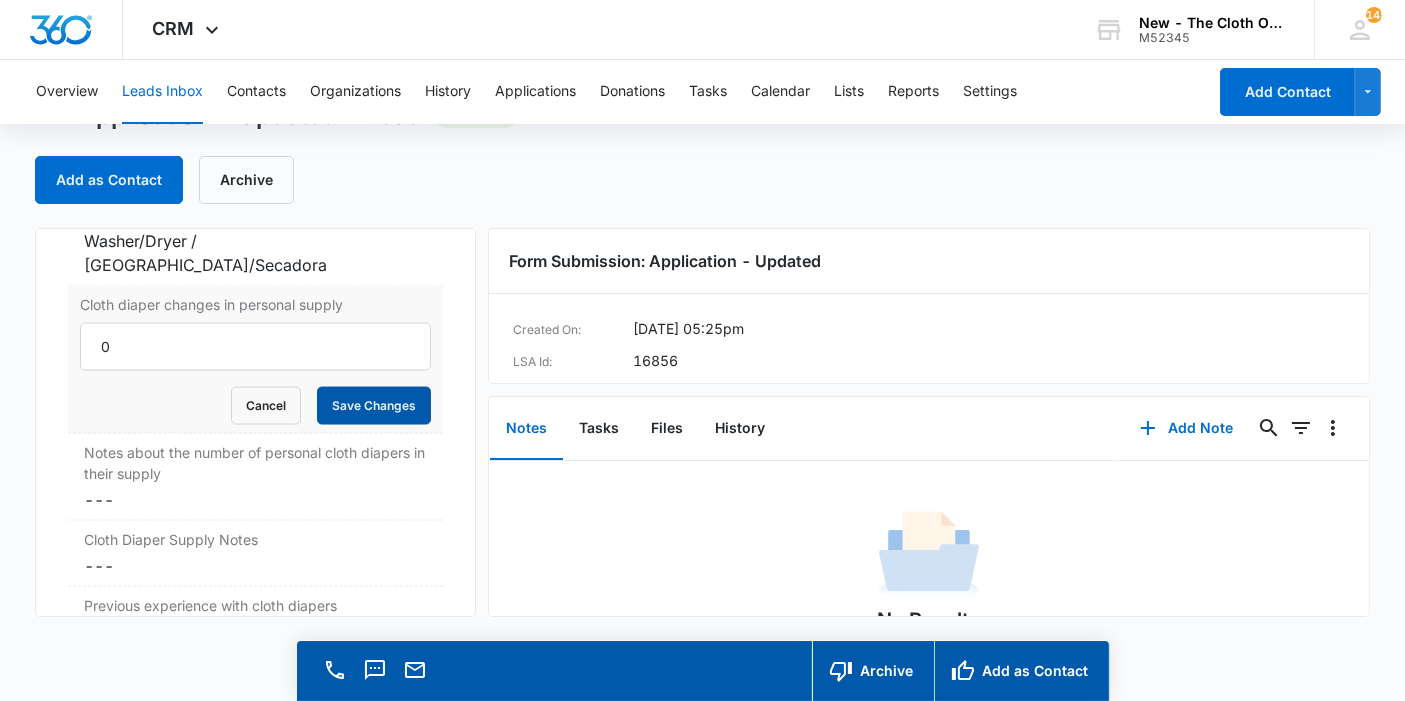 type on "0" 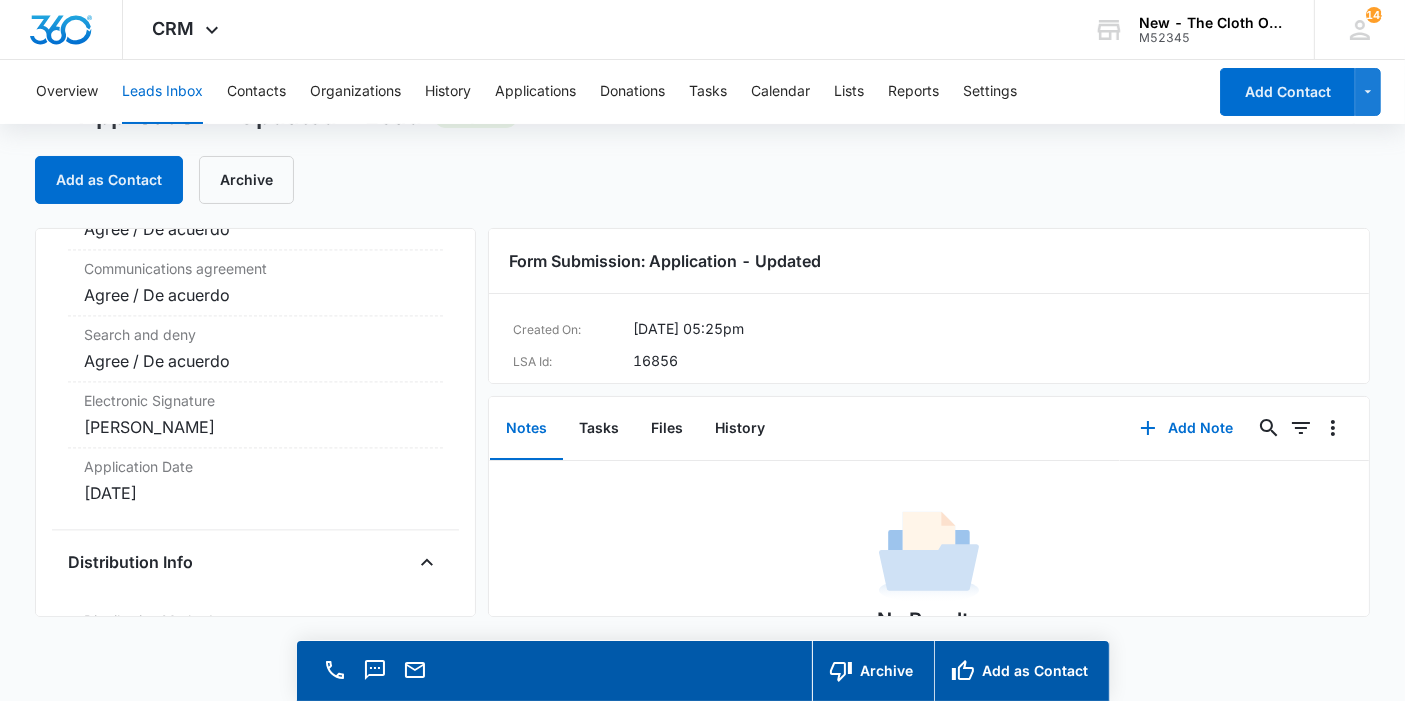 scroll, scrollTop: 4256, scrollLeft: 0, axis: vertical 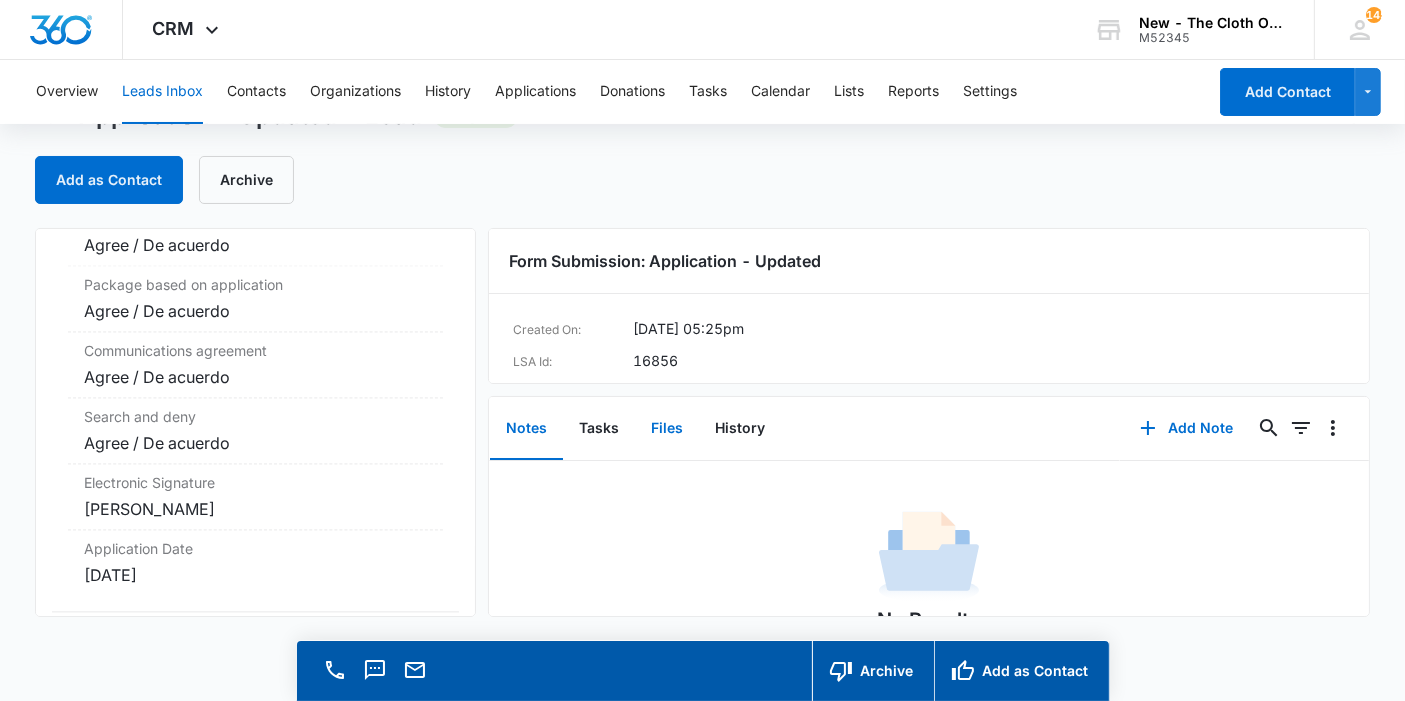 click on "Files" at bounding box center [667, 429] 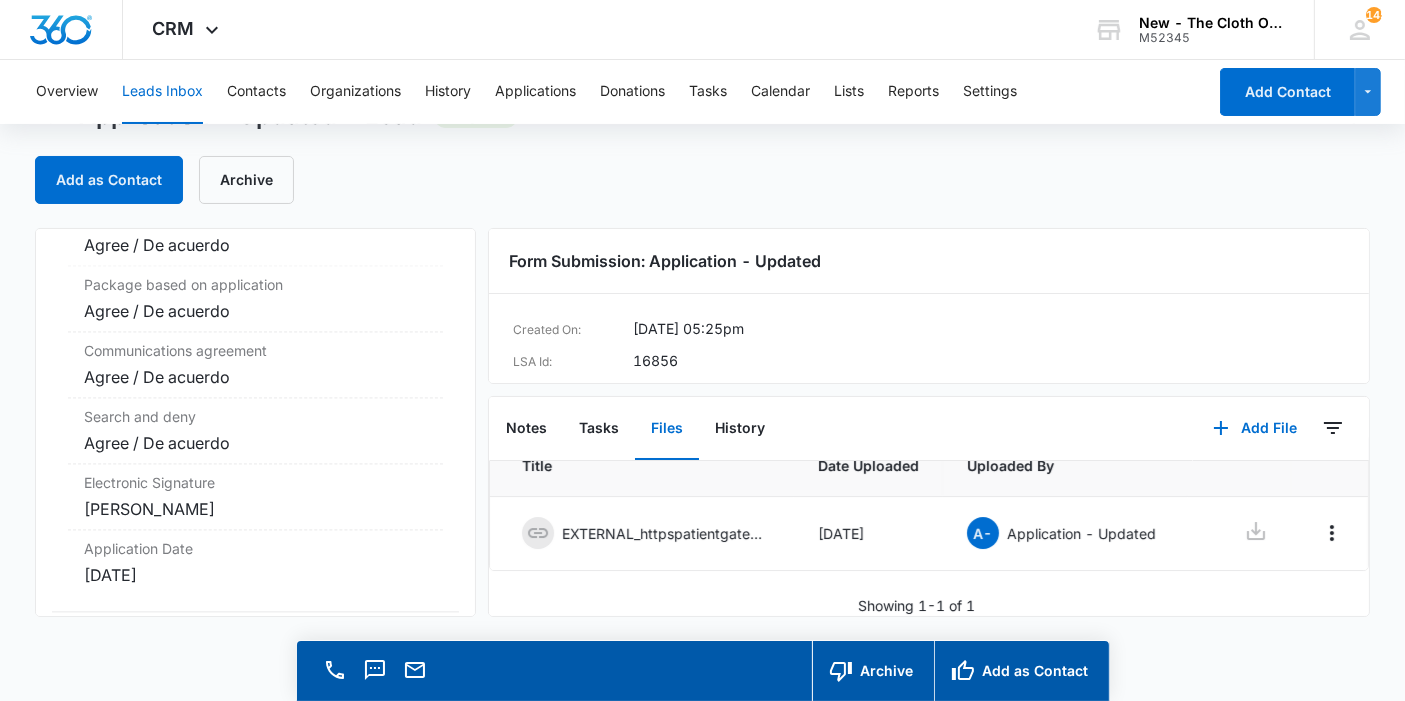 scroll, scrollTop: 60, scrollLeft: 0, axis: vertical 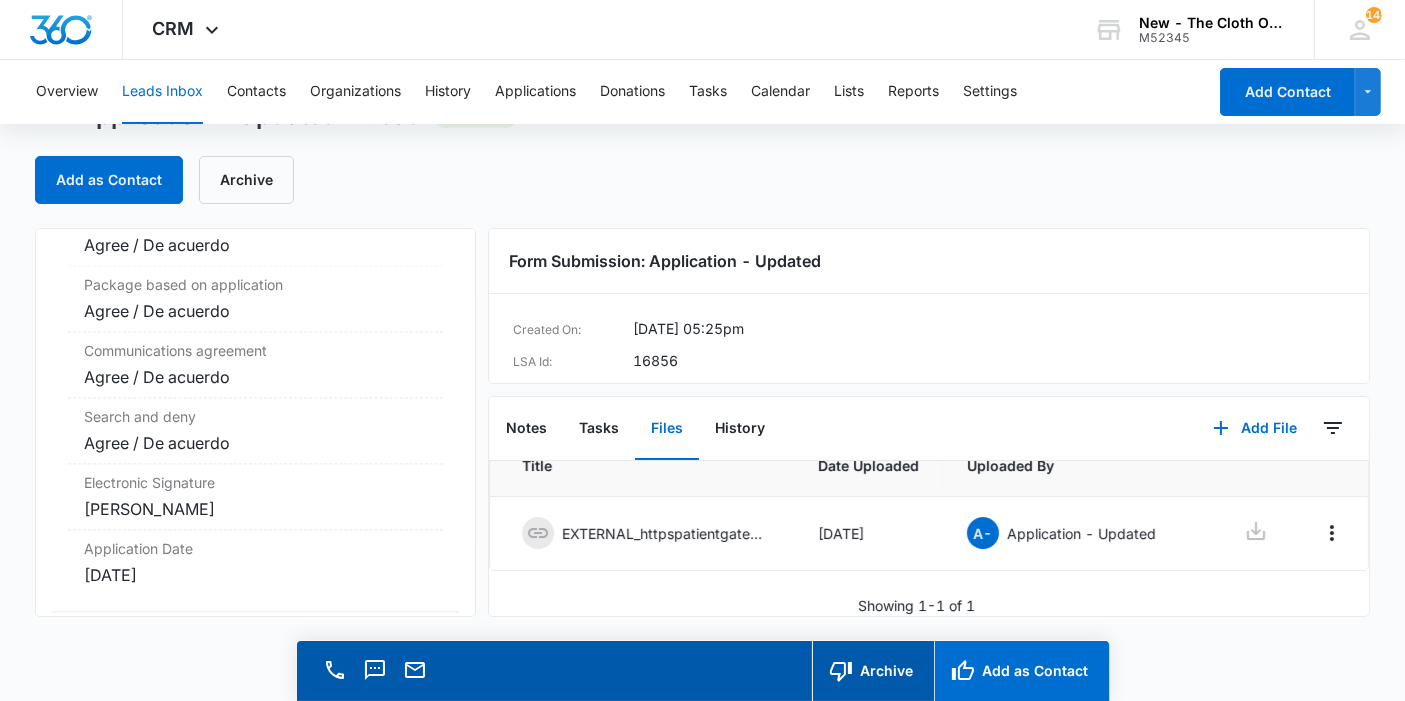click on "Add as Contact" at bounding box center (1021, 671) 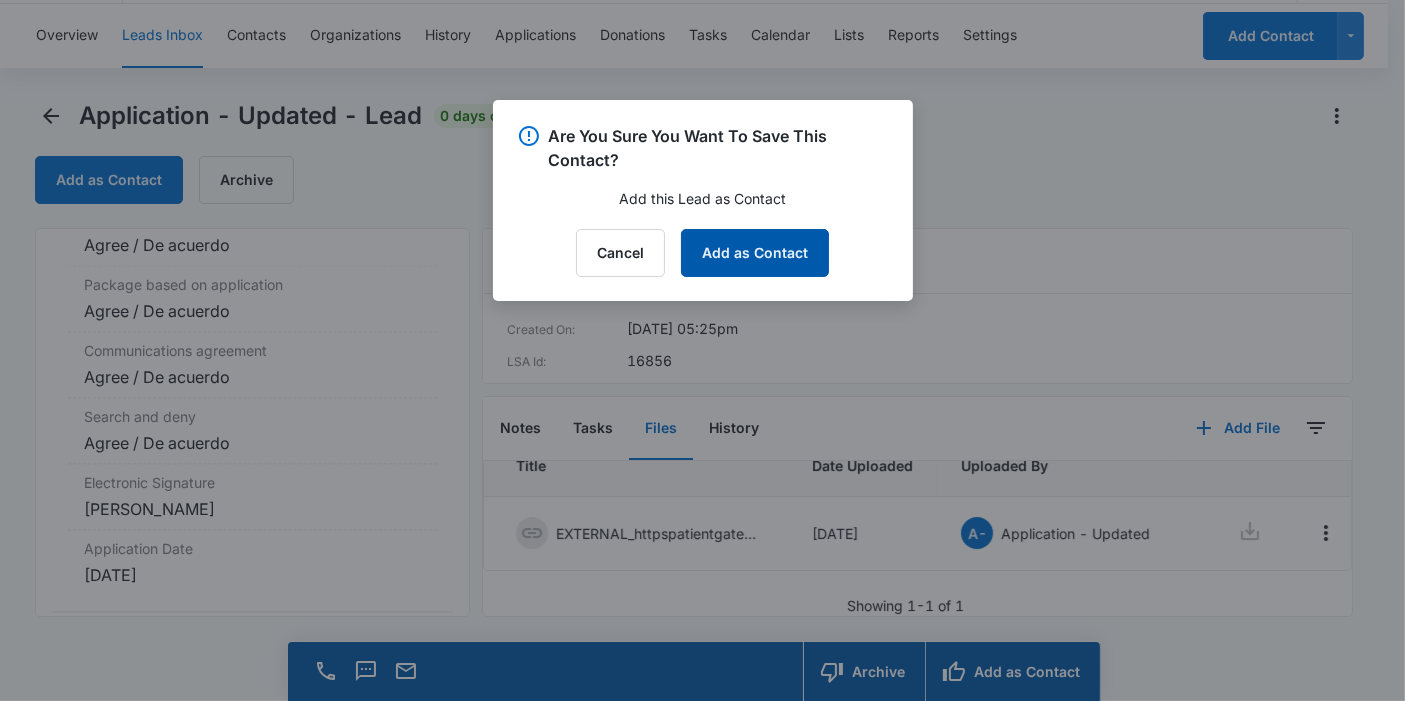 click on "Add as Contact" at bounding box center (755, 253) 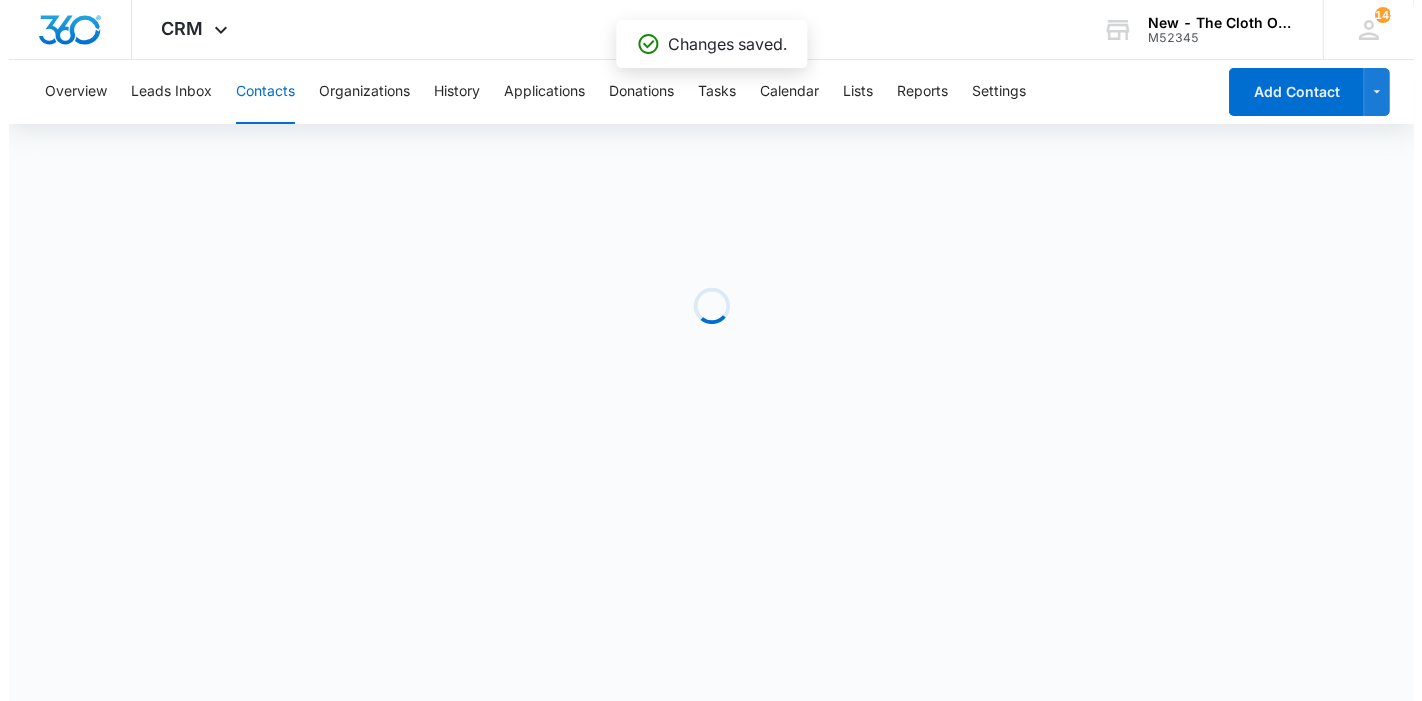 scroll, scrollTop: 0, scrollLeft: 0, axis: both 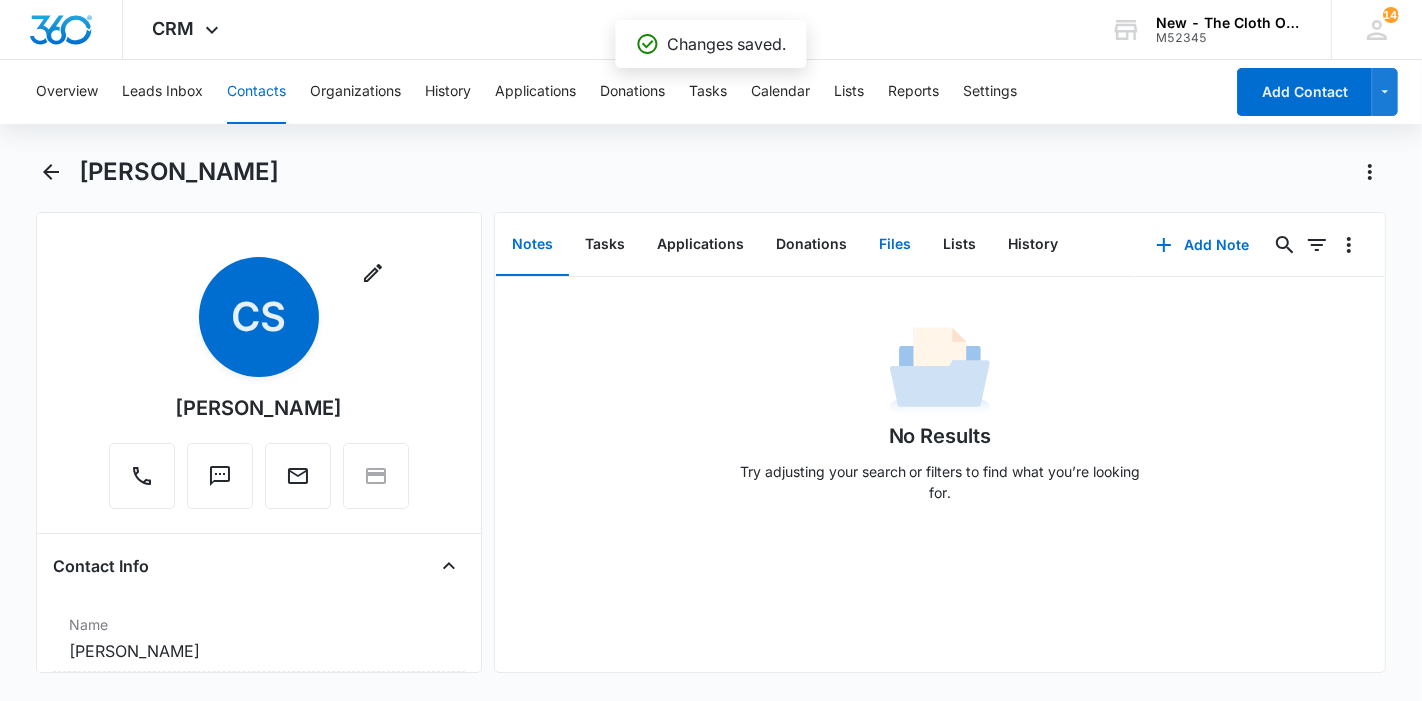 click on "Files" at bounding box center [895, 245] 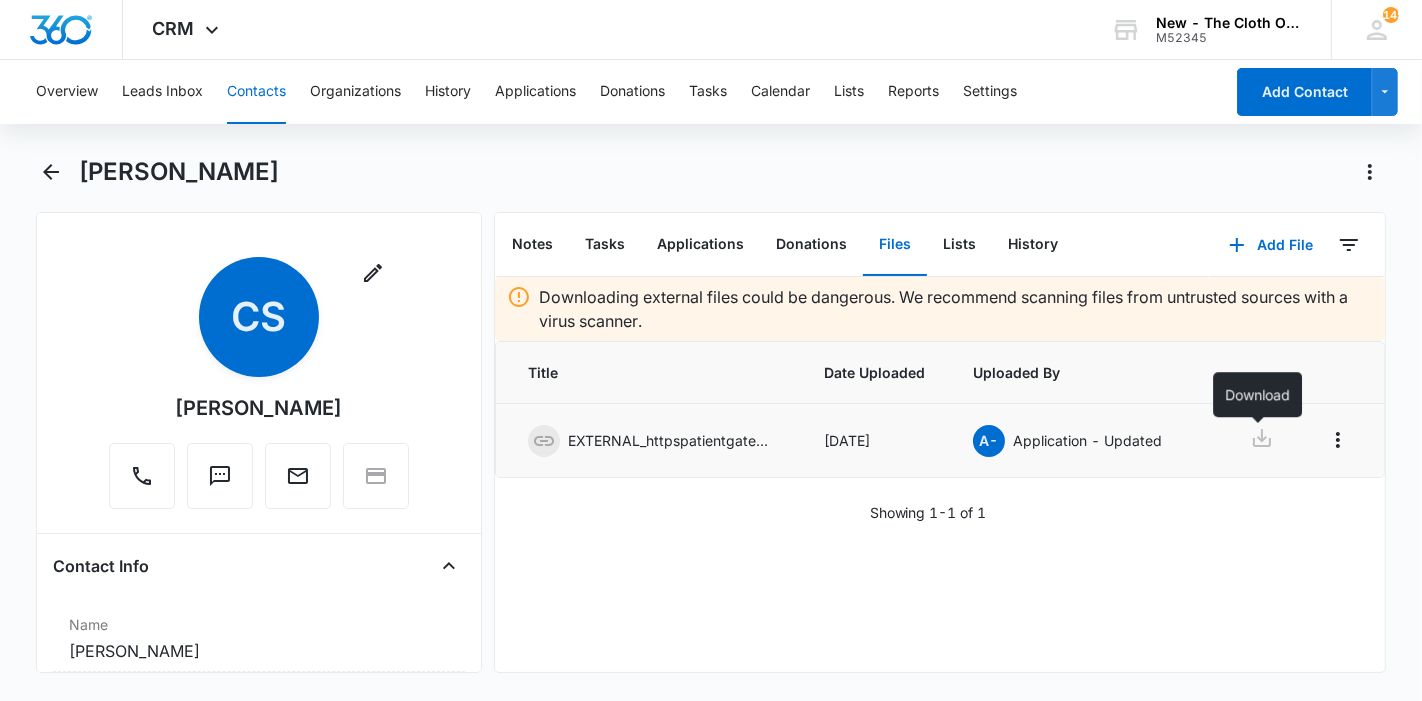 click 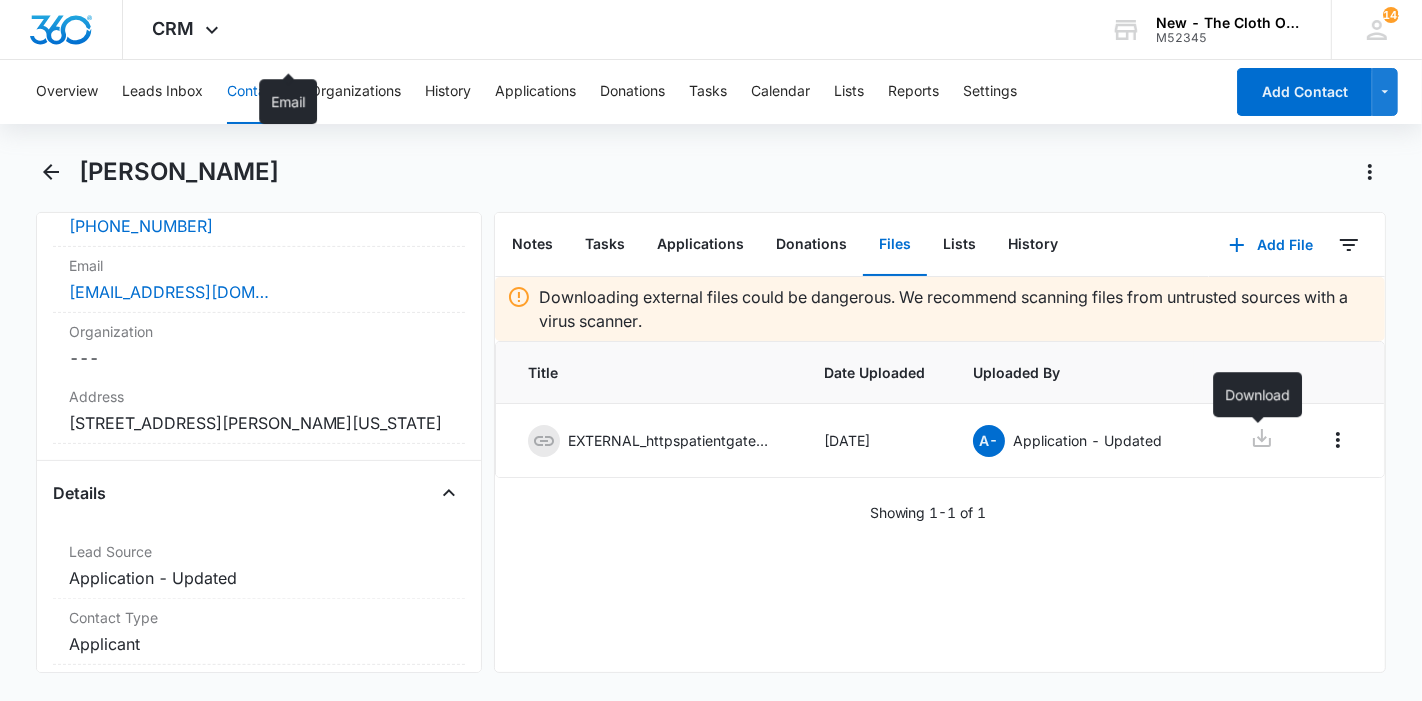 scroll, scrollTop: 555, scrollLeft: 0, axis: vertical 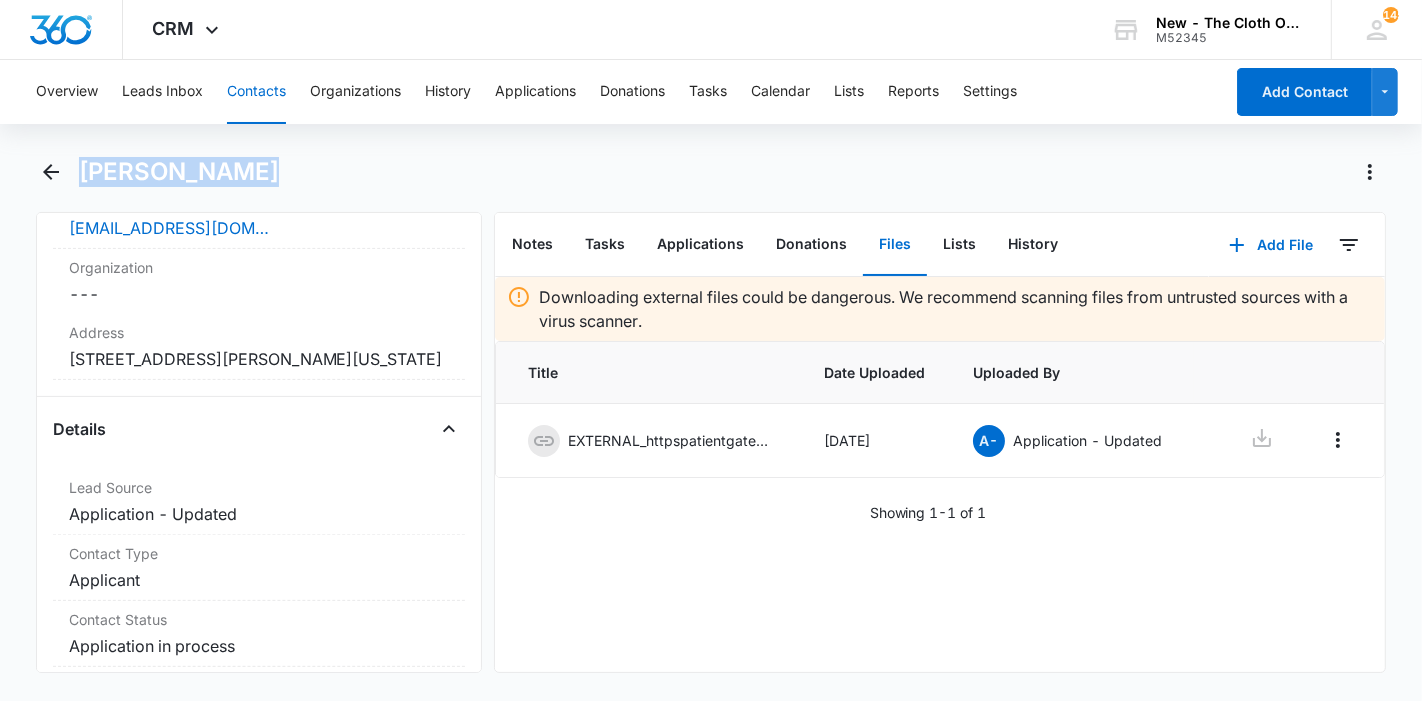 drag, startPoint x: 240, startPoint y: 172, endPoint x: 79, endPoint y: 173, distance: 161.00311 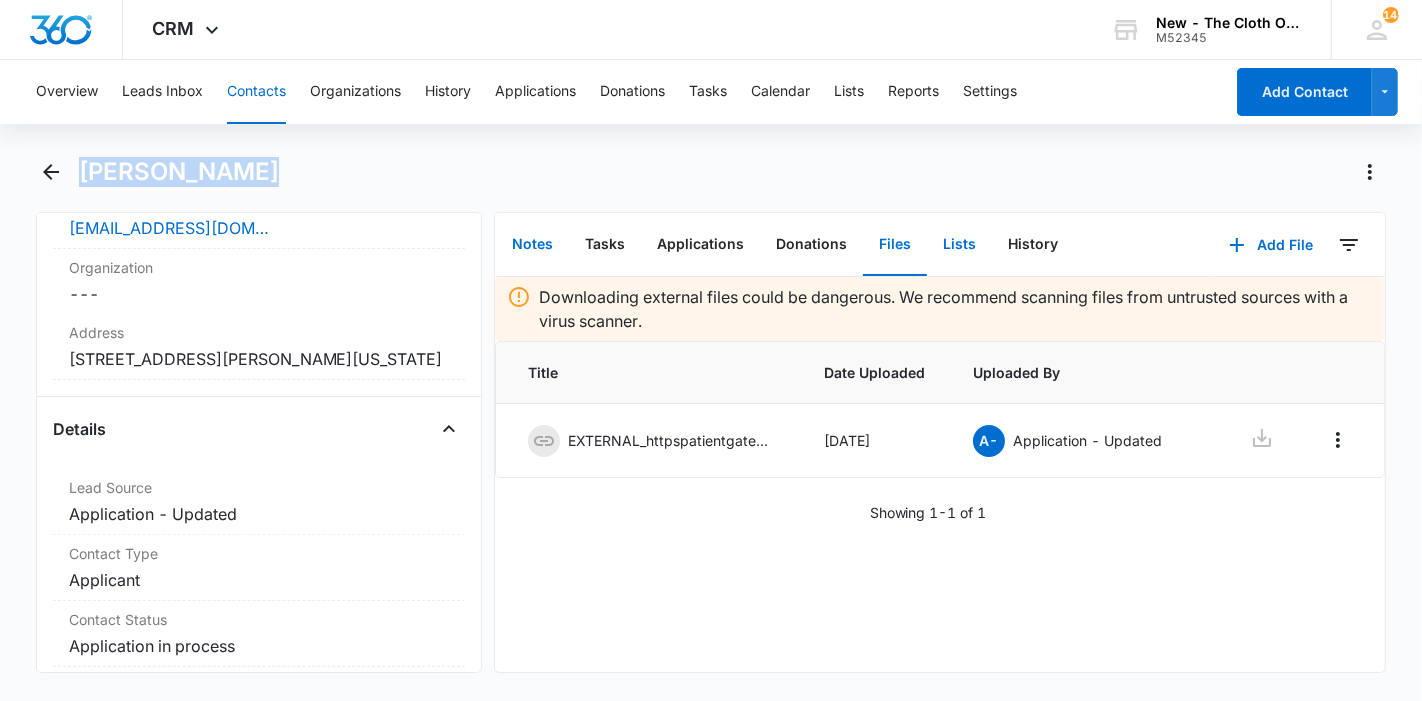 click on "Notes" at bounding box center [532, 245] 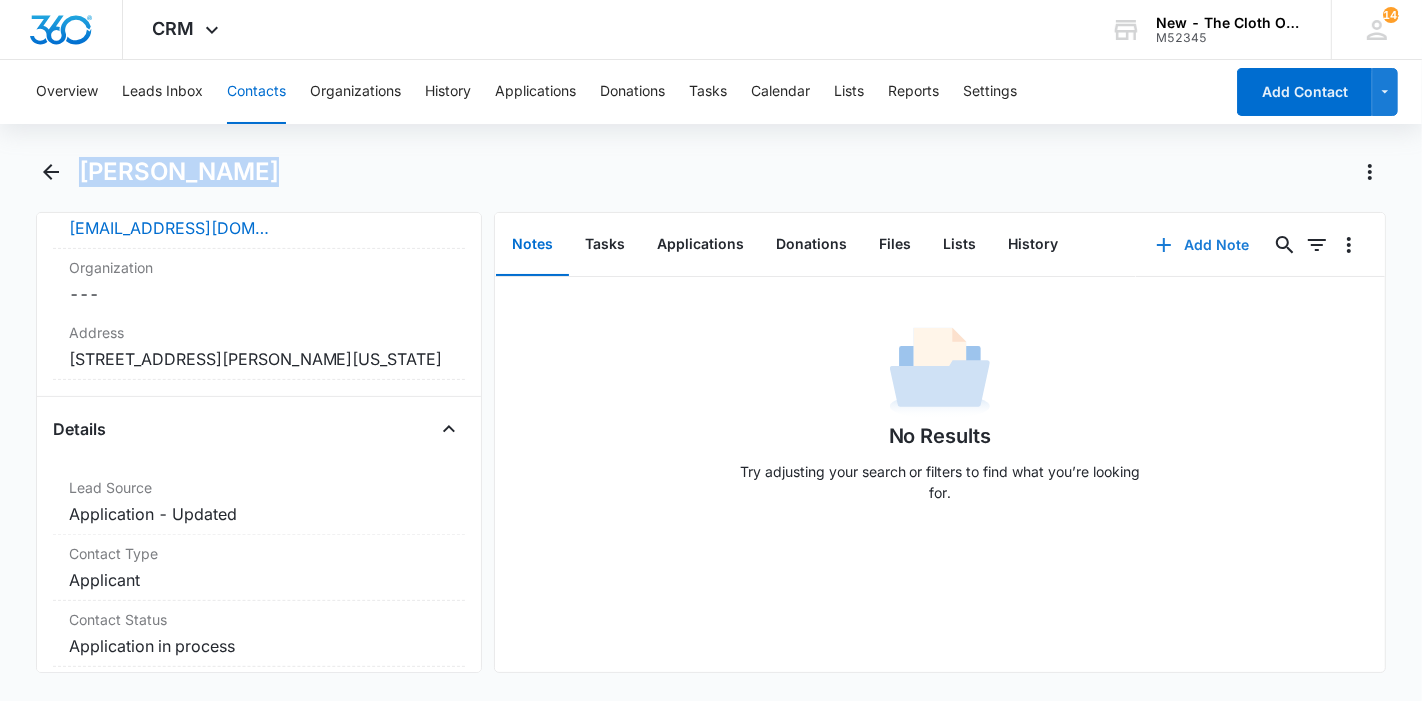 click on "Add Note" at bounding box center (1202, 245) 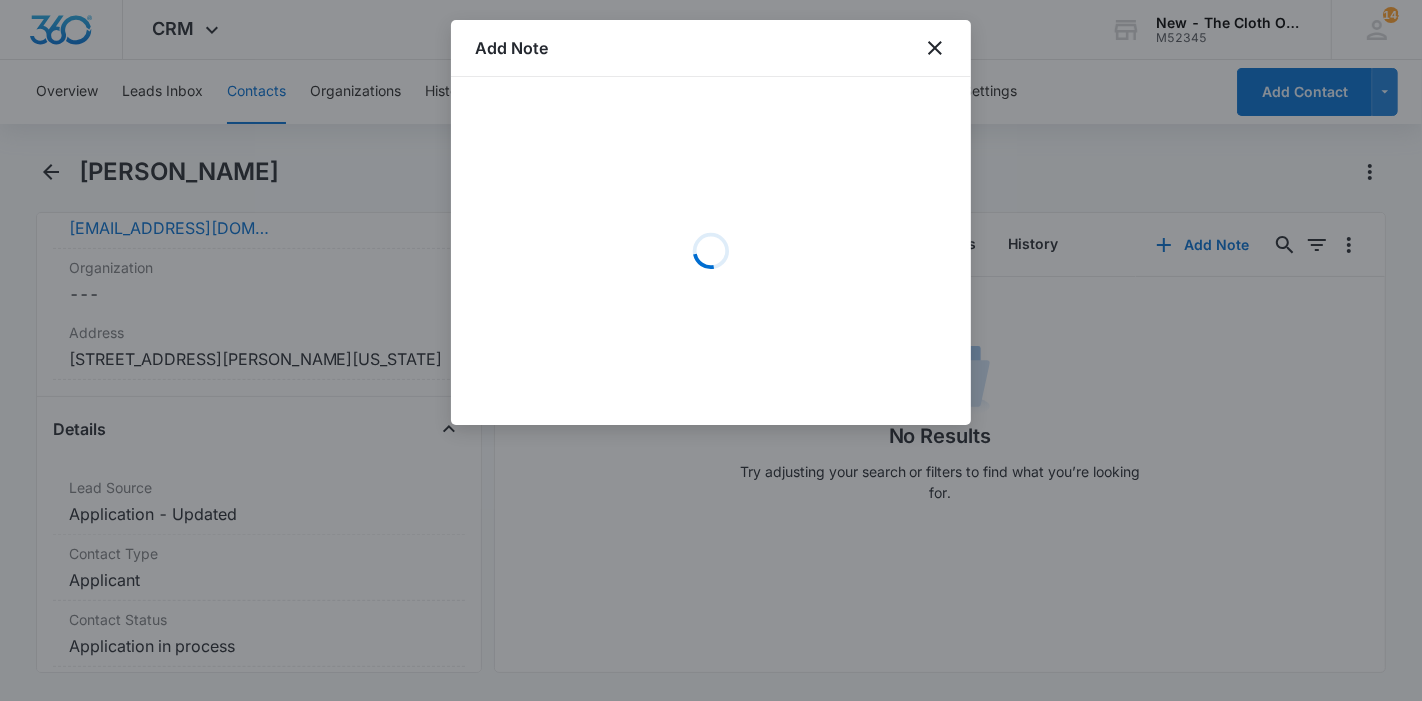 click on "Loading" at bounding box center [711, 251] 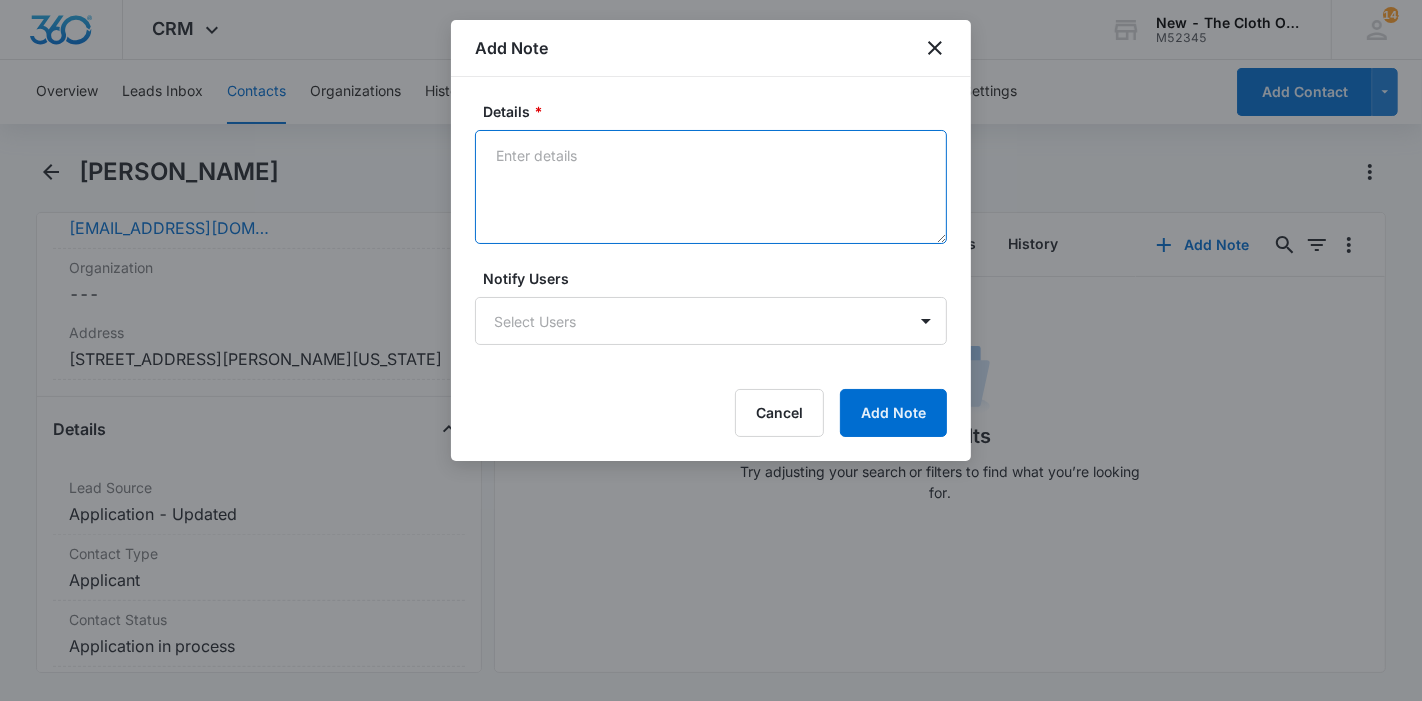 click on "Details *" at bounding box center (711, 187) 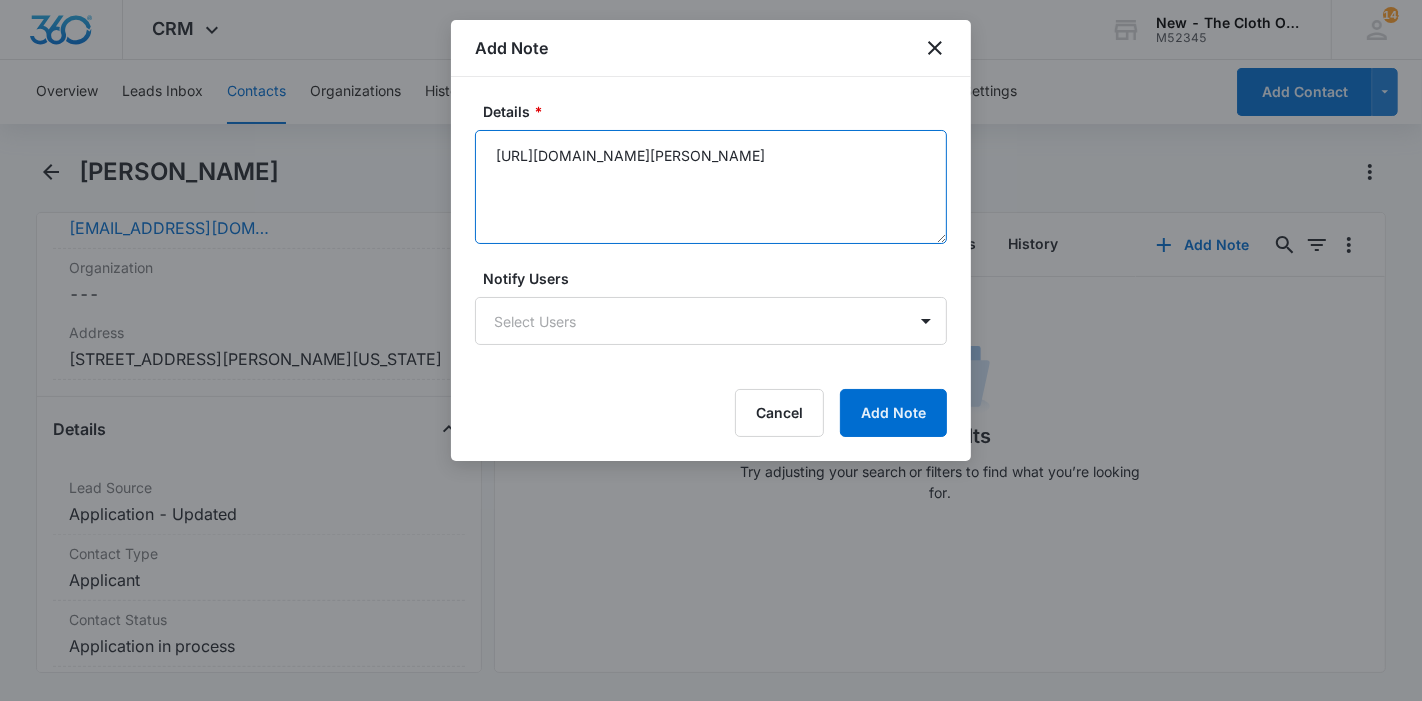 paste on "https://www.facebook.com/moises.sierra.94064" 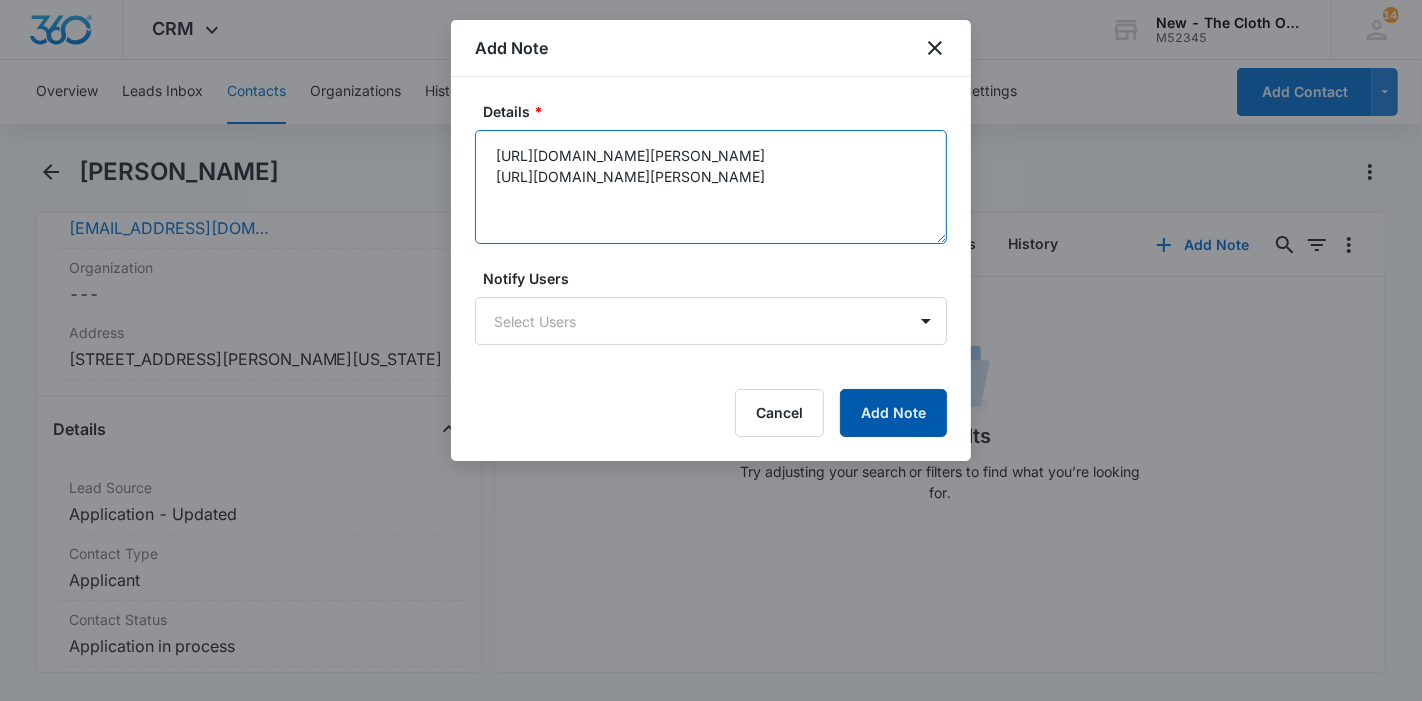 type on "https://www.facebook.com/cristi.sierra.2025
https://www.facebook.com/moises.sierra.94064" 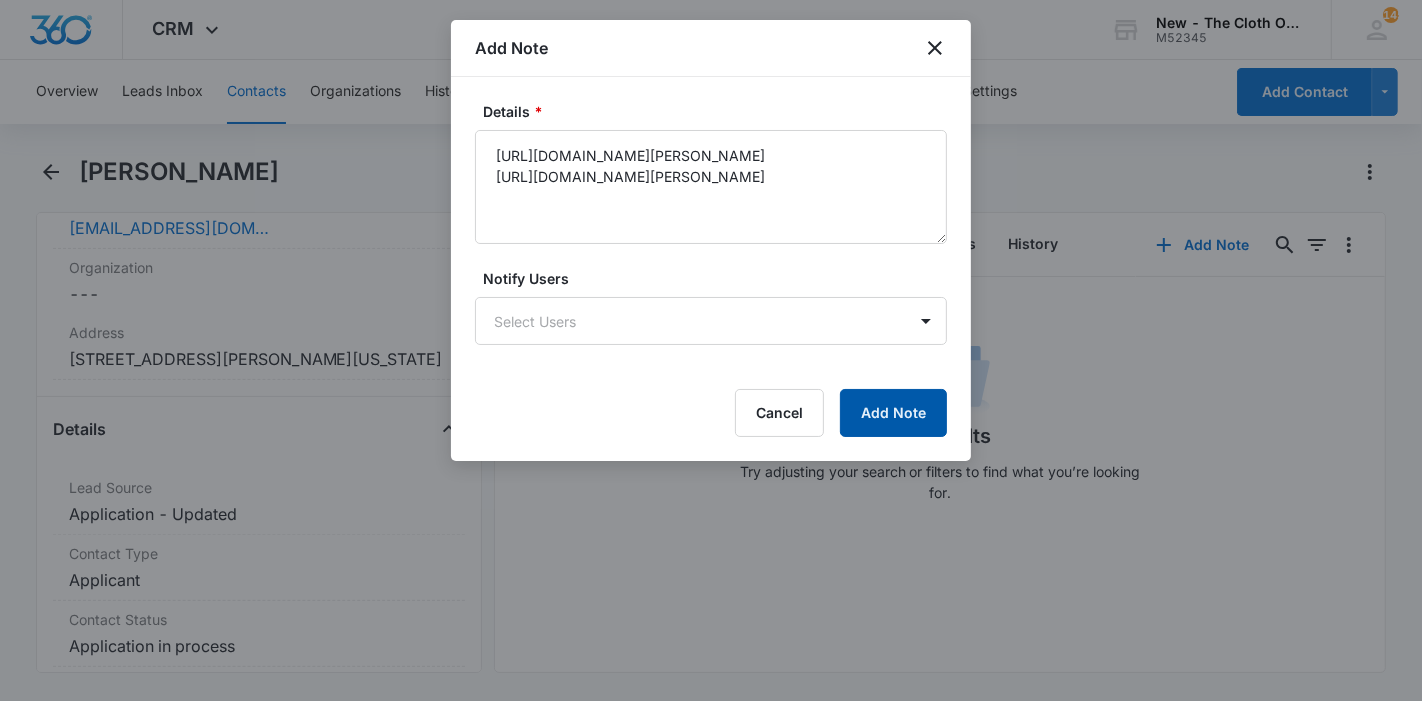 click on "Add Note" at bounding box center [893, 413] 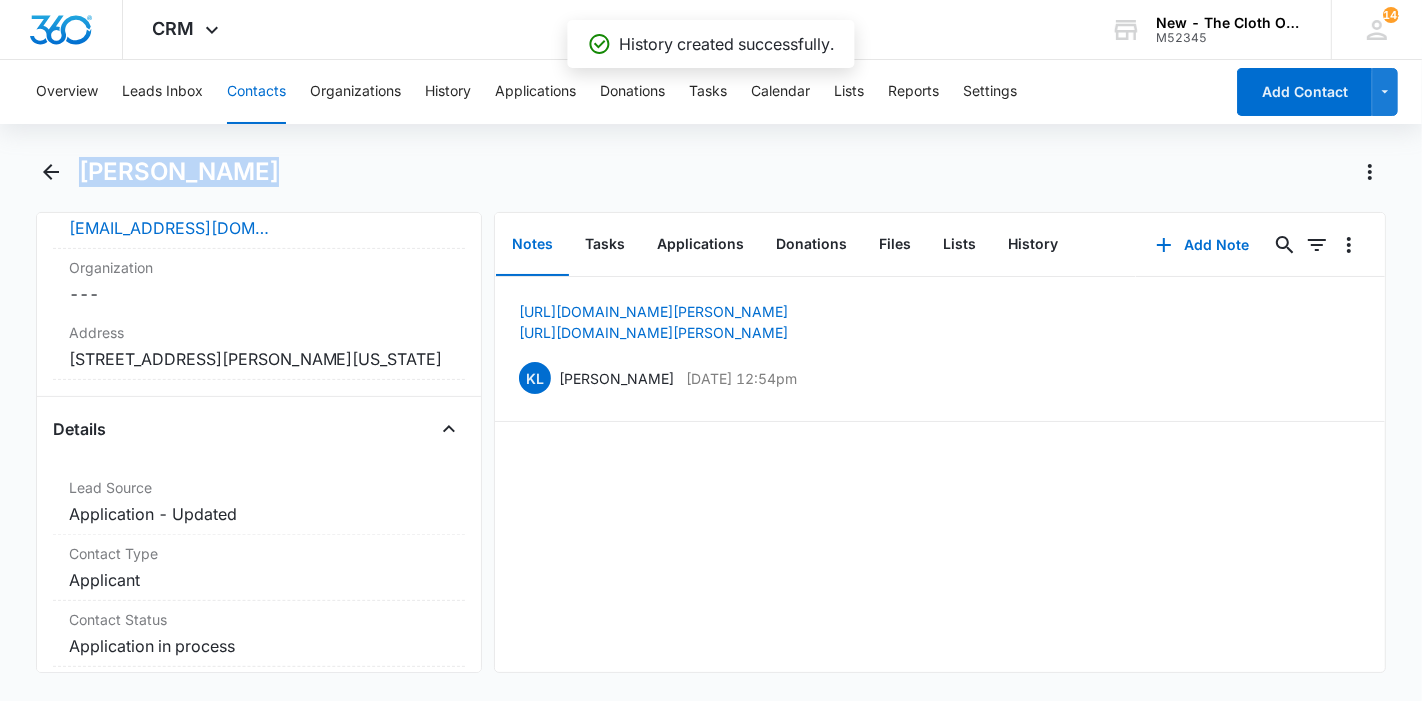 drag, startPoint x: 224, startPoint y: 171, endPoint x: 82, endPoint y: 167, distance: 142.05632 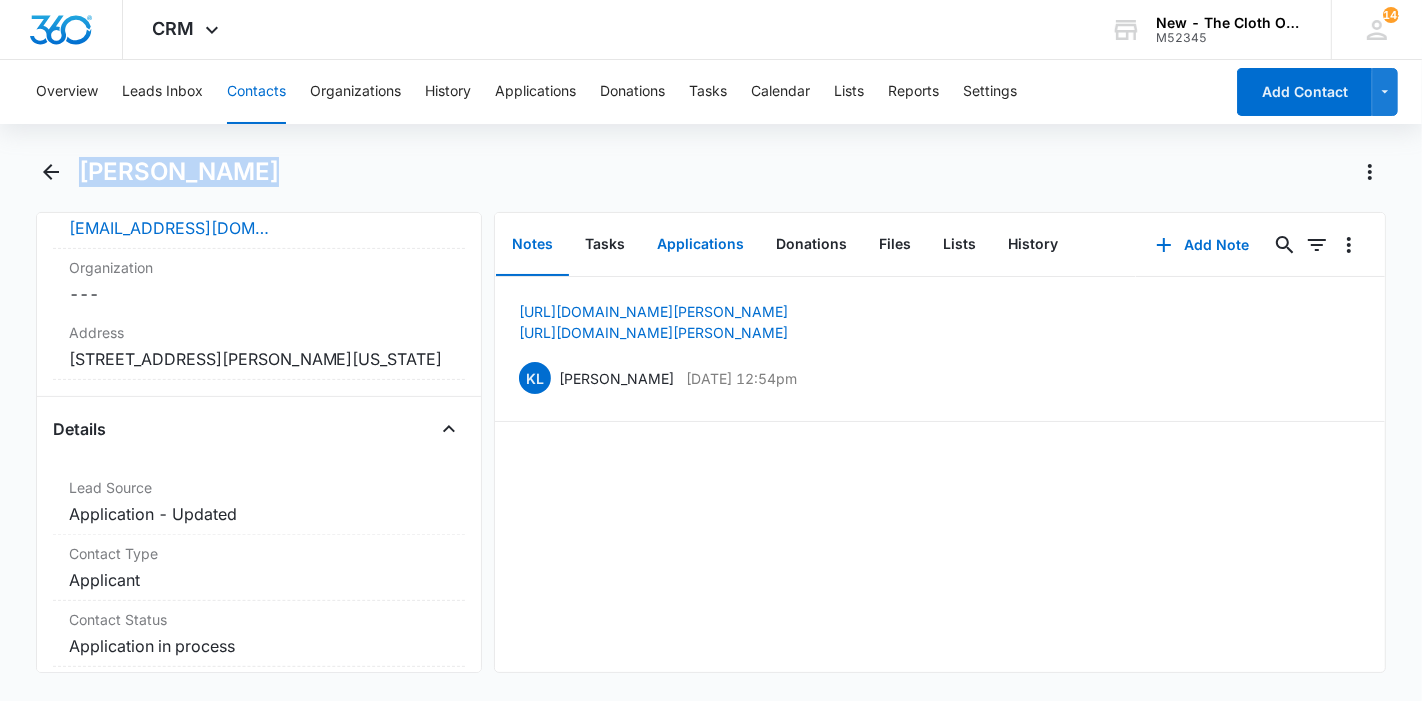 click on "Applications" at bounding box center (700, 245) 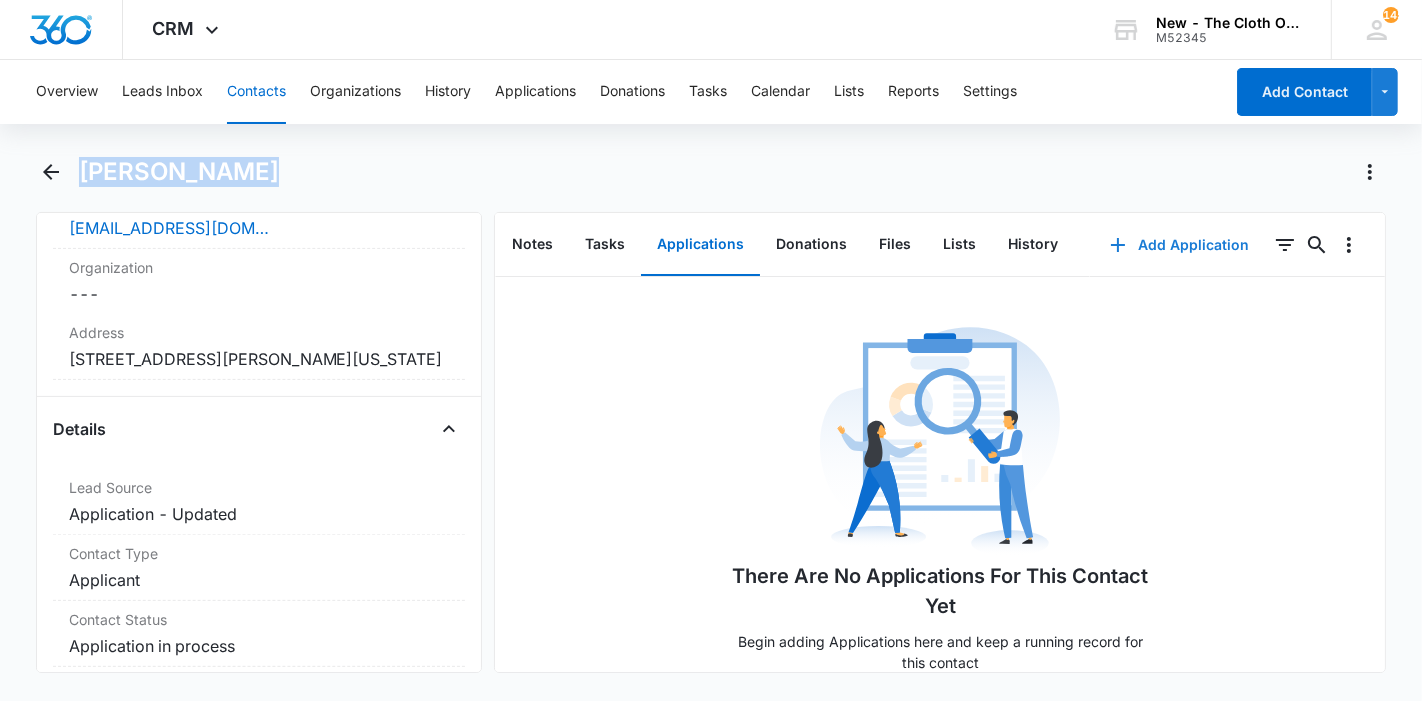 click on "Add Application" at bounding box center (1179, 245) 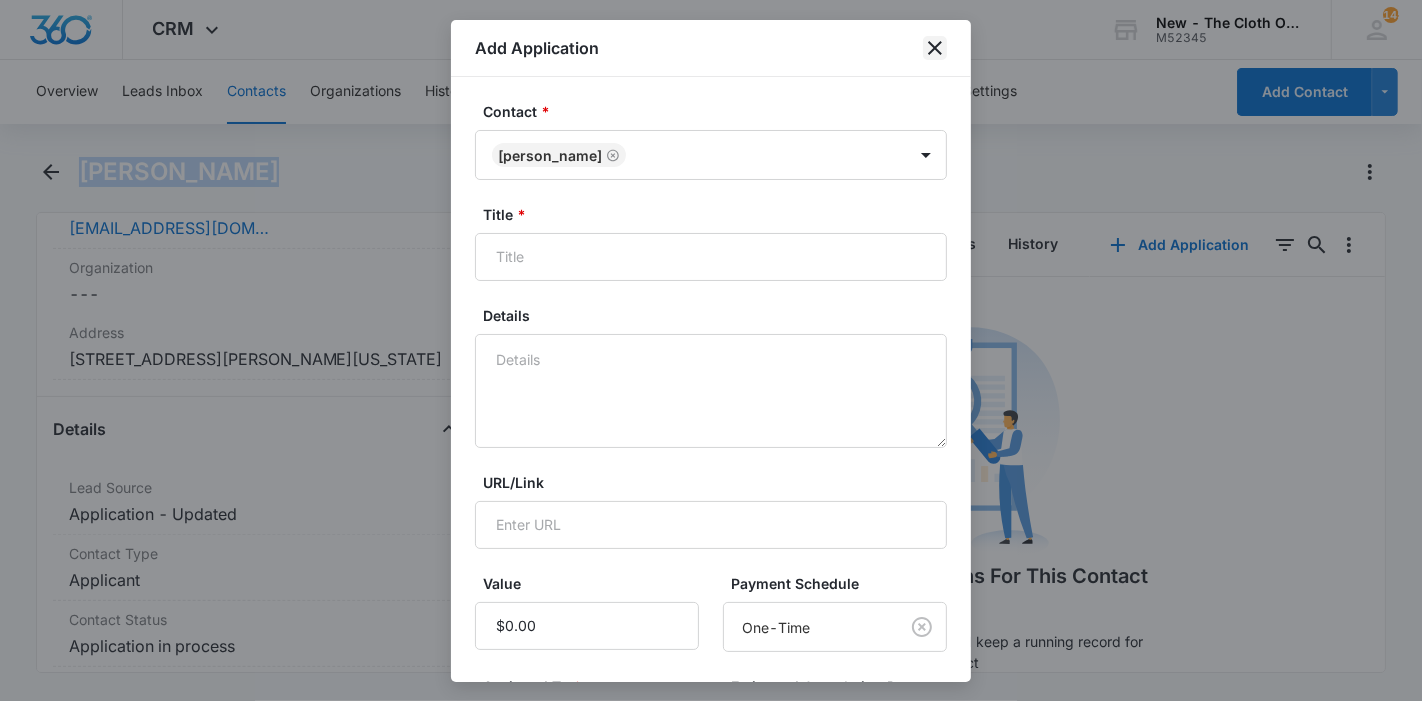 click 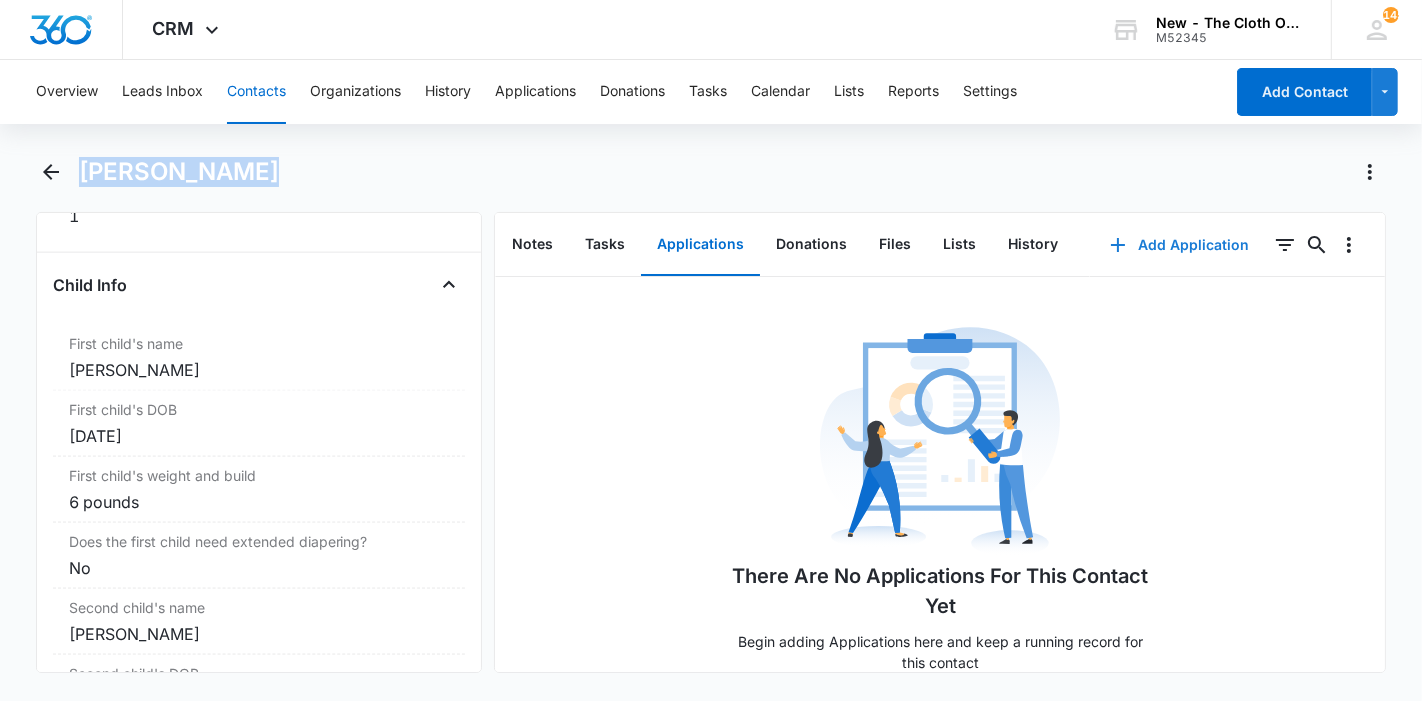 scroll, scrollTop: 2444, scrollLeft: 0, axis: vertical 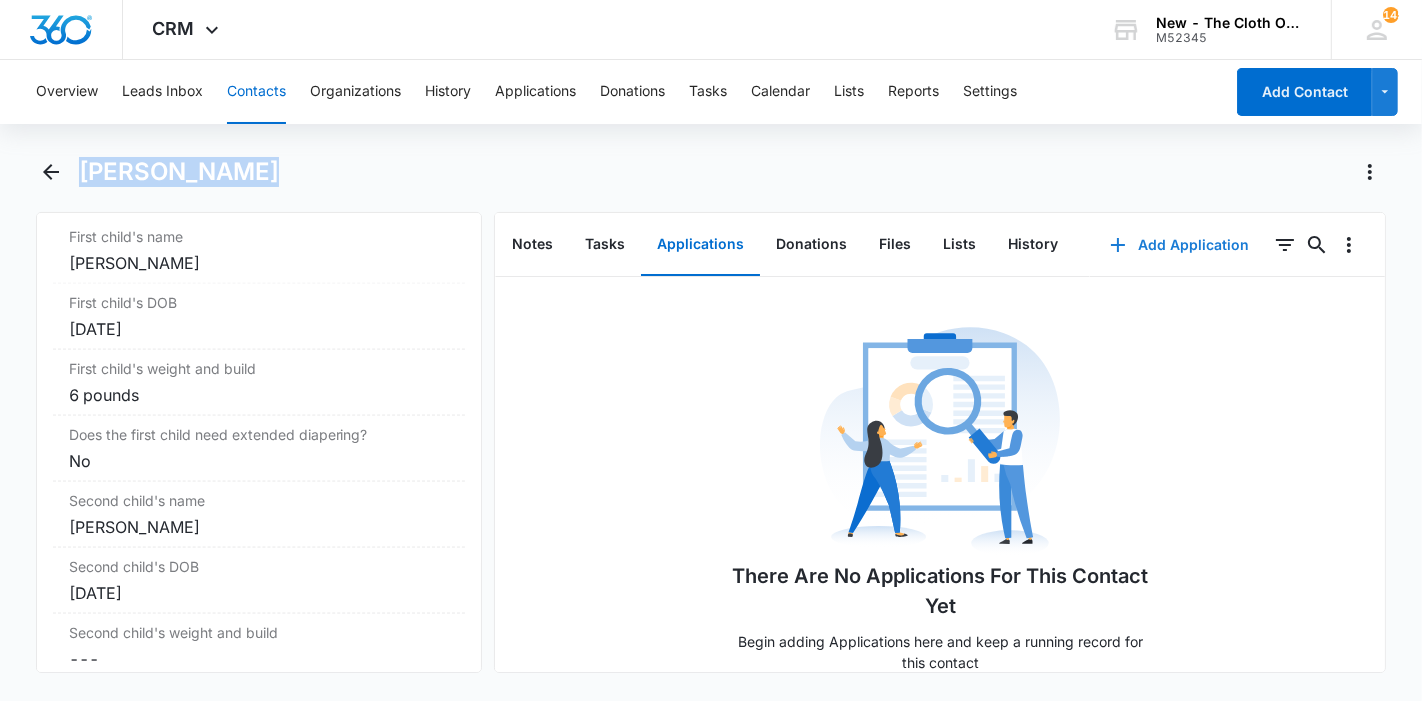 click on "Add Application" at bounding box center (1179, 245) 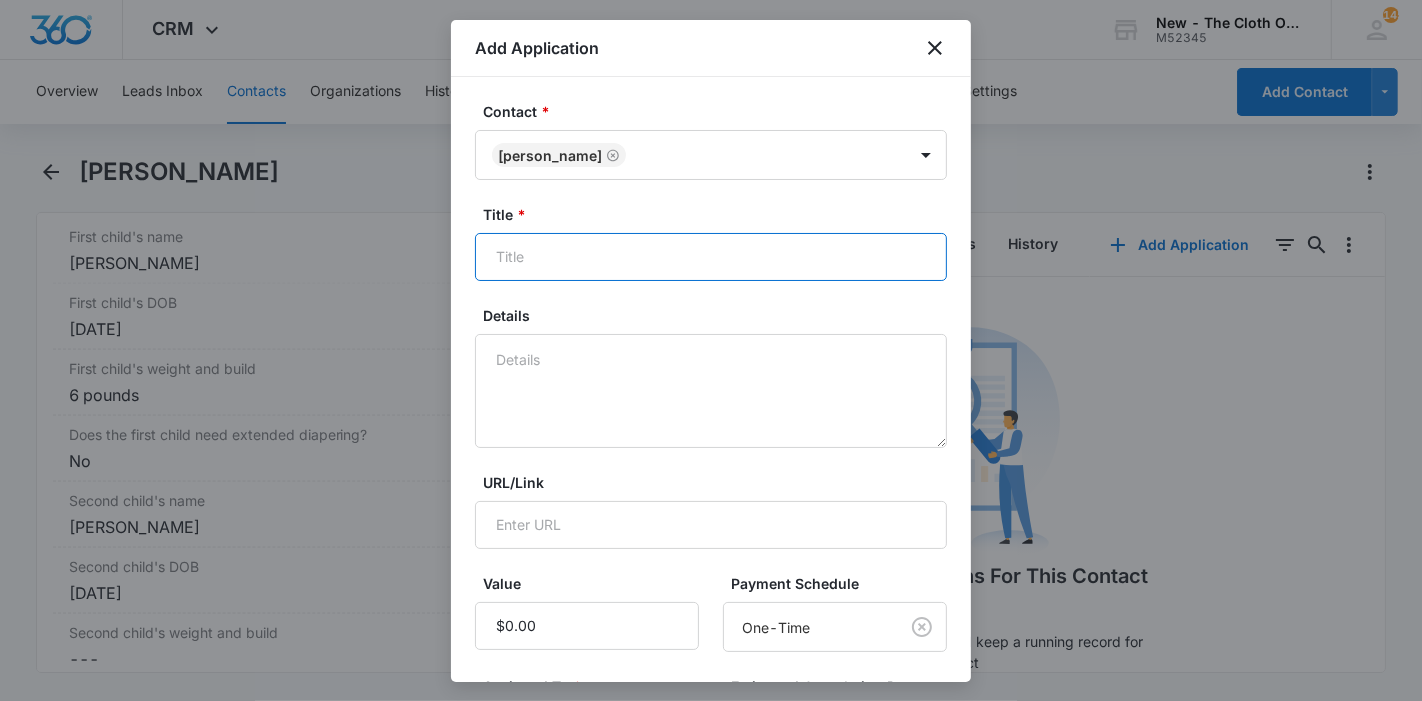 click on "Title *" at bounding box center (711, 257) 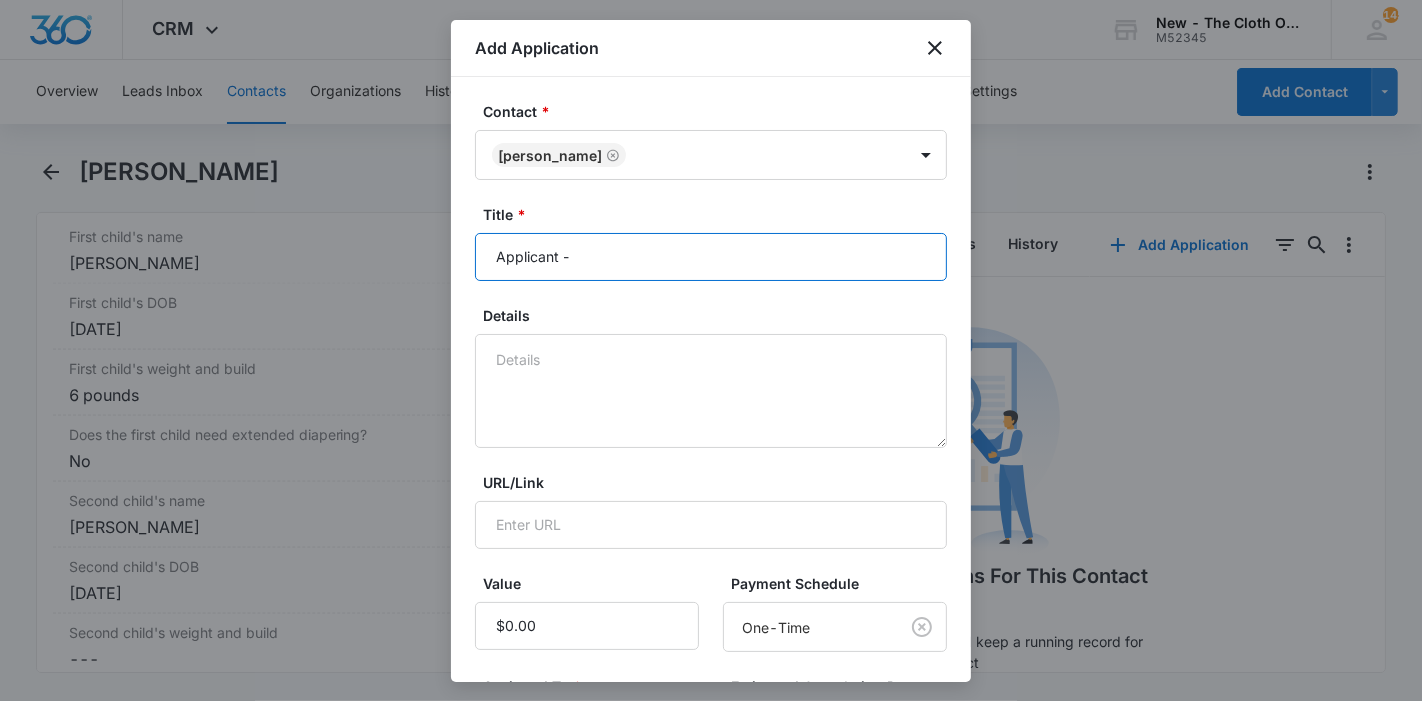 paste on "[PERSON_NAME]" 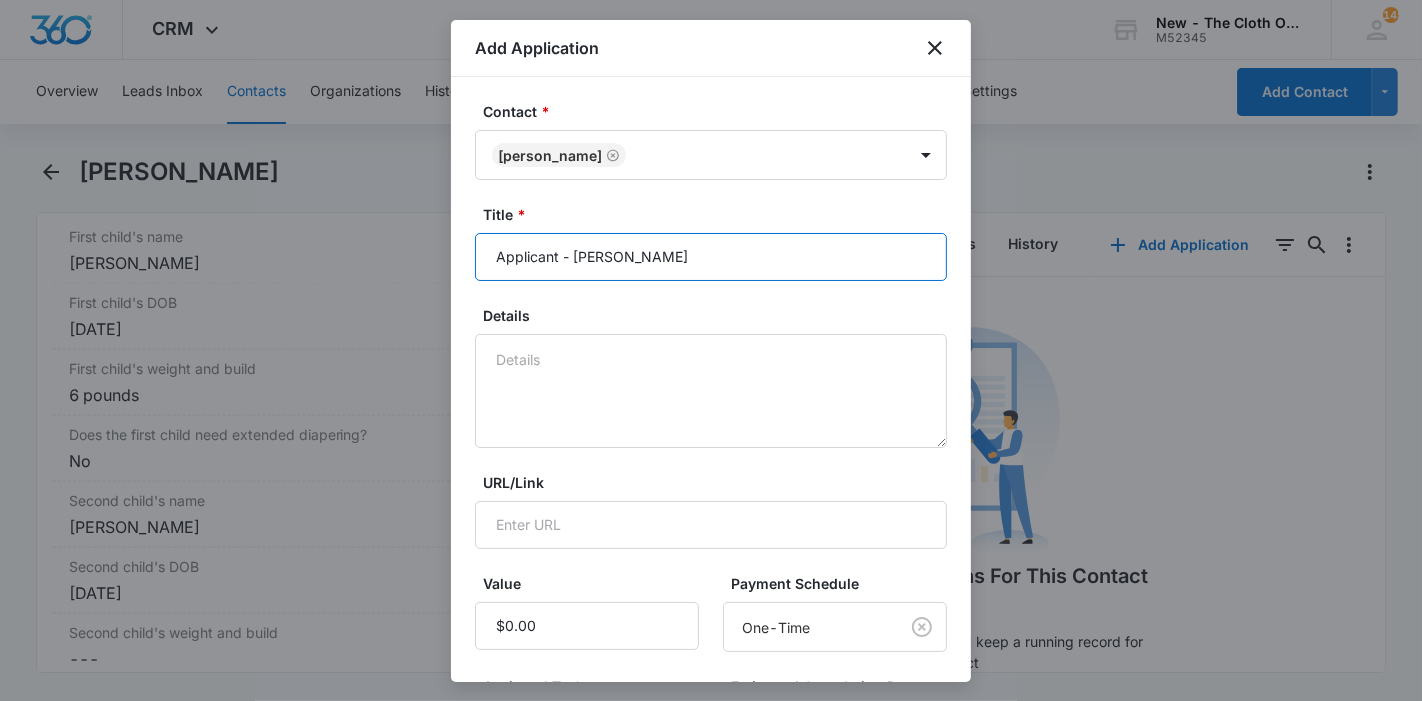 type on "Applicant - Cristi Sierra" 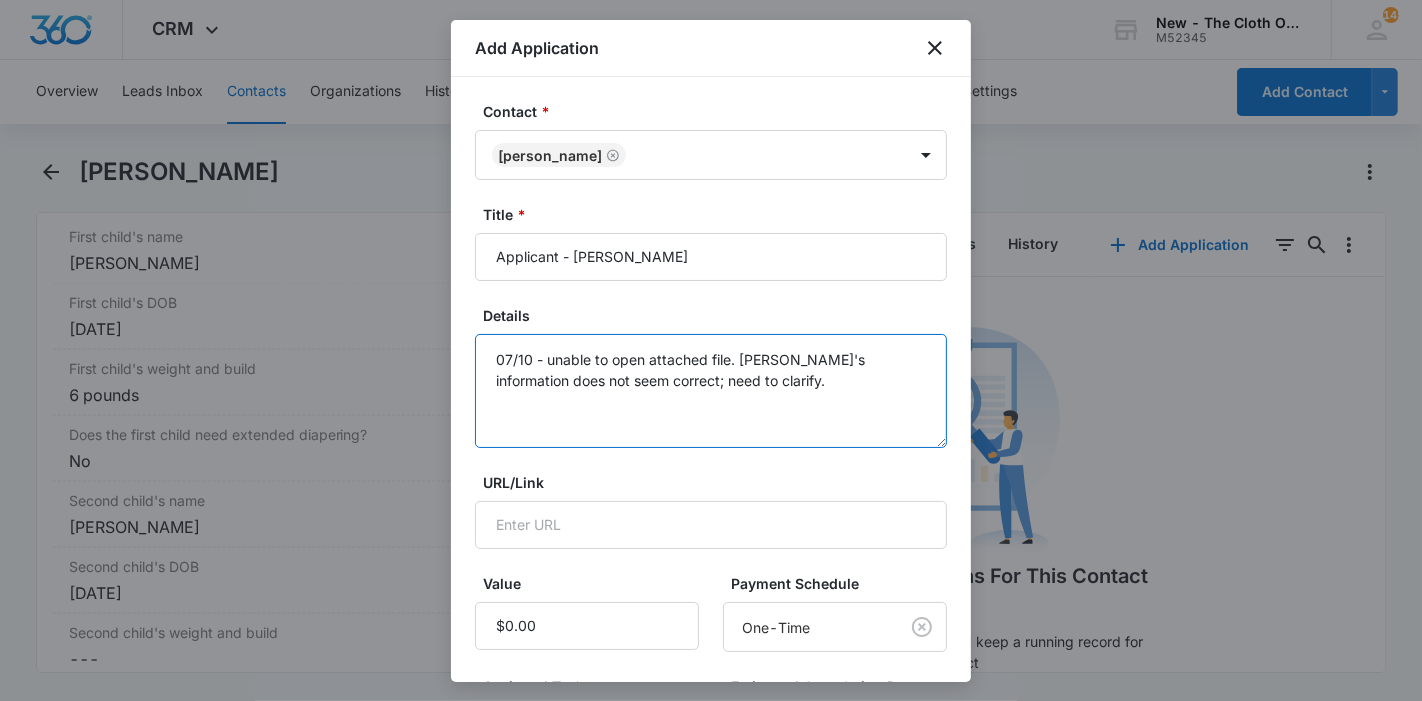 click on "07/10 - unable to open attached file. child's information does not seem correct; need to clarify." at bounding box center (711, 391) 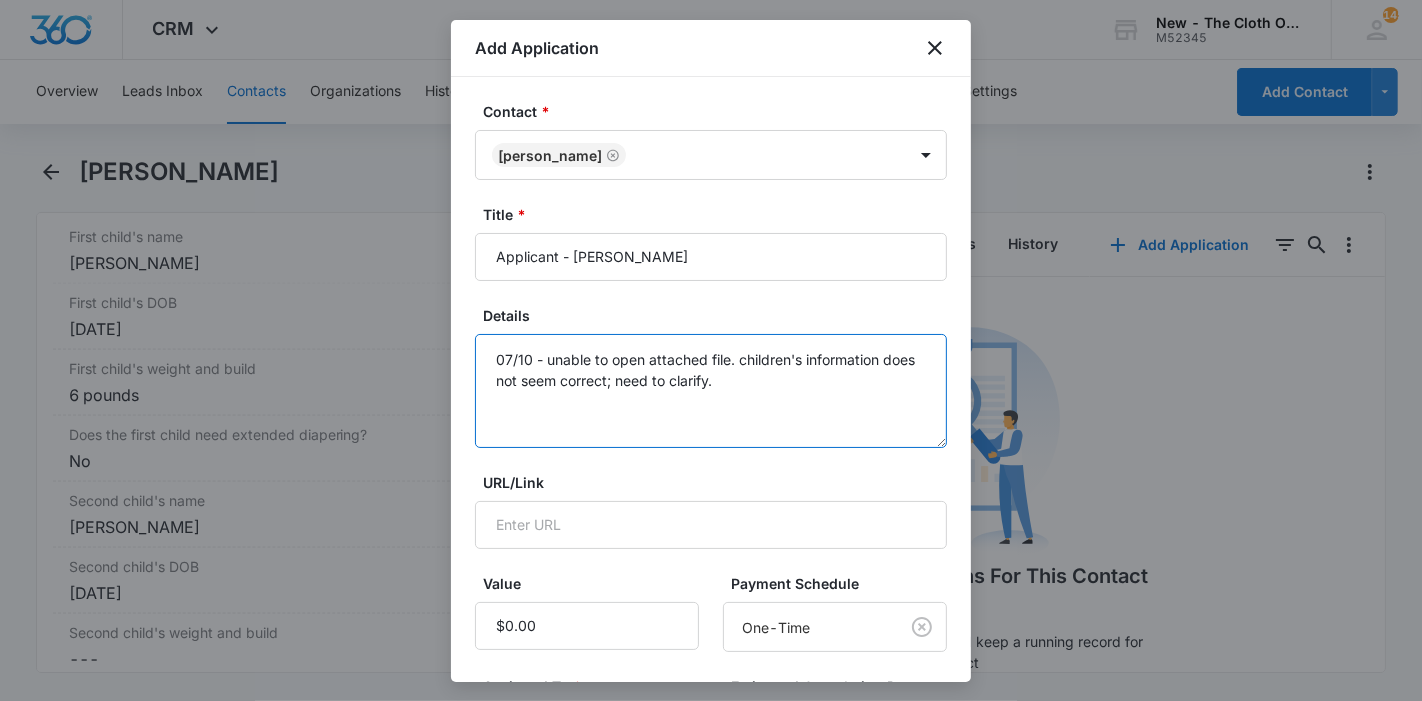 click on "07/10 - unable to open attached file. children's information does not seem correct; need to clarify." at bounding box center [711, 391] 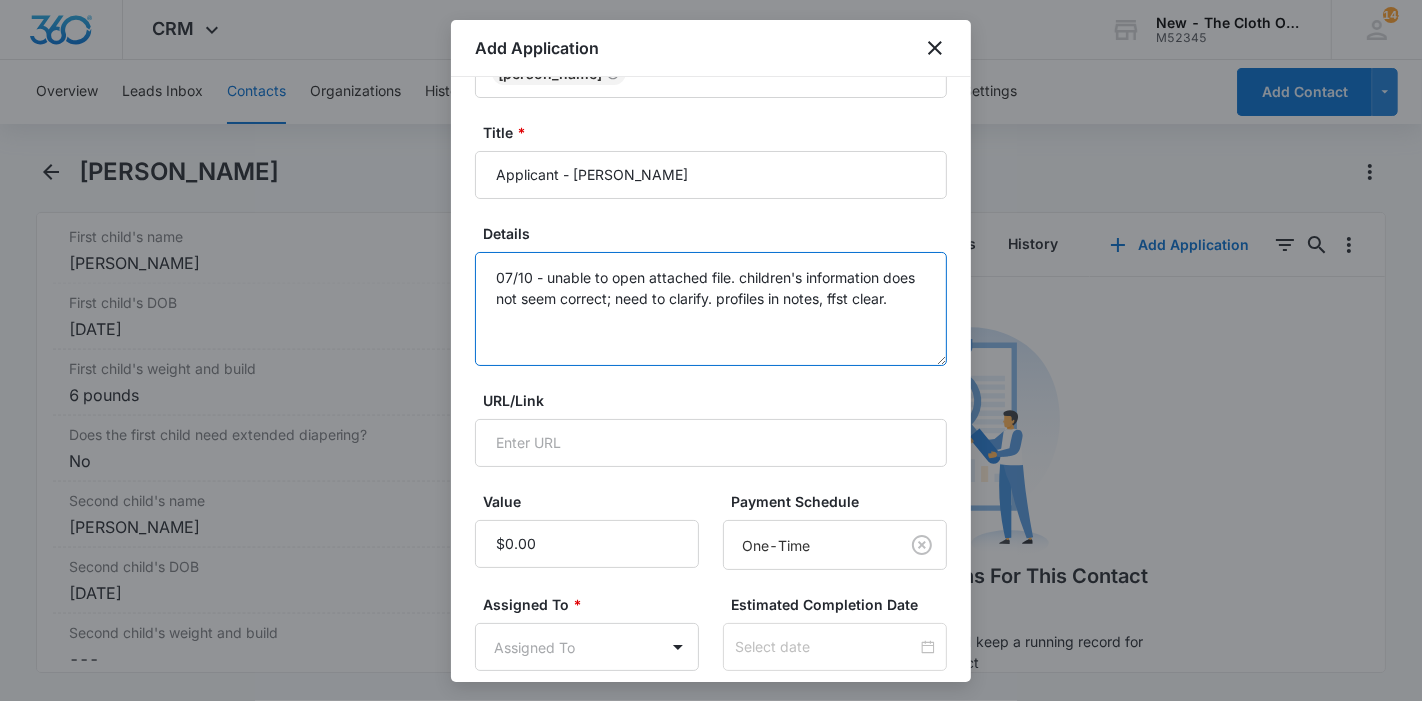scroll, scrollTop: 285, scrollLeft: 0, axis: vertical 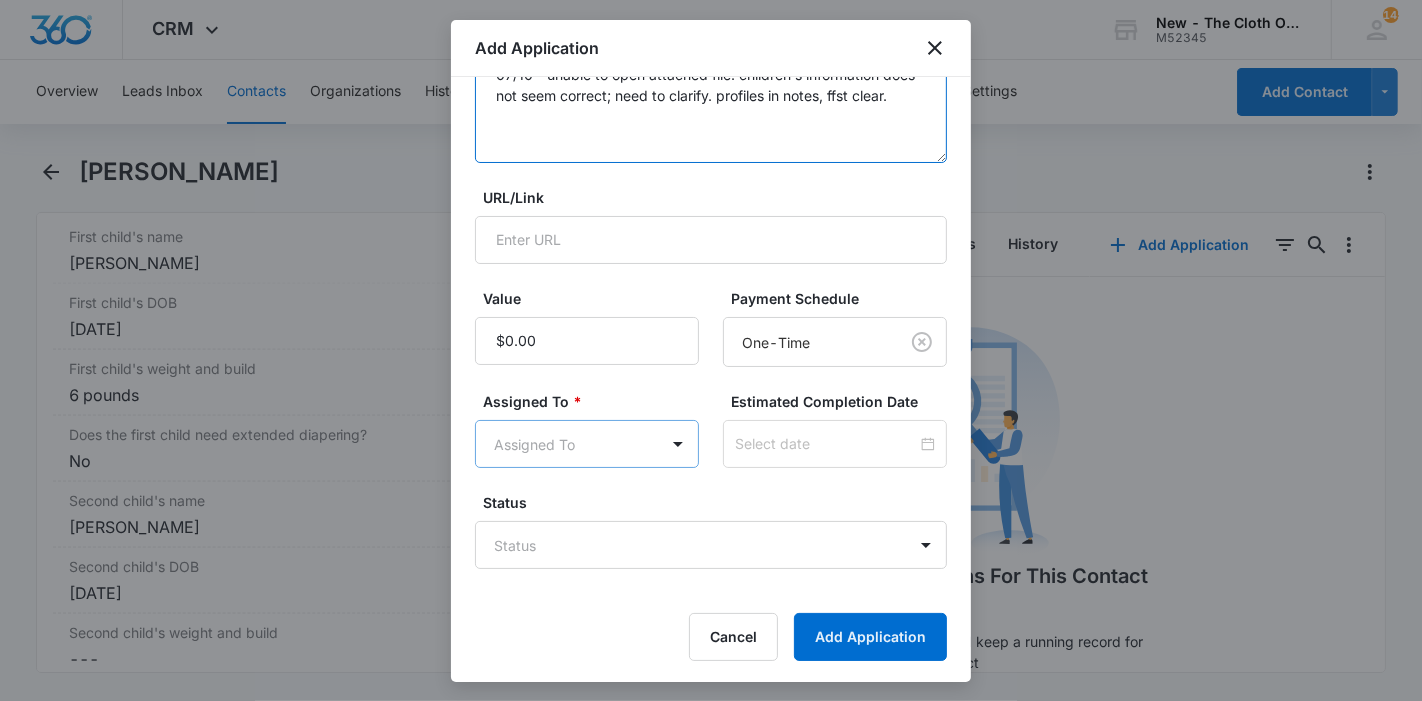 type on "07/10 - unable to open attached file. children's information does not seem correct; need to clarify. profiles in notes, ffst clear." 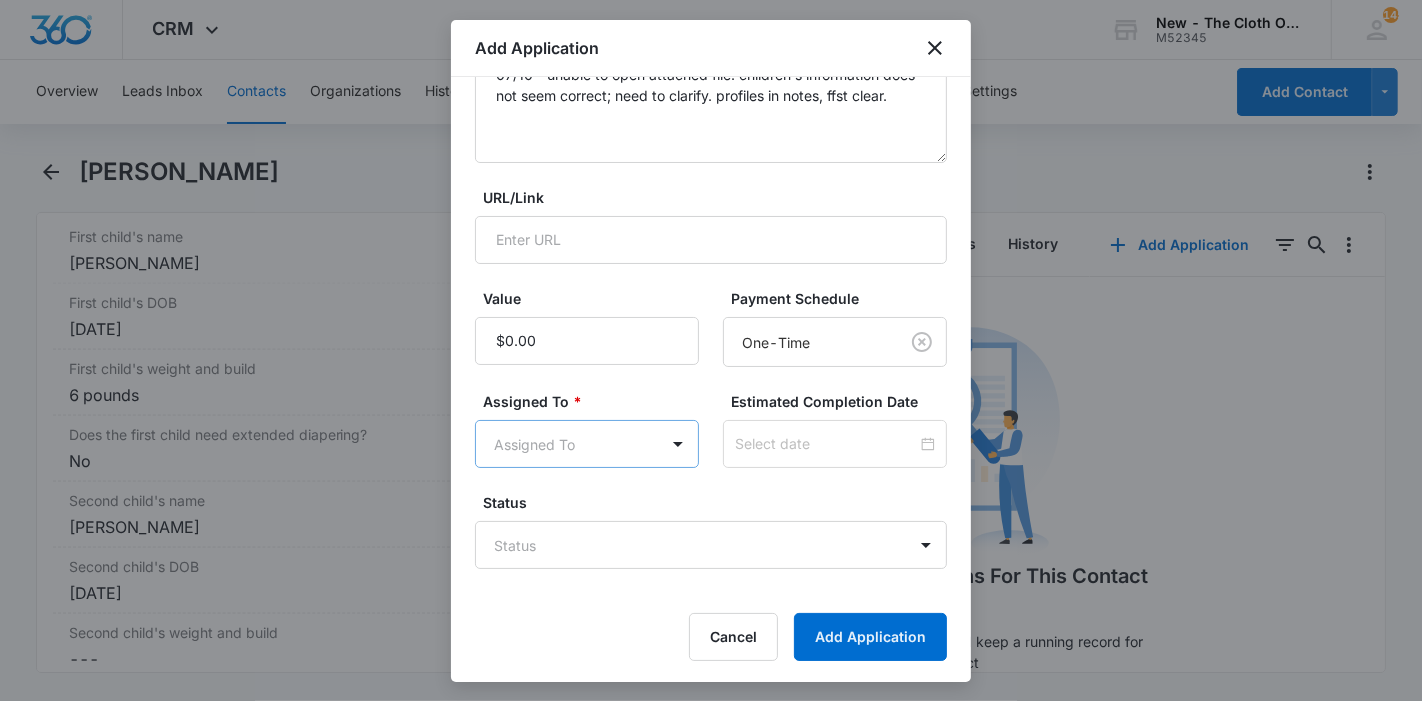 click on "CRM Apps Reputation Forms CRM Email Ads Intelligence Brand Settings New - The Cloth Option M52345 Your Accounts View All 145 KL Katie Lohr katie.WA@theclothoption.org My Profile 145 Notifications Support Logout Terms & Conditions   •   Privacy Policy Overview Leads Inbox Contacts Organizations History Applications Donations Tasks Calendar Lists Reports Settings Add Contact Cristi Sierra Remove CS Cristi Sierra Contact Info Name Cancel Save Changes Cristi Sierra Phone Cancel Save Changes (978) 413-0060 Email Cancel Save Changes cristidpt18@gmail.com Organization Cancel Save Changes --- Address Cancel Save Changes 21 Old Willard Rd Leominster Massachusetts 01453 Details Lead Source Cancel Save Changes Application - Updated Contact Type Cancel Save Changes Applicant Contact Status Cancel Save Changes Application in process Assigned To Cancel Save Changes Applications Team Tags Cancel Save Changes --- Next Contact Date Cancel Save Changes --- Color Tag Current Color: Cancel Save Changes Payments ID ID 16856 1" at bounding box center (711, 350) 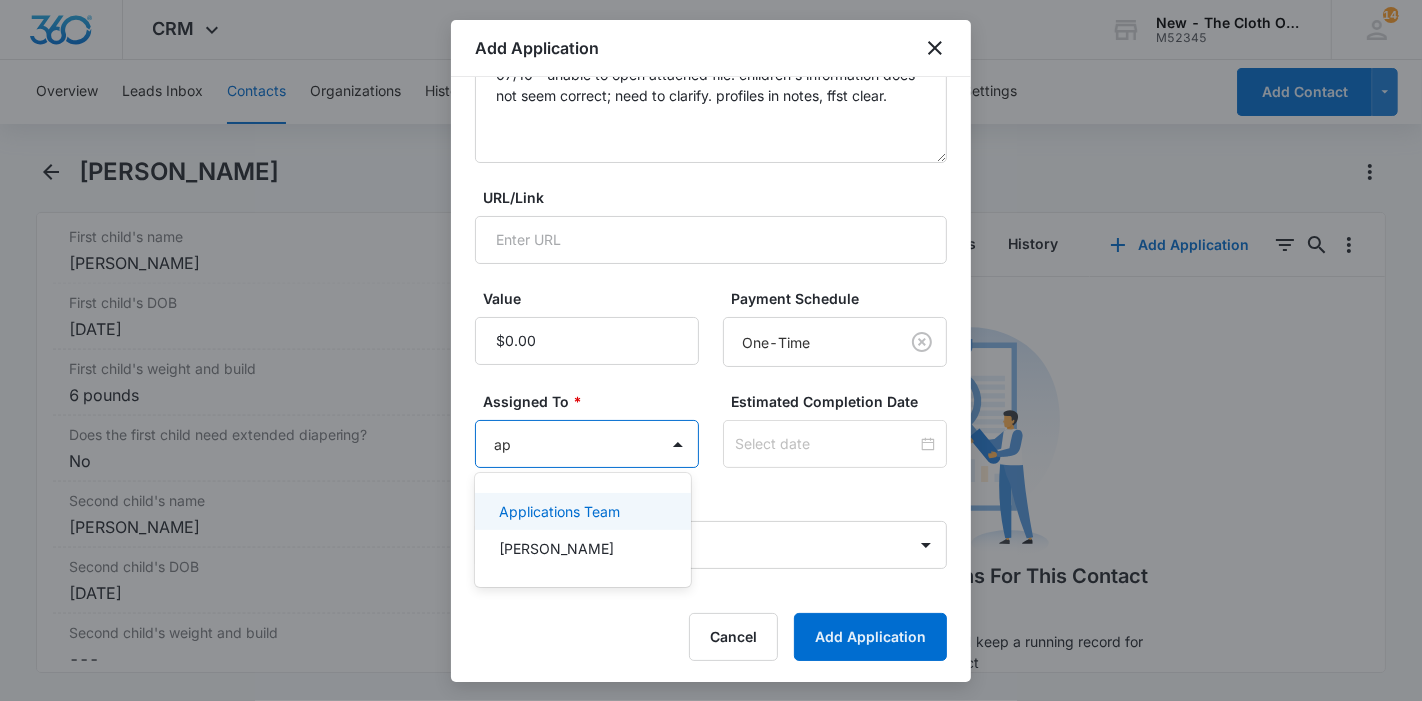 type on "app" 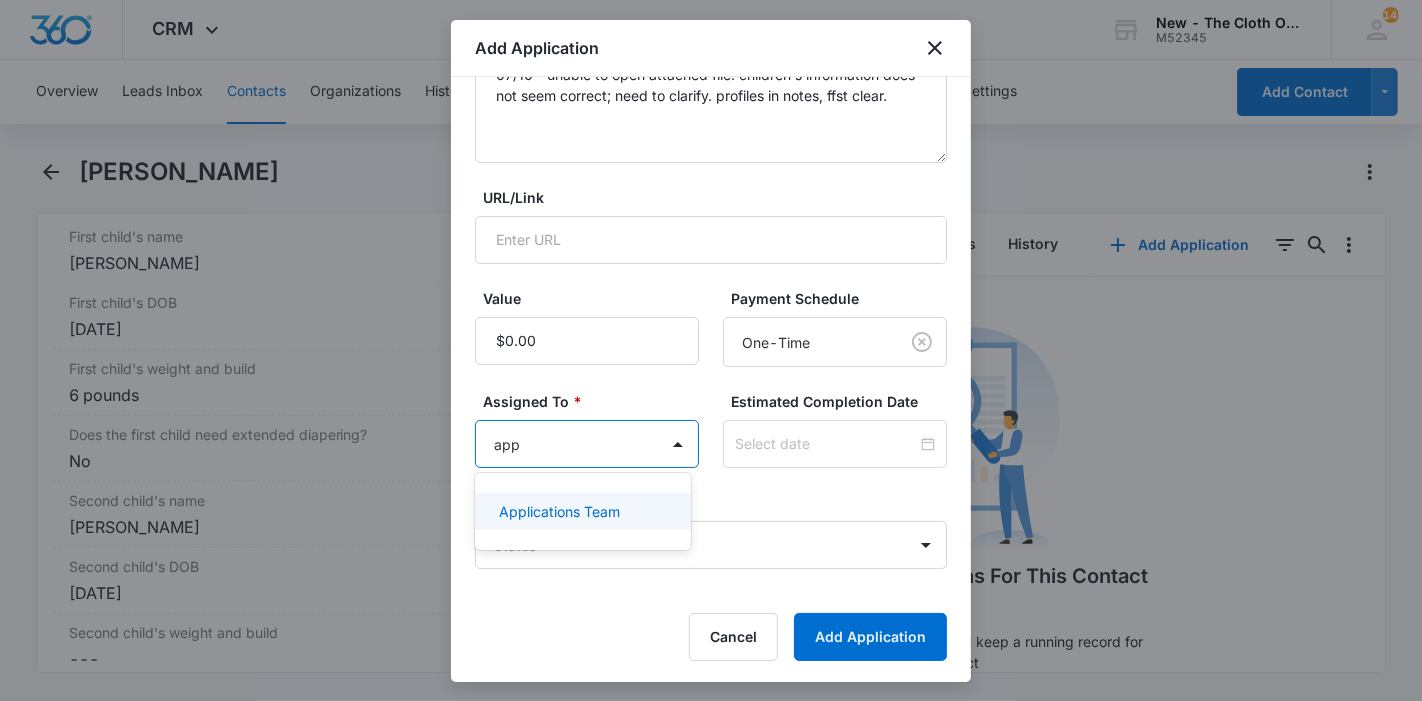click on "Applications Team" at bounding box center [559, 511] 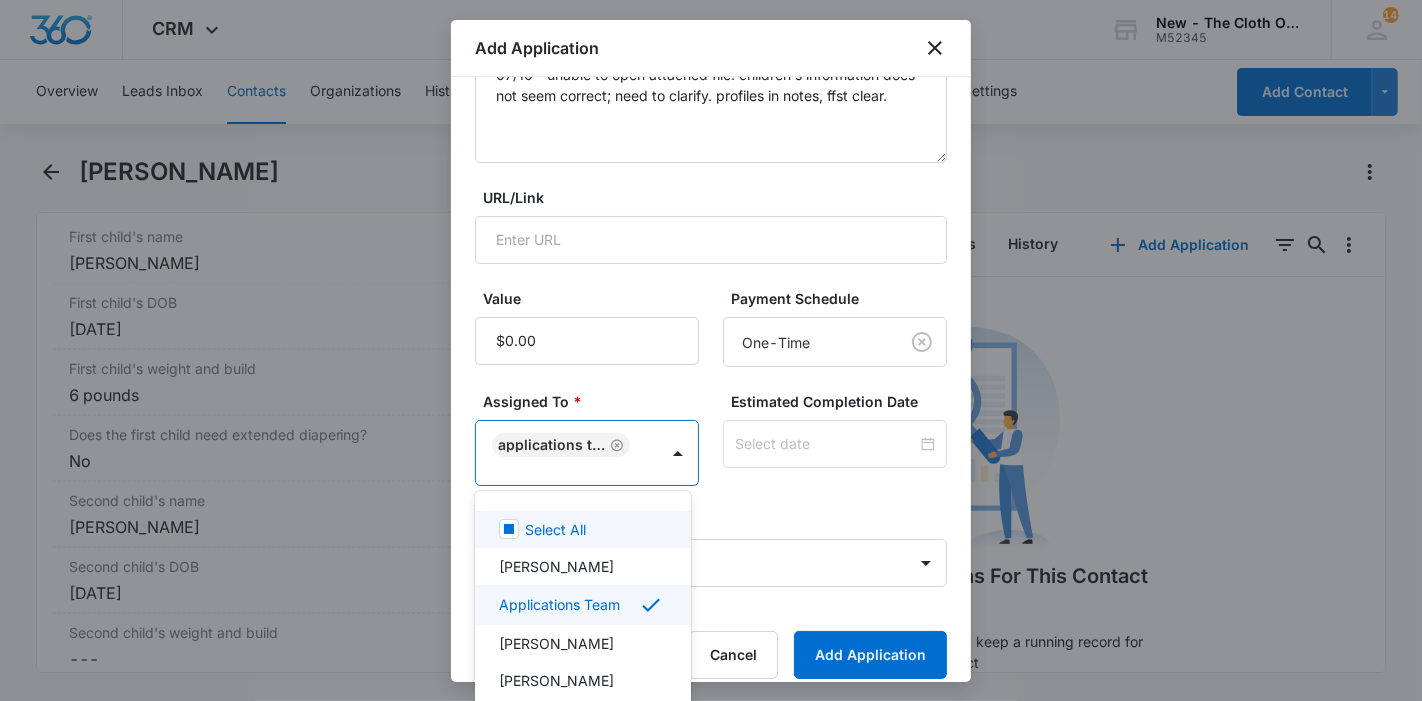 click at bounding box center [711, 350] 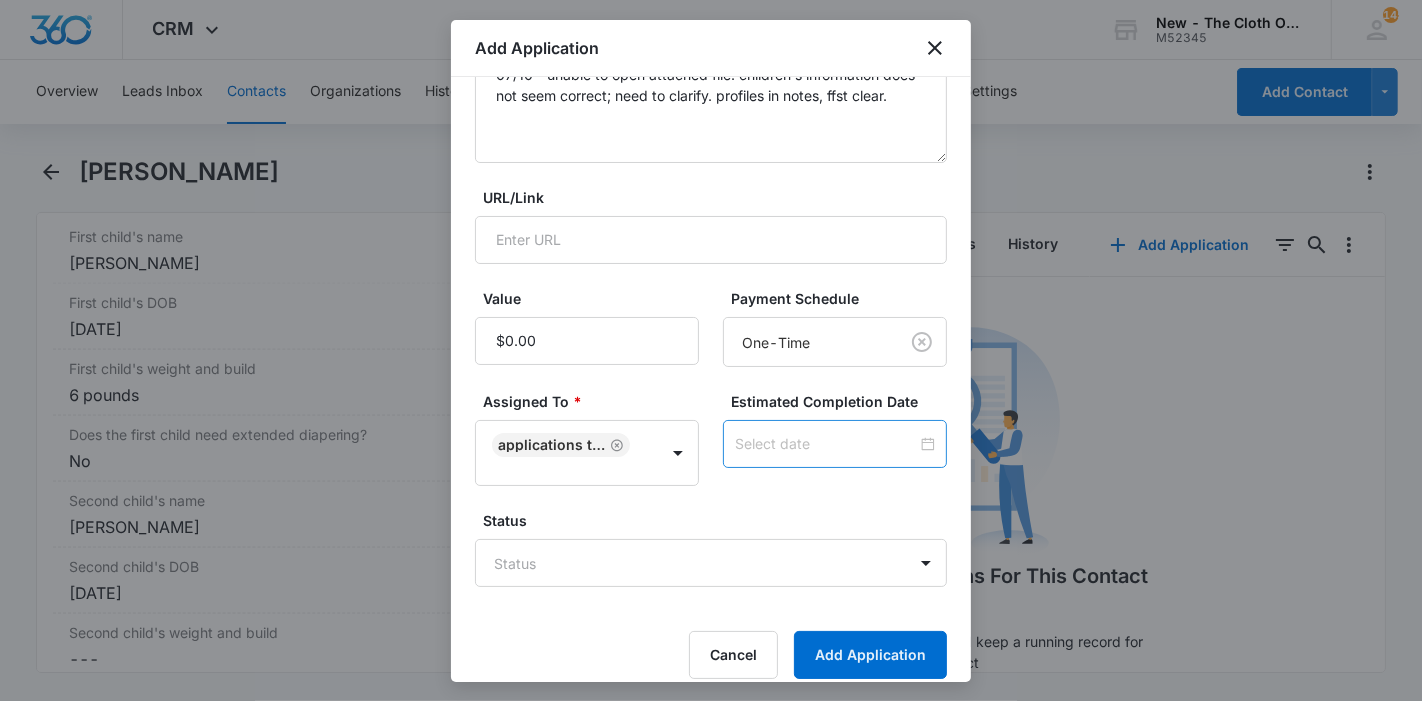 click at bounding box center (826, 444) 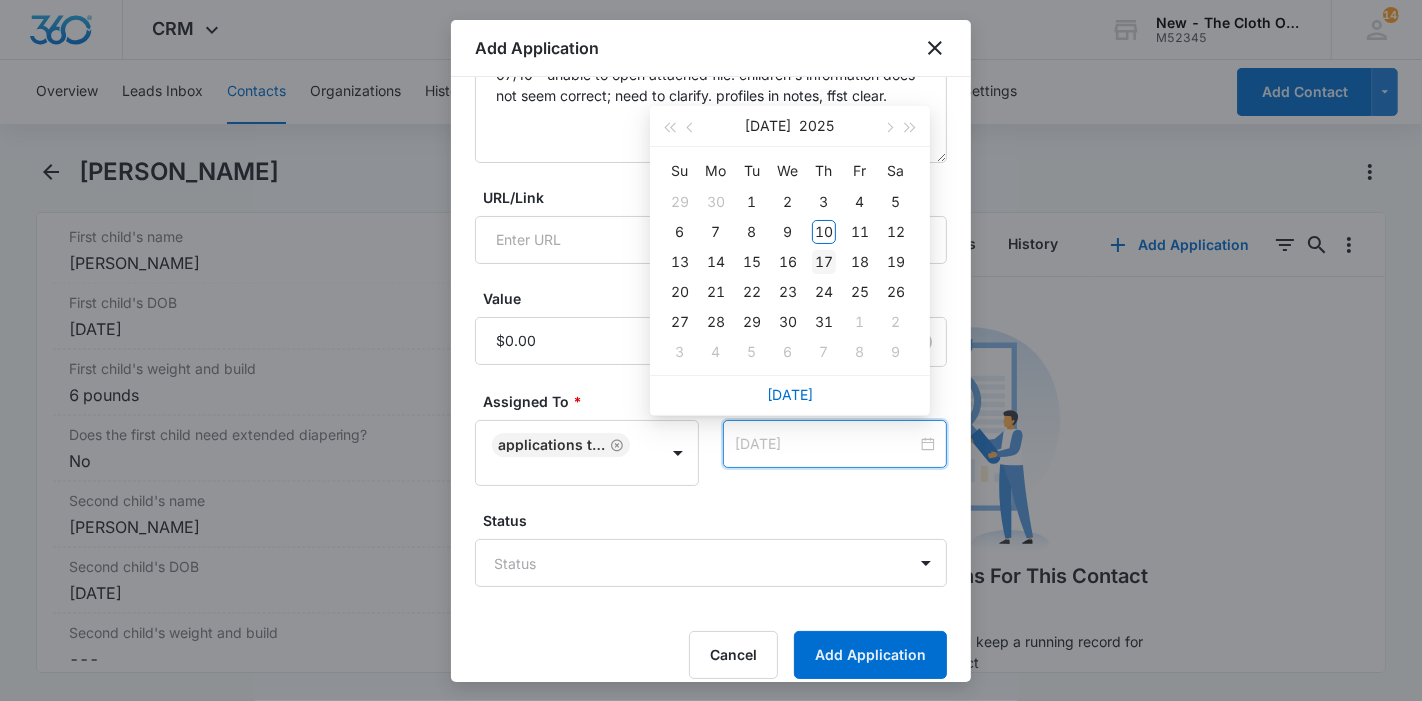 type on "[DATE]" 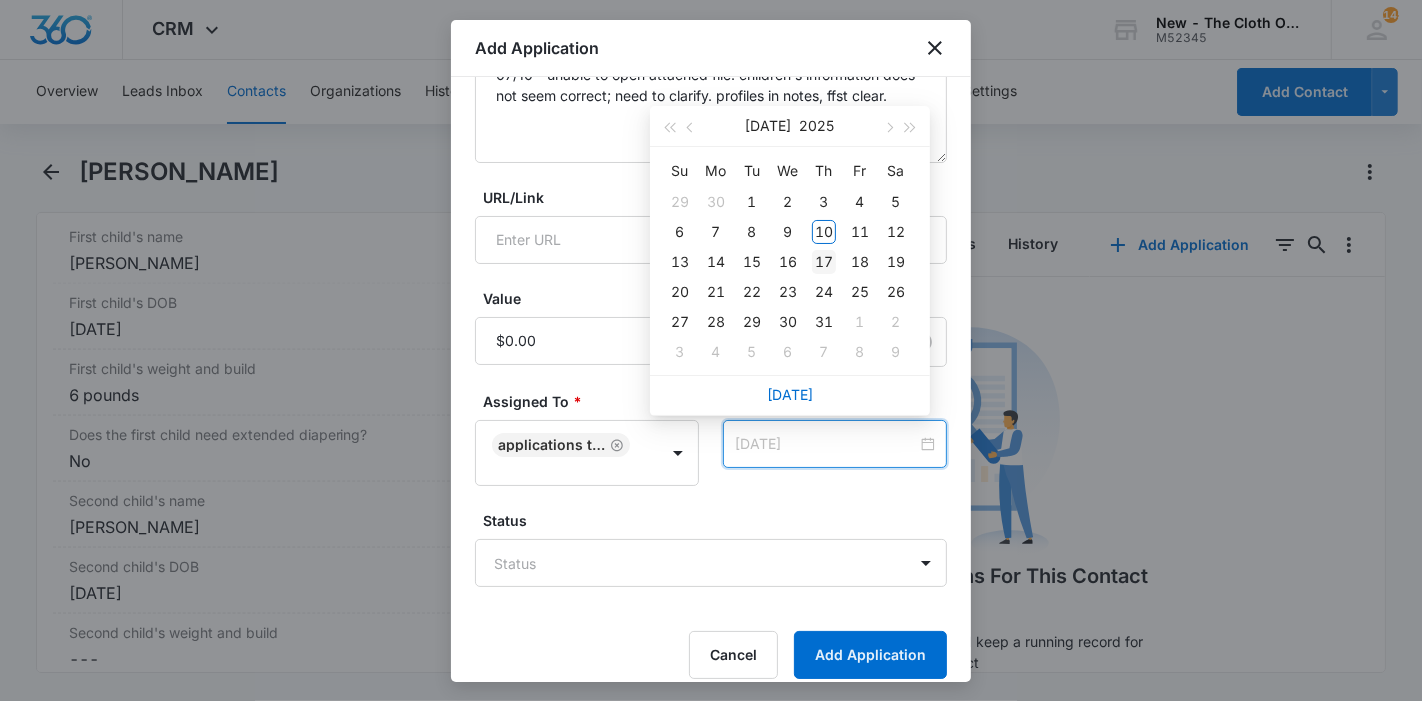 click on "17" at bounding box center [824, 262] 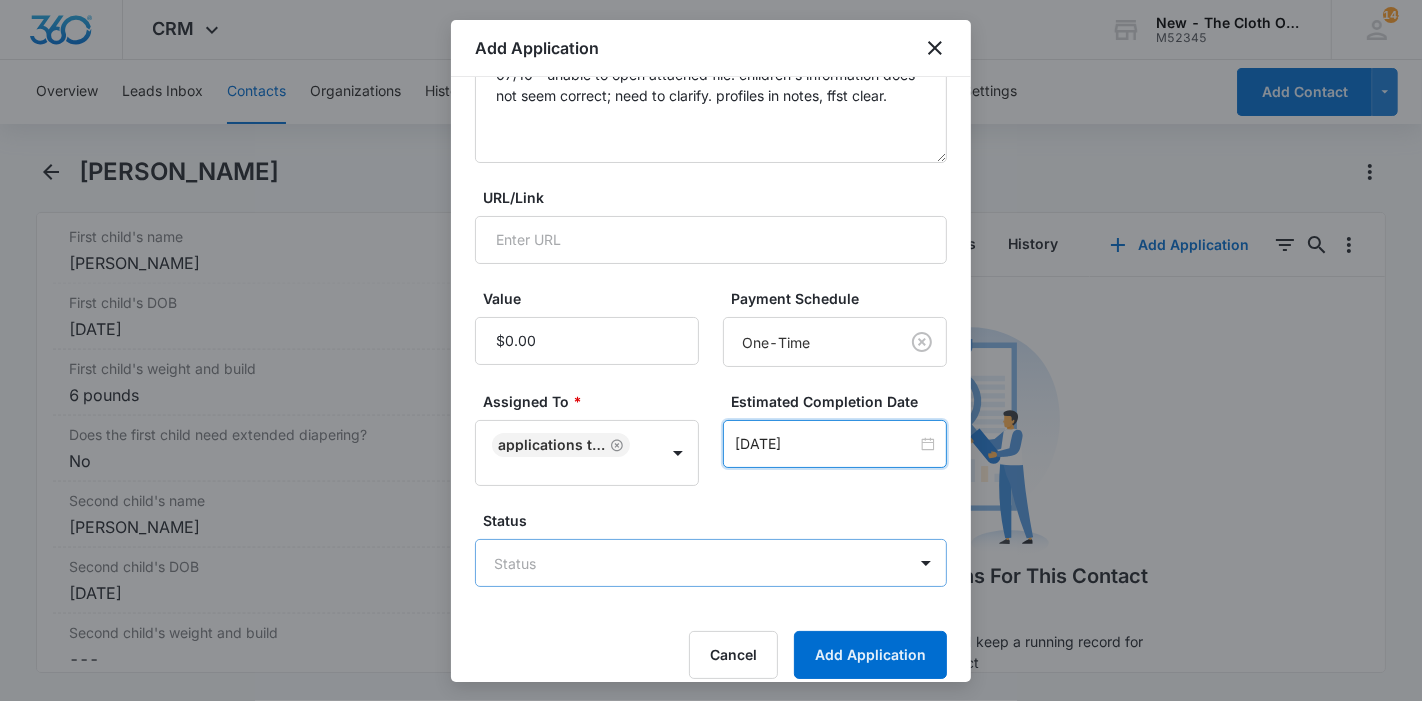 click on "CRM Apps Reputation Forms CRM Email Ads Intelligence Brand Settings New - The Cloth Option M52345 Your Accounts View All 145 KL Katie Lohr katie.WA@theclothoption.org My Profile 145 Notifications Support Logout Terms & Conditions   •   Privacy Policy Overview Leads Inbox Contacts Organizations History Applications Donations Tasks Calendar Lists Reports Settings Add Contact Cristi Sierra Remove CS Cristi Sierra Contact Info Name Cancel Save Changes Cristi Sierra Phone Cancel Save Changes (978) 413-0060 Email Cancel Save Changes cristidpt18@gmail.com Organization Cancel Save Changes --- Address Cancel Save Changes 21 Old Willard Rd Leominster Massachusetts 01453 Details Lead Source Cancel Save Changes Application - Updated Contact Type Cancel Save Changes Applicant Contact Status Cancel Save Changes Application in process Assigned To Cancel Save Changes Applications Team Tags Cancel Save Changes --- Next Contact Date Cancel Save Changes --- Color Tag Current Color: Cancel Save Changes Payments ID ID 16856 1" at bounding box center [711, 350] 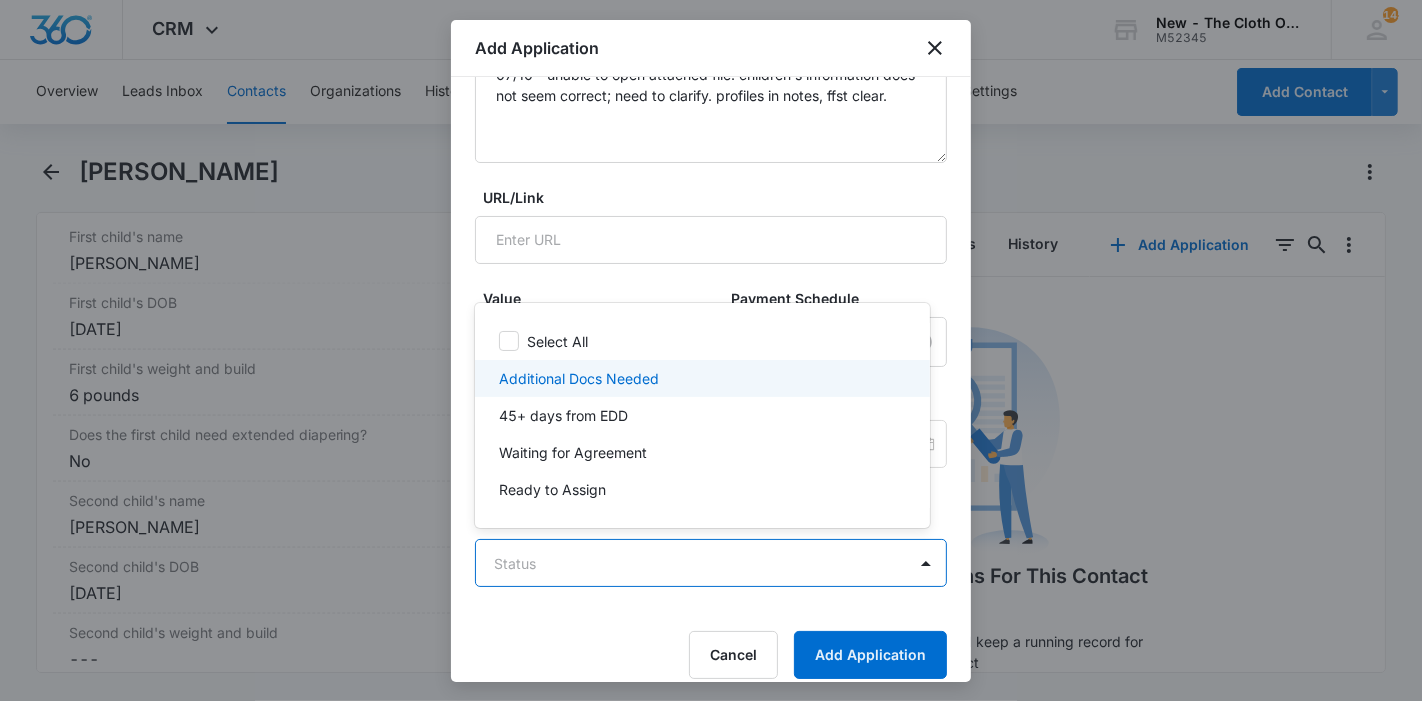 click on "Additional Docs Needed" at bounding box center (702, 378) 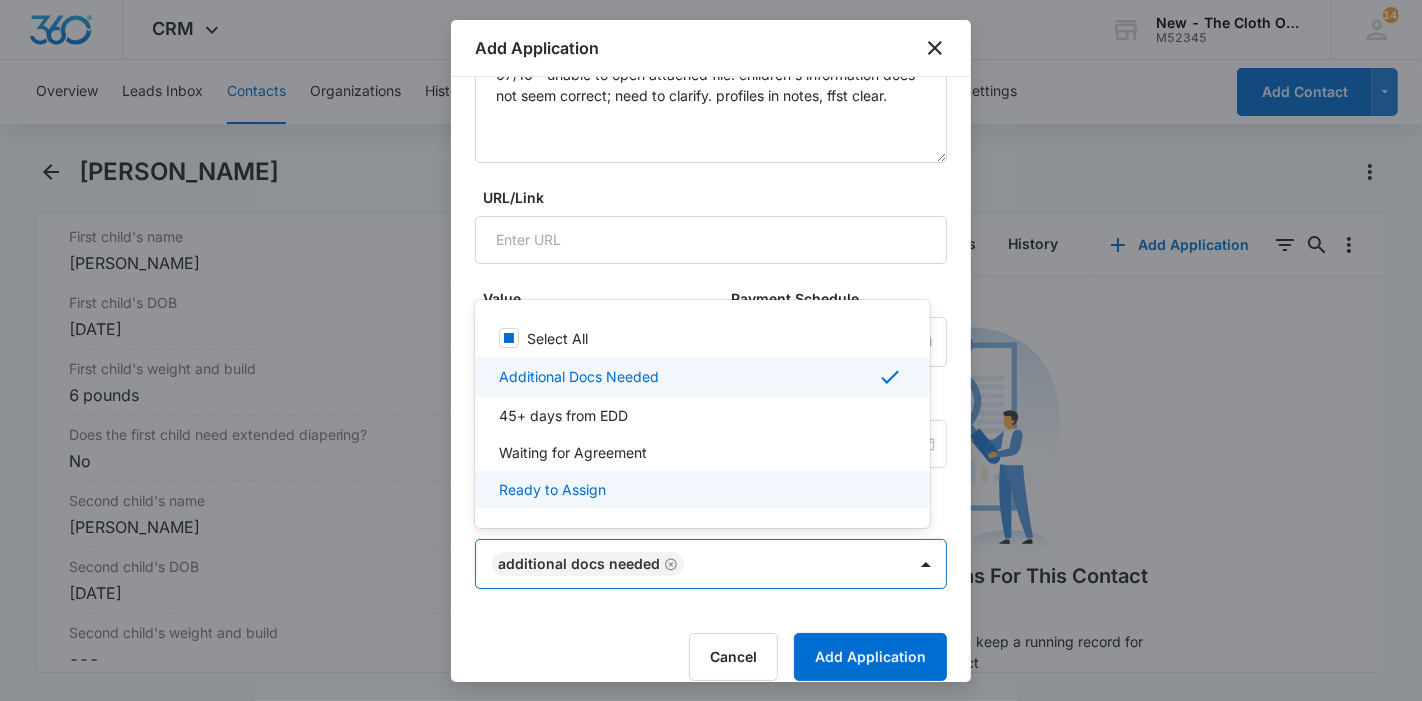 click at bounding box center [711, 350] 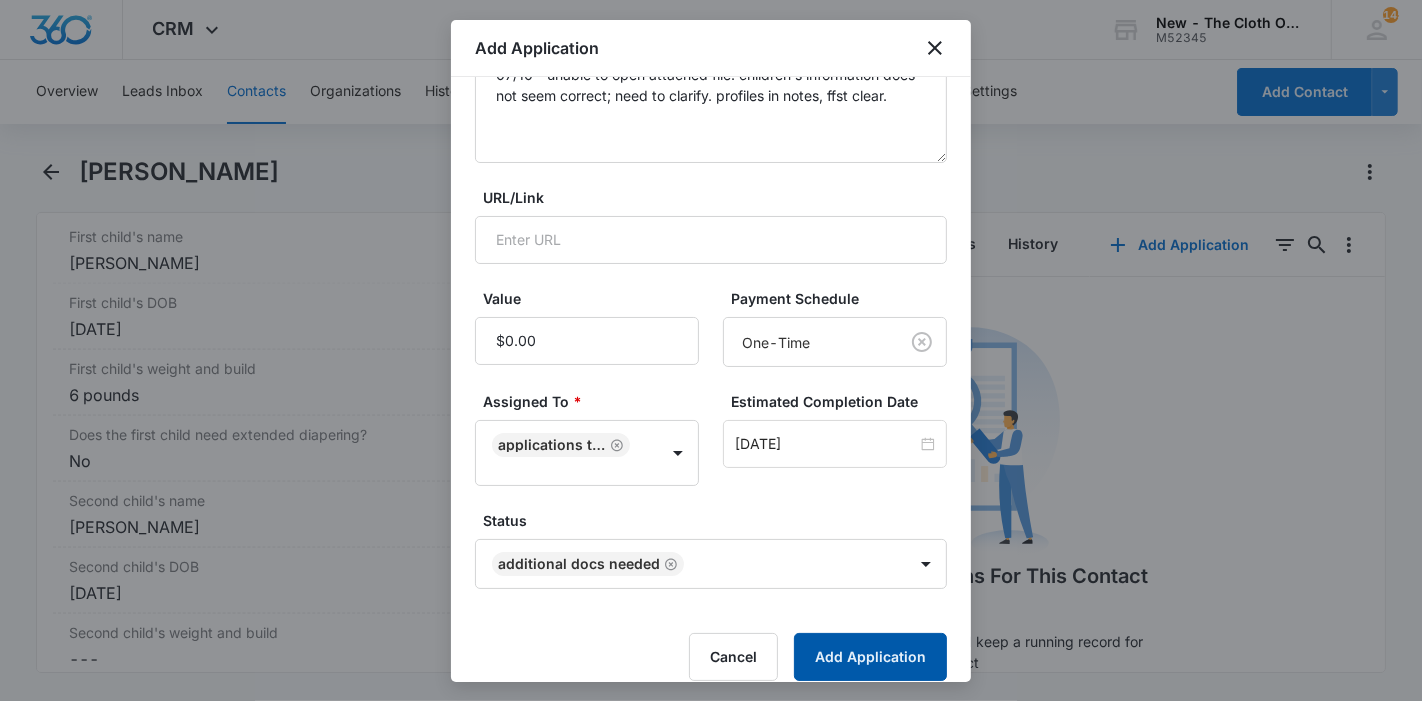 click on "Add Application" at bounding box center (870, 657) 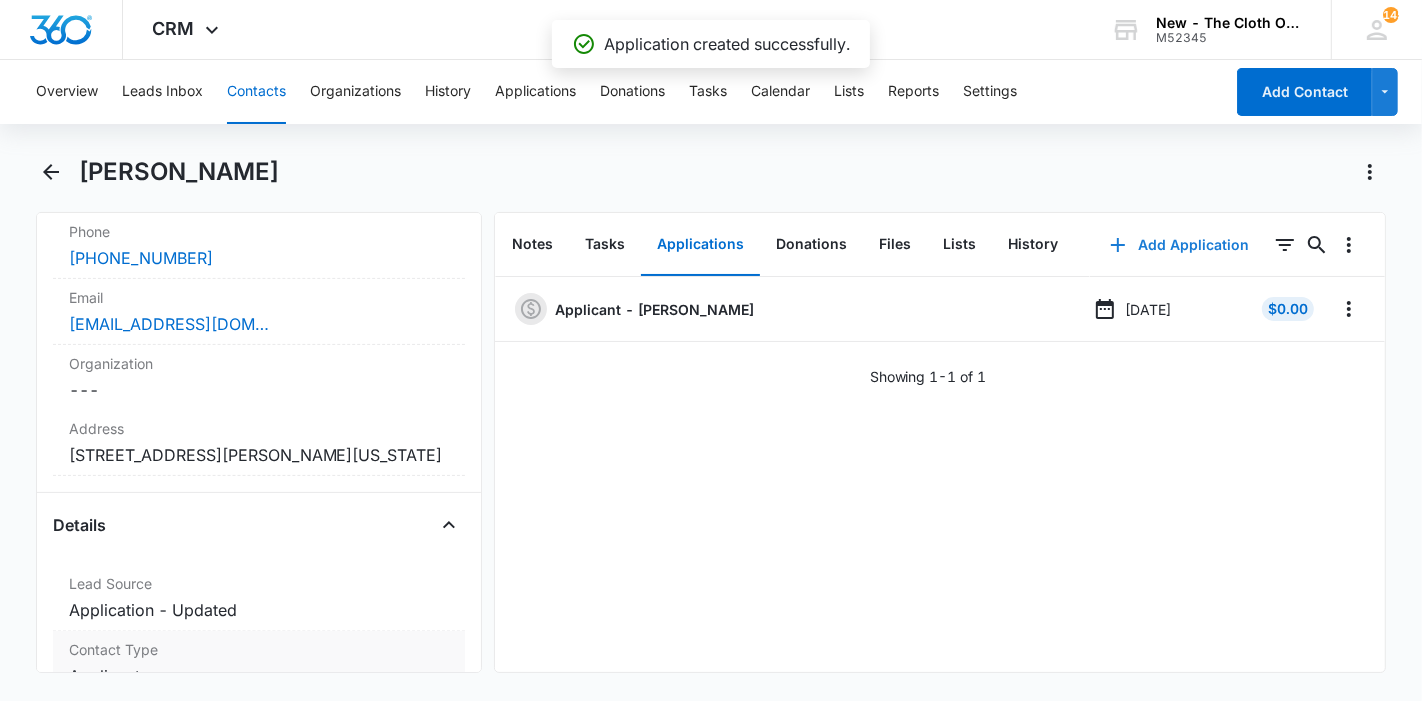 scroll, scrollTop: 444, scrollLeft: 0, axis: vertical 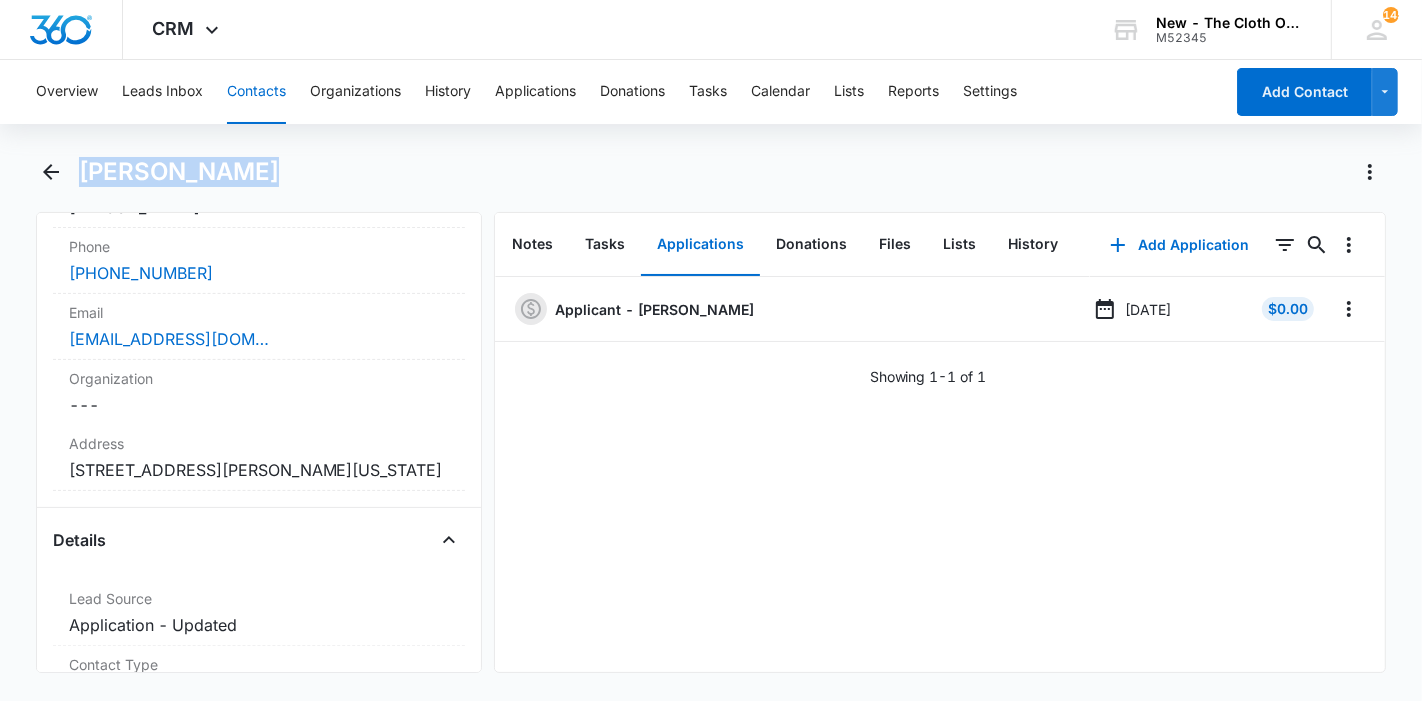 drag, startPoint x: 250, startPoint y: 153, endPoint x: 82, endPoint y: 161, distance: 168.19037 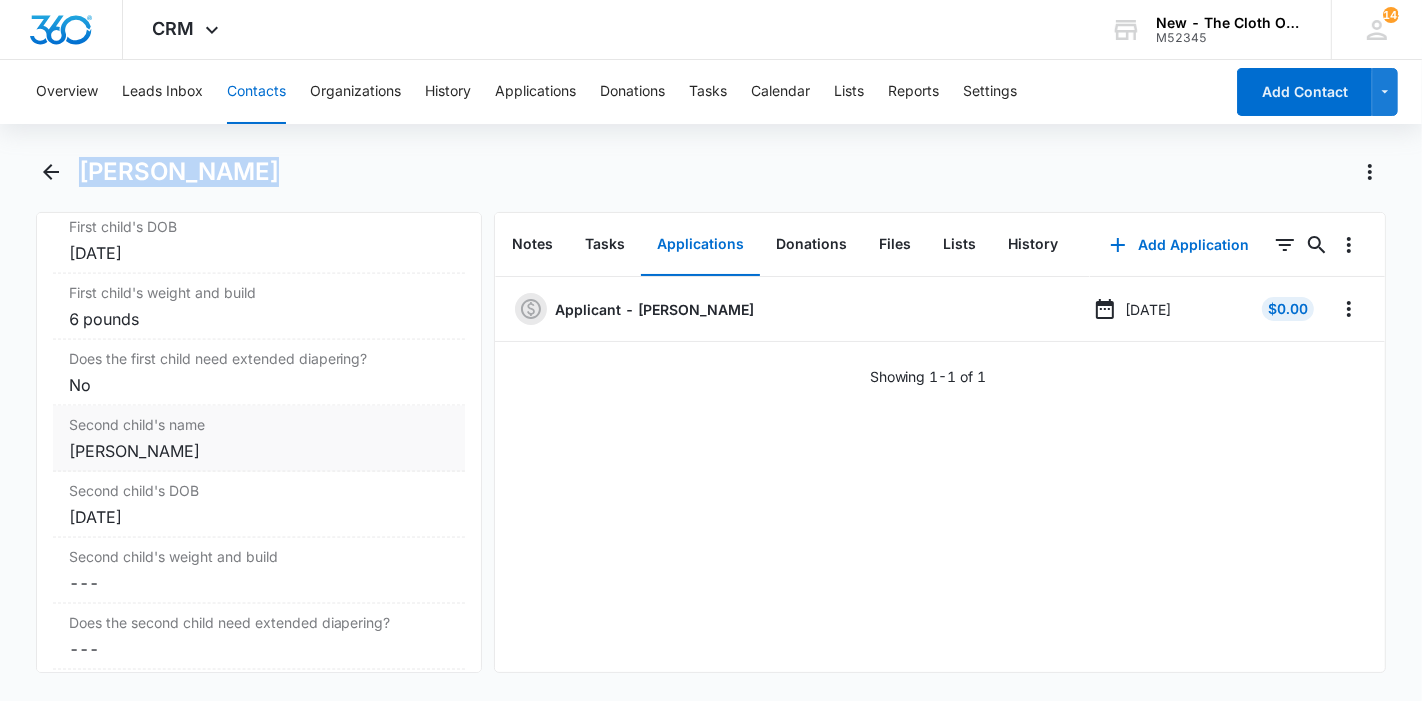 scroll, scrollTop: 2555, scrollLeft: 0, axis: vertical 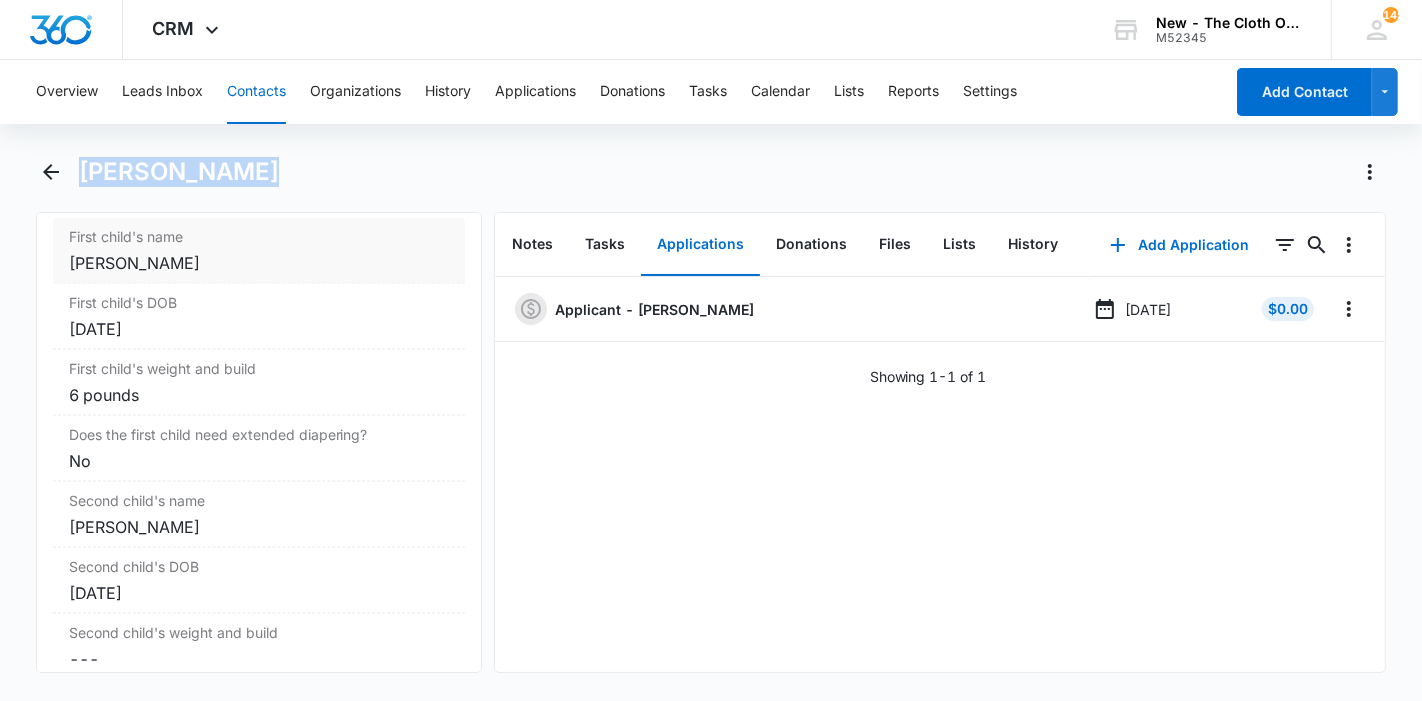 drag, startPoint x: 186, startPoint y: 527, endPoint x: 66, endPoint y: 300, distance: 256.76642 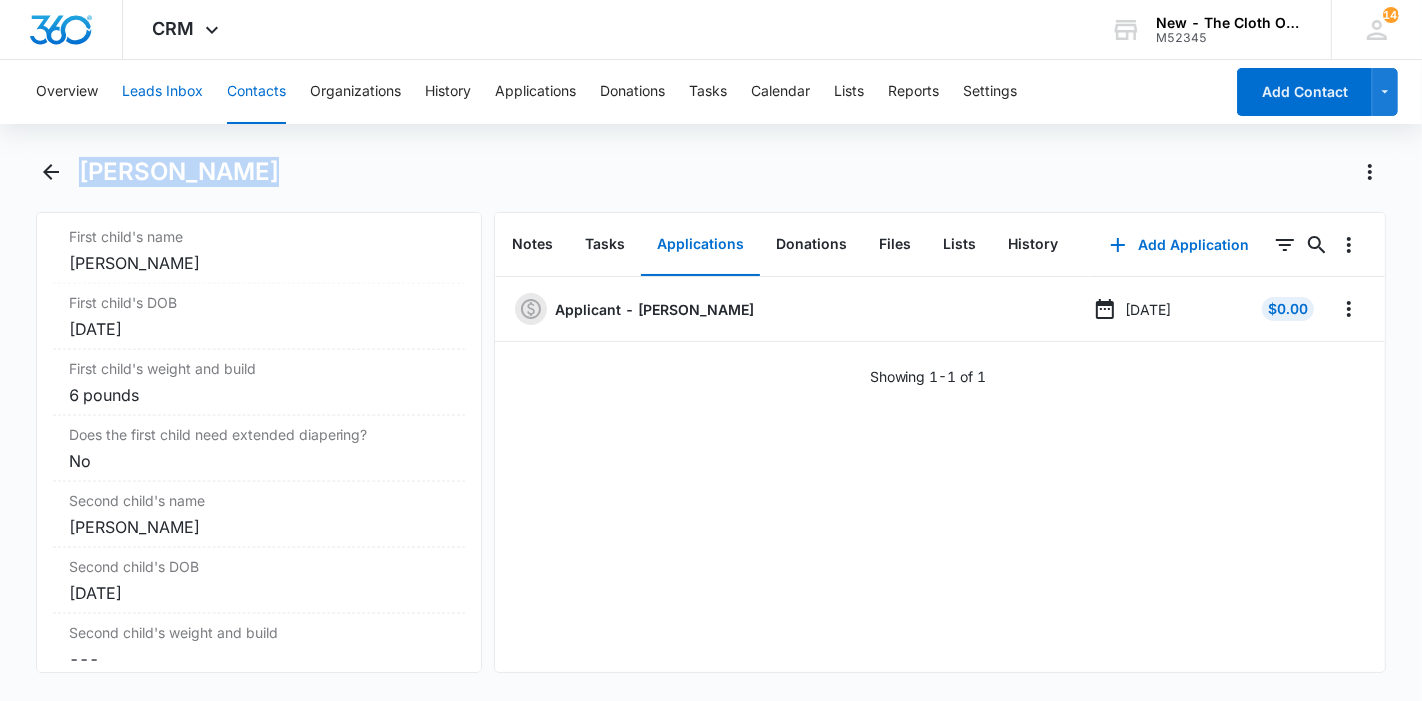 click on "Leads Inbox" at bounding box center (162, 92) 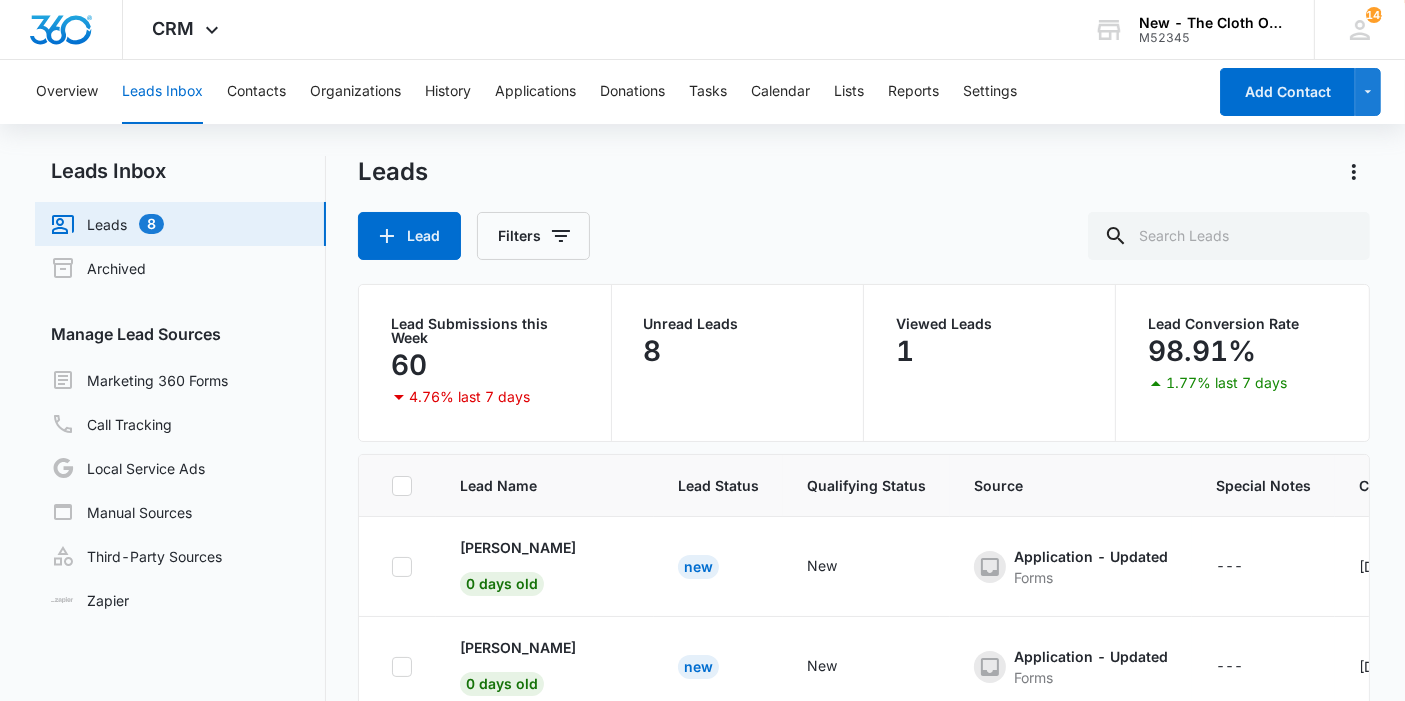 scroll, scrollTop: 630, scrollLeft: 0, axis: vertical 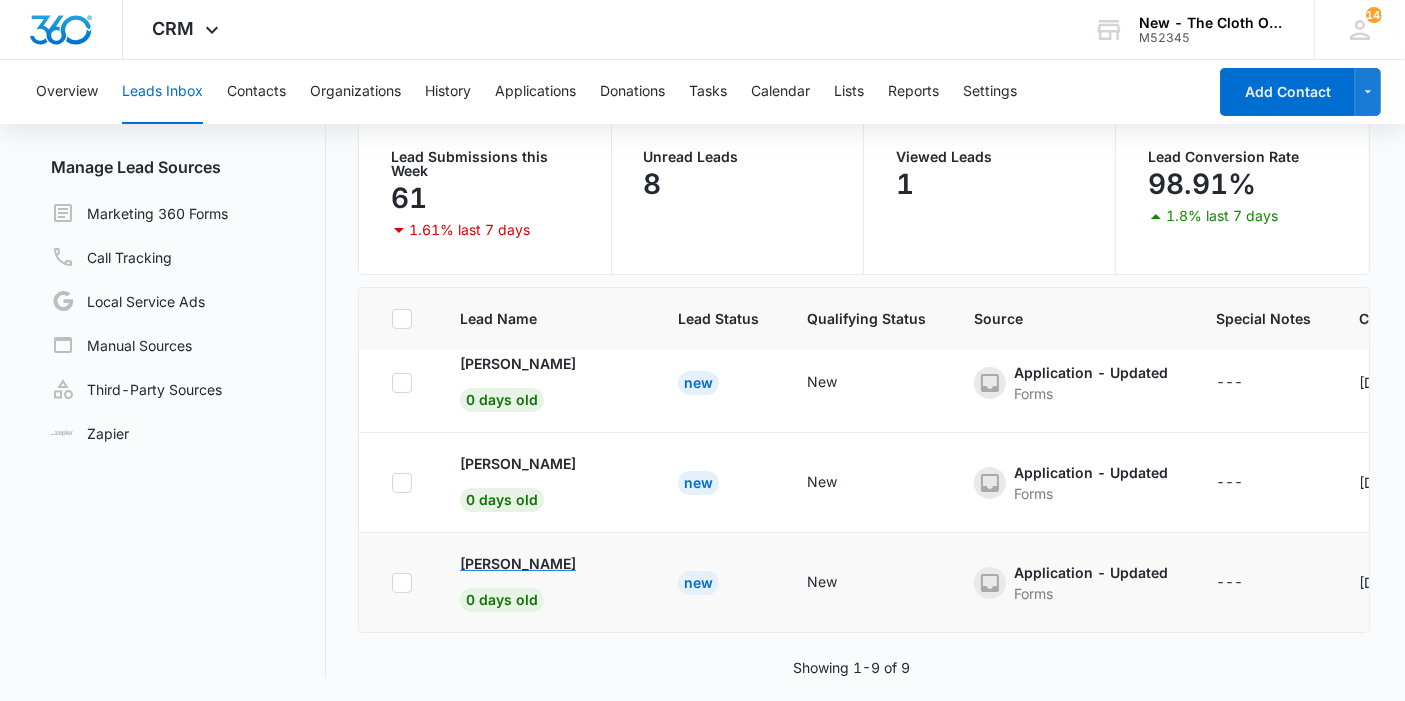 click on "[PERSON_NAME]" at bounding box center [518, 563] 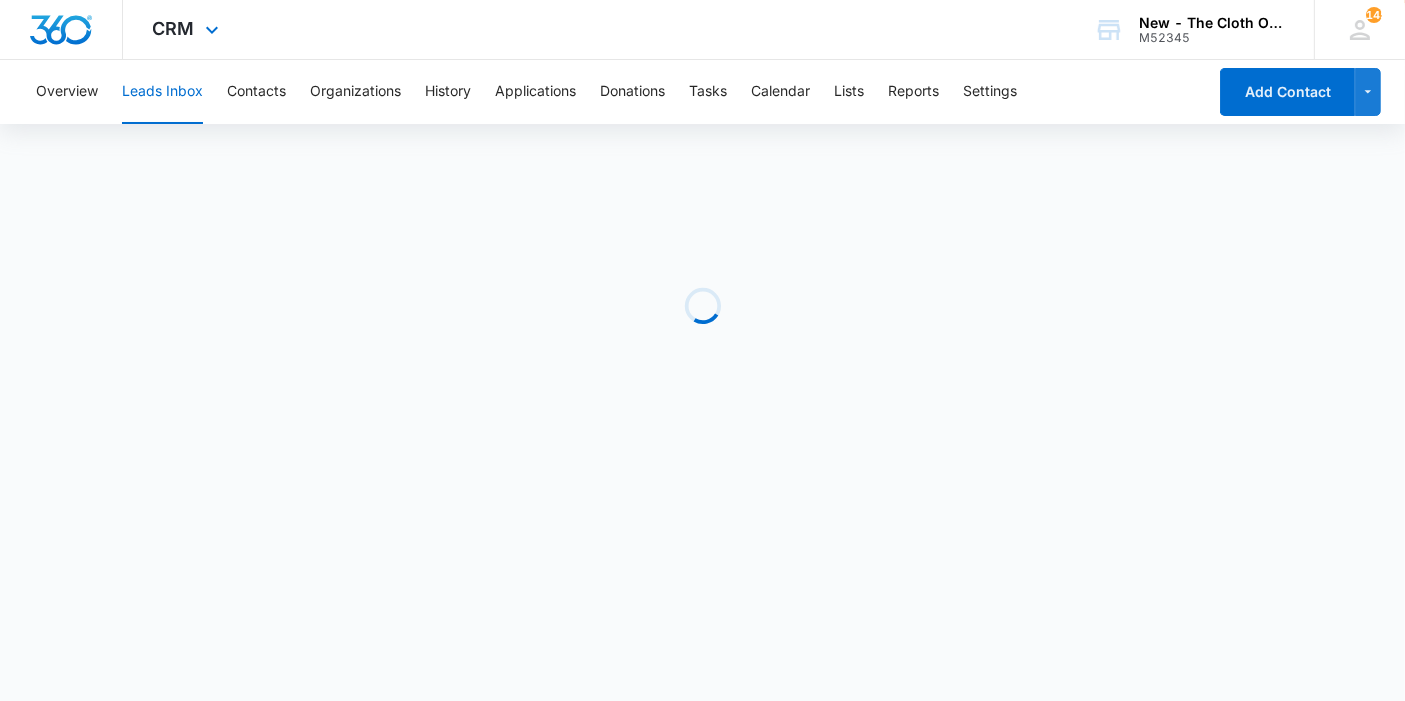 scroll, scrollTop: 0, scrollLeft: 0, axis: both 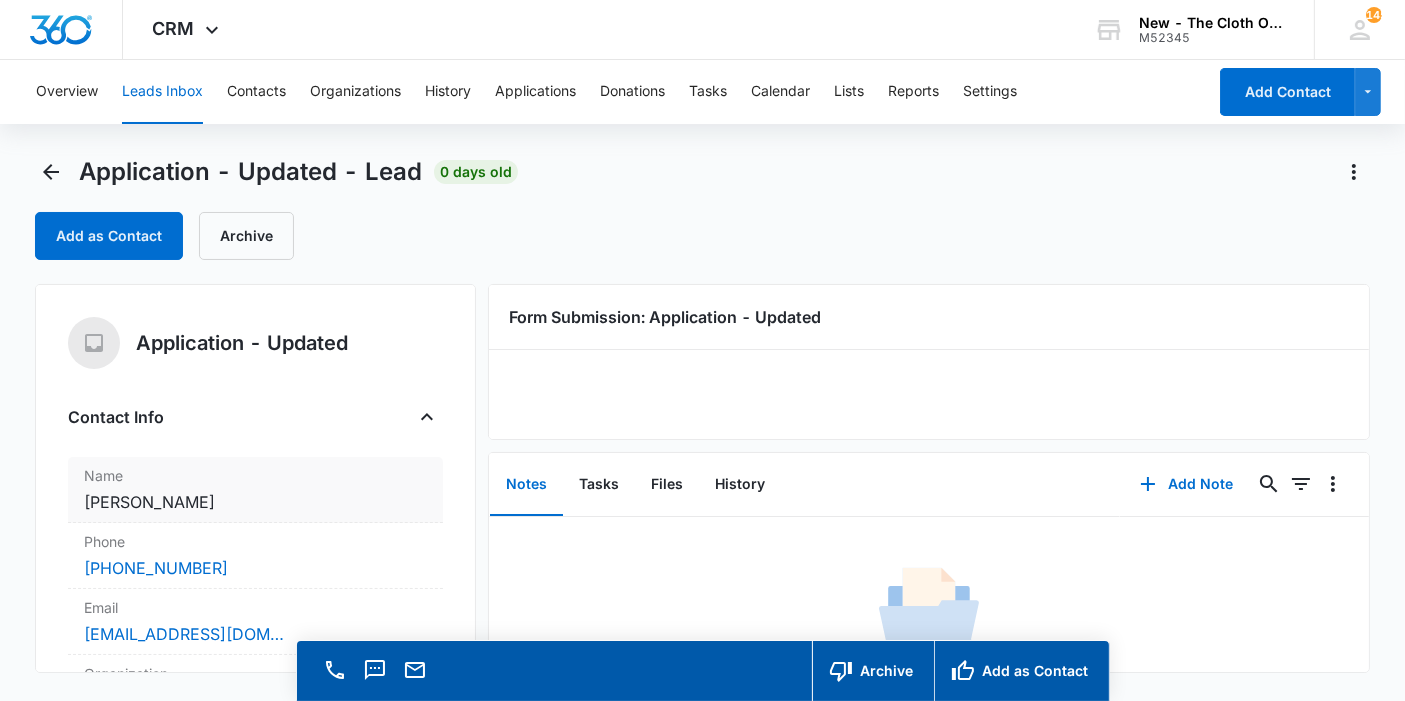 copy on "[PERSON_NAME]" 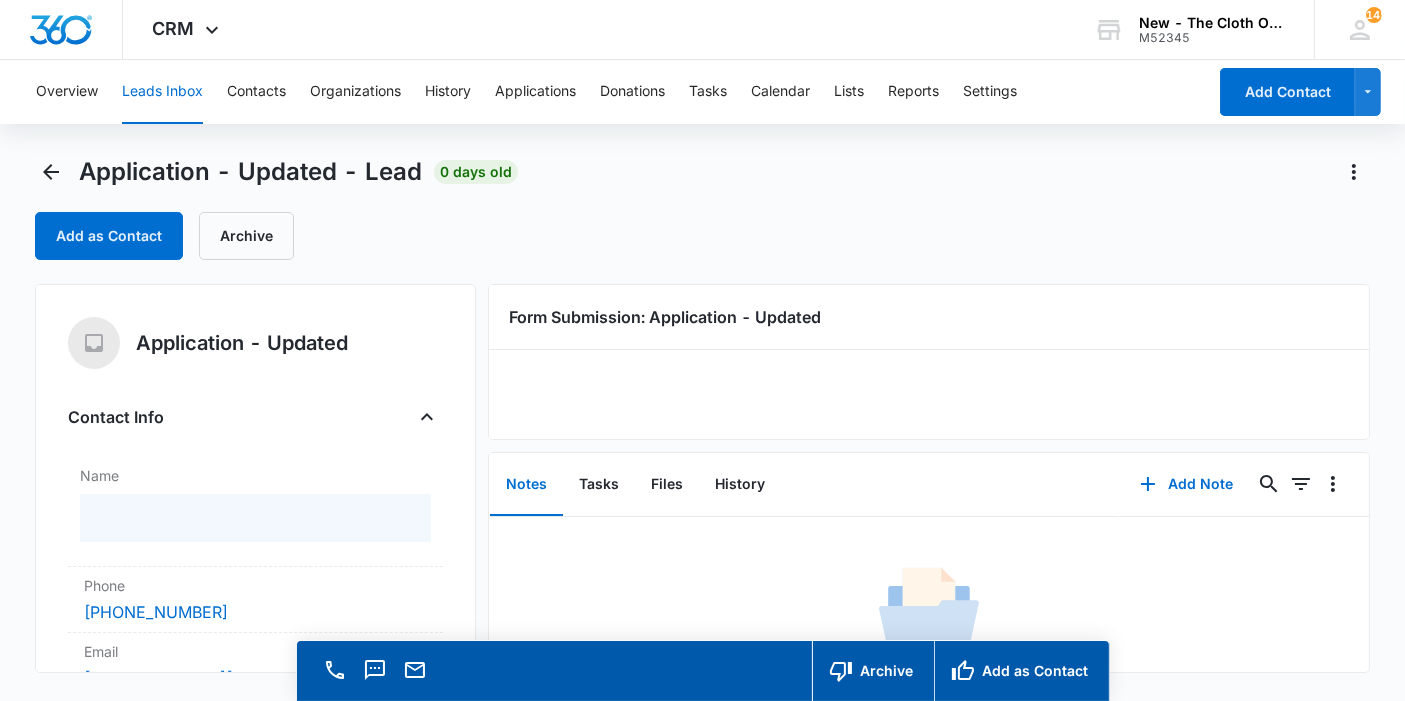 scroll, scrollTop: 222, scrollLeft: 0, axis: vertical 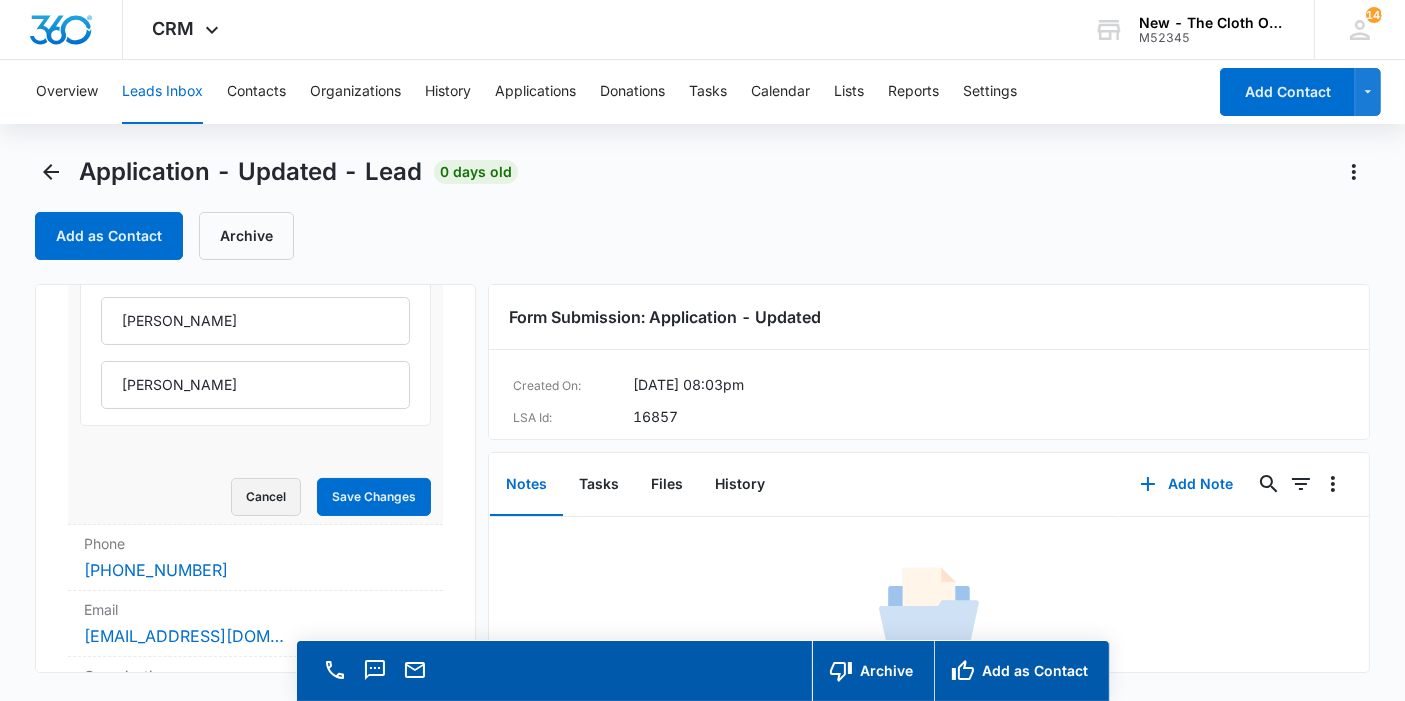 click on "Cancel" at bounding box center (266, 497) 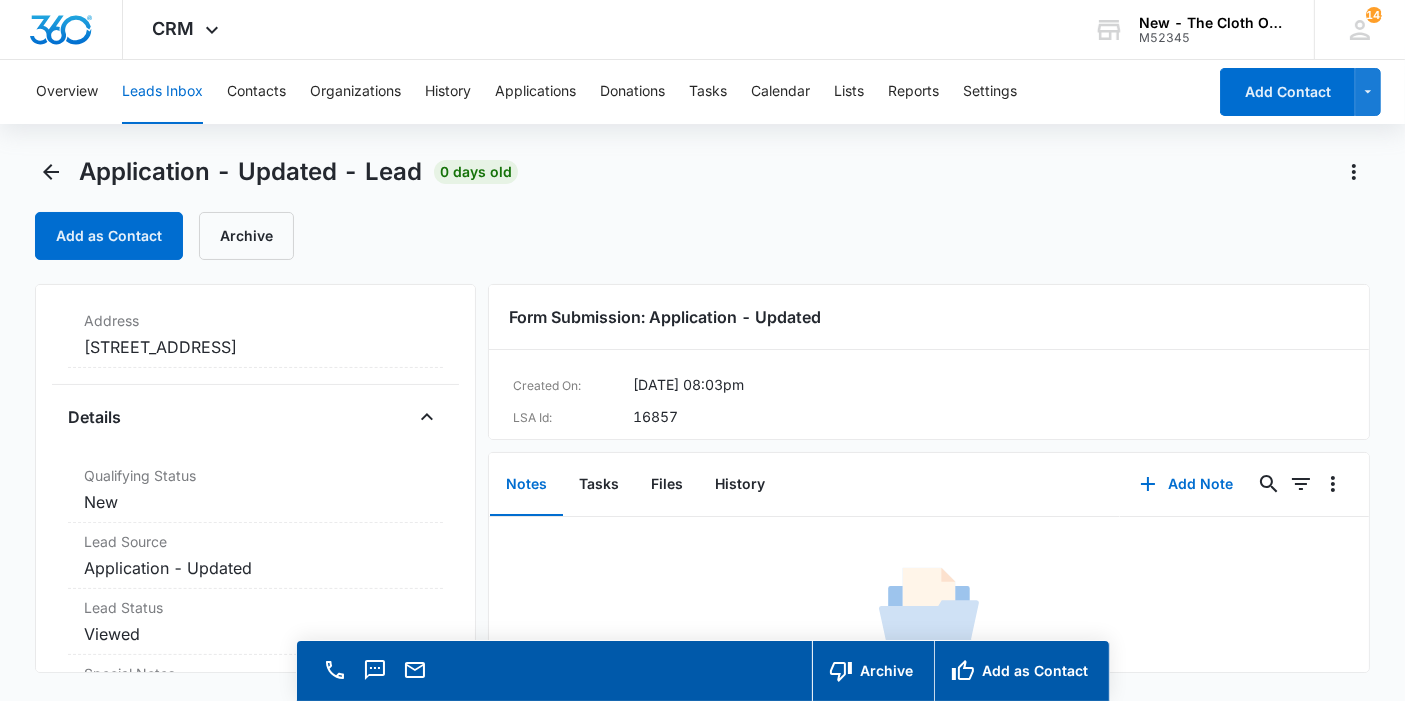 scroll, scrollTop: 428, scrollLeft: 0, axis: vertical 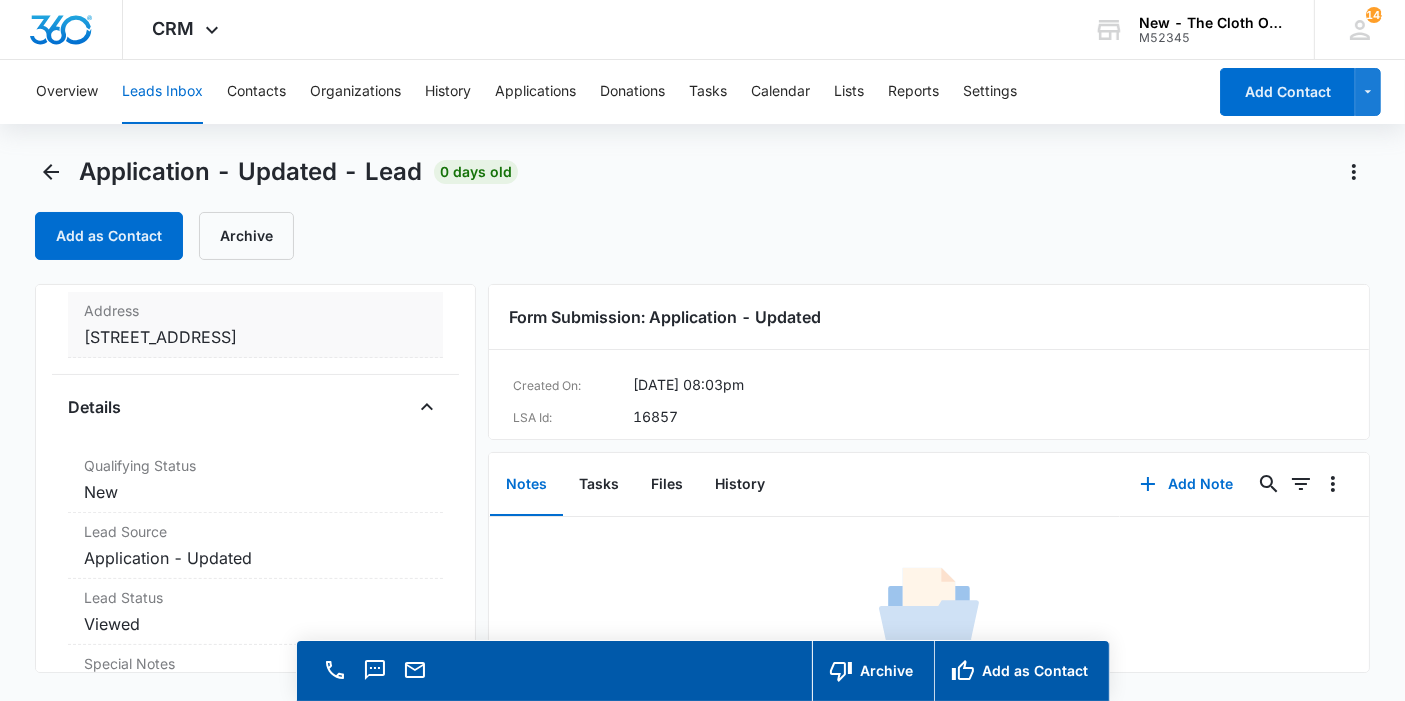 click on "Cancel Save Changes 2677 Tungsten Court UNIT 8 San Bernardino CA 92408 United States" at bounding box center [255, 337] 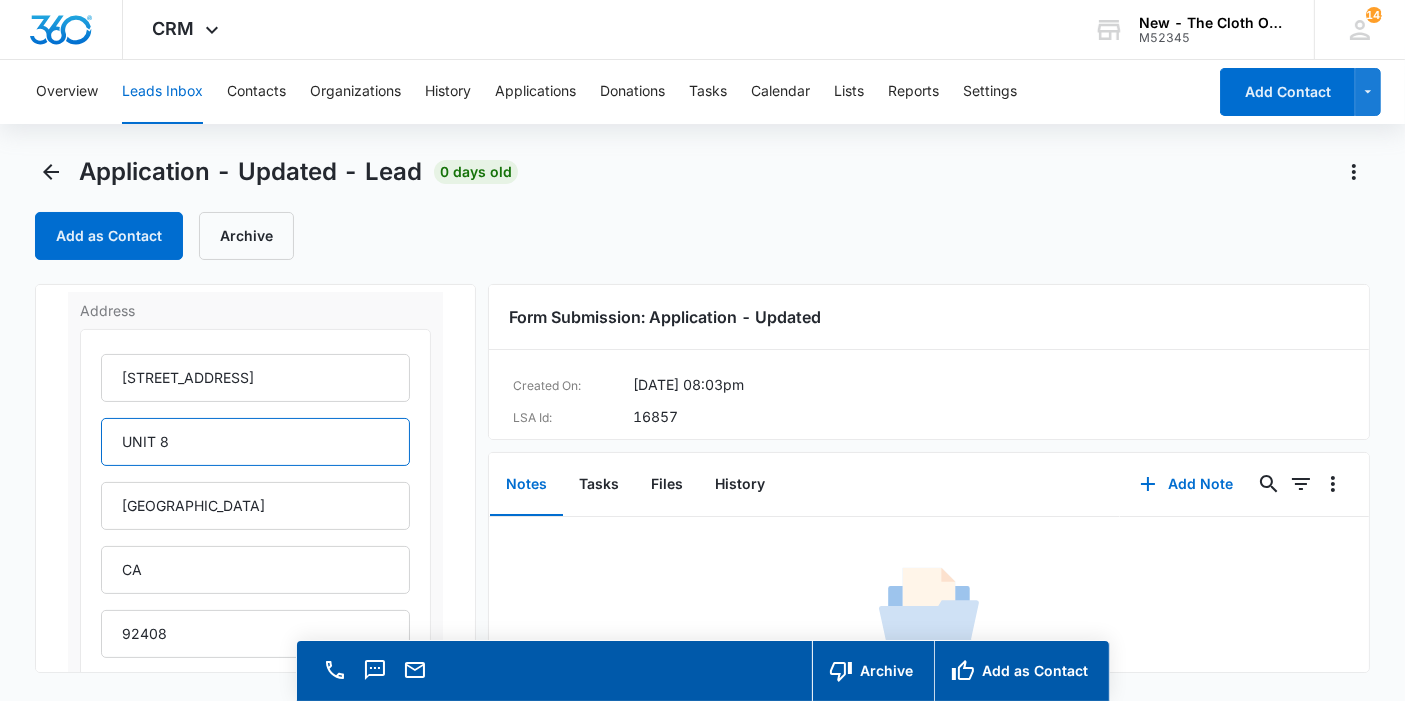 drag, startPoint x: 157, startPoint y: 437, endPoint x: 150, endPoint y: 457, distance: 21.189621 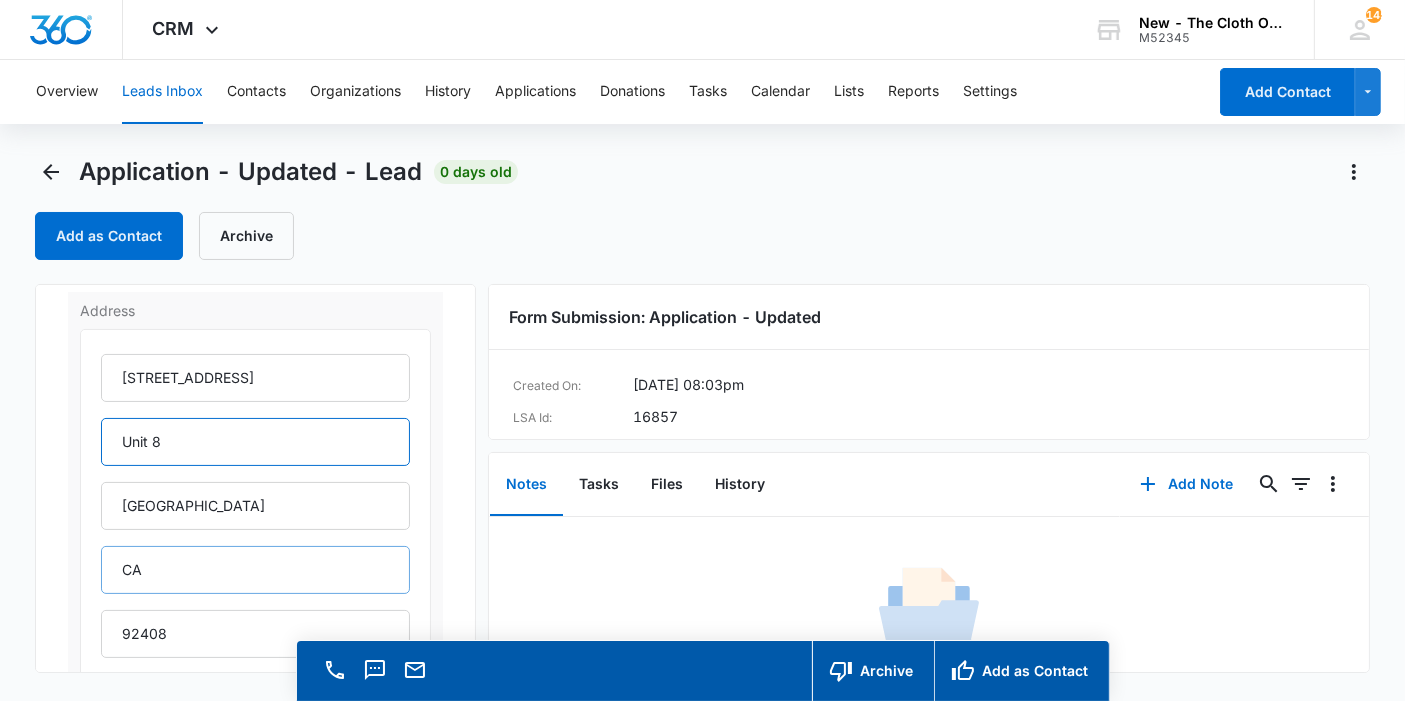type on "Unit 8" 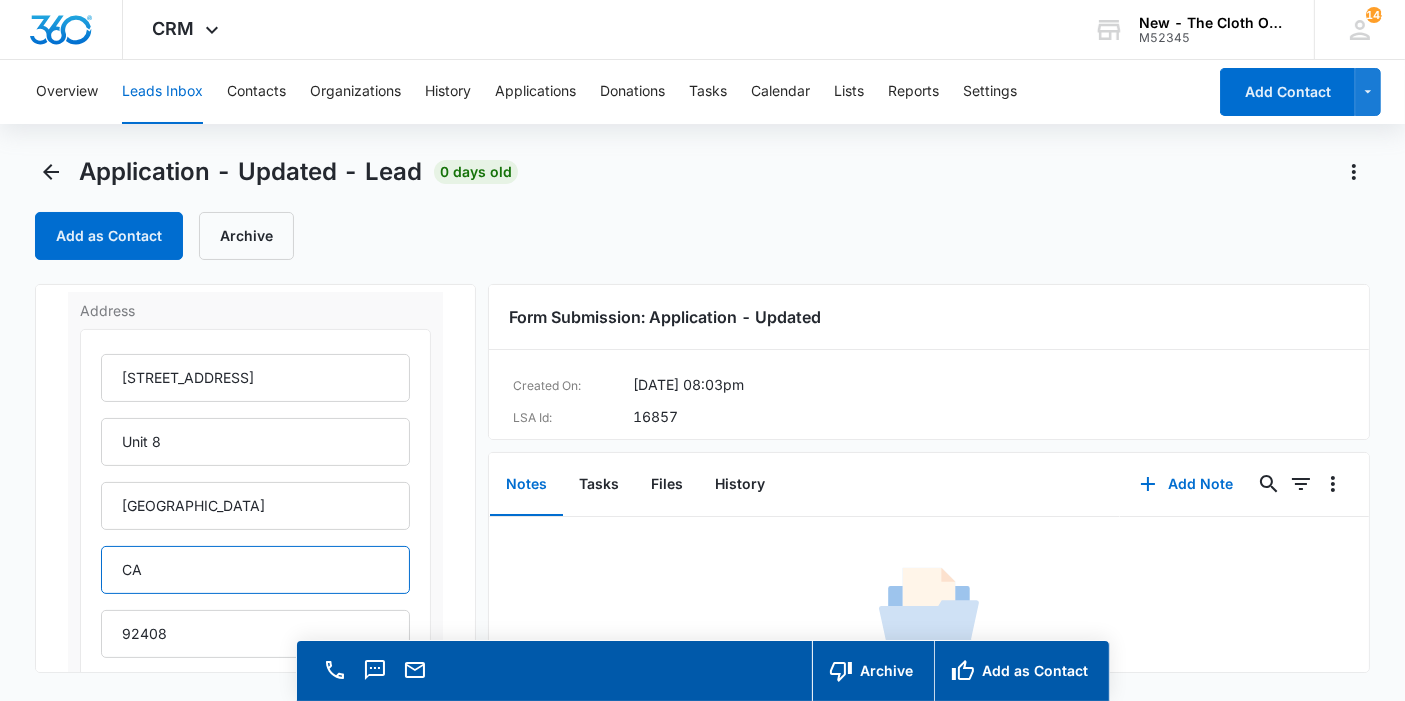 click on "CA" at bounding box center (255, 570) 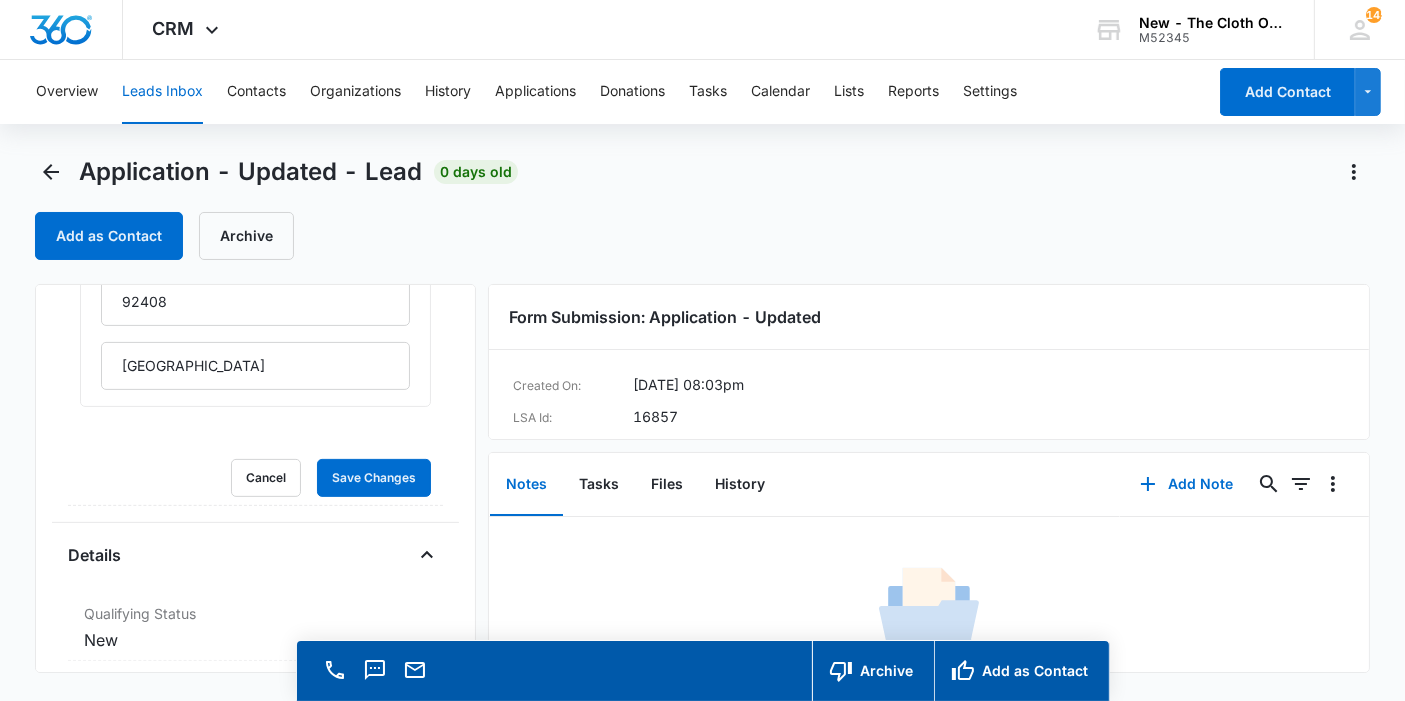 scroll, scrollTop: 761, scrollLeft: 0, axis: vertical 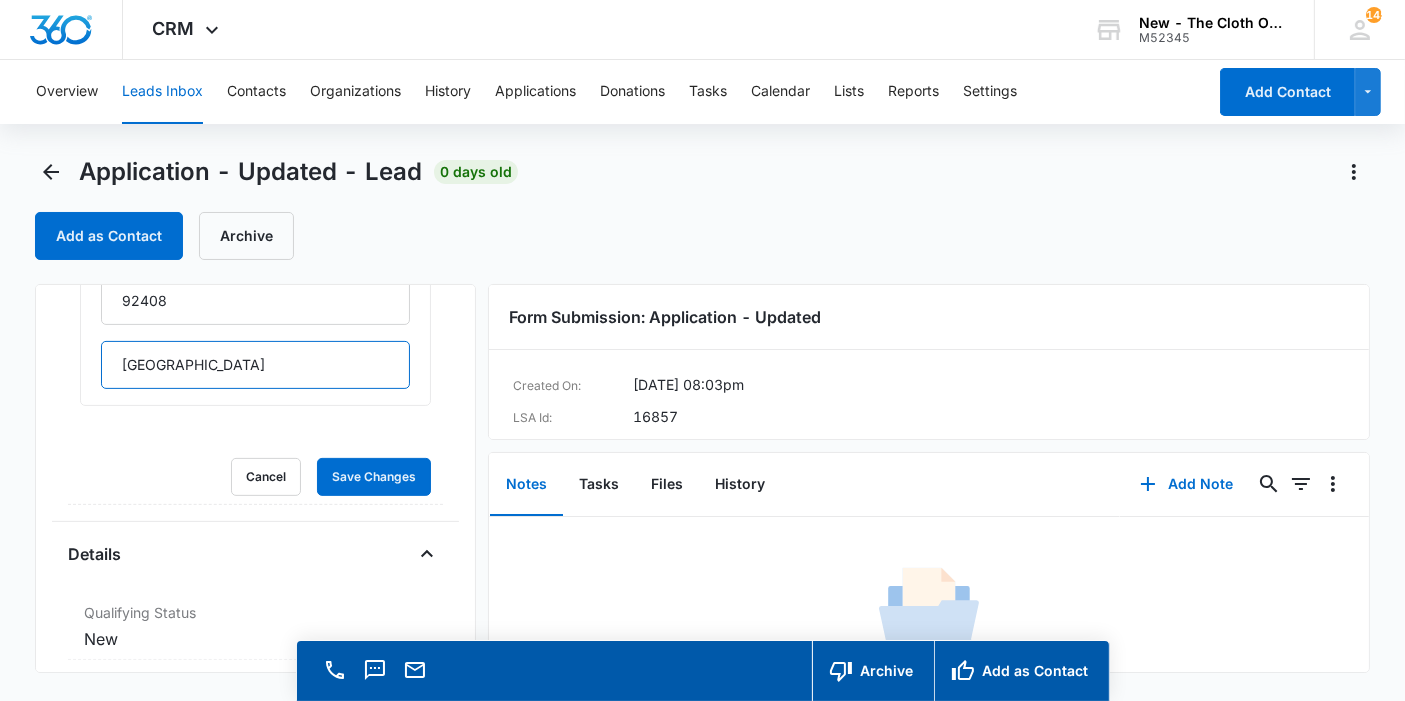drag, startPoint x: 222, startPoint y: 358, endPoint x: 28, endPoint y: 343, distance: 194.57903 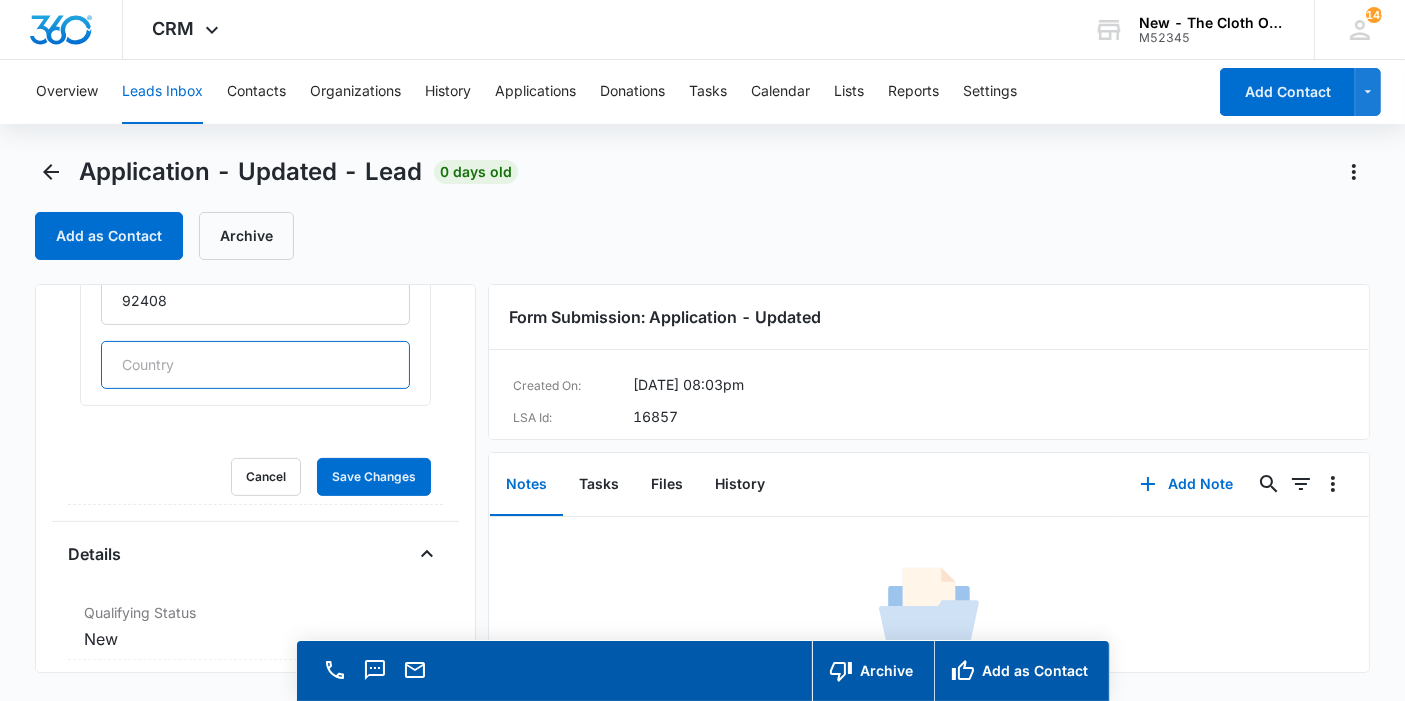 type 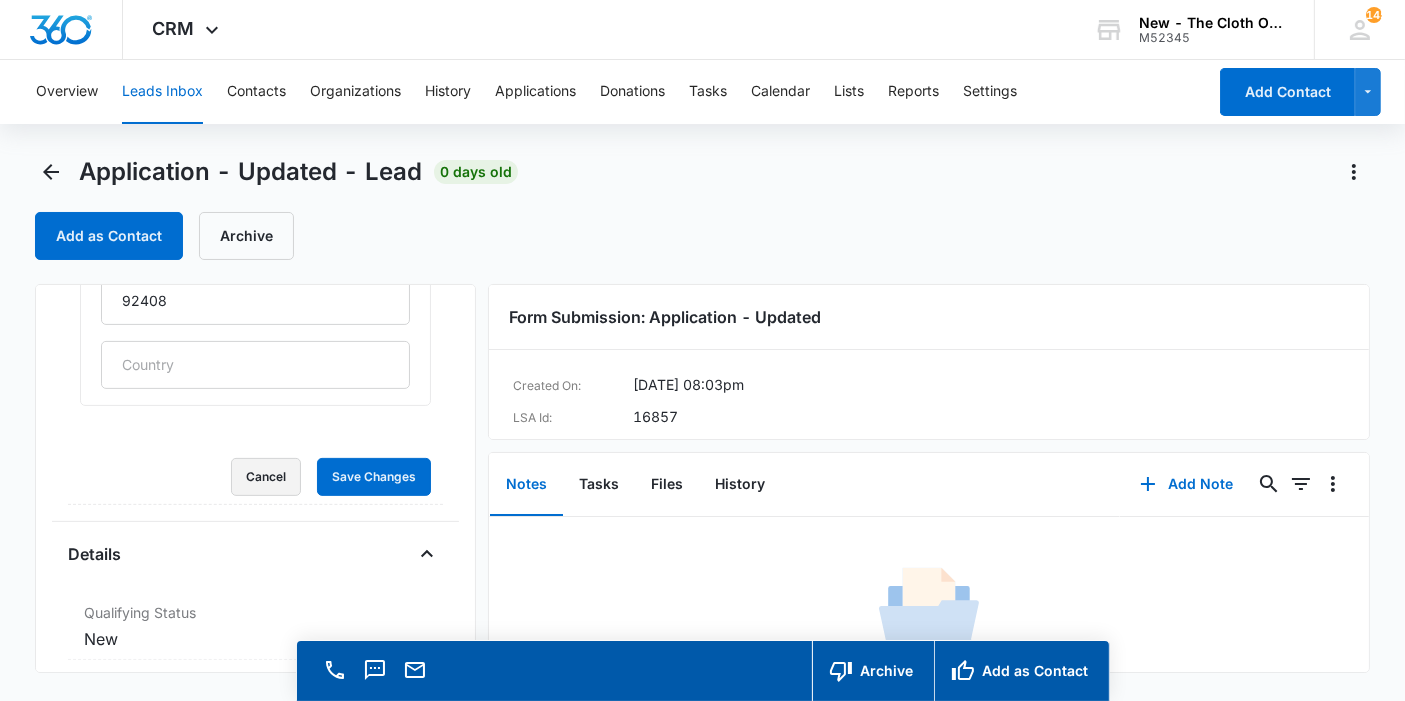 type 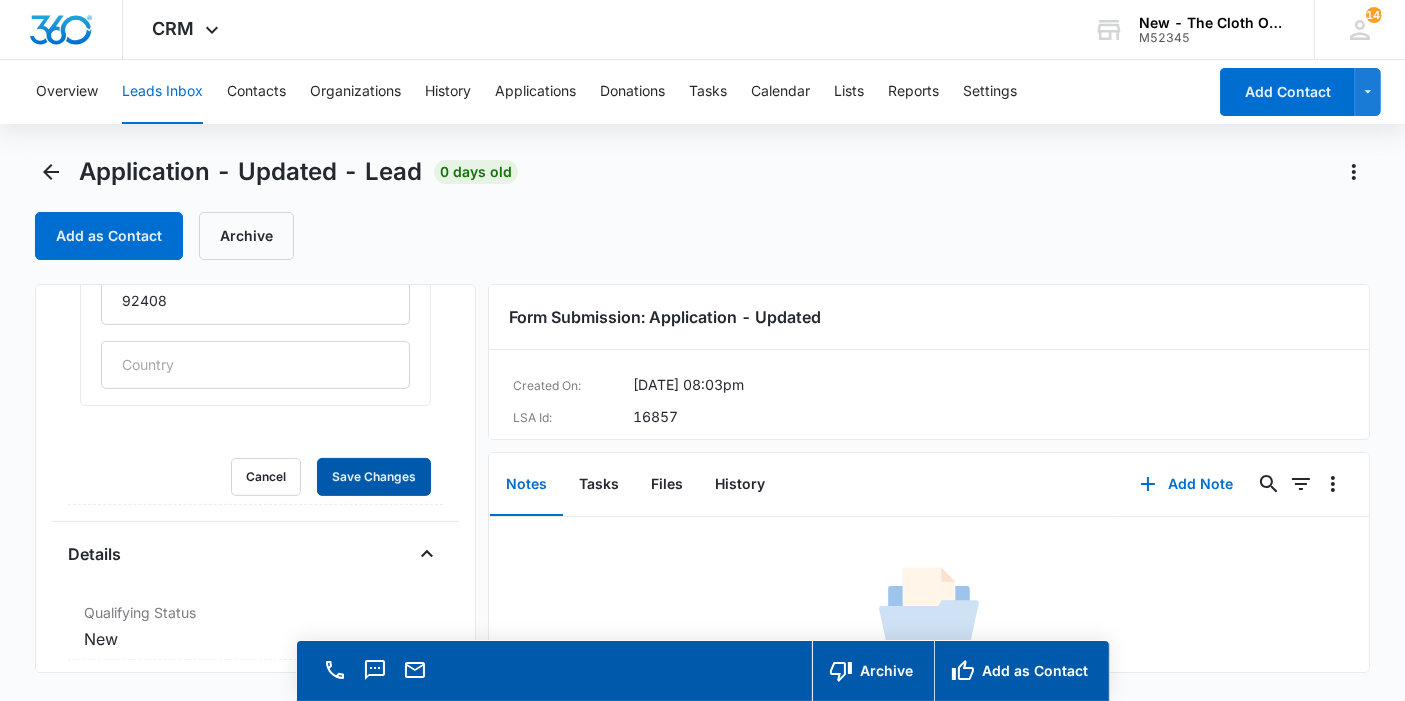 type 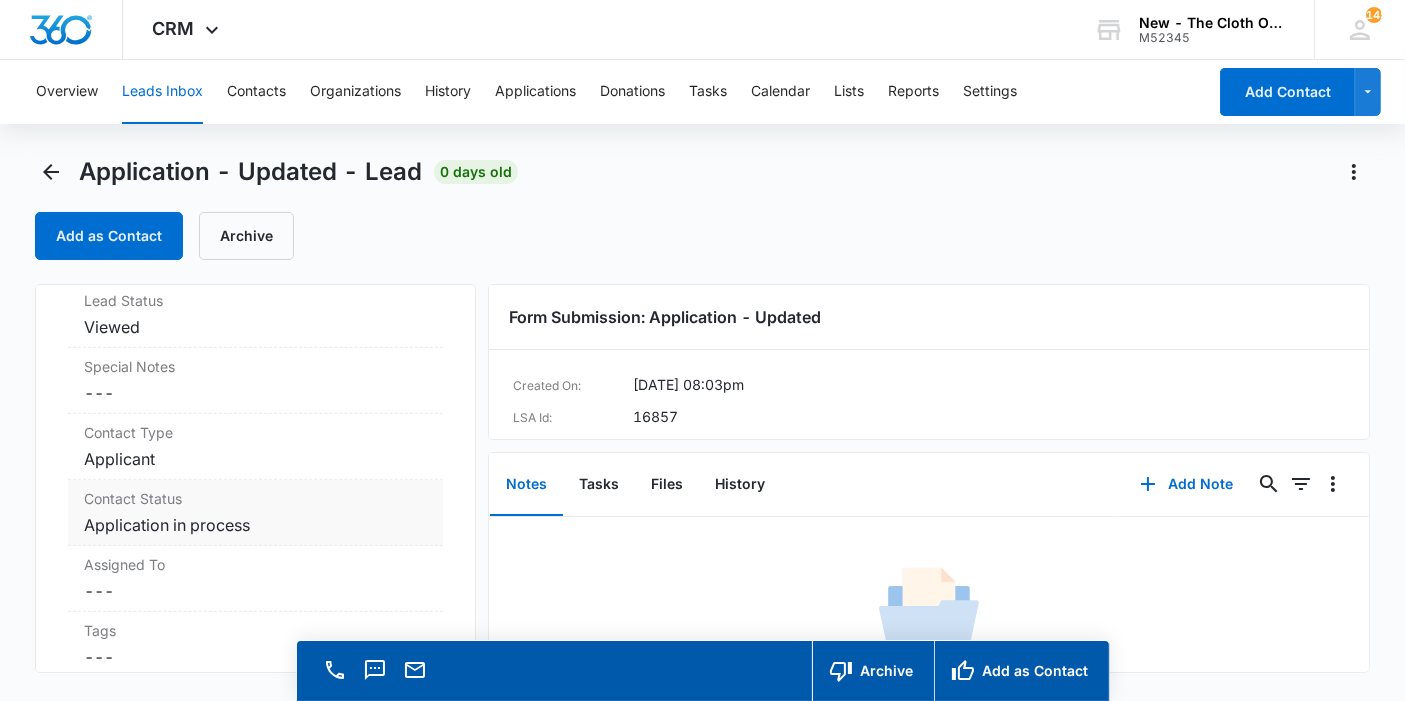 scroll, scrollTop: 1317, scrollLeft: 0, axis: vertical 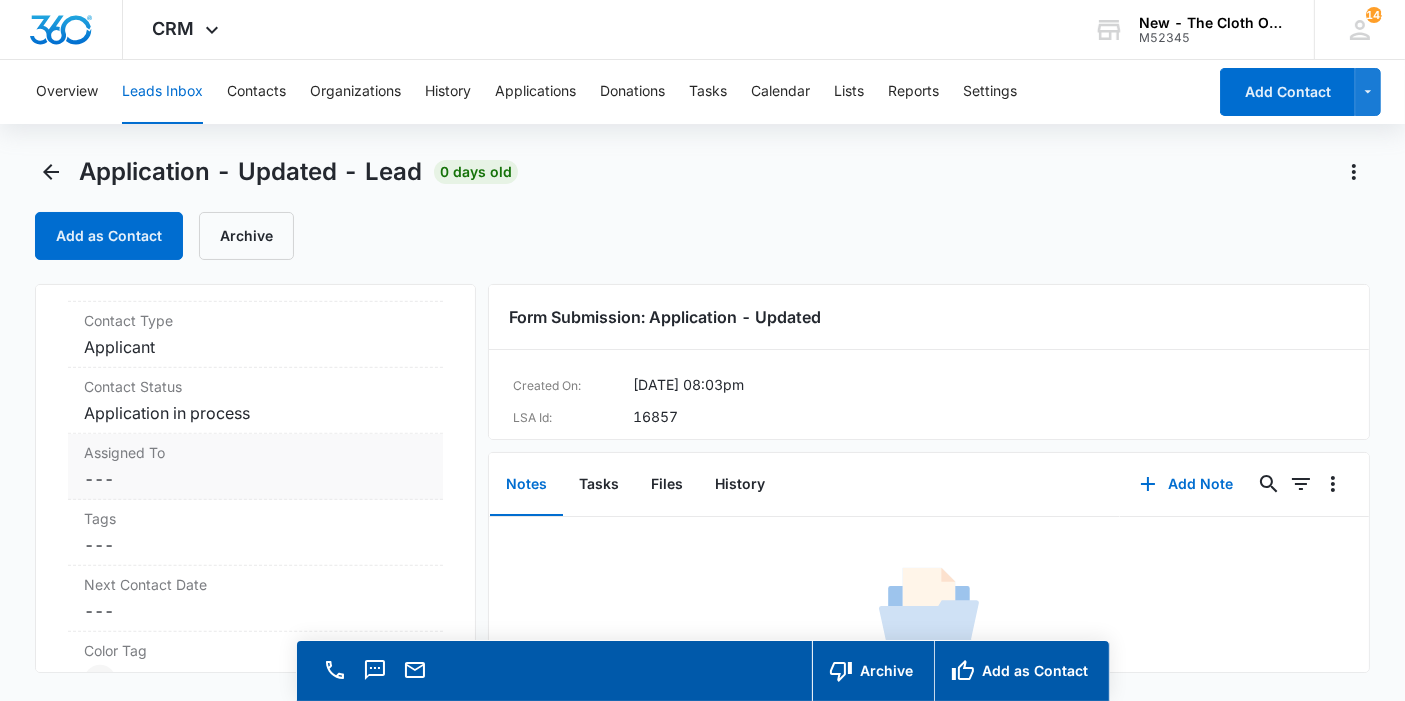 click on "Cancel Save Changes ---" at bounding box center [255, 479] 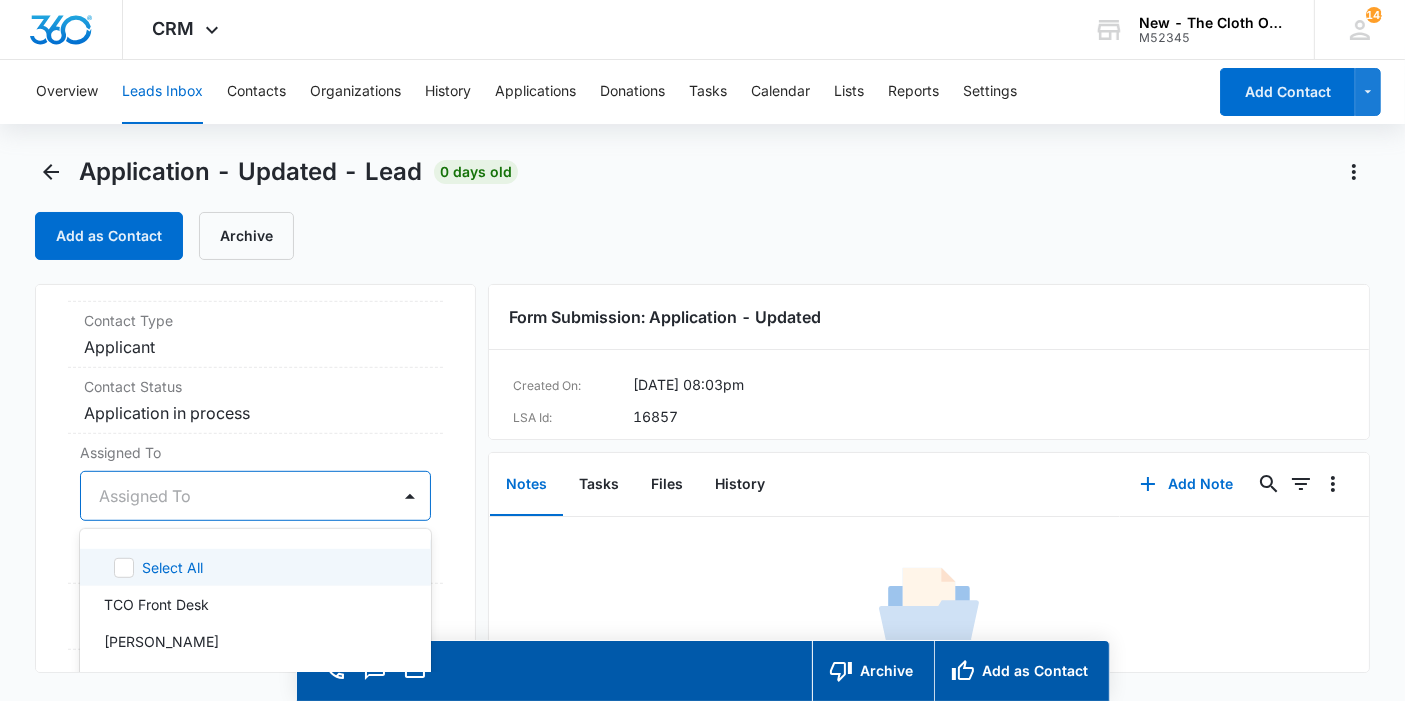 scroll, scrollTop: 56, scrollLeft: 0, axis: vertical 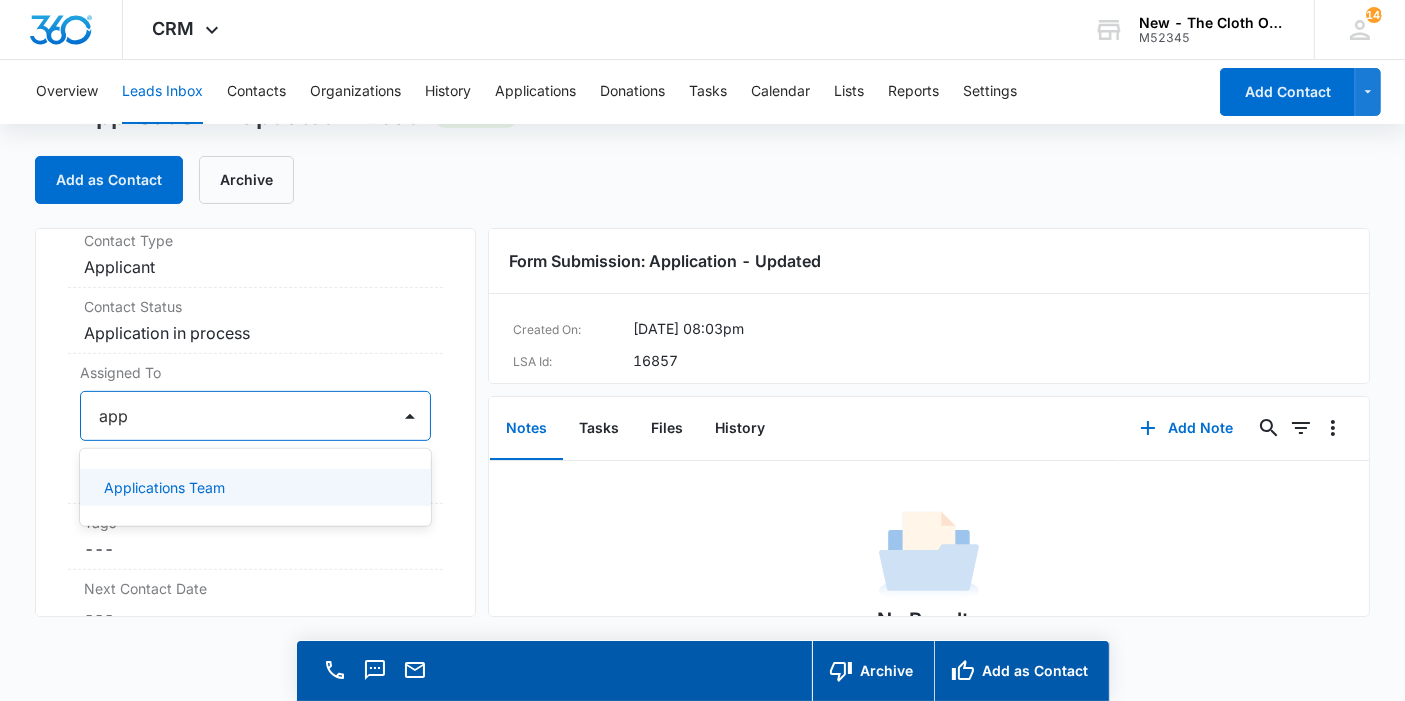 type on "appl" 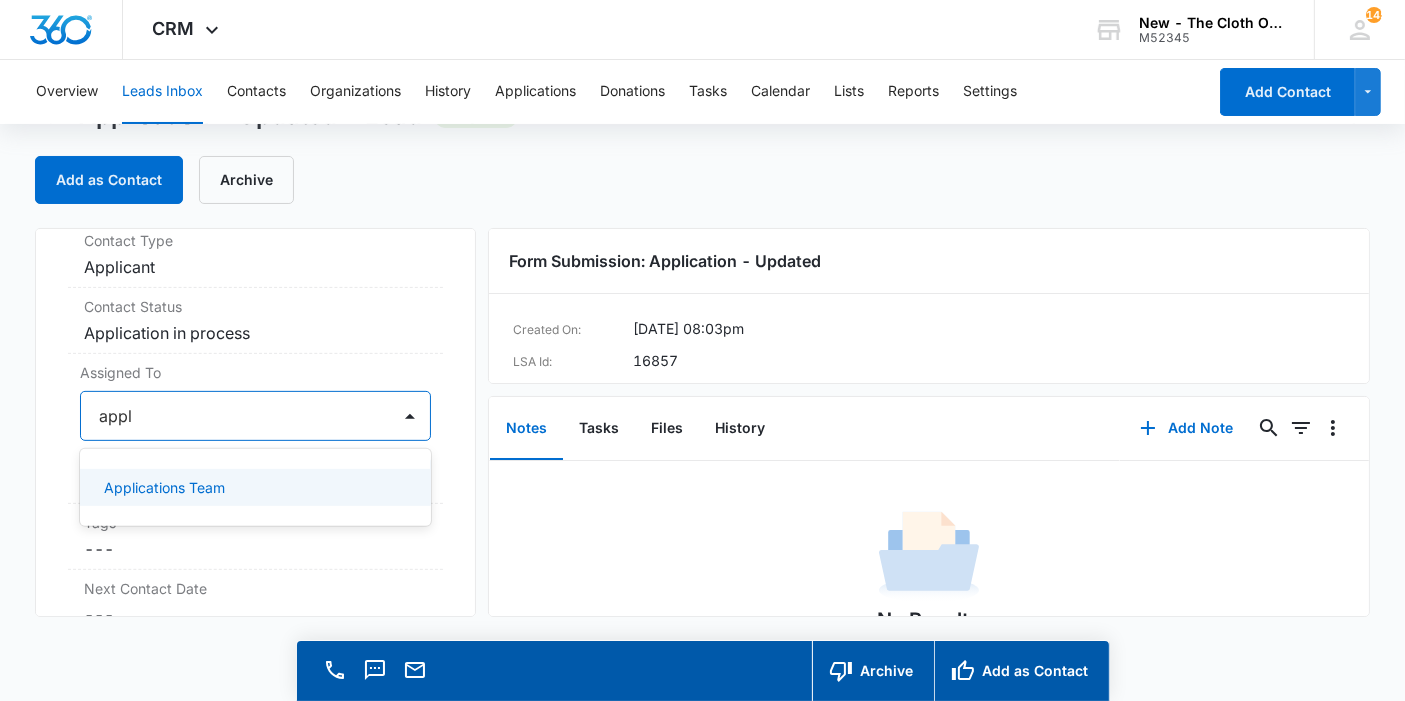 click on "Applications Team" at bounding box center [255, 487] 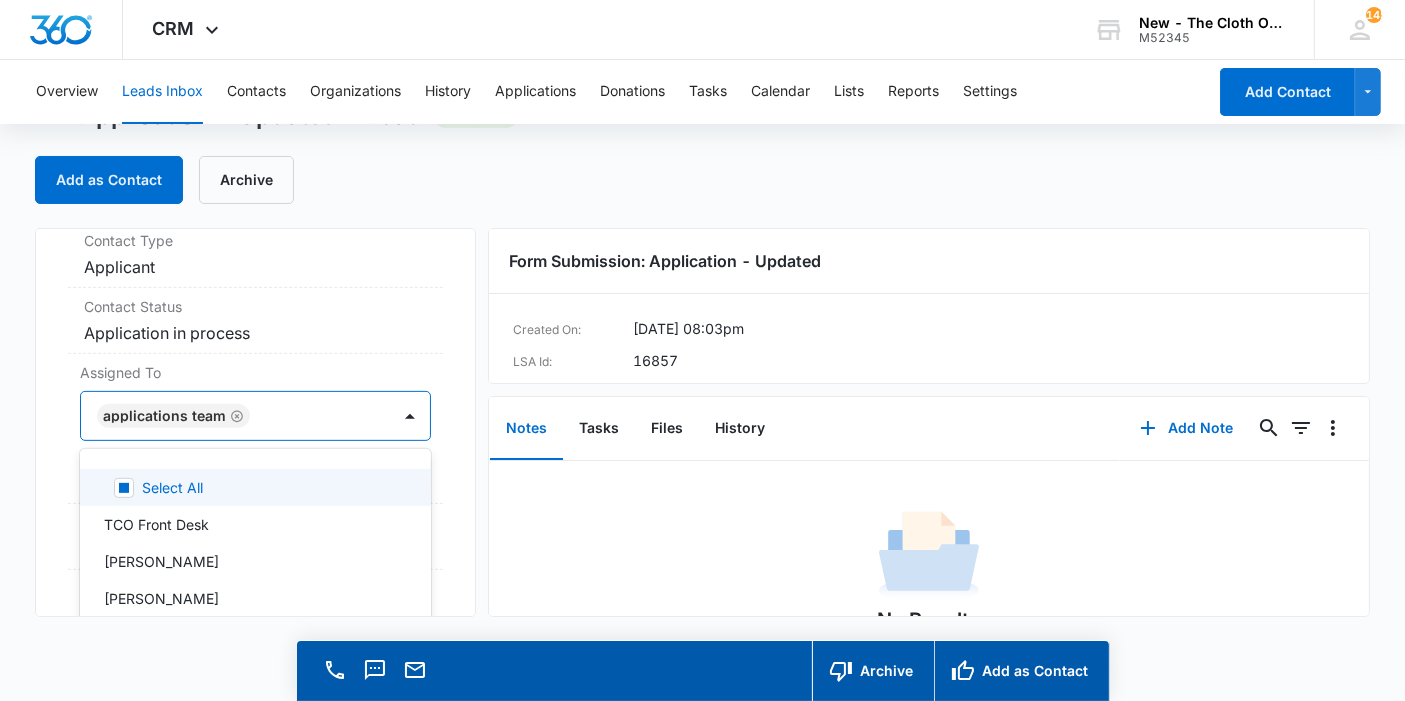 click on "Application - Updated Contact Info Name Cancel Save Changes Graciela Menchaca Phone Cancel Save Changes (909) 332-4956 Email Cancel Save Changes menchacagraciela209@gmail.com Organization Cancel Save Changes --- Address Cancel Save Changes 2677 Tungsten Court Unit 8 San Bernardino California 92408 Details Qualifying Status Cancel Save Changes New Lead Source Application - Updated Lead Status Viewed Special Notes Cancel Save Changes --- Contact Type Cancel Save Changes Applicant Contact Status Cancel Save Changes Application in process Assigned To option Applications Team, selected. 47 results available. Use Up and Down to choose options, press Enter to select the currently focused option, press Escape to exit the menu, press Tab to select the option and exit the menu. Applications Team Select All TCO Front Desk Jennifer Taylor Chelsea Moerles Lauren Easden Makira Manns Kate Hoffman Reba Davis Carmella Palmer Sarah Wells Kathryn Coursey Faye Laherty Kesha Gibbs Kayle Simons Rachel Mol Britani Hampton Sarah Nay" at bounding box center [255, 422] 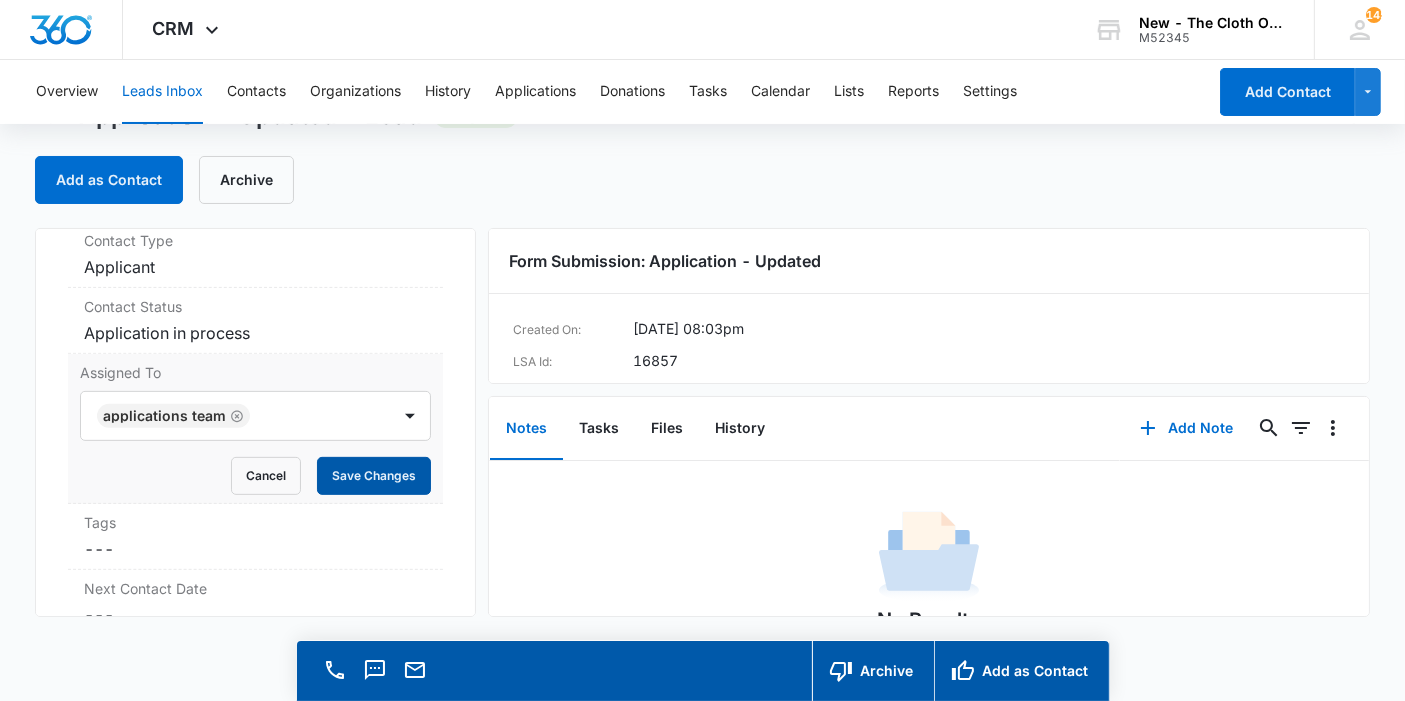 click on "Save Changes" at bounding box center [374, 476] 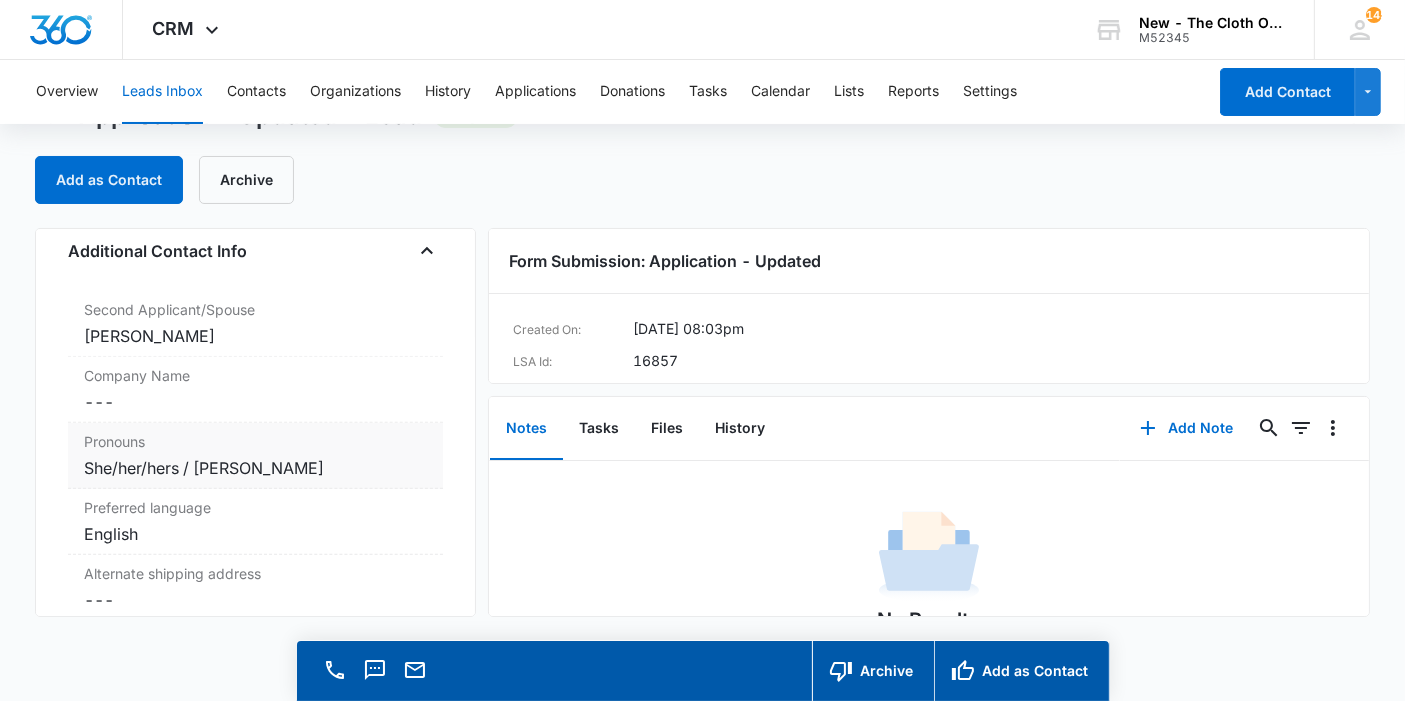 scroll, scrollTop: 1417, scrollLeft: 0, axis: vertical 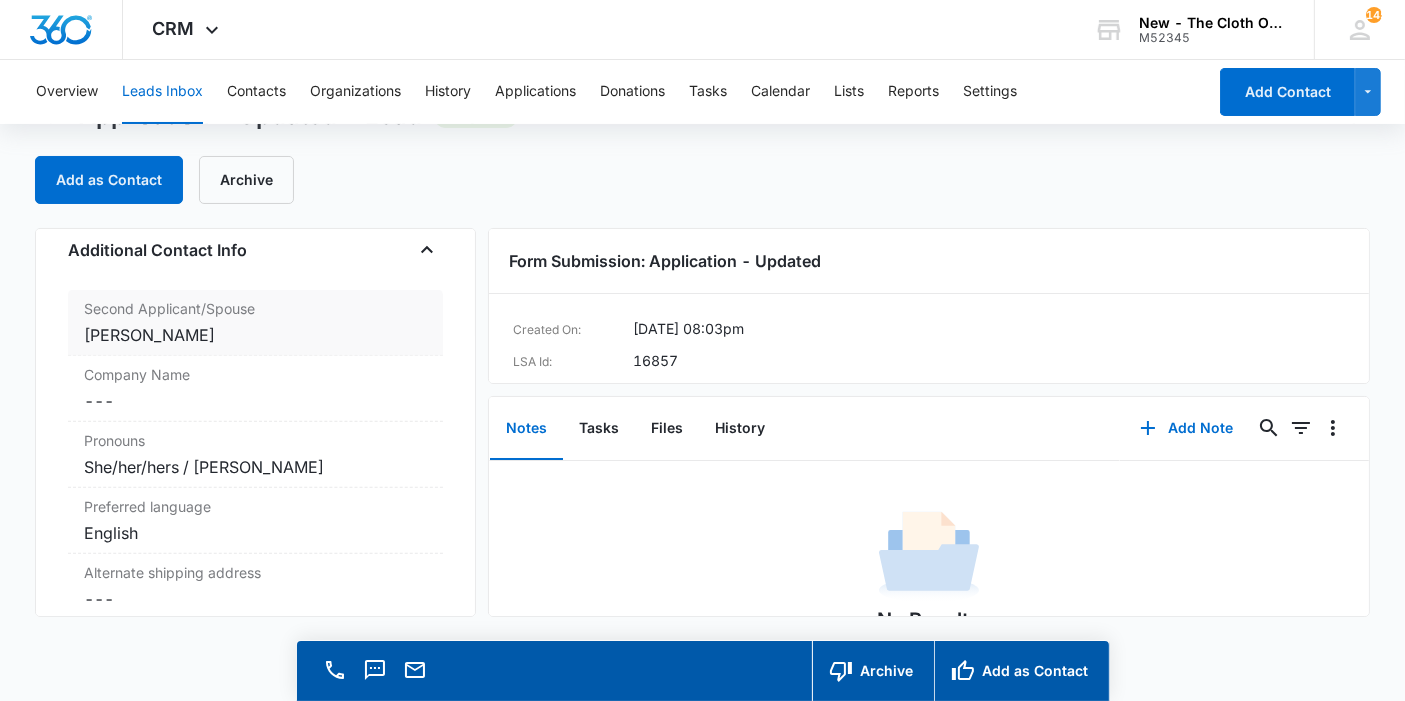 click on "[PERSON_NAME]" at bounding box center (255, 335) 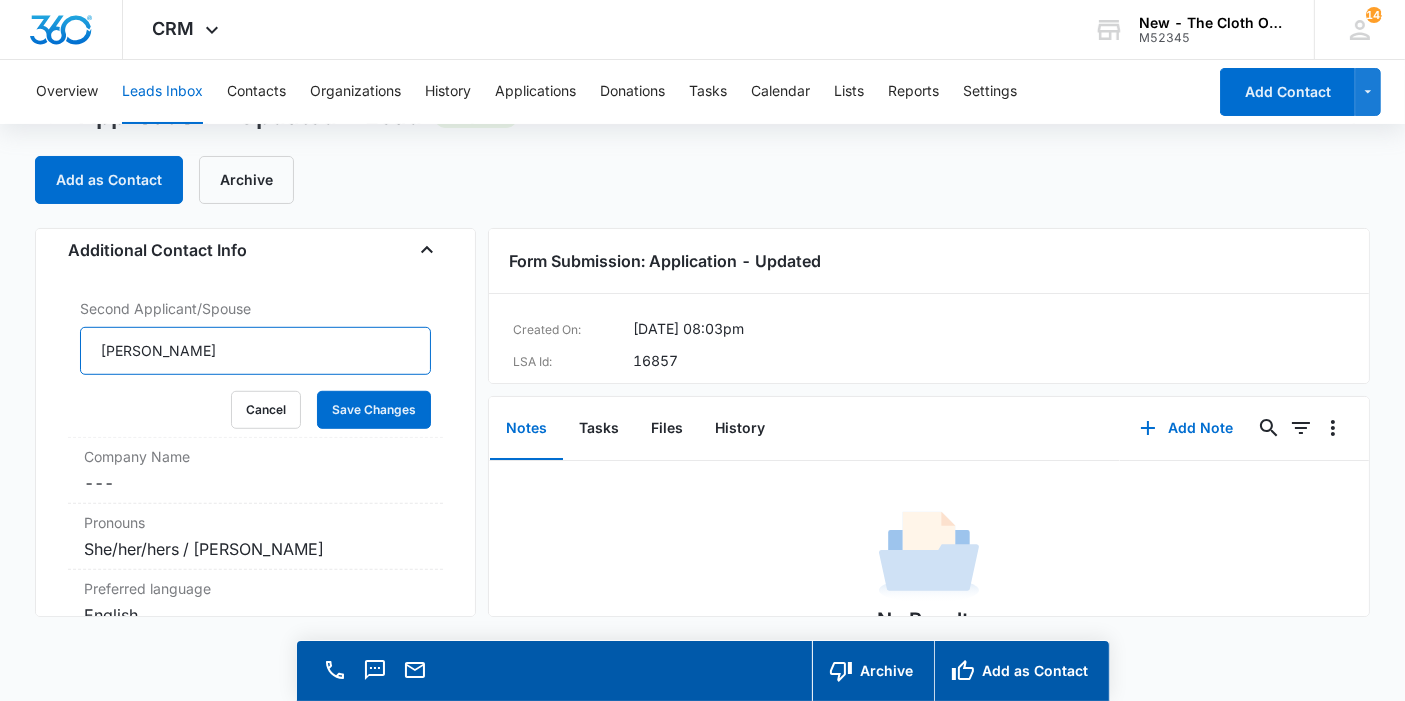 drag, startPoint x: 217, startPoint y: 355, endPoint x: 0, endPoint y: 359, distance: 217.03687 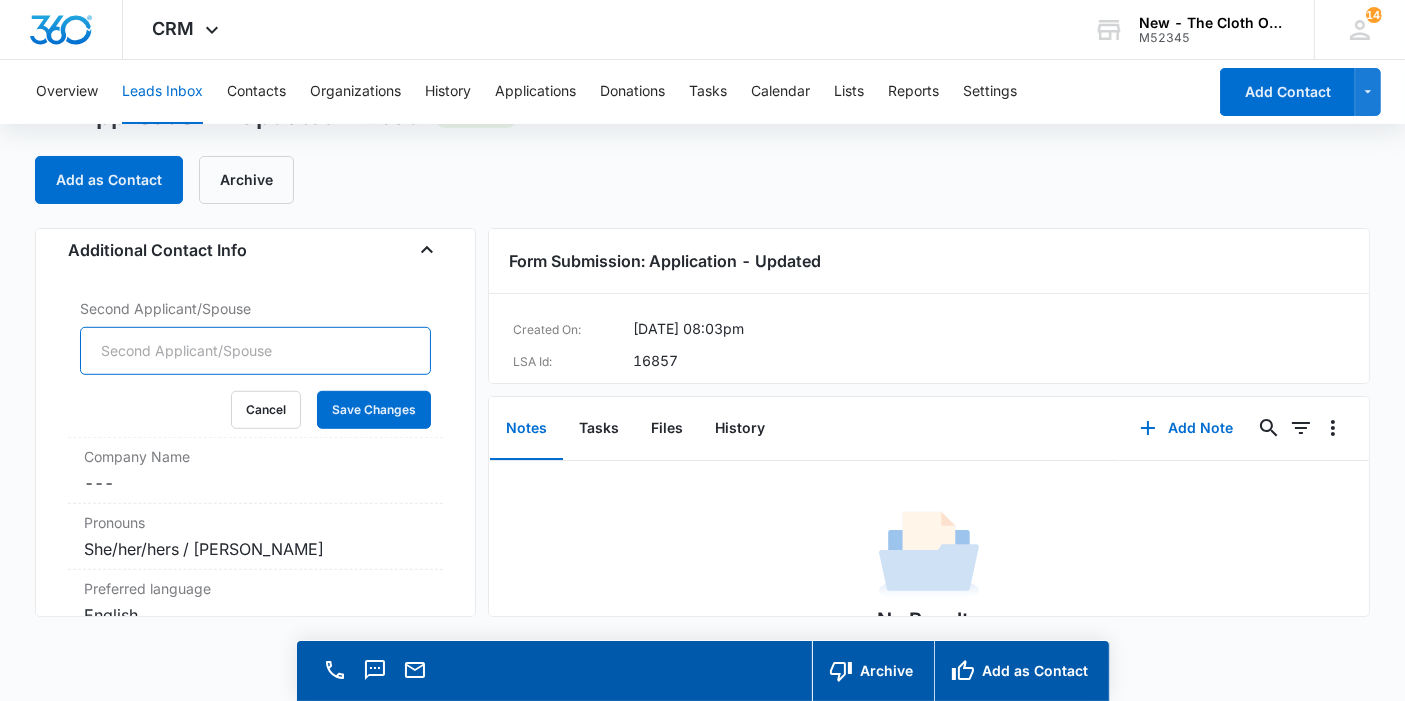 type 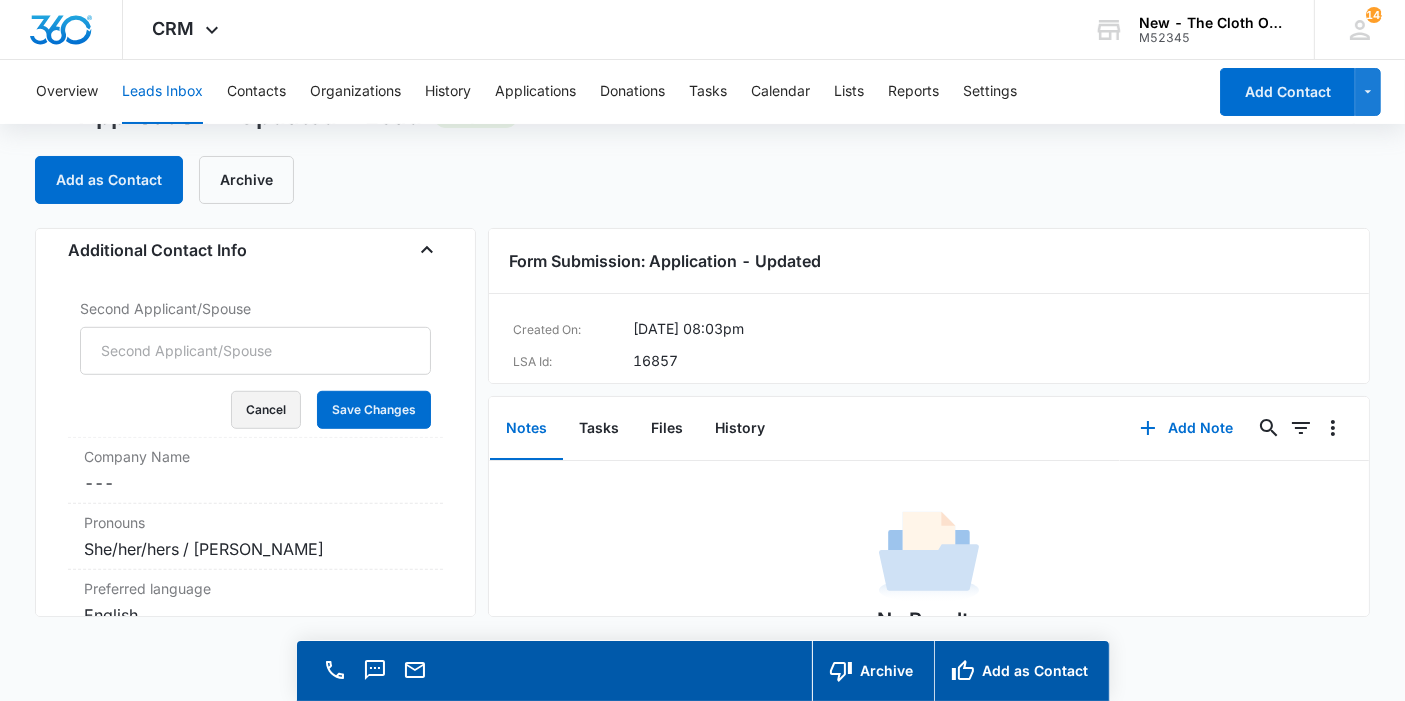 type 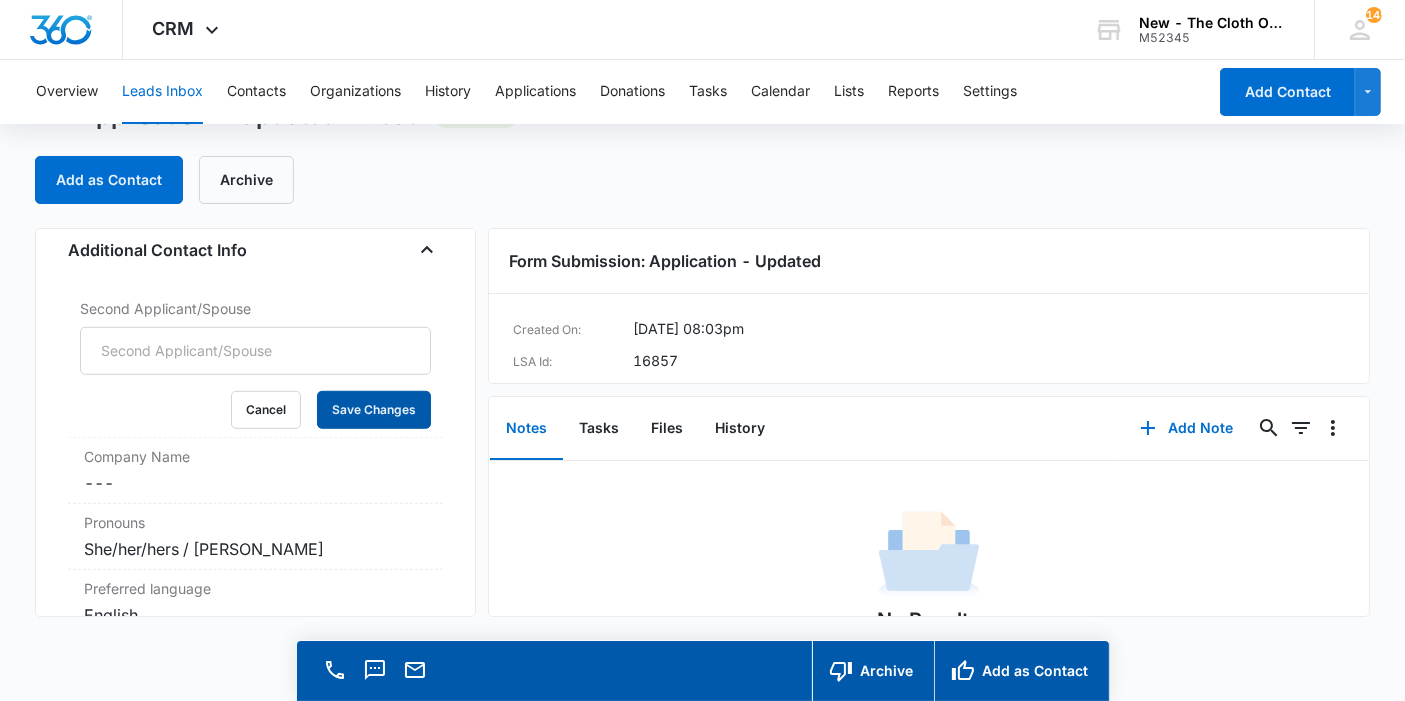 type 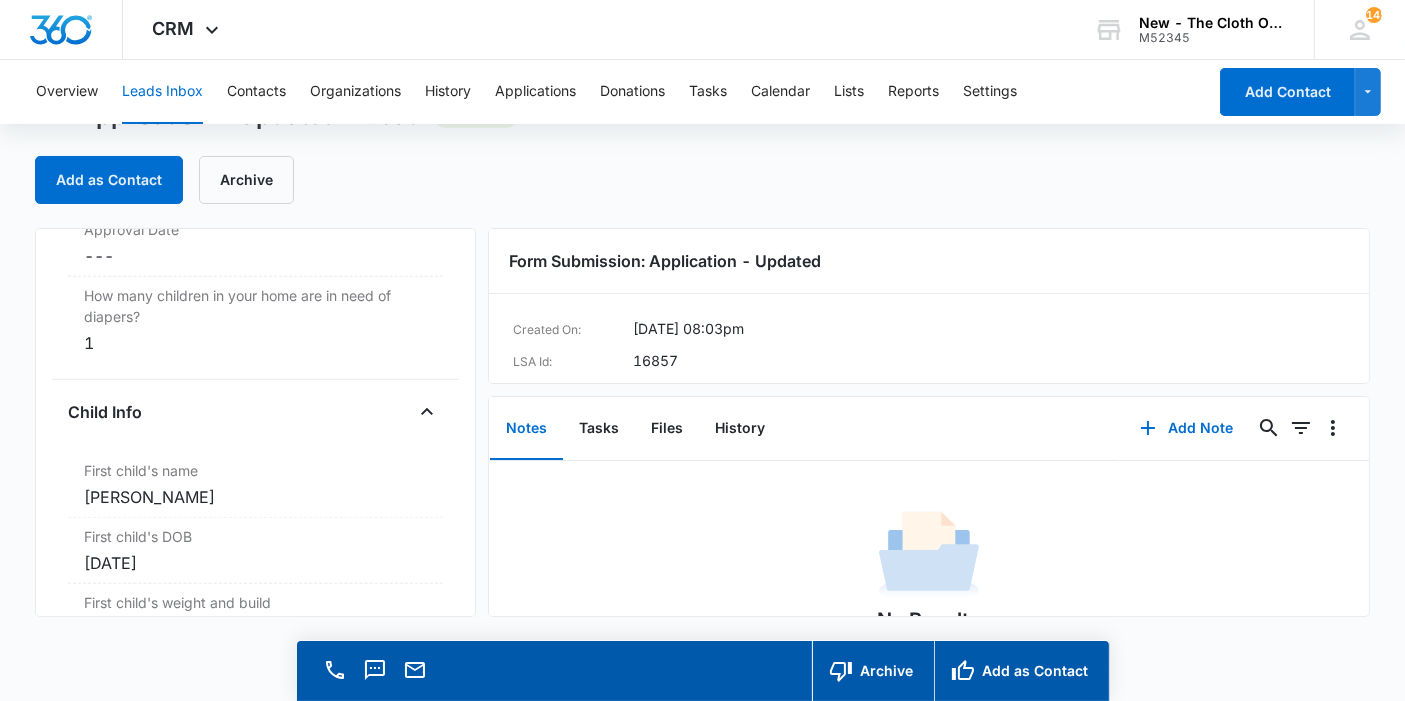 scroll, scrollTop: 2223, scrollLeft: 0, axis: vertical 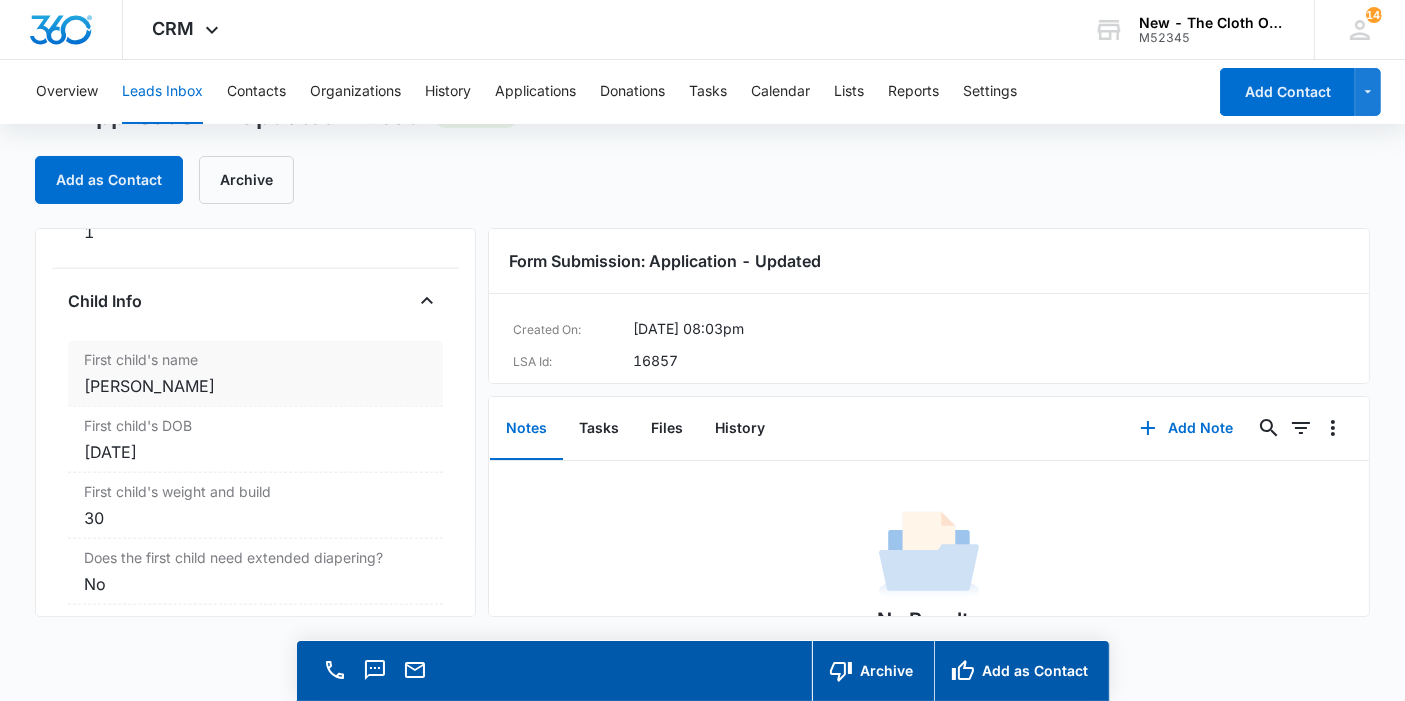 click on "Amira menchaca" at bounding box center [255, 386] 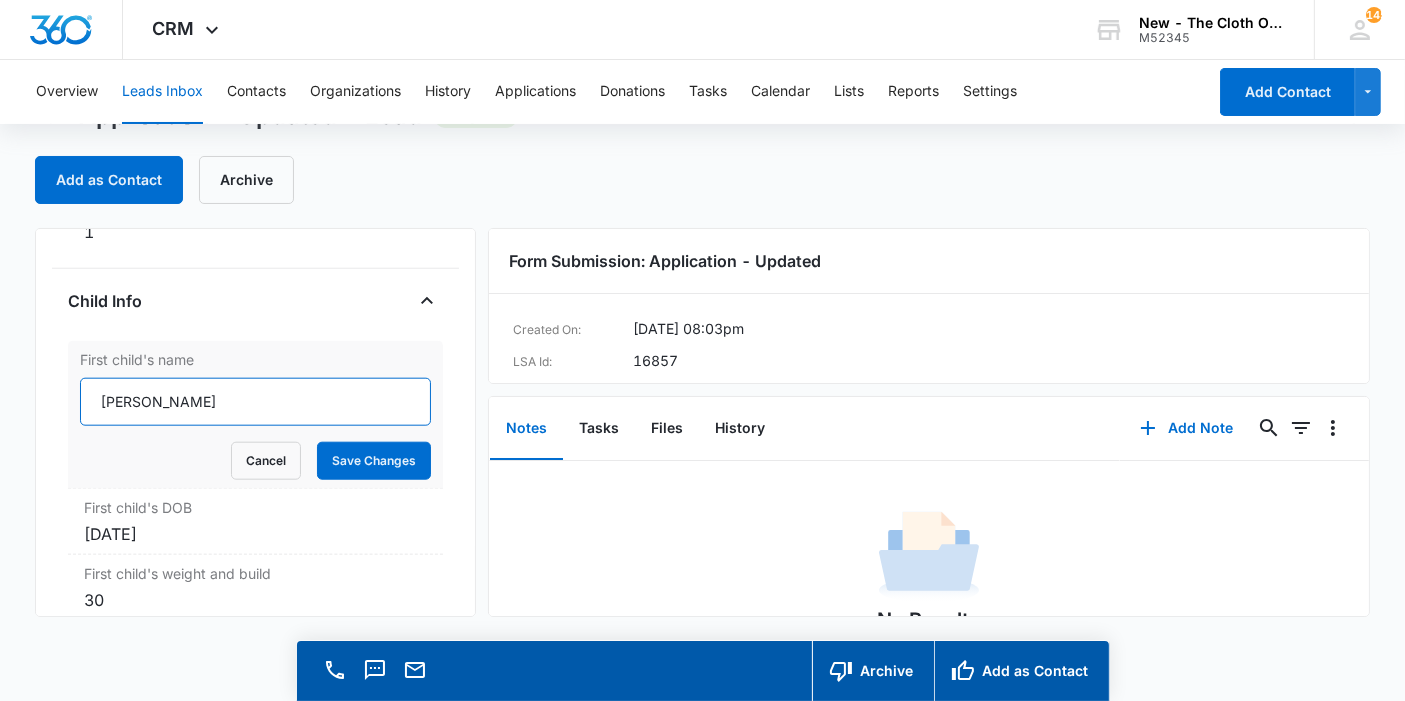 click on "Amira menchaca" at bounding box center [255, 402] 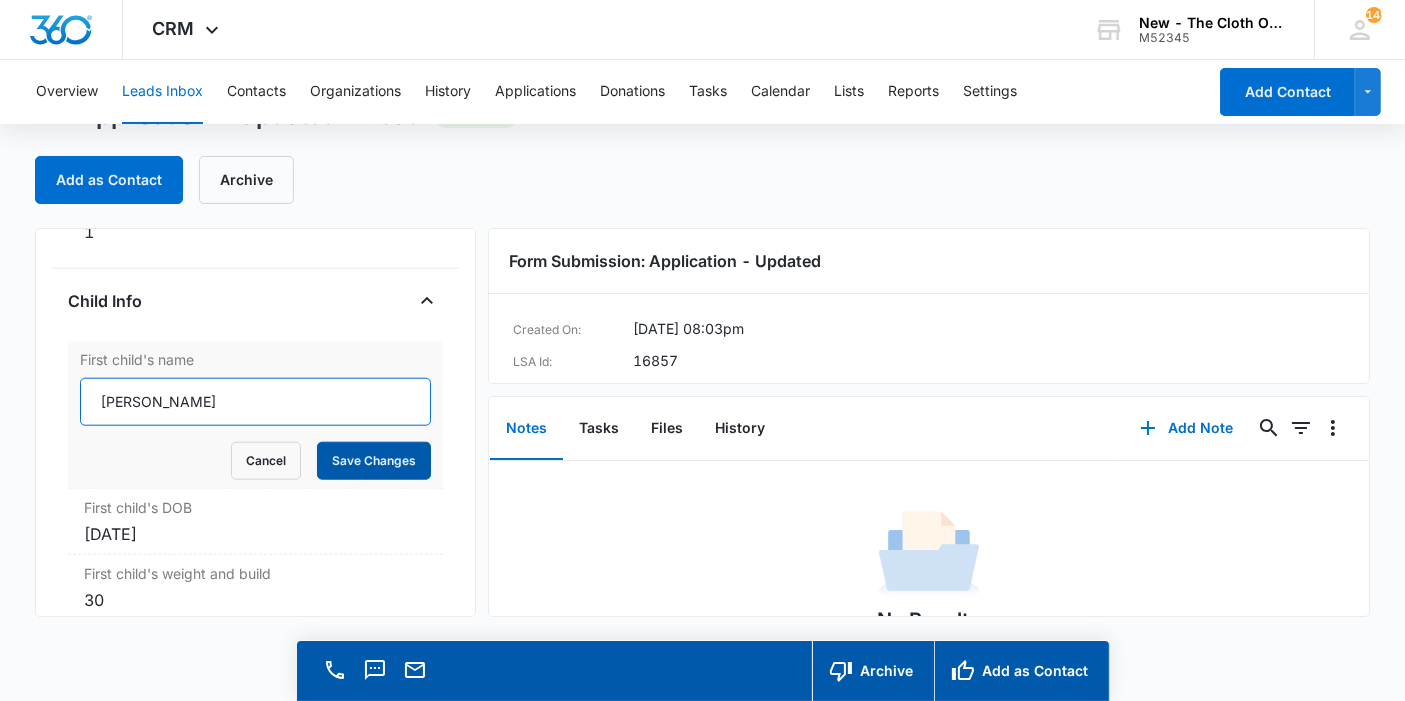 type on "Amira Menchaca" 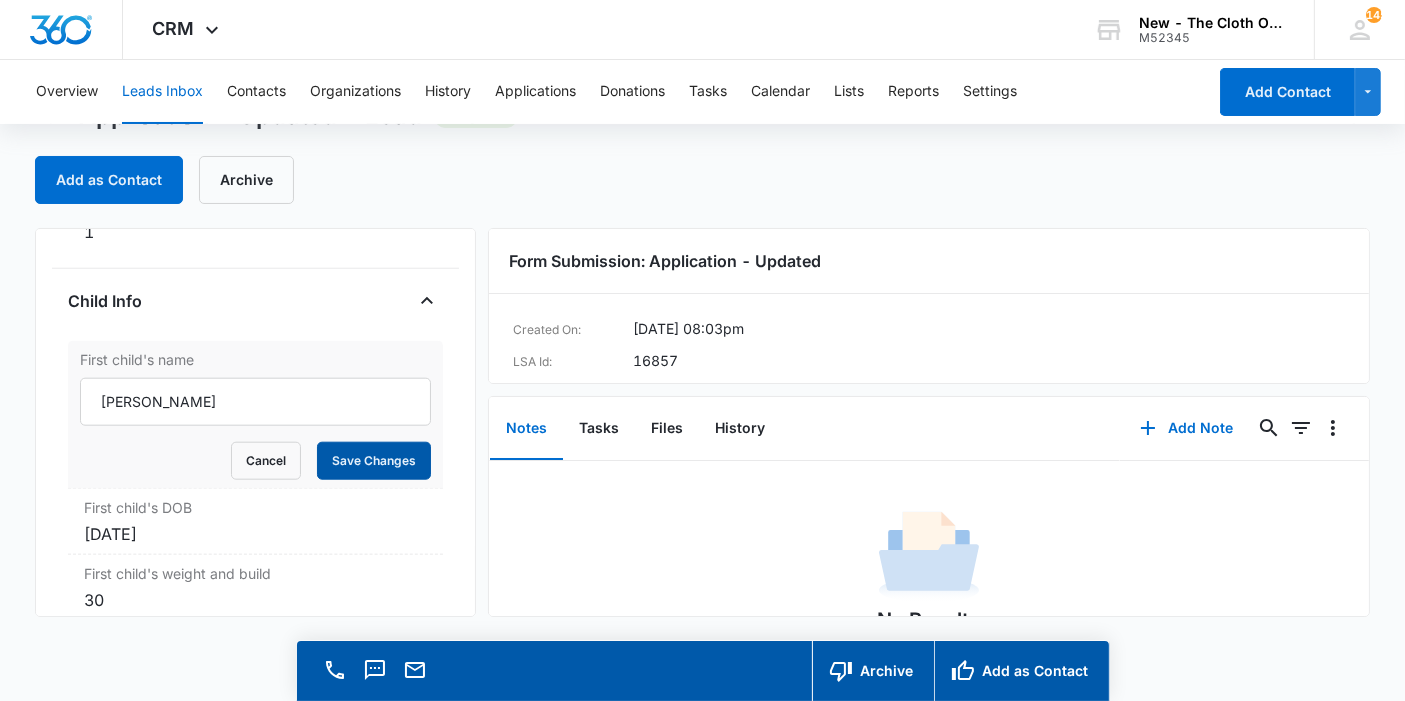 click on "Save Changes" at bounding box center [374, 461] 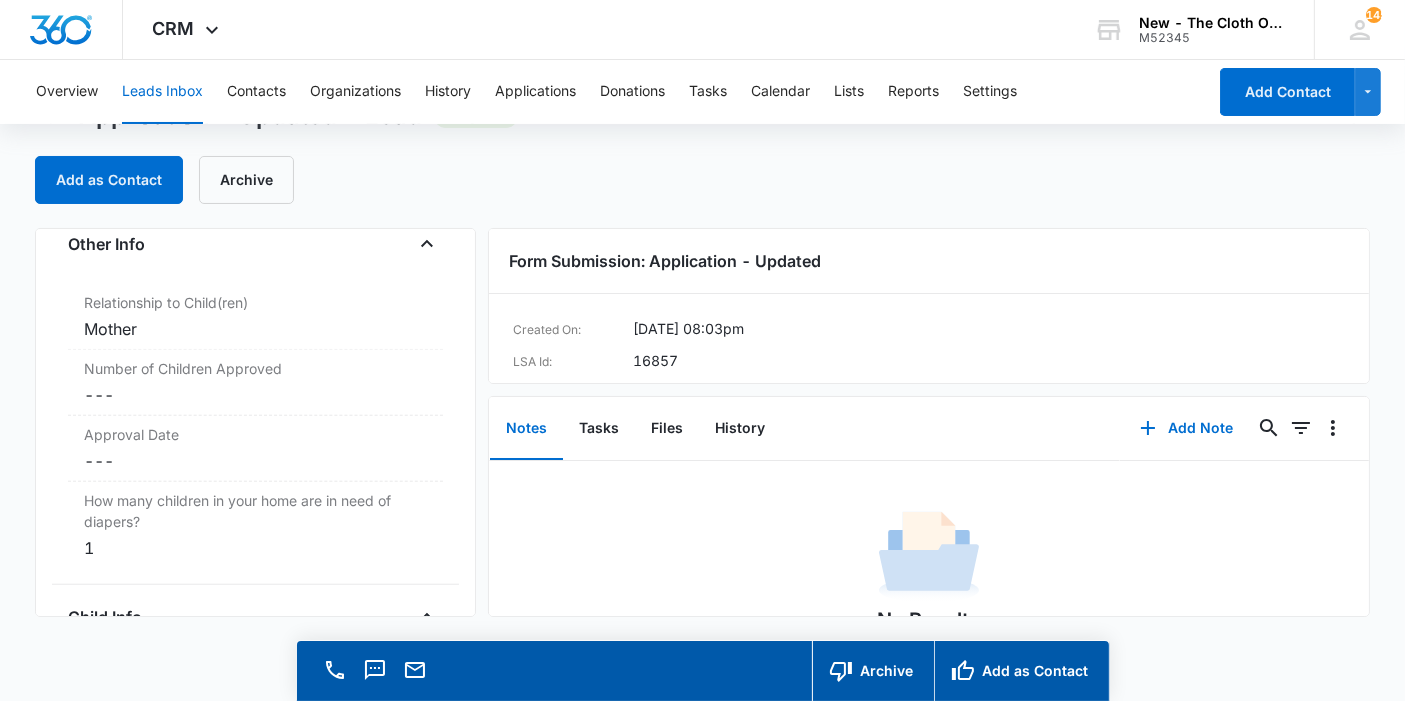 scroll, scrollTop: 1696, scrollLeft: 0, axis: vertical 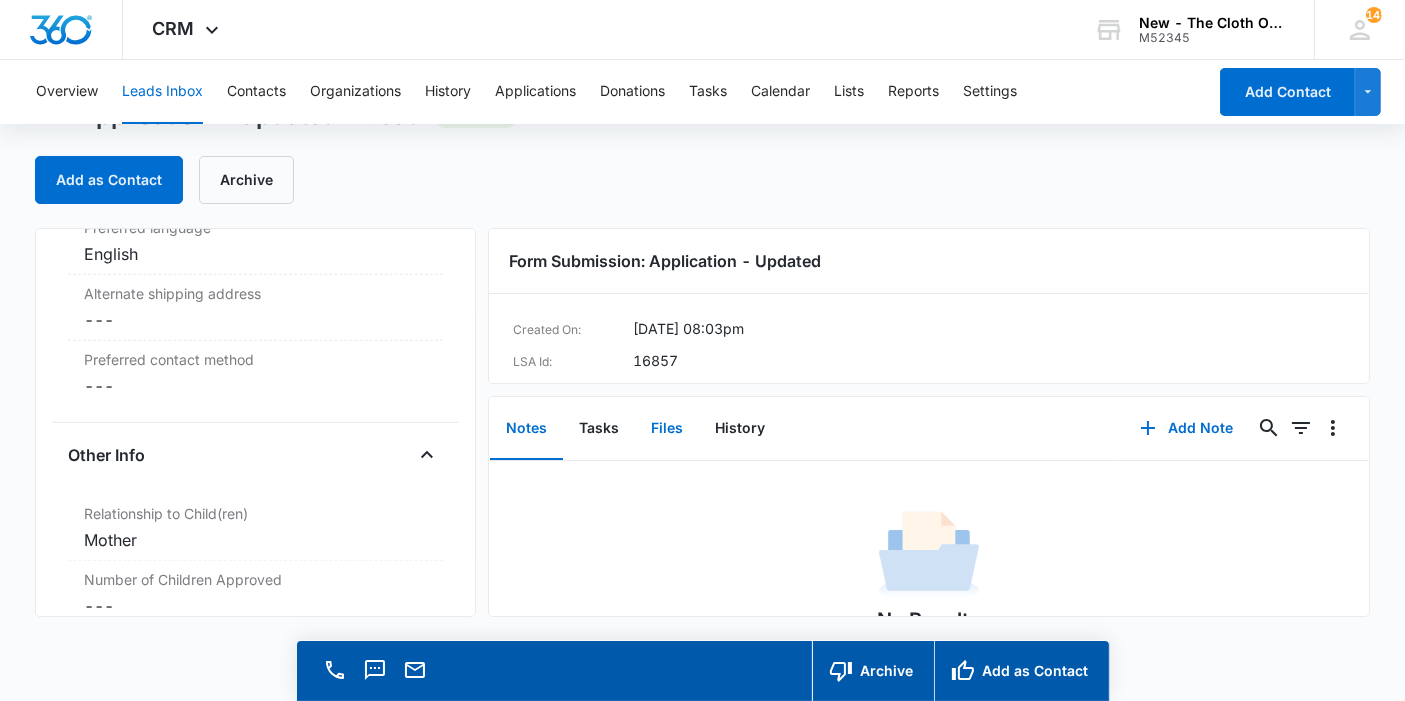 click on "Files" at bounding box center [667, 429] 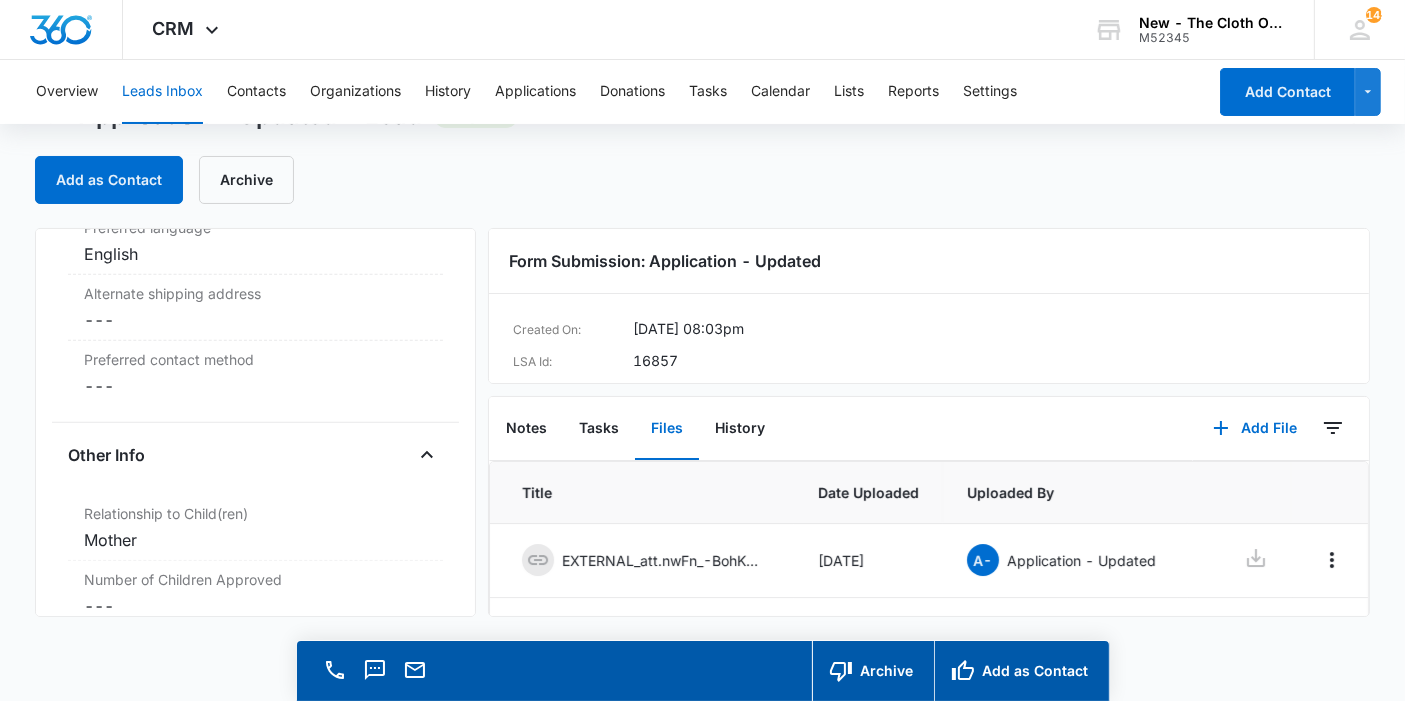 scroll, scrollTop: 111, scrollLeft: 0, axis: vertical 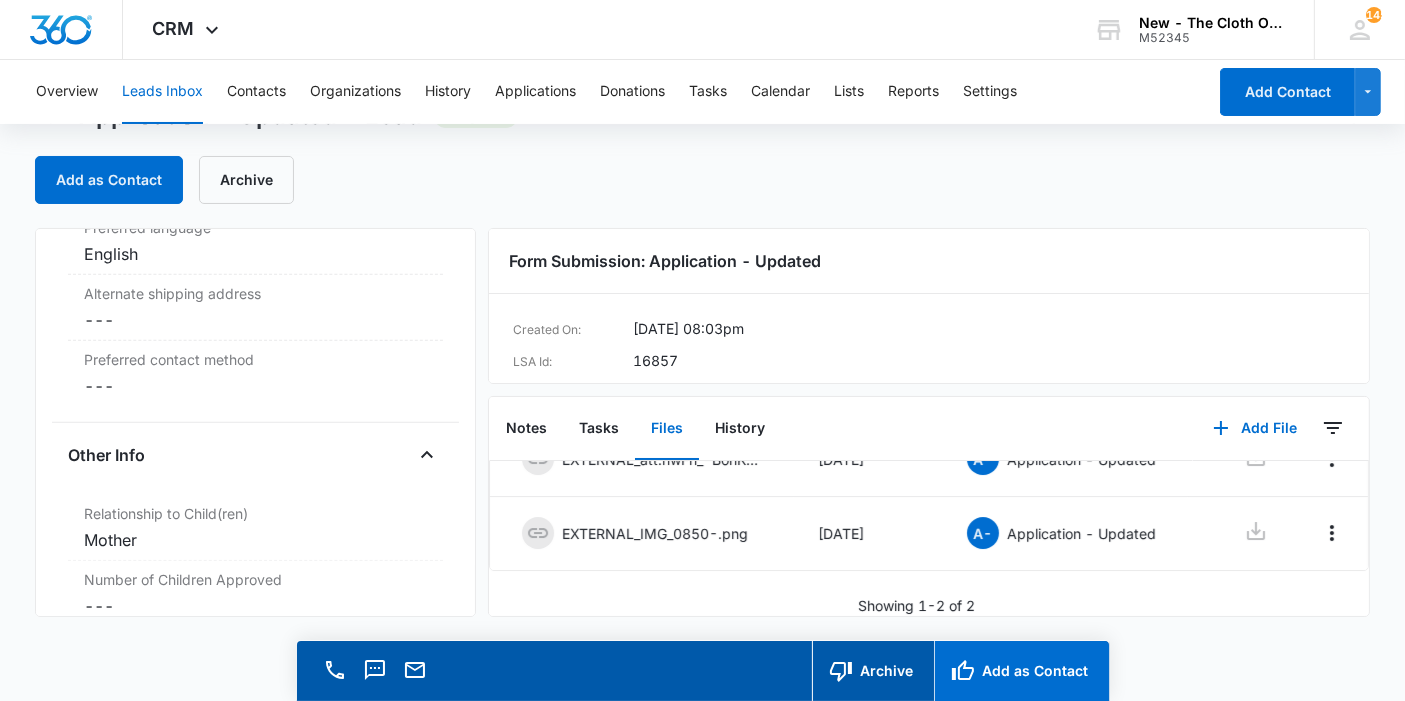 click on "Add as Contact" at bounding box center (1021, 671) 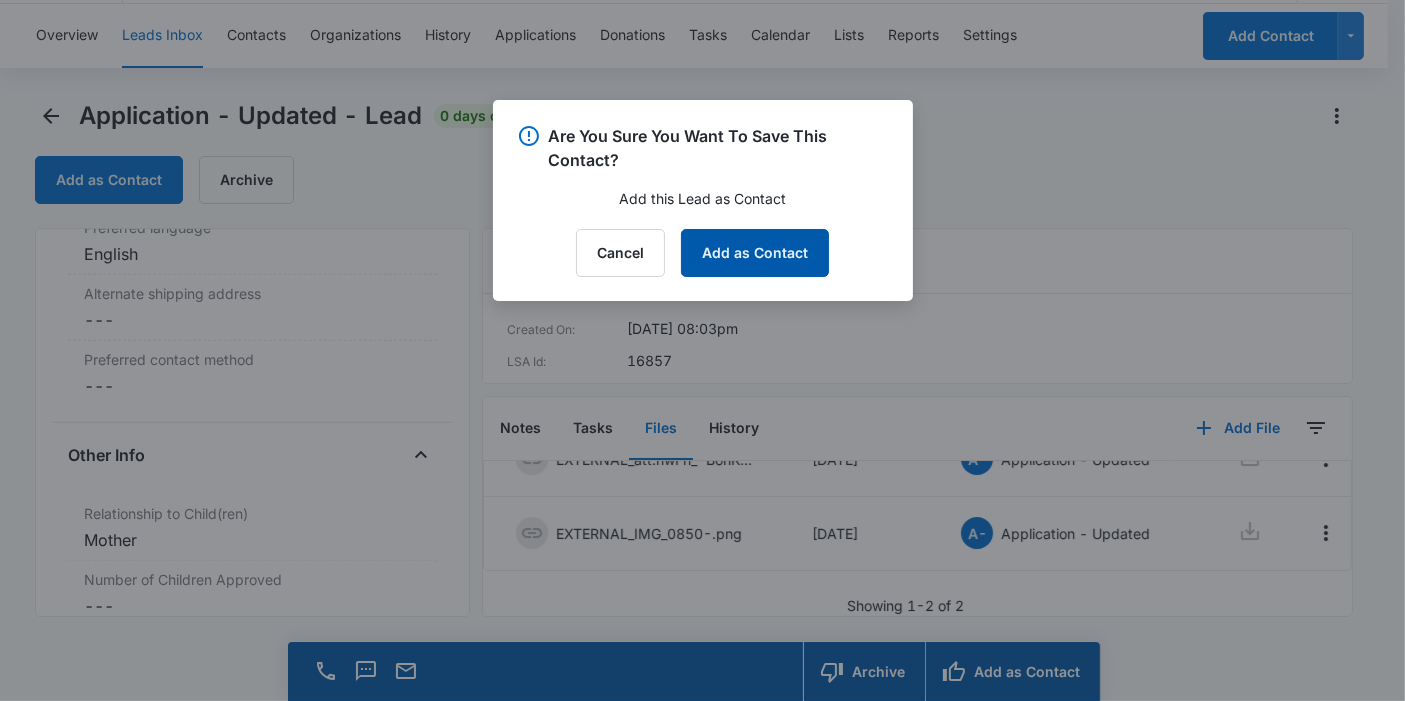 click on "Add as Contact" at bounding box center (755, 253) 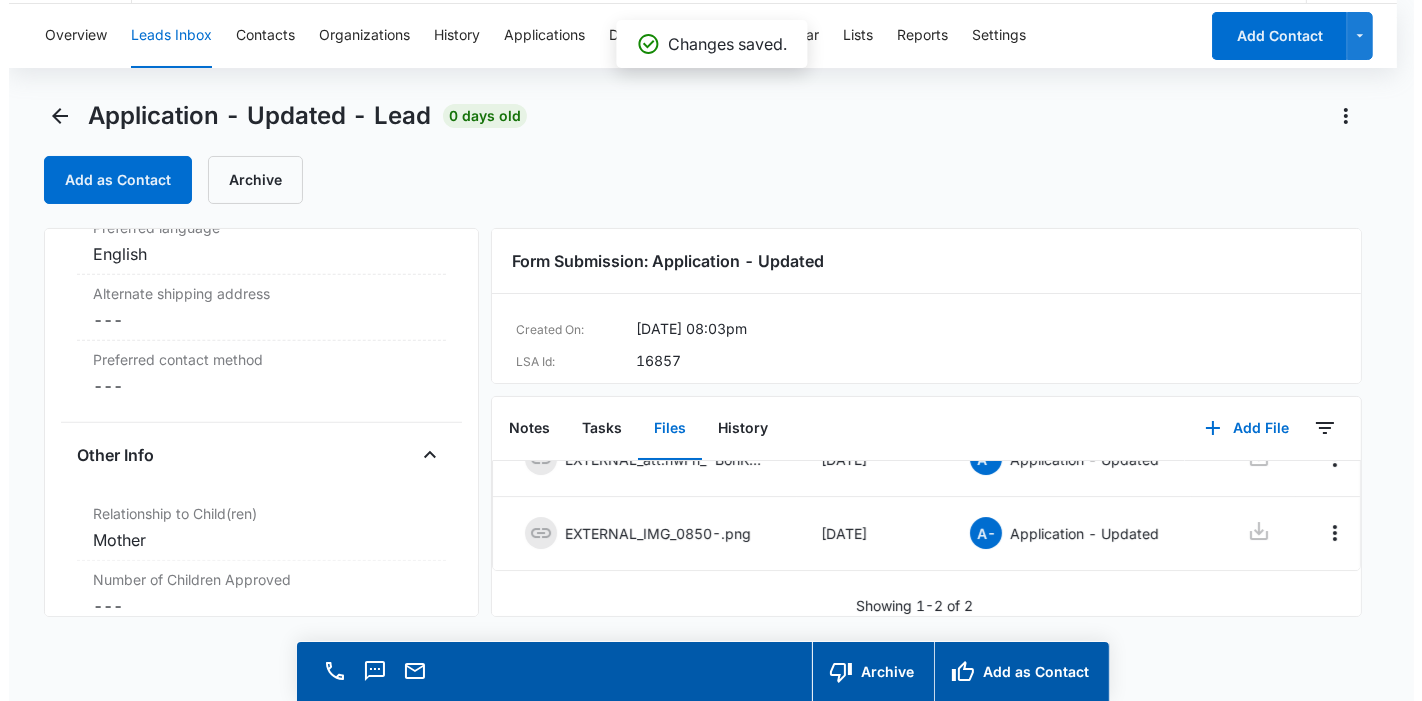 scroll, scrollTop: 0, scrollLeft: 0, axis: both 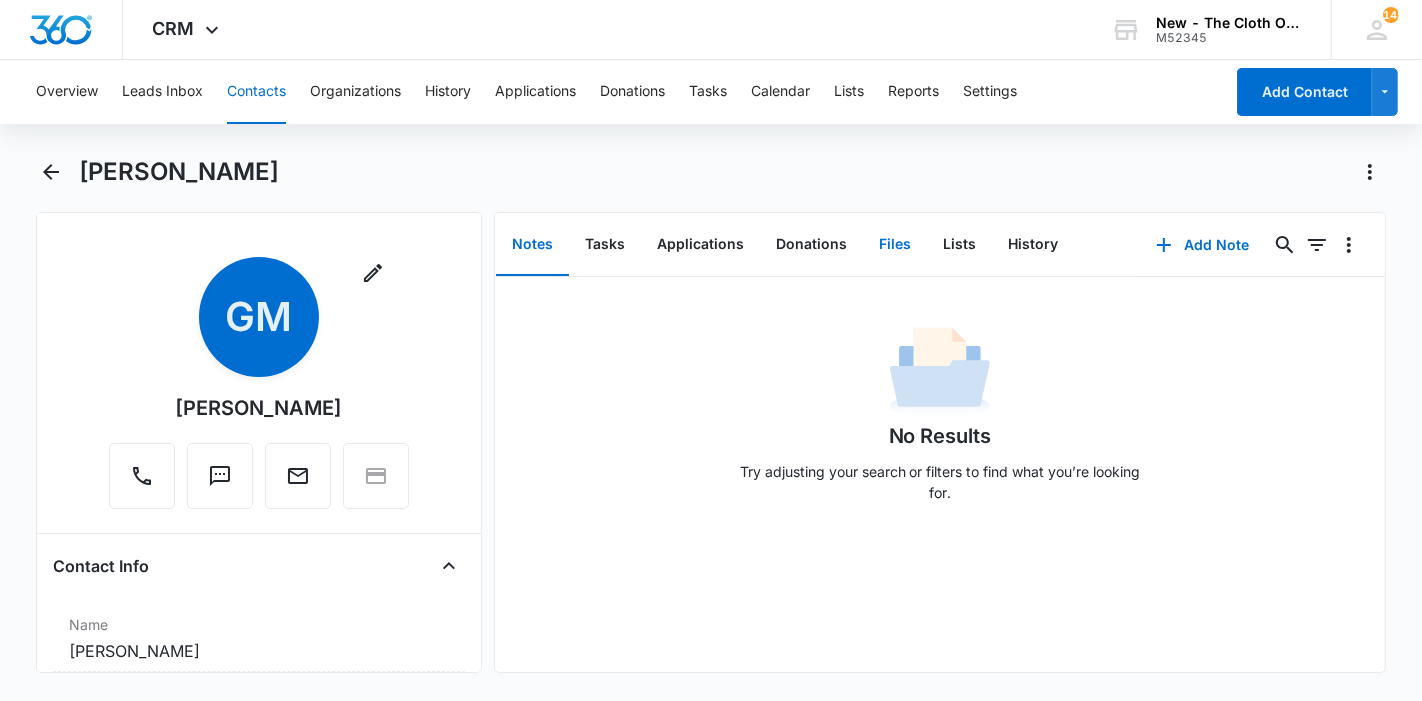 click on "Files" at bounding box center (895, 245) 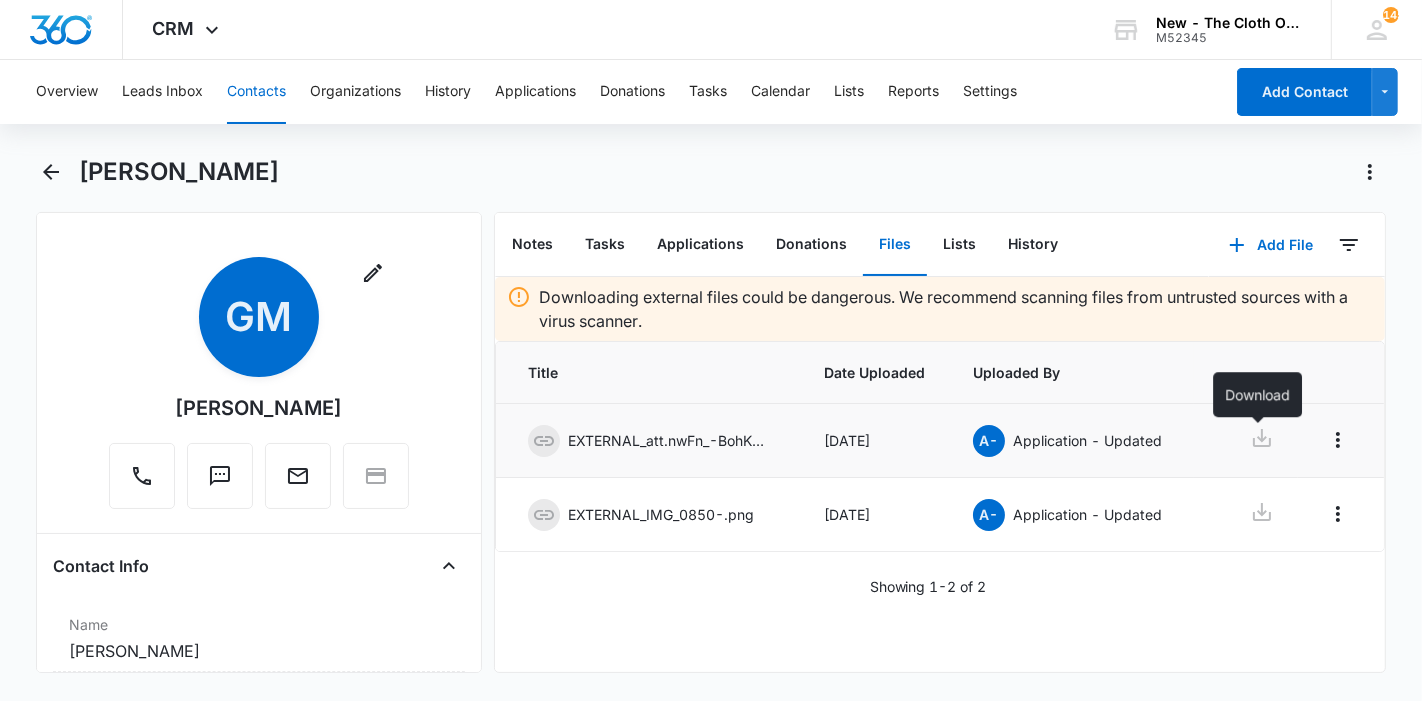 click 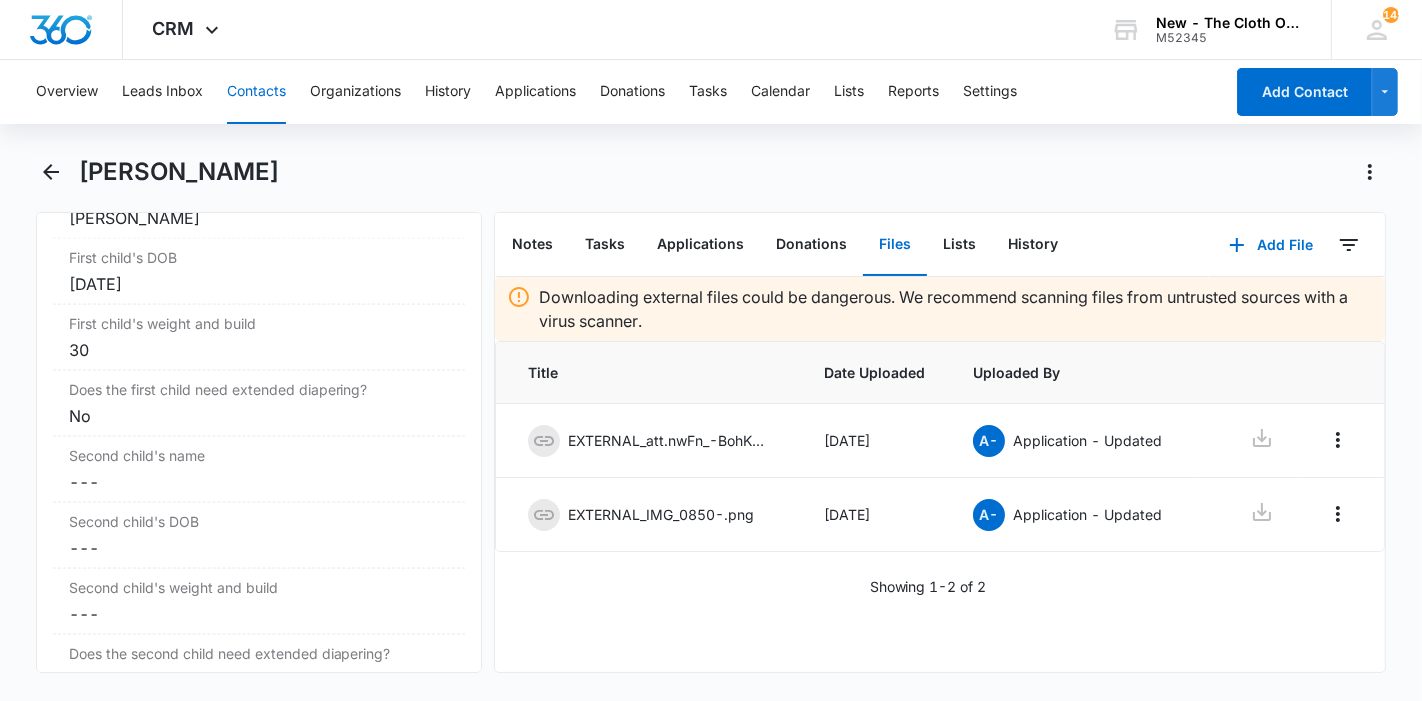 scroll, scrollTop: 2444, scrollLeft: 0, axis: vertical 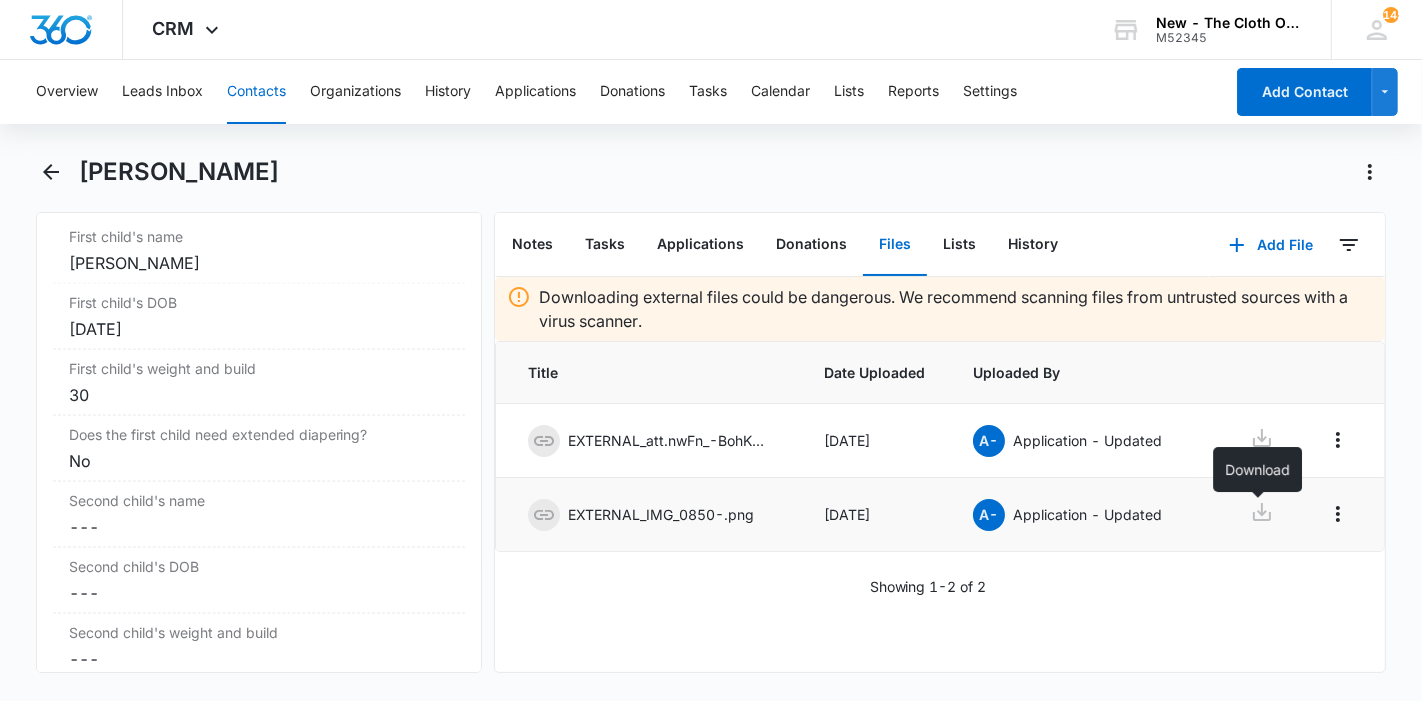 click 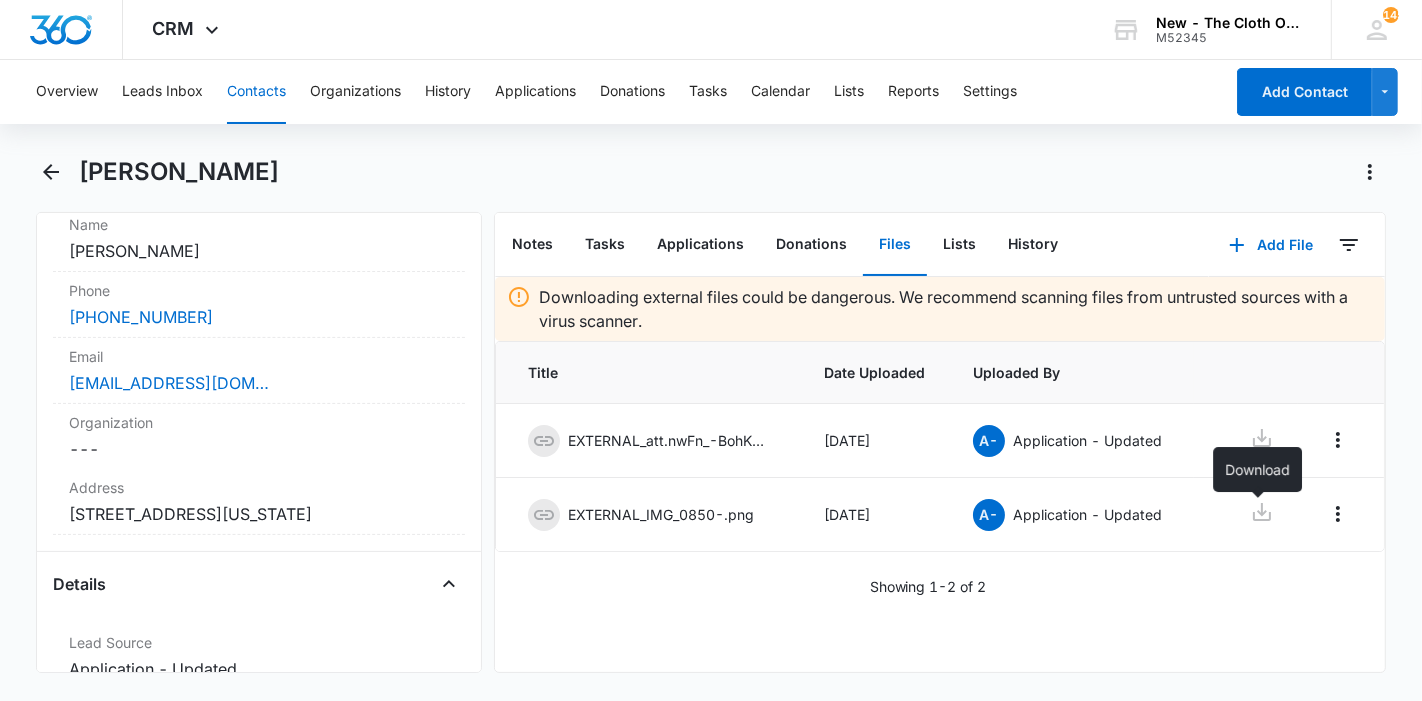 scroll, scrollTop: 222, scrollLeft: 0, axis: vertical 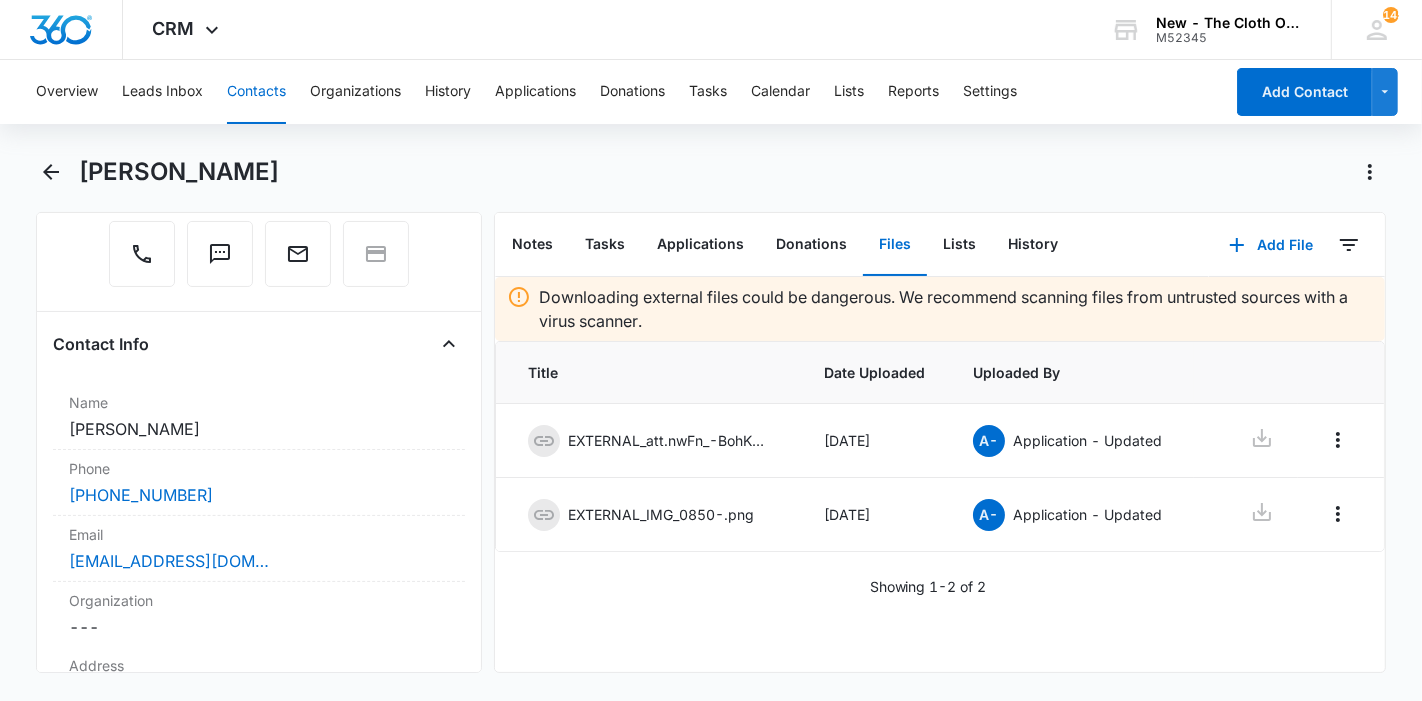 drag, startPoint x: 211, startPoint y: 558, endPoint x: 405, endPoint y: 178, distance: 426.65677 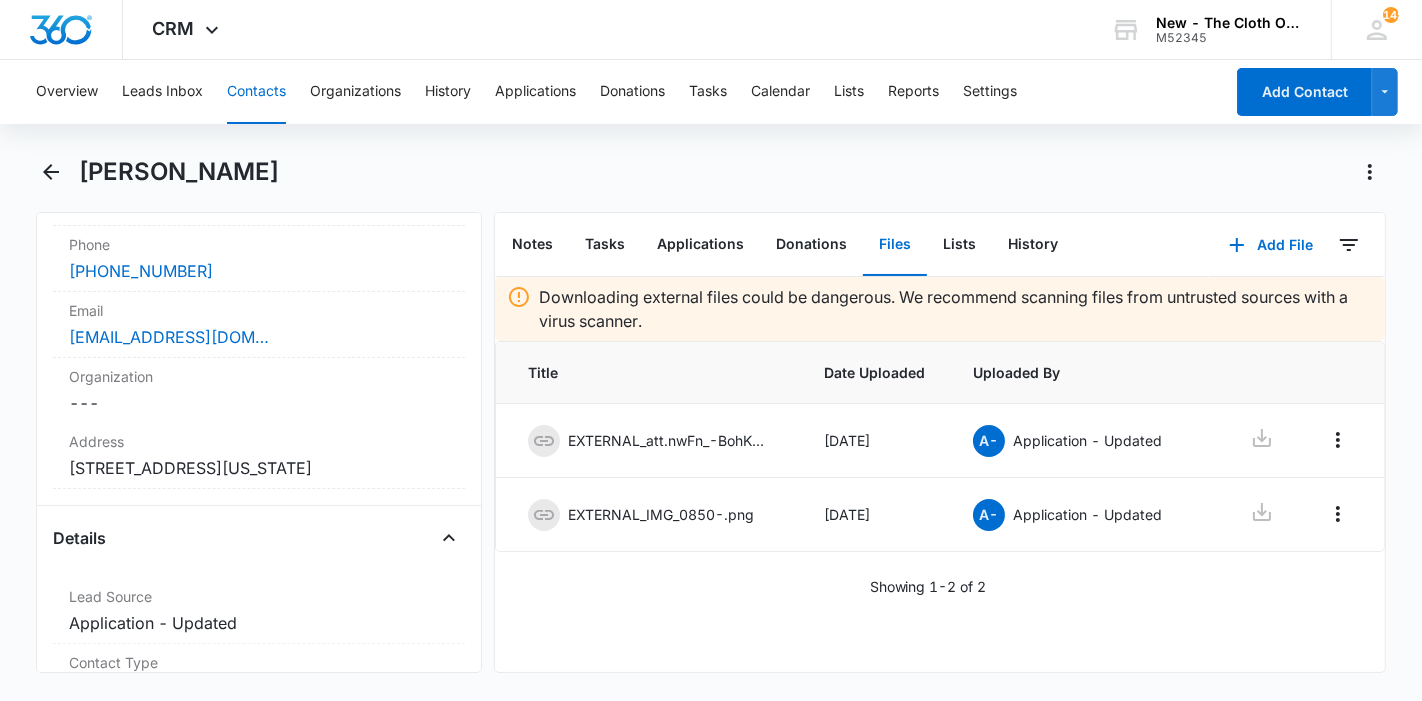 scroll, scrollTop: 666, scrollLeft: 0, axis: vertical 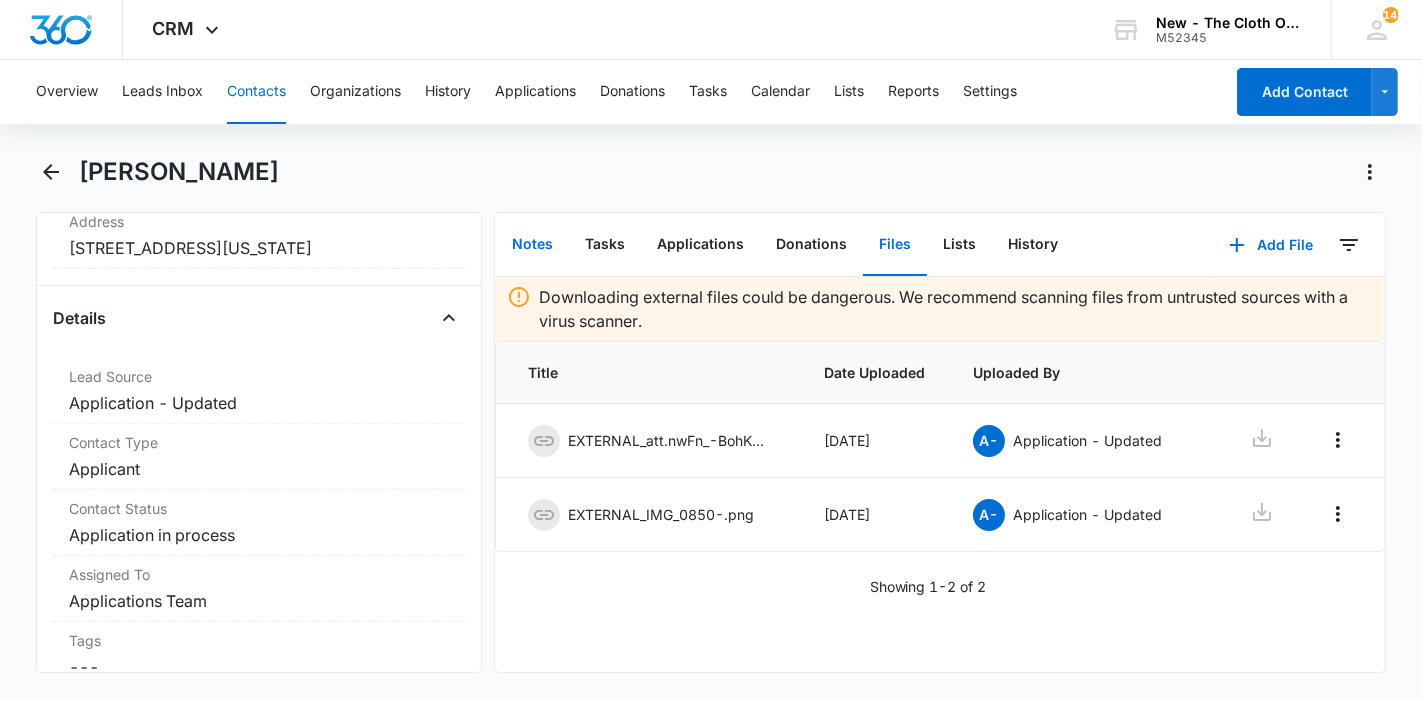 click on "Notes" at bounding box center (532, 245) 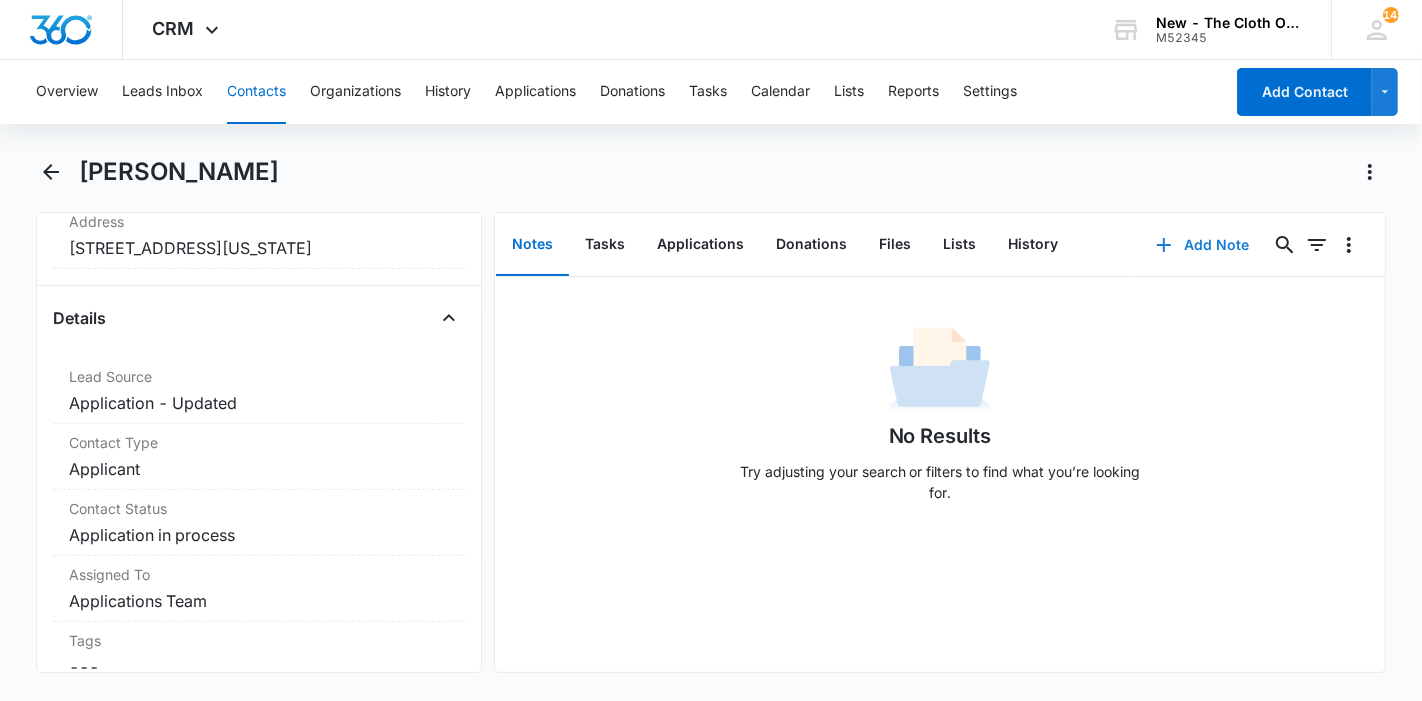 click 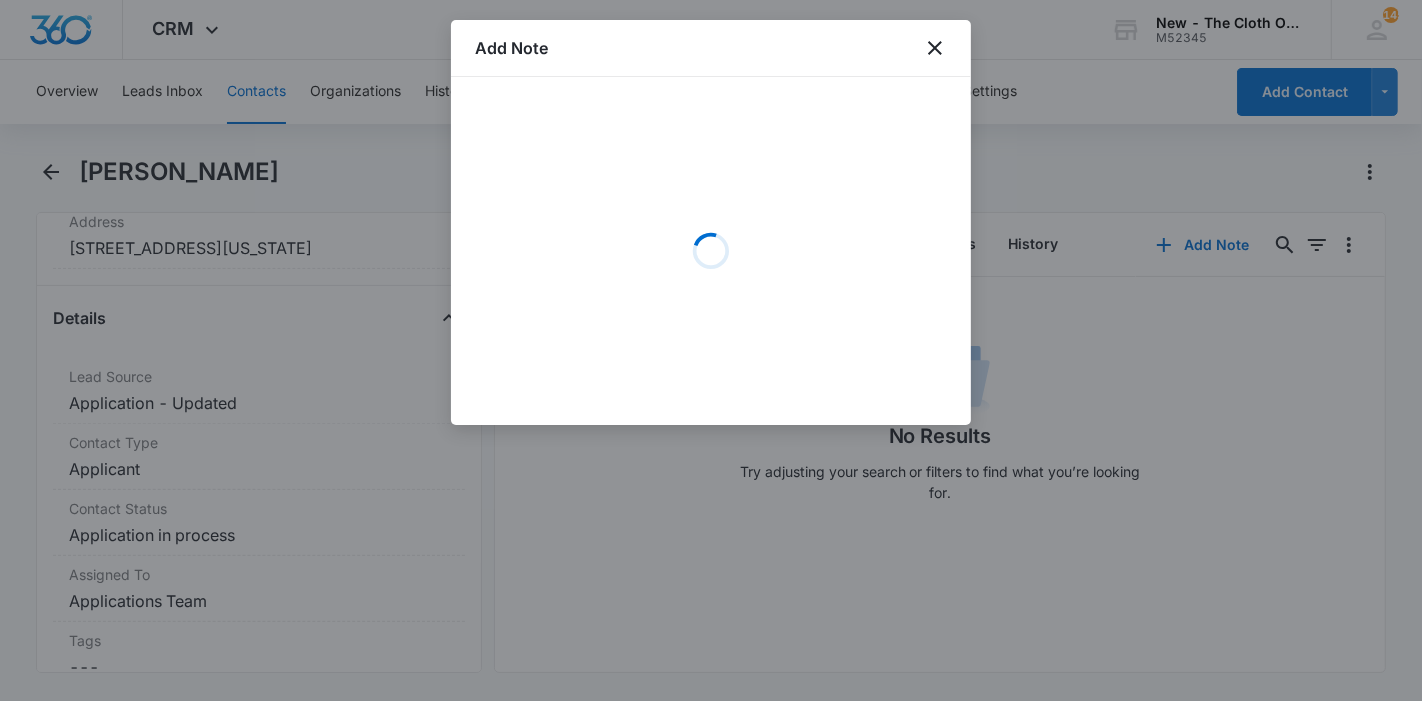 click on "Loading" at bounding box center [711, 251] 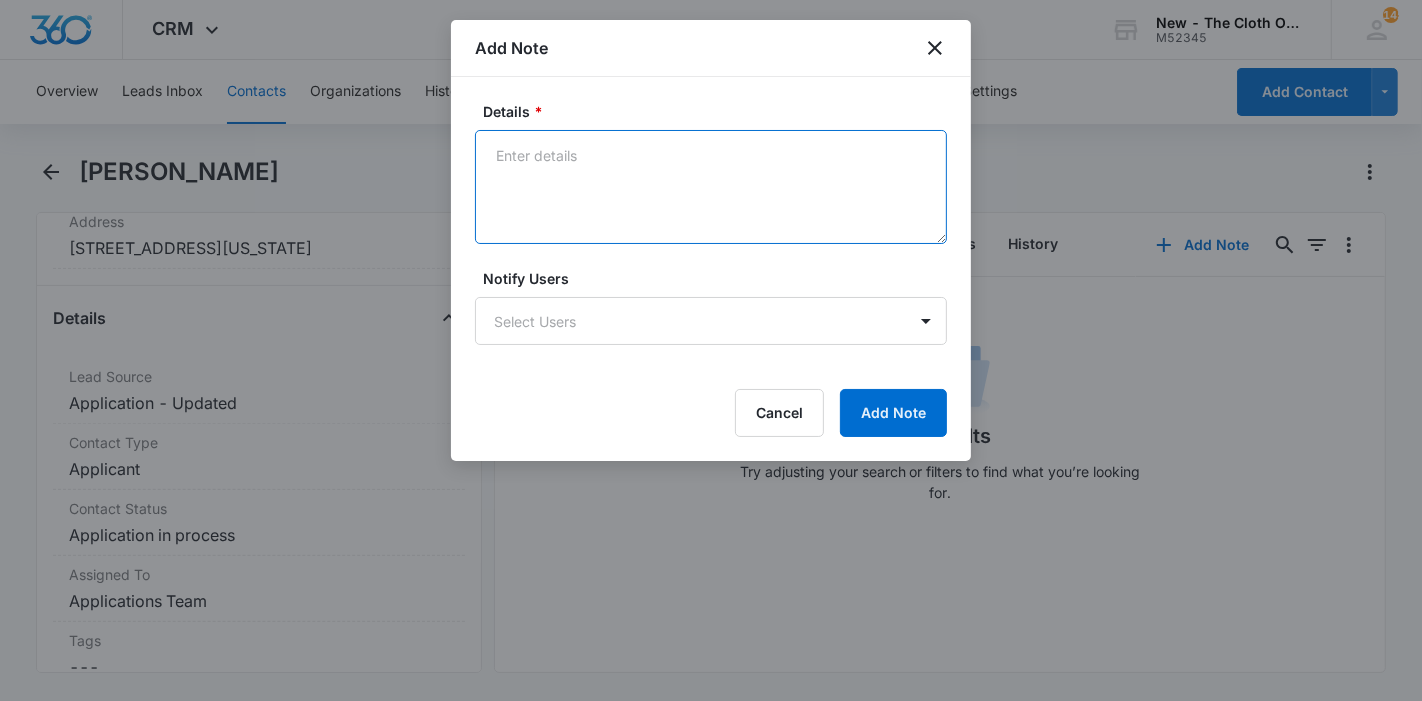 click on "Details *" at bounding box center (711, 187) 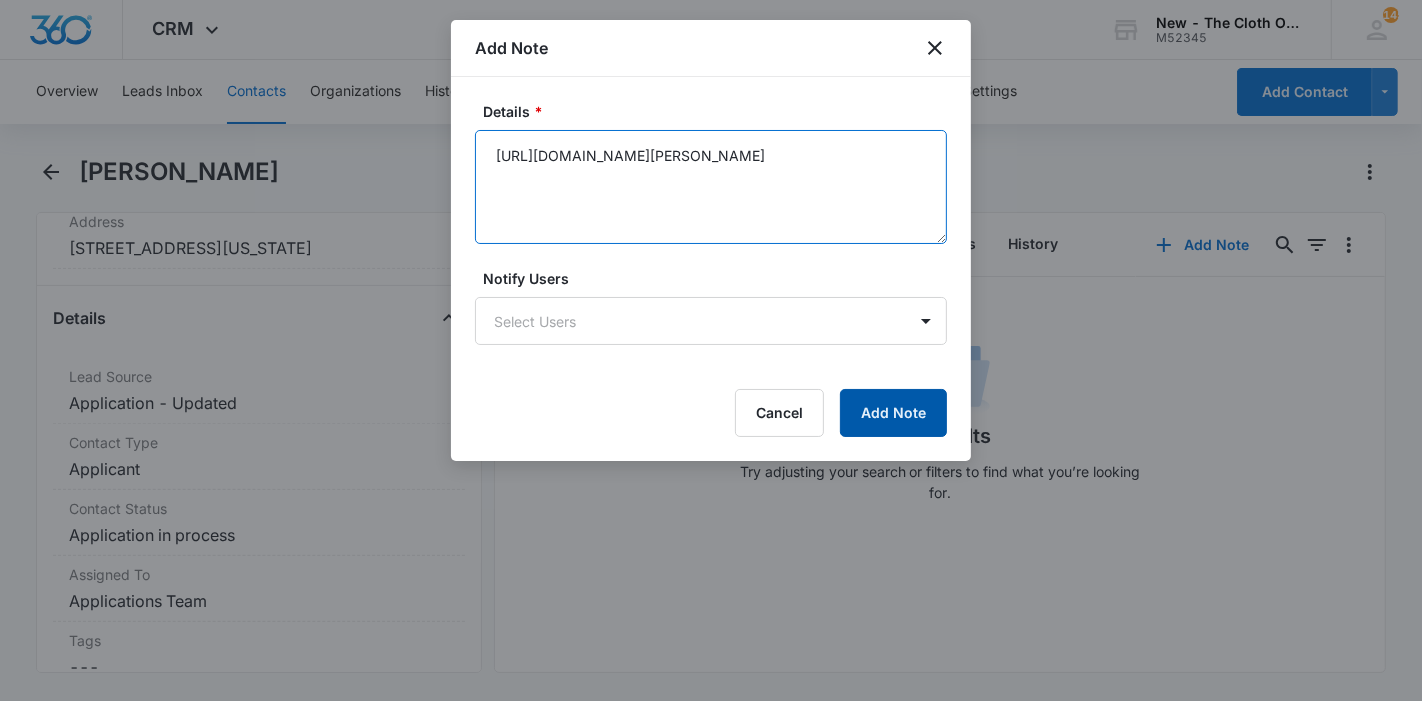 type on "https://www.facebook.com/yerelyn.beltran.5" 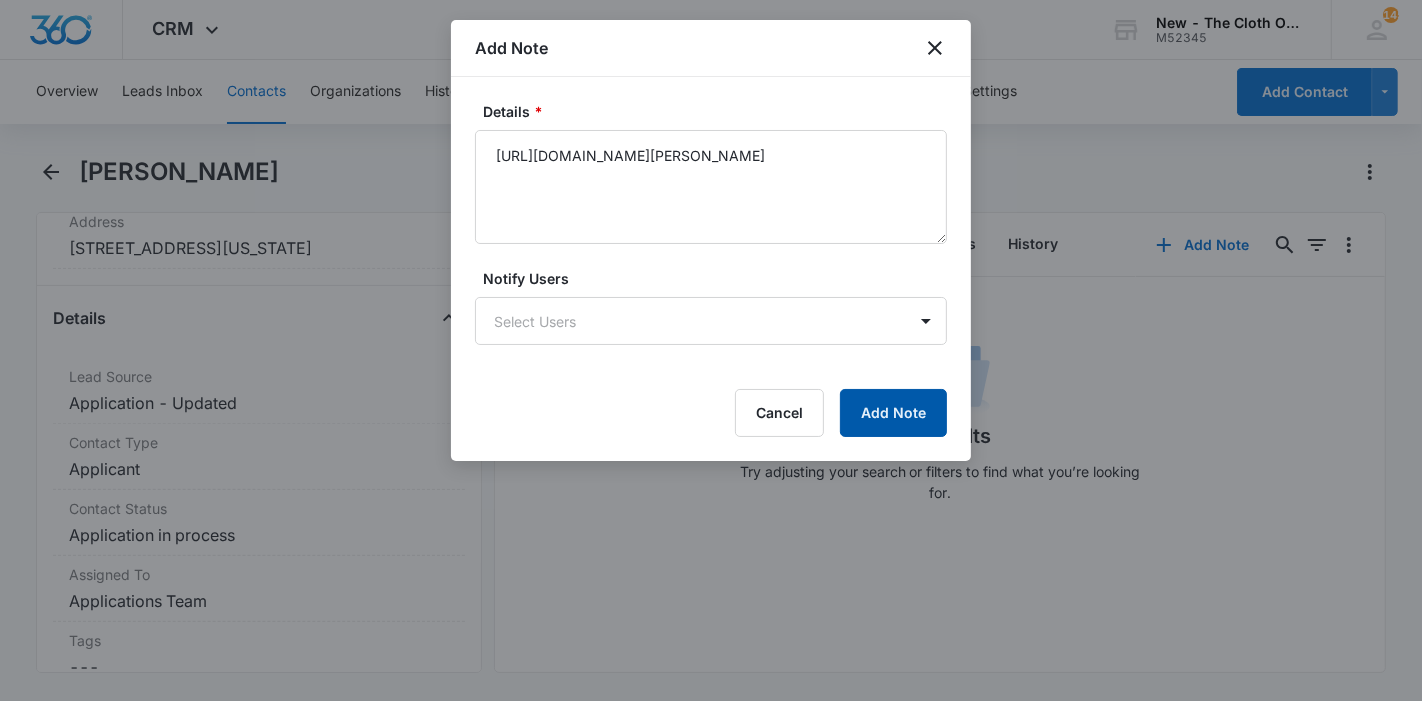 click on "Add Note" at bounding box center (893, 413) 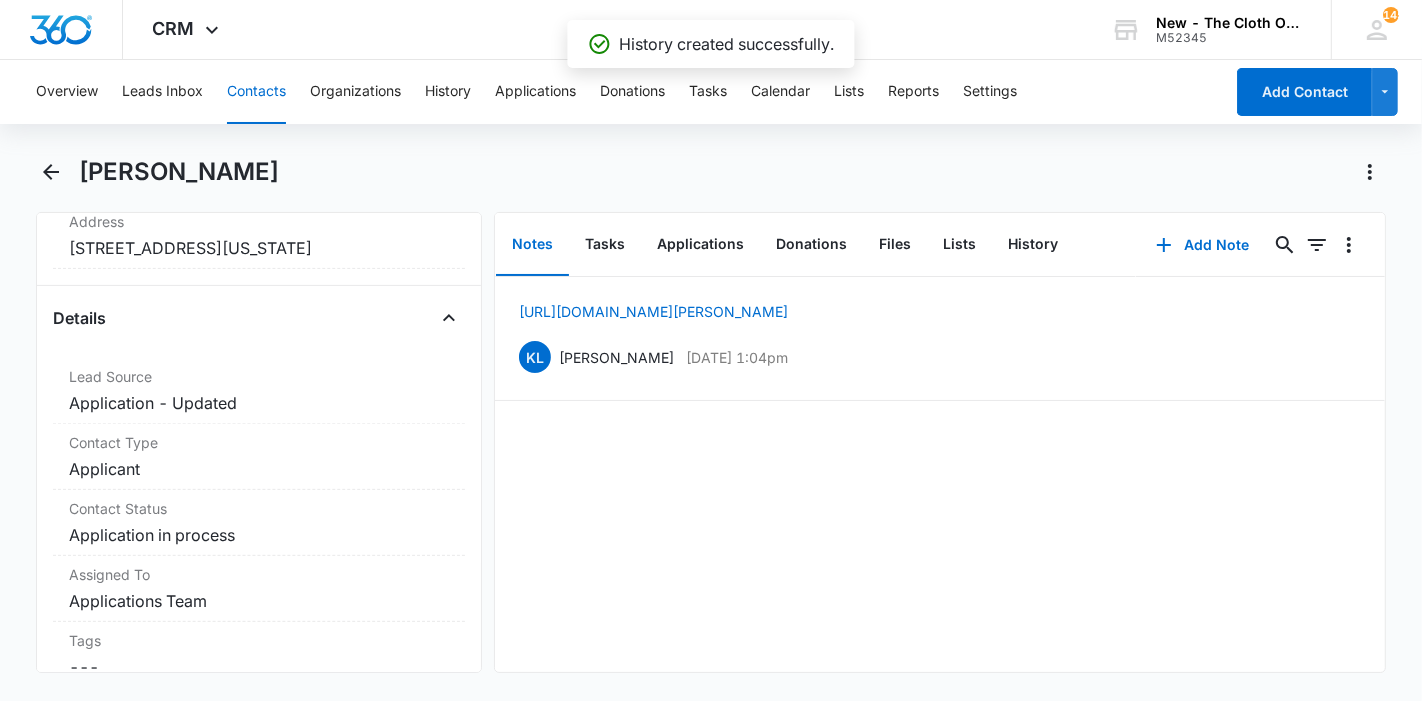 drag, startPoint x: 354, startPoint y: 188, endPoint x: 82, endPoint y: 161, distance: 273.3368 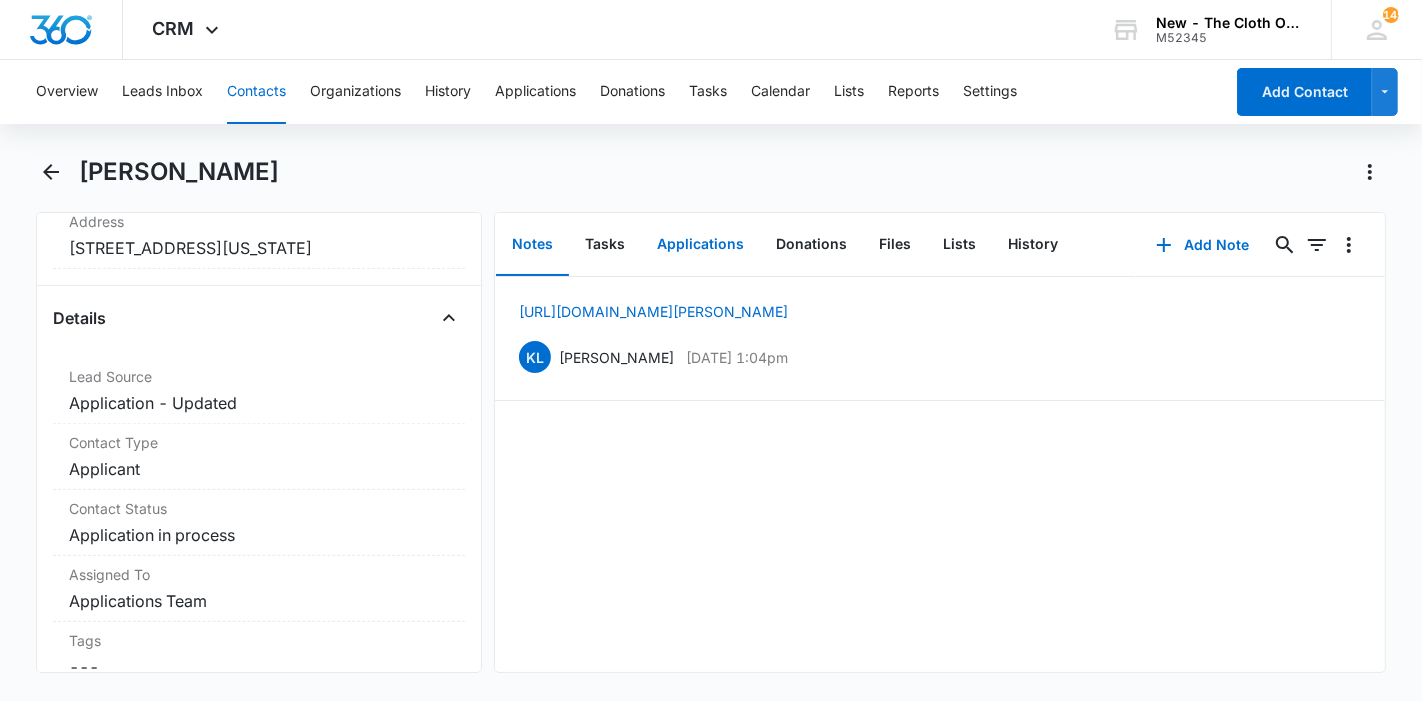 click on "Applications" at bounding box center [700, 245] 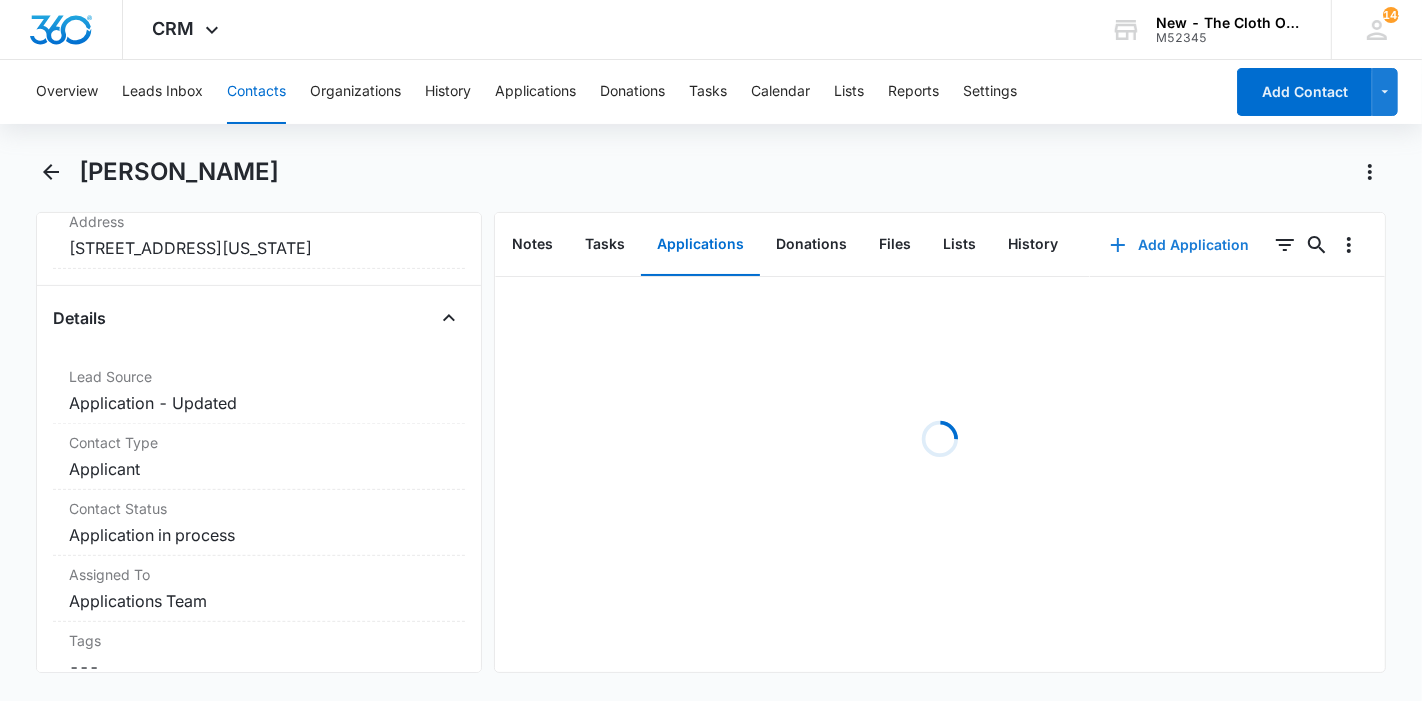 click on "Add Application" at bounding box center [1179, 245] 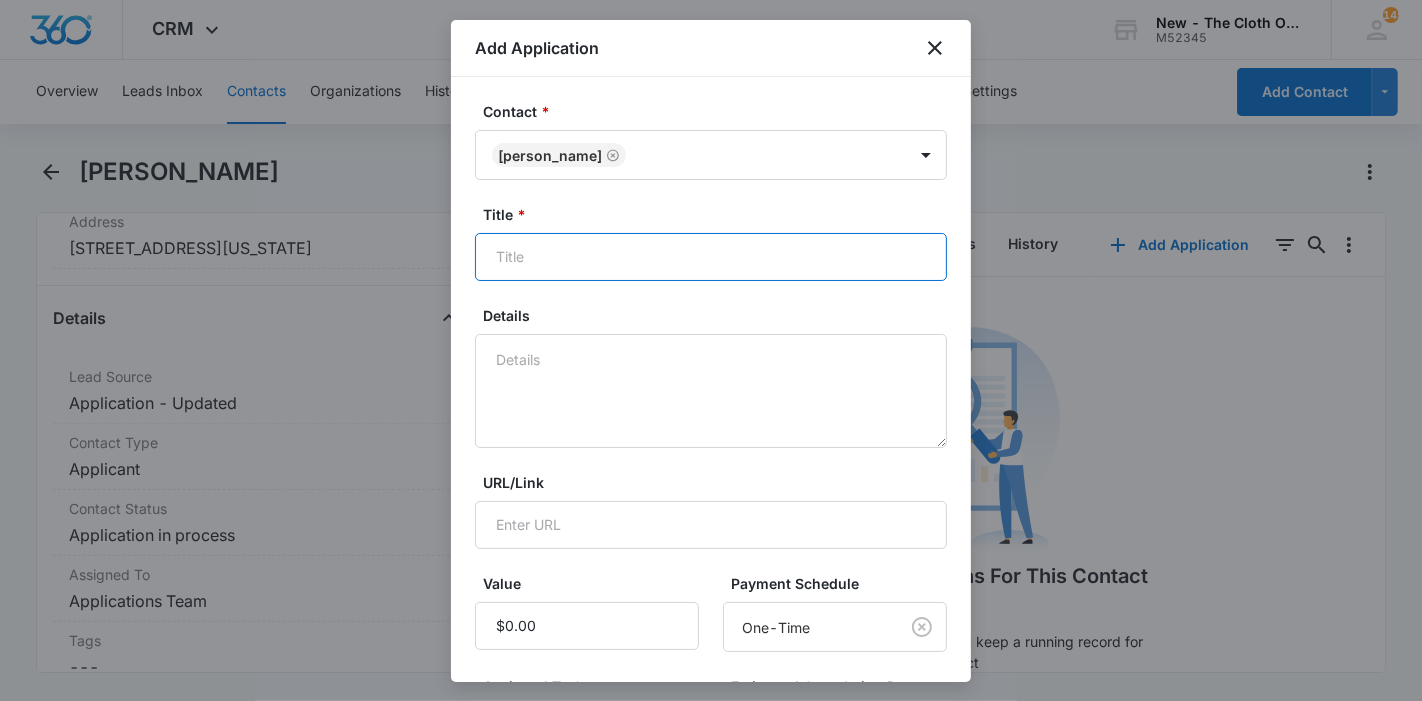 click on "Title *" at bounding box center (711, 257) 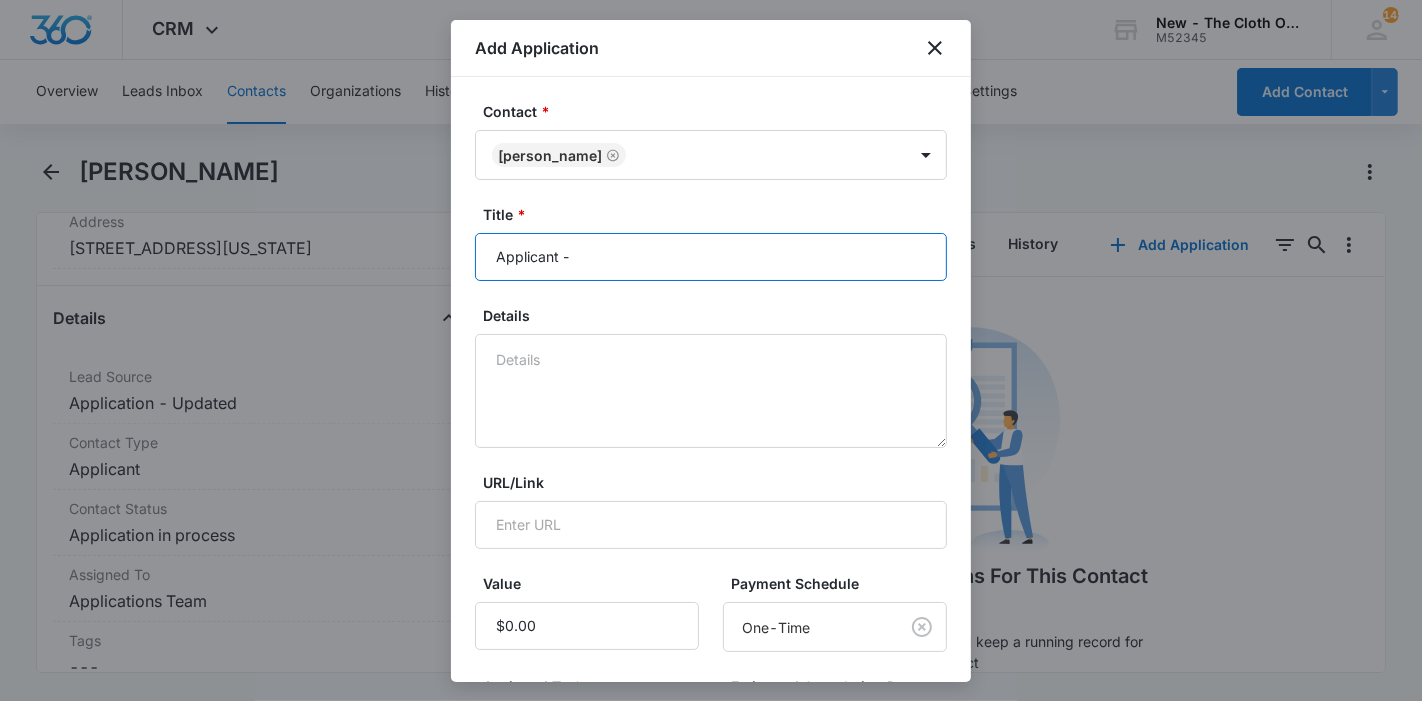 paste on "[PERSON_NAME]" 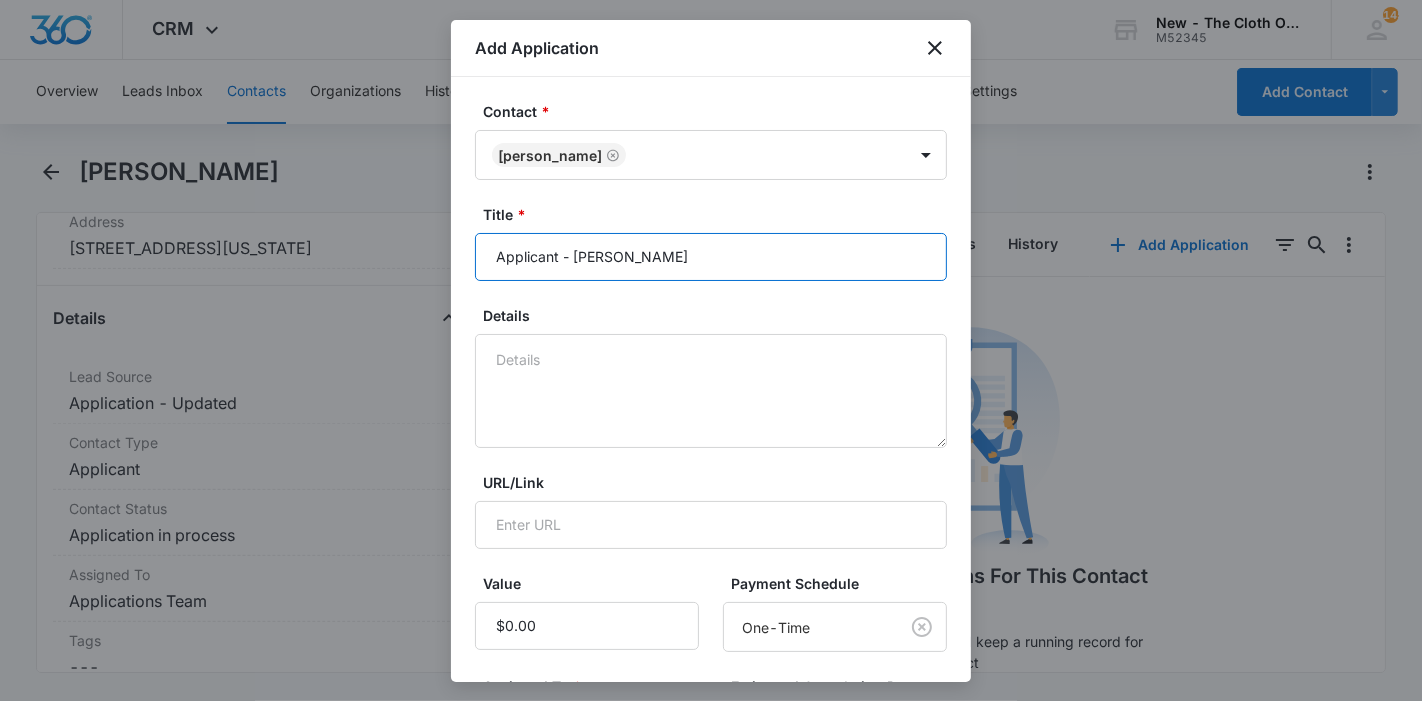 type on "Applicant - Graciela Menchaca" 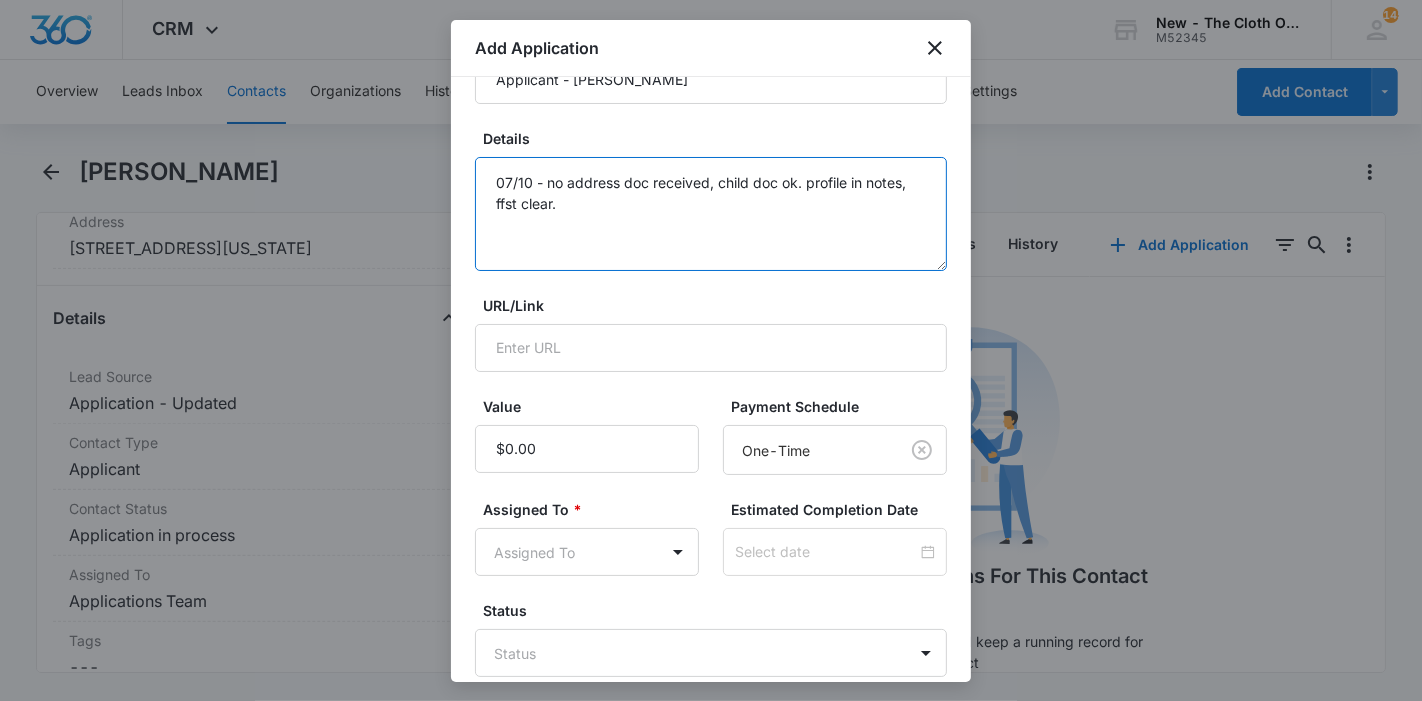 scroll, scrollTop: 285, scrollLeft: 0, axis: vertical 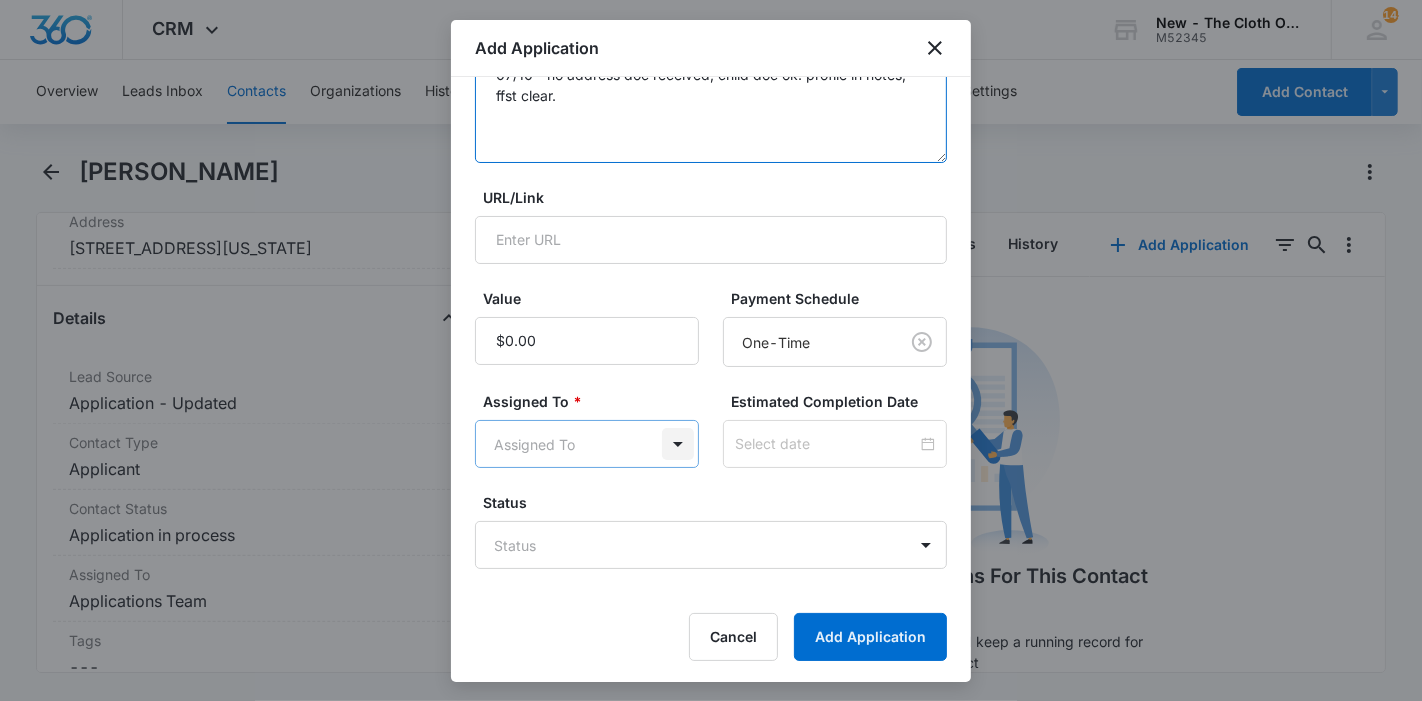 type on "07/10 - no address doc received, child doc ok. profile in notes, ffst clear." 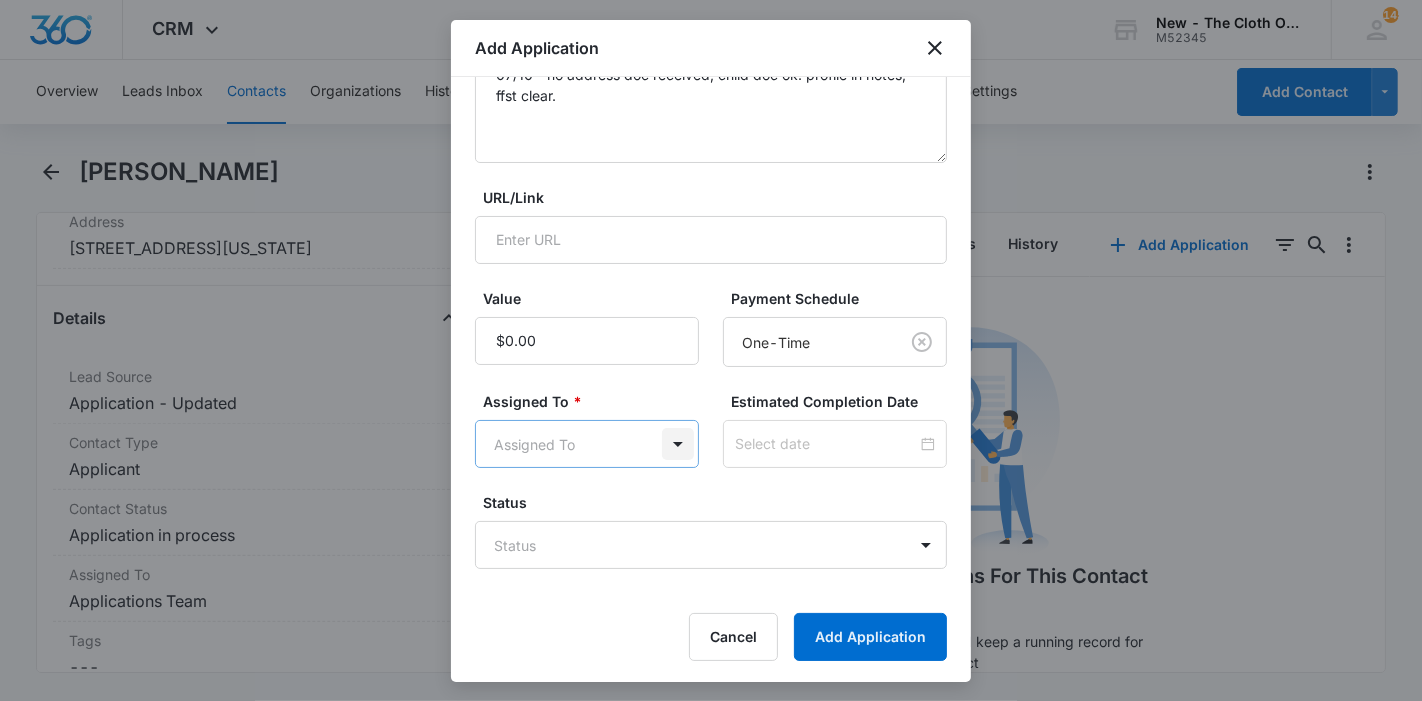 click on "CRM Apps Reputation Forms CRM Email Ads Intelligence Brand Settings New - The Cloth Option M52345 Your Accounts View All 145 KL Katie Lohr katie.WA@theclothoption.org My Profile 145 Notifications Support Logout Terms & Conditions   •   Privacy Policy Overview Leads Inbox Contacts Organizations History Applications Donations Tasks Calendar Lists Reports Settings Add Contact Graciela Menchaca Remove GM Graciela Menchaca Contact Info Name Cancel Save Changes Graciela Menchaca Phone Cancel Save Changes (909) 332-4956 Email Cancel Save Changes menchacagraciela209@gmail.com Organization Cancel Save Changes --- Address Cancel Save Changes 2677 Tungsten Court Unit 8 San Bernardino California 92408 Details Lead Source Cancel Save Changes Application - Updated Contact Type Cancel Save Changes Applicant Contact Status Cancel Save Changes Application in process Assigned To Cancel Save Changes Applications Team Tags Cancel Save Changes --- Next Contact Date Cancel Save Changes --- Color Tag Current Color: Cancel ID 1" at bounding box center [711, 350] 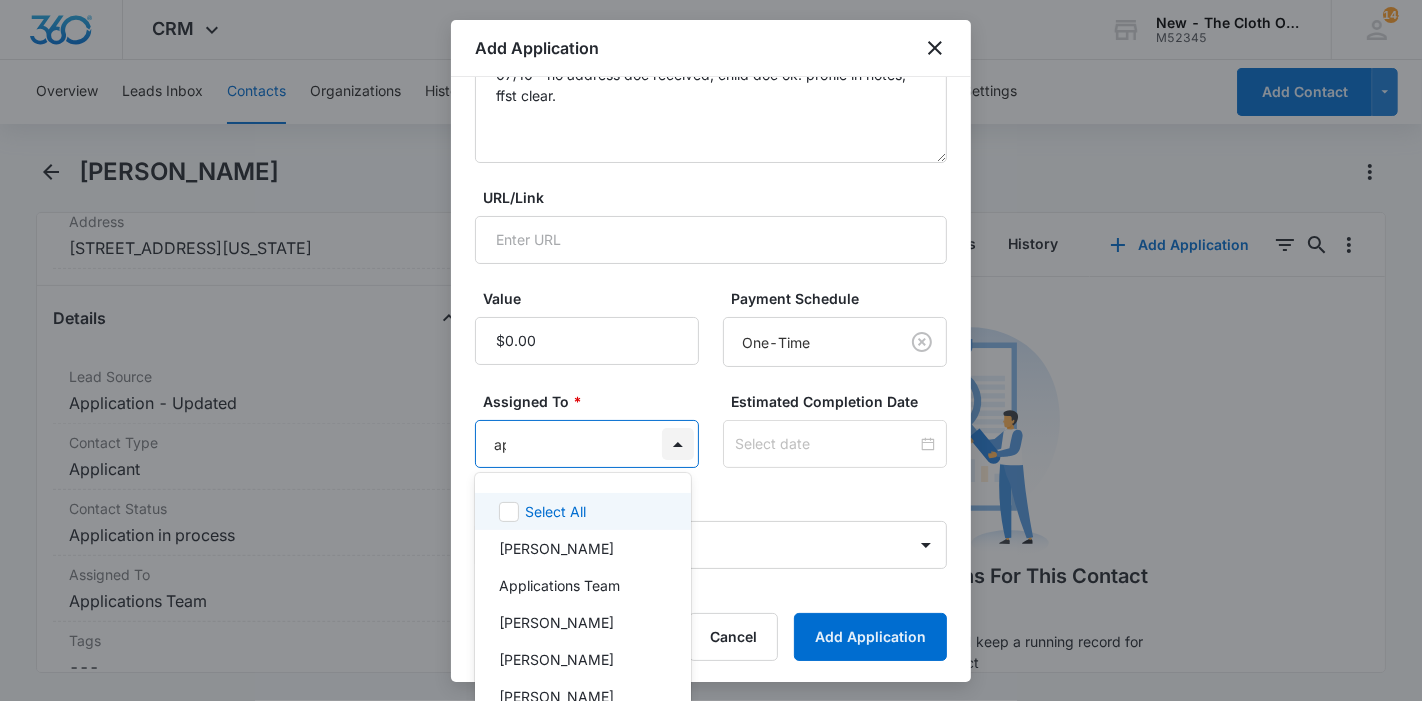 type on "app" 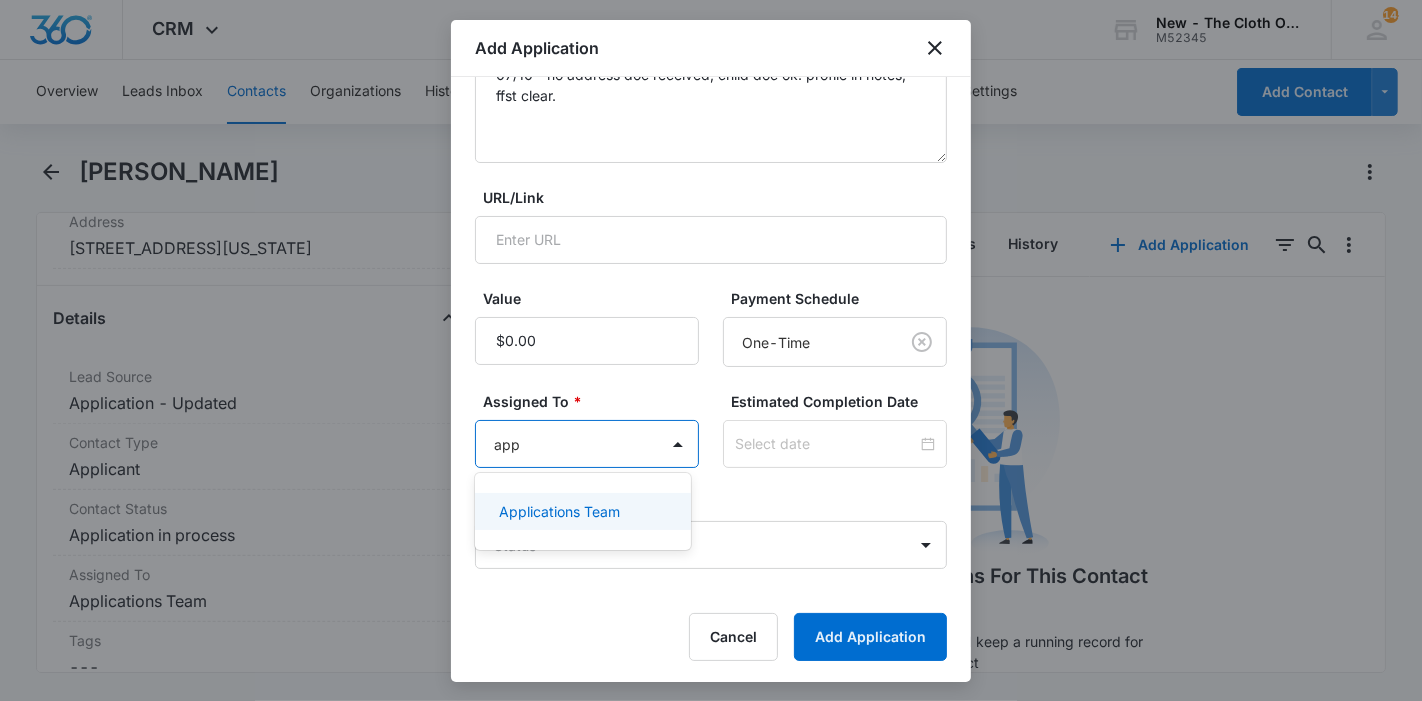 click on "Applications Team" at bounding box center (559, 511) 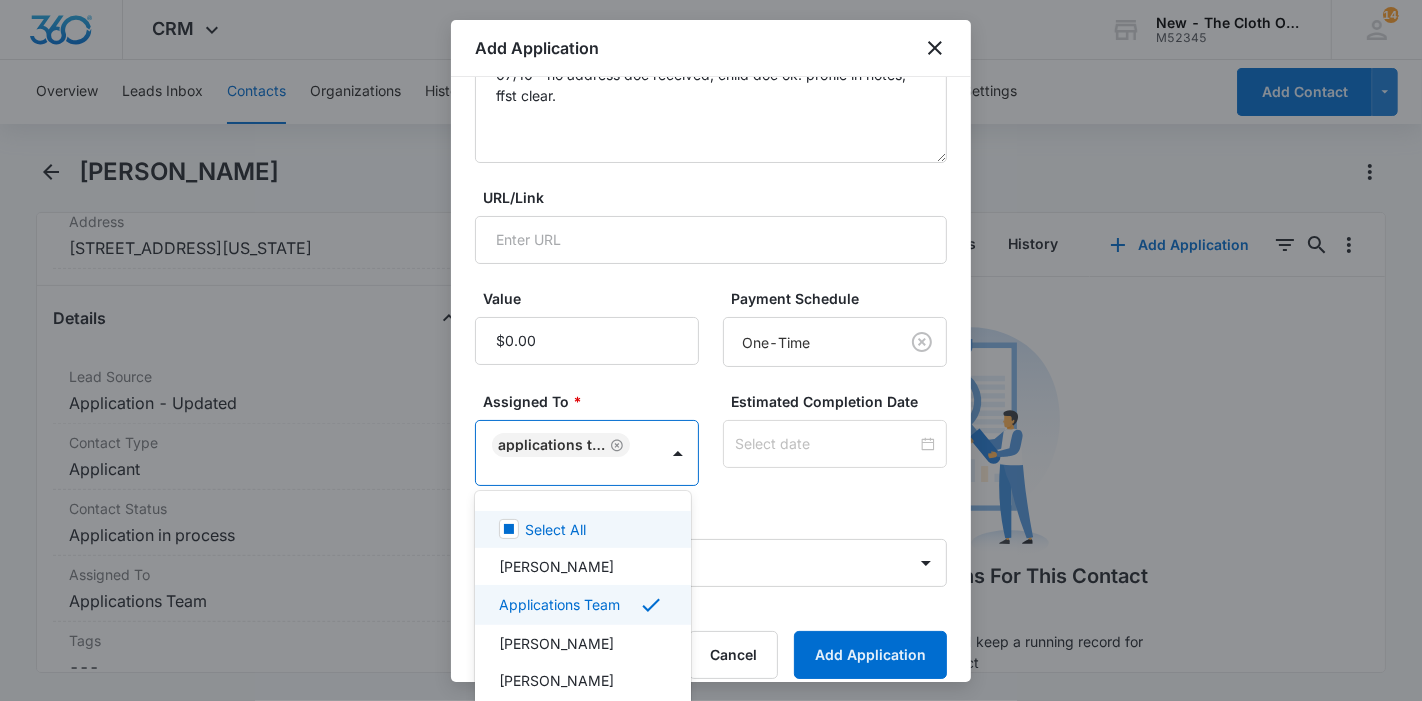 click at bounding box center (711, 350) 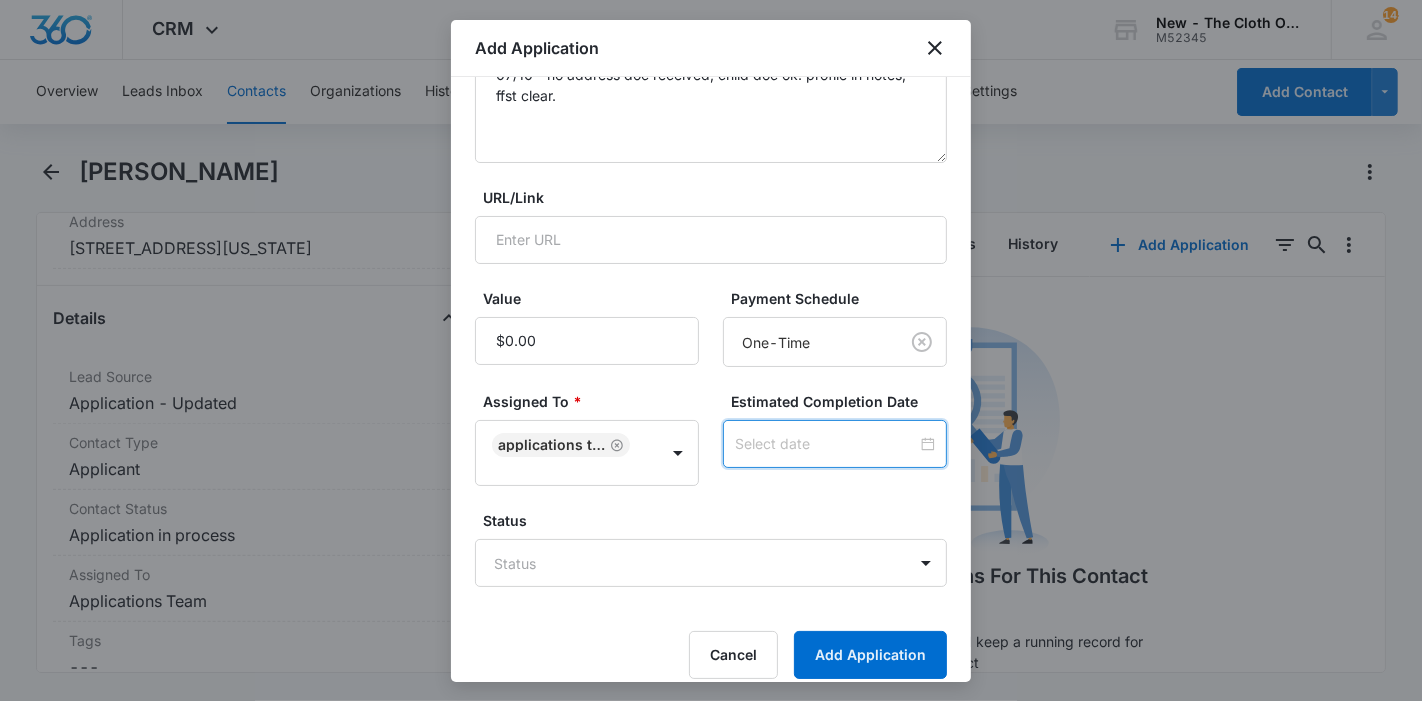 click at bounding box center [826, 444] 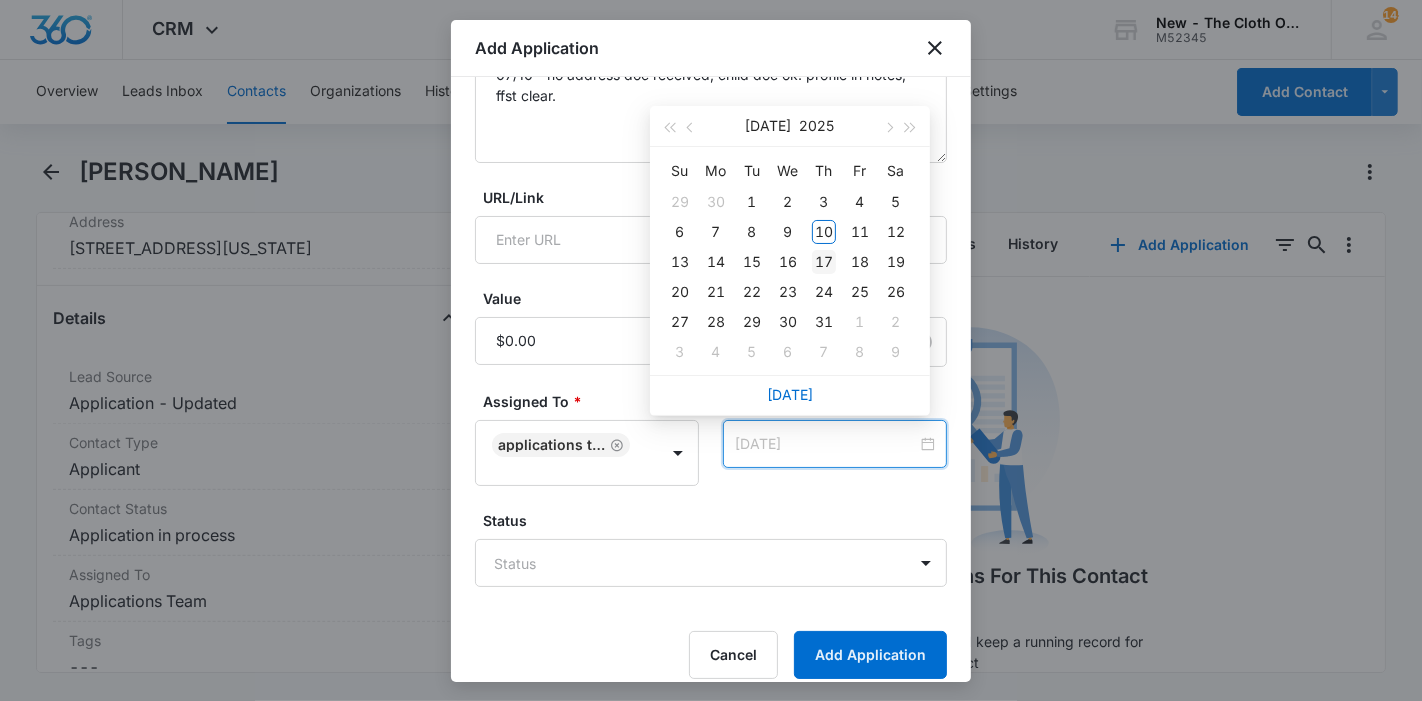 type on "[DATE]" 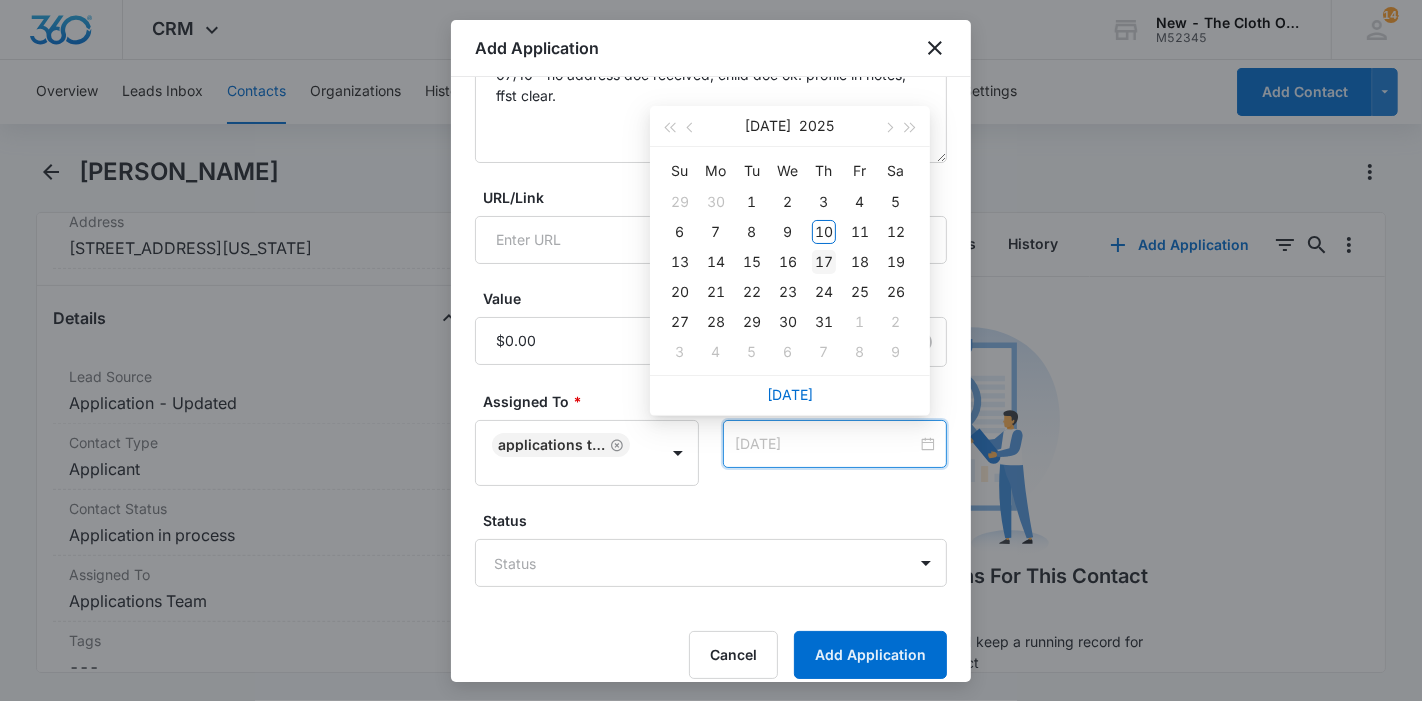 click on "17" at bounding box center (824, 262) 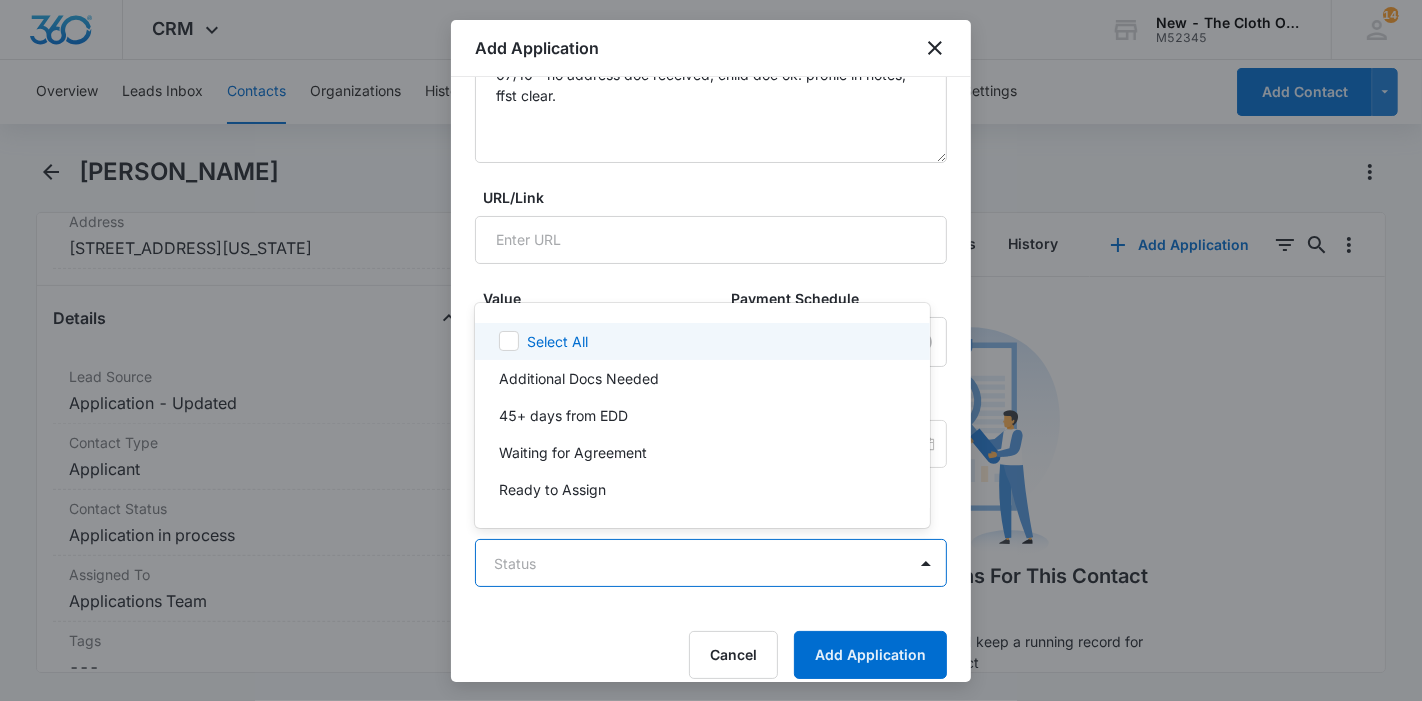 click on "CRM Apps Reputation Forms CRM Email Ads Intelligence Brand Settings New - The Cloth Option M52345 Your Accounts View All 145 KL Katie Lohr katie.WA@theclothoption.org My Profile 145 Notifications Support Logout Terms & Conditions   •   Privacy Policy Overview Leads Inbox Contacts Organizations History Applications Donations Tasks Calendar Lists Reports Settings Add Contact Graciela Menchaca Remove GM Graciela Menchaca Contact Info Name Cancel Save Changes Graciela Menchaca Phone Cancel Save Changes (909) 332-4956 Email Cancel Save Changes menchacagraciela209@gmail.com Organization Cancel Save Changes --- Address Cancel Save Changes 2677 Tungsten Court Unit 8 San Bernardino California 92408 Details Lead Source Cancel Save Changes Application - Updated Contact Type Cancel Save Changes Applicant Contact Status Cancel Save Changes Application in process Assigned To Cancel Save Changes Applications Team Tags Cancel Save Changes --- Next Contact Date Cancel Save Changes --- Color Tag Current Color: Cancel ID 1" at bounding box center (711, 350) 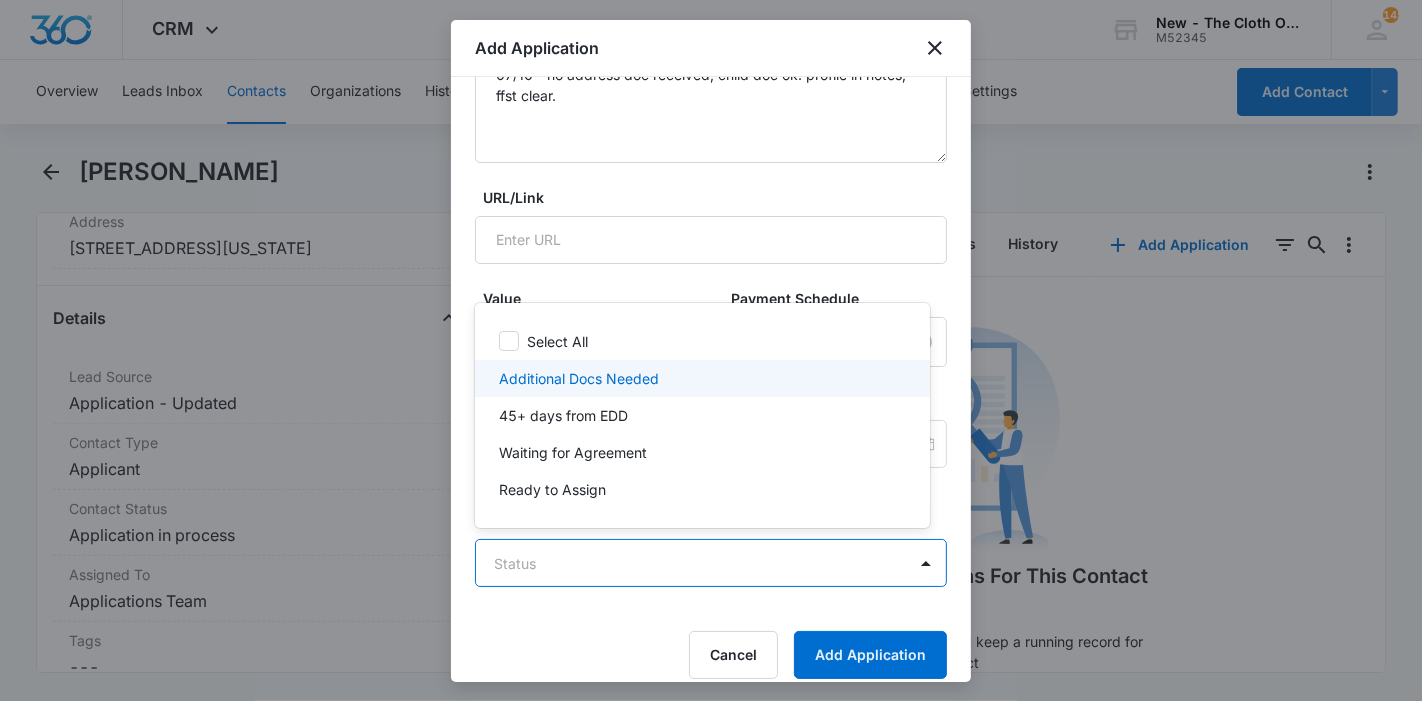 click on "Additional Docs Needed" at bounding box center [579, 378] 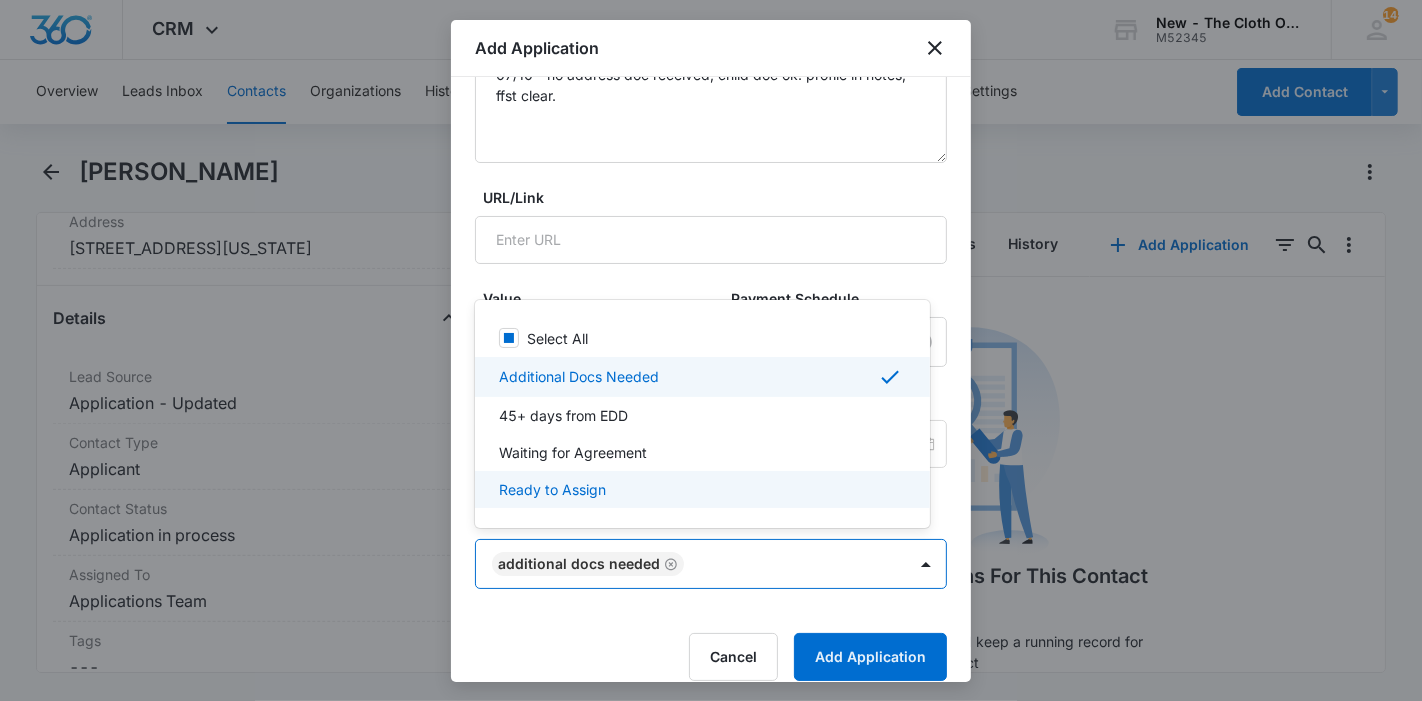 click at bounding box center (711, 350) 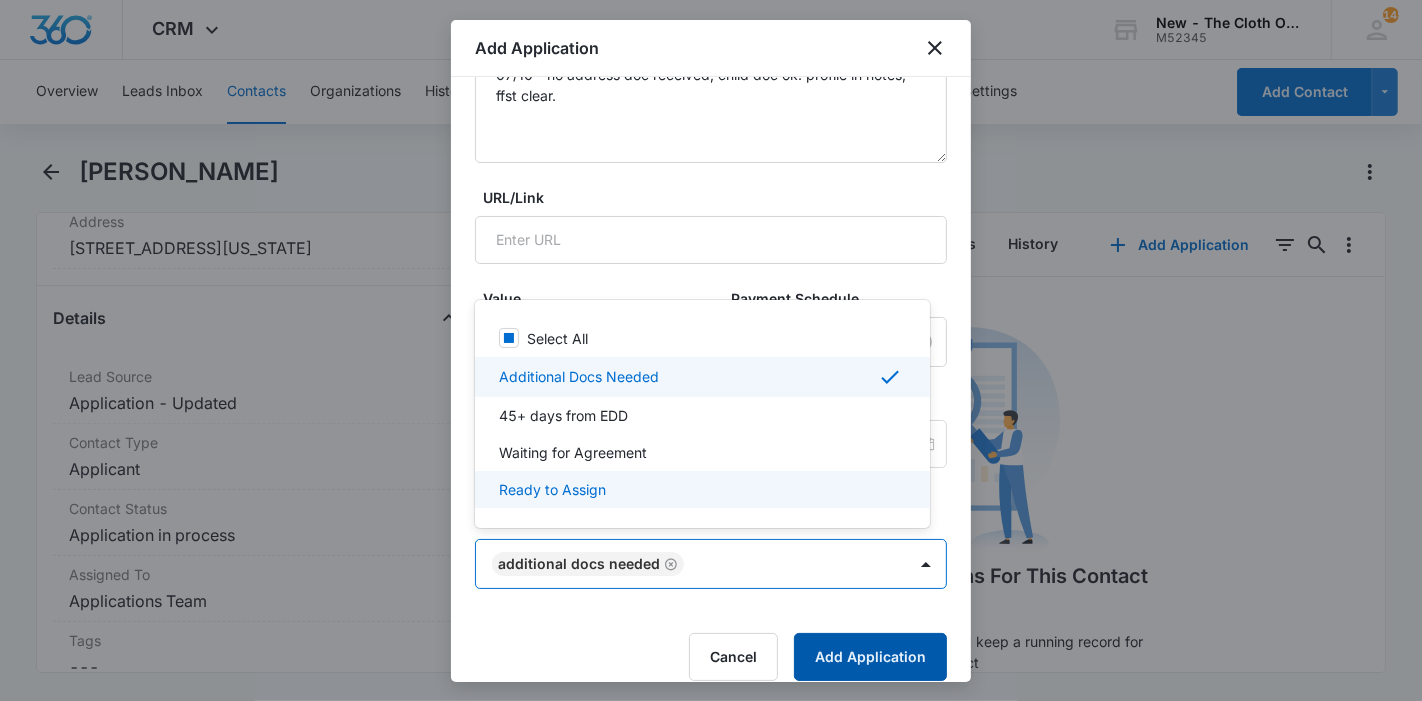 click on "Add Application" at bounding box center [870, 657] 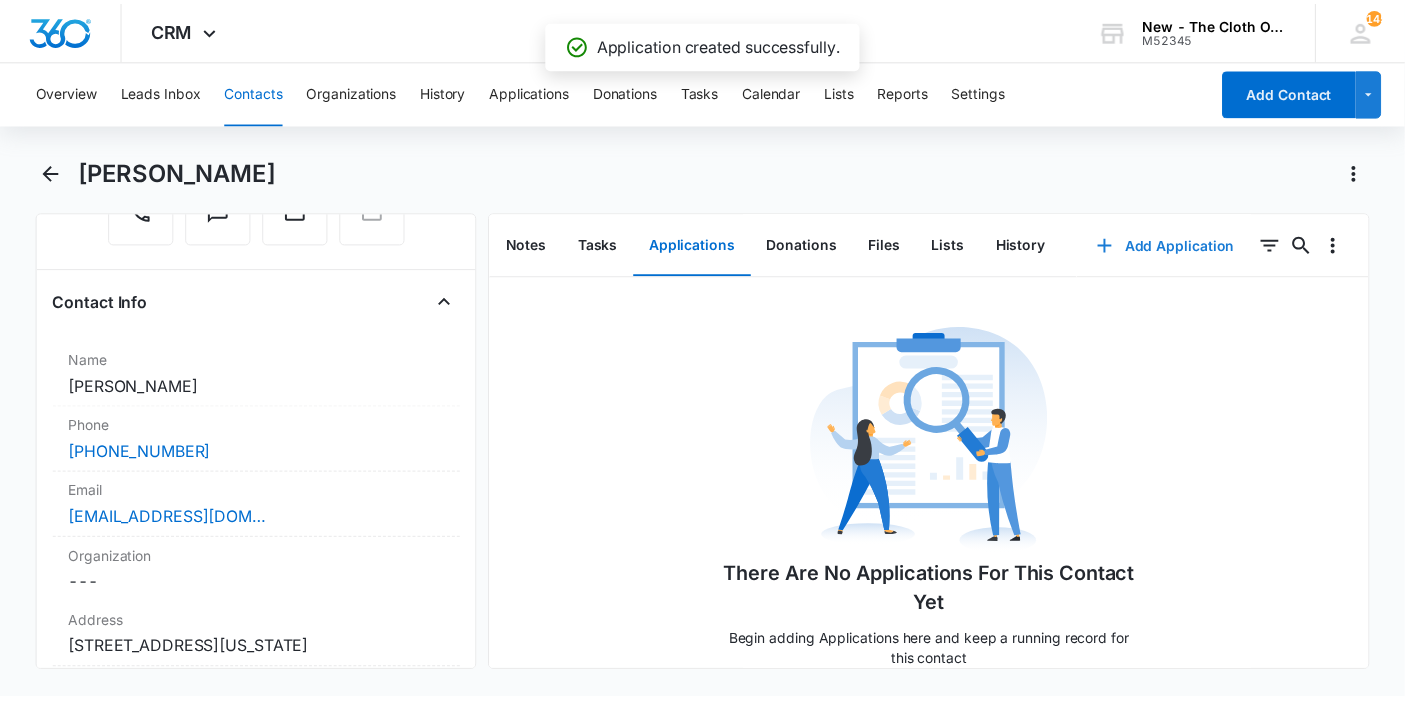 scroll, scrollTop: 222, scrollLeft: 0, axis: vertical 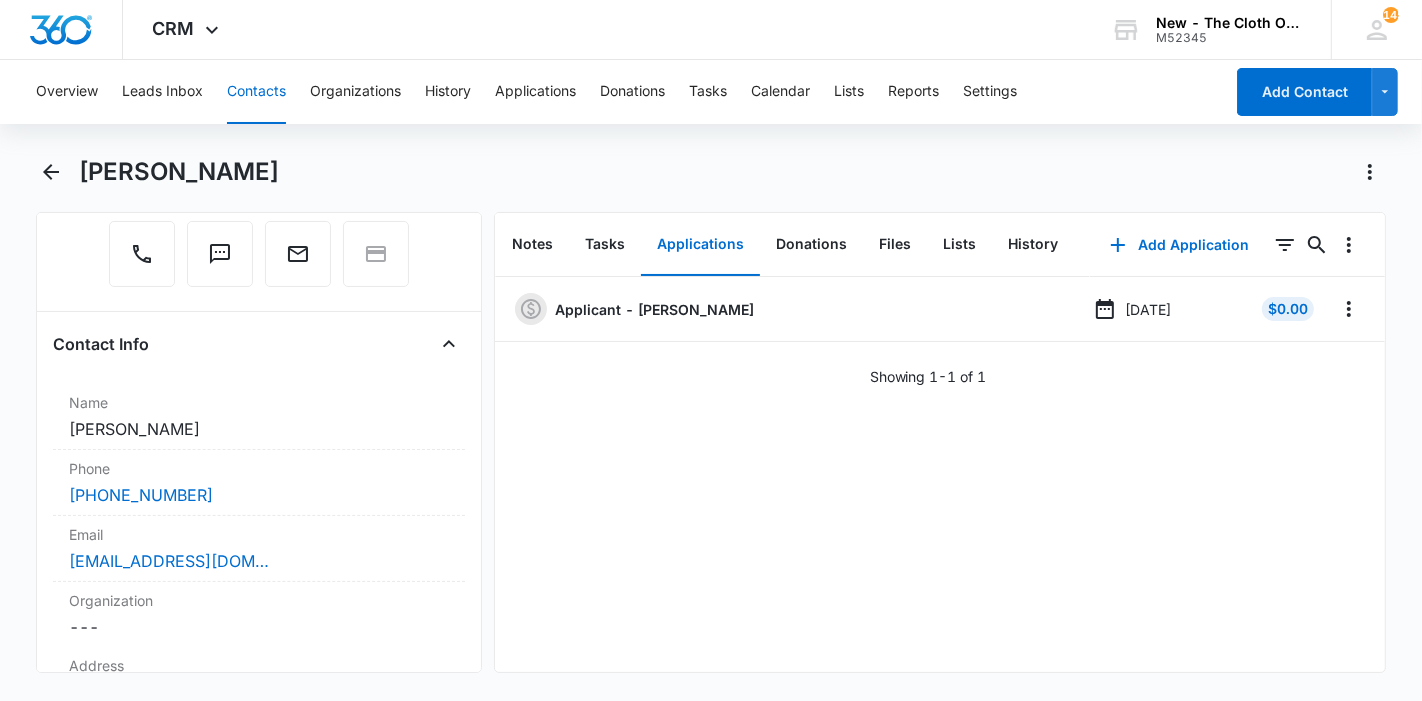 drag, startPoint x: 287, startPoint y: 174, endPoint x: 85, endPoint y: 172, distance: 202.0099 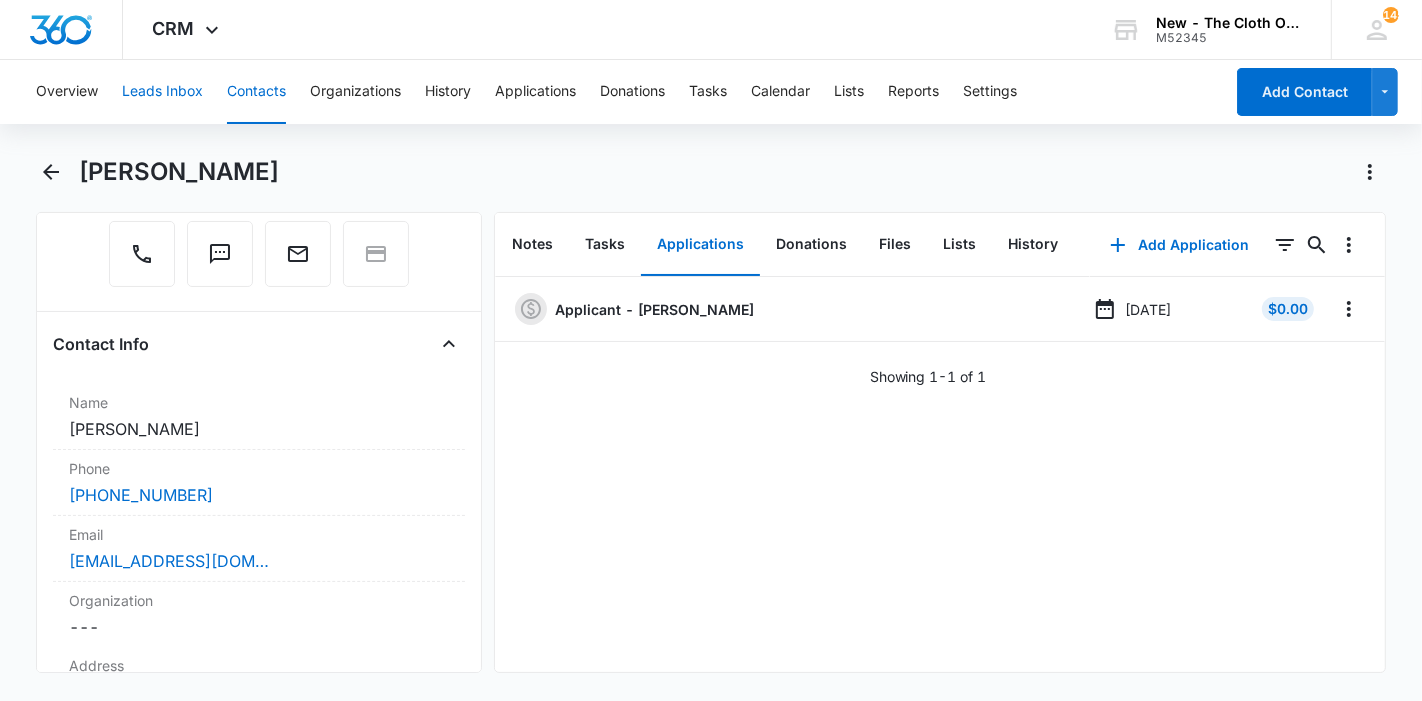 click on "Leads Inbox" at bounding box center (162, 92) 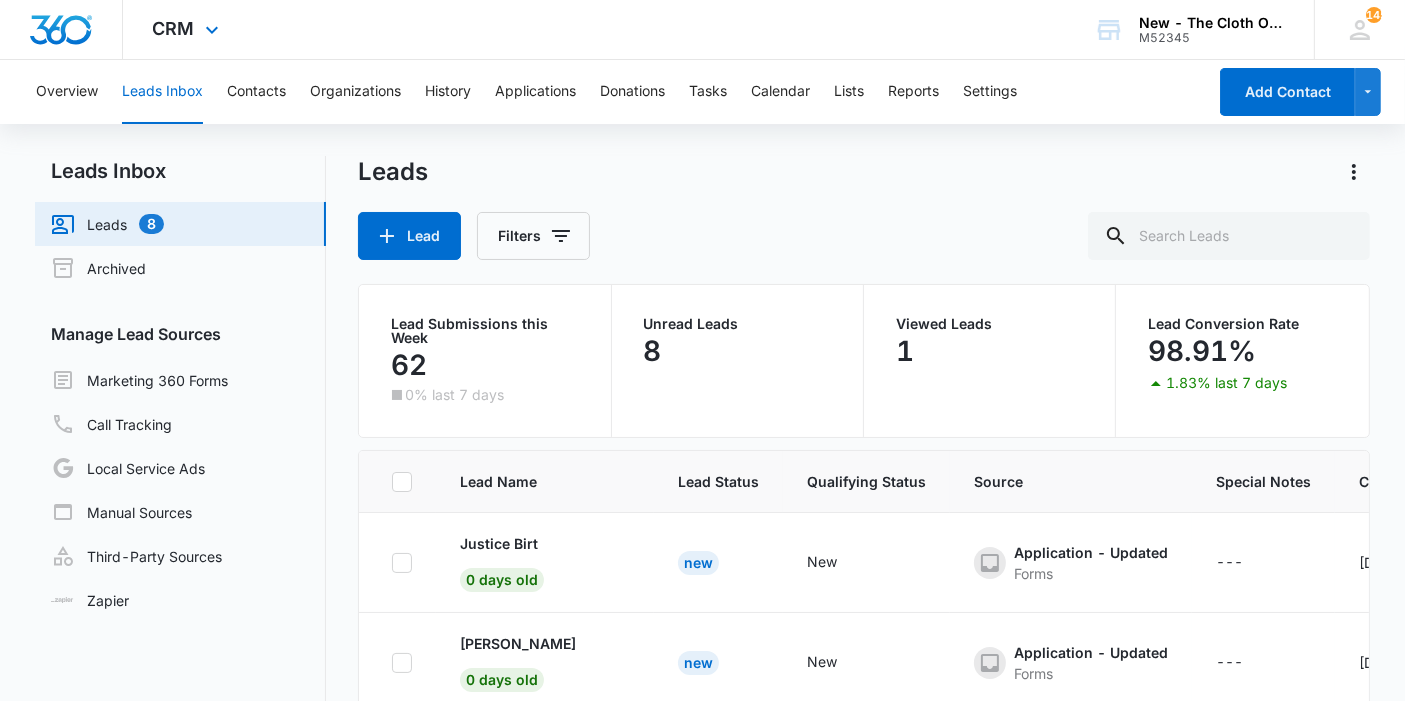 scroll, scrollTop: 630, scrollLeft: 0, axis: vertical 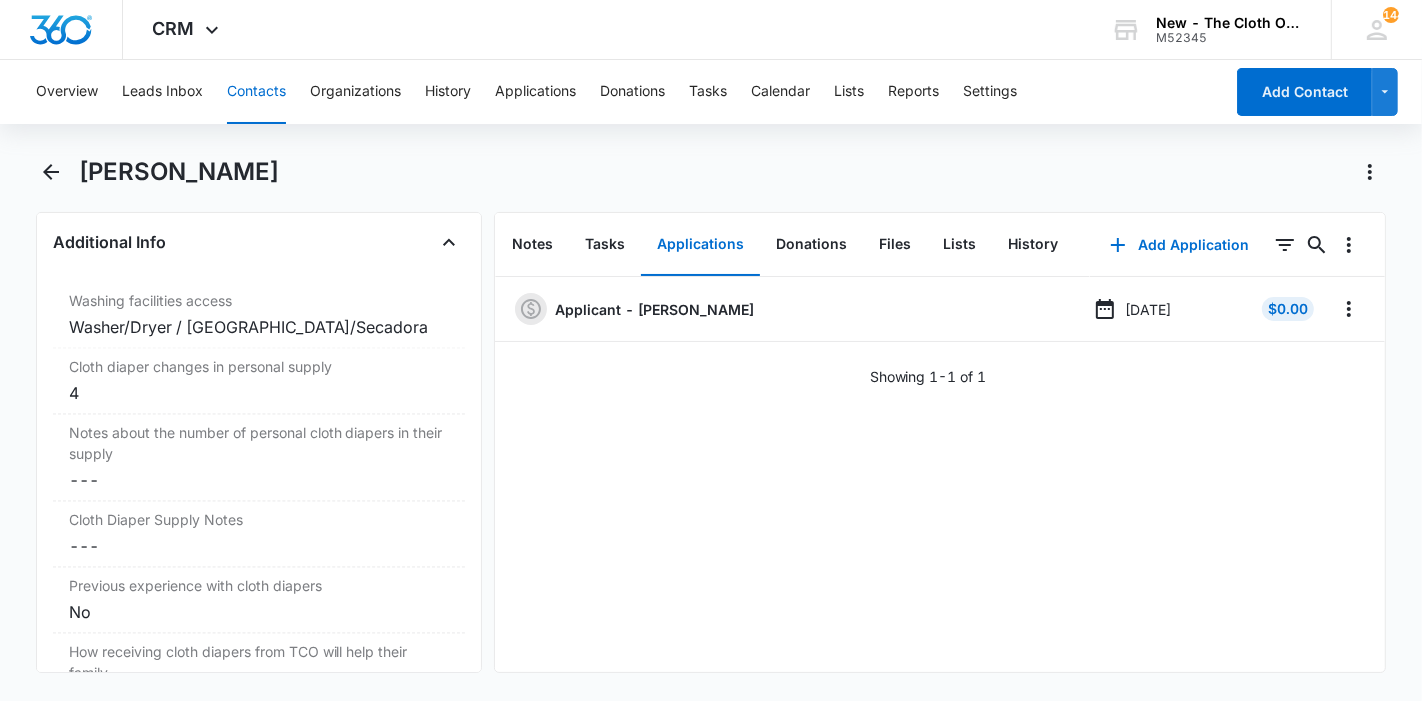 click on "Contacts" at bounding box center [256, 92] 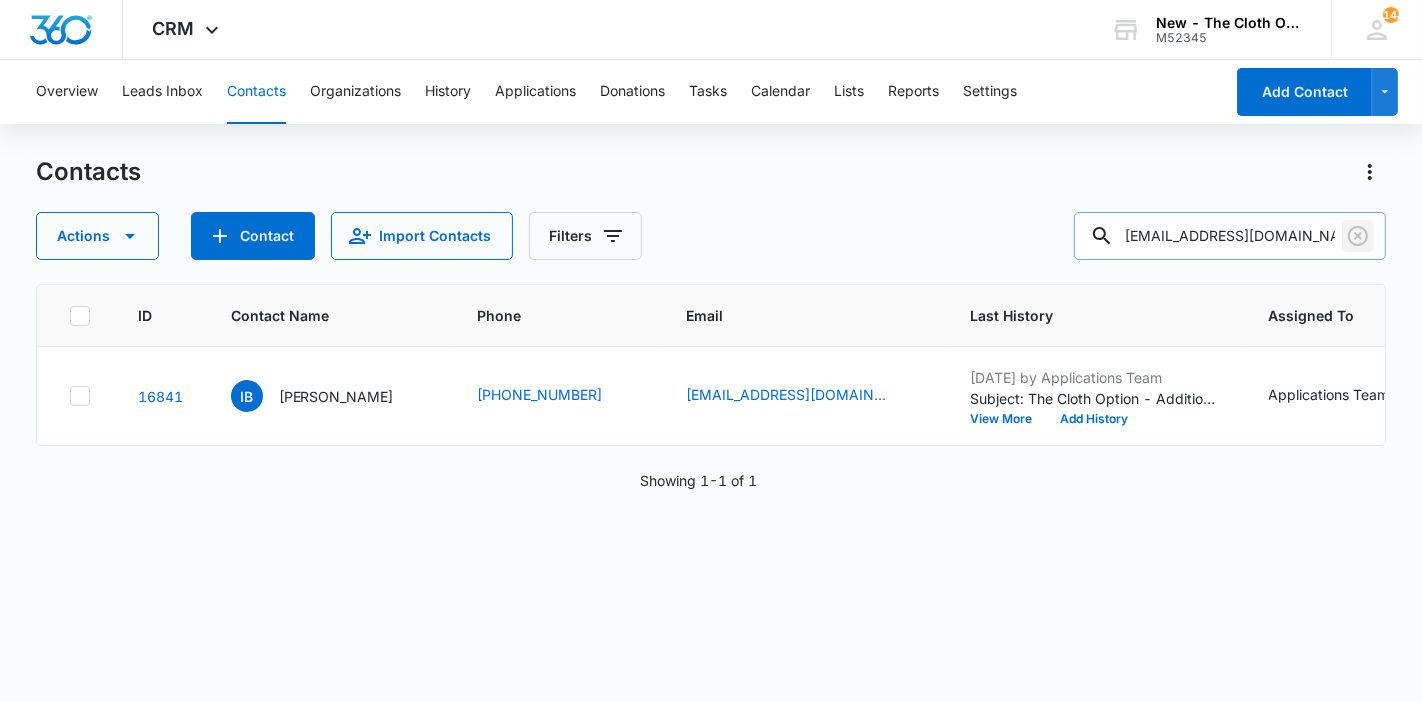 click 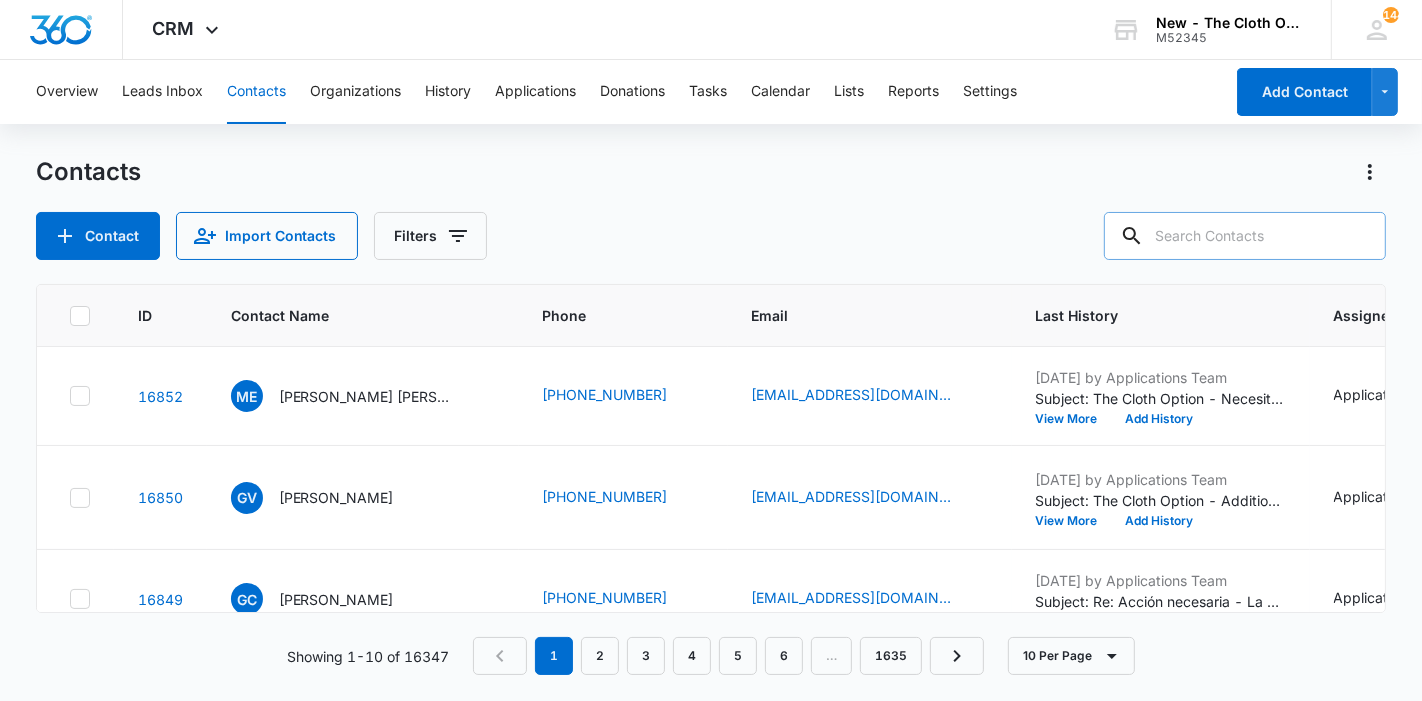 paste on "[PERSON_NAME]" 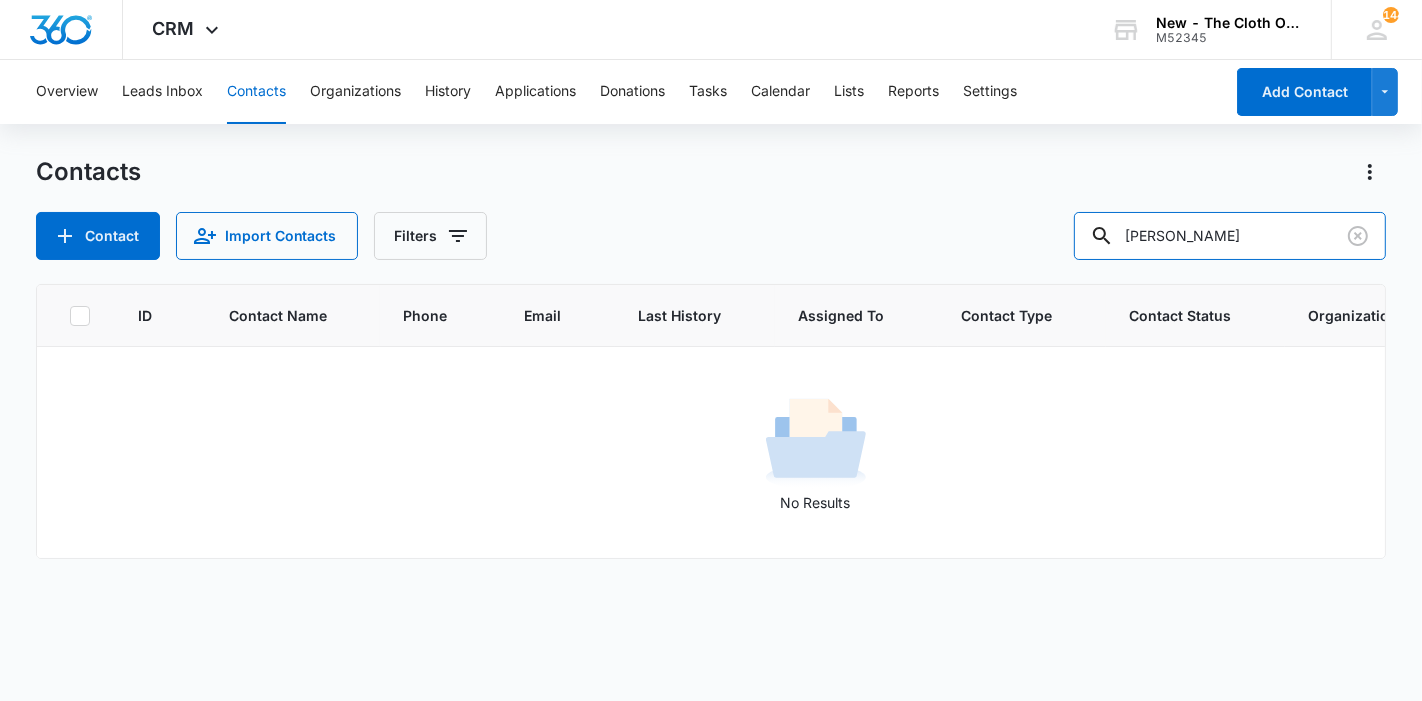 drag, startPoint x: 1330, startPoint y: 230, endPoint x: 1079, endPoint y: 238, distance: 251.12746 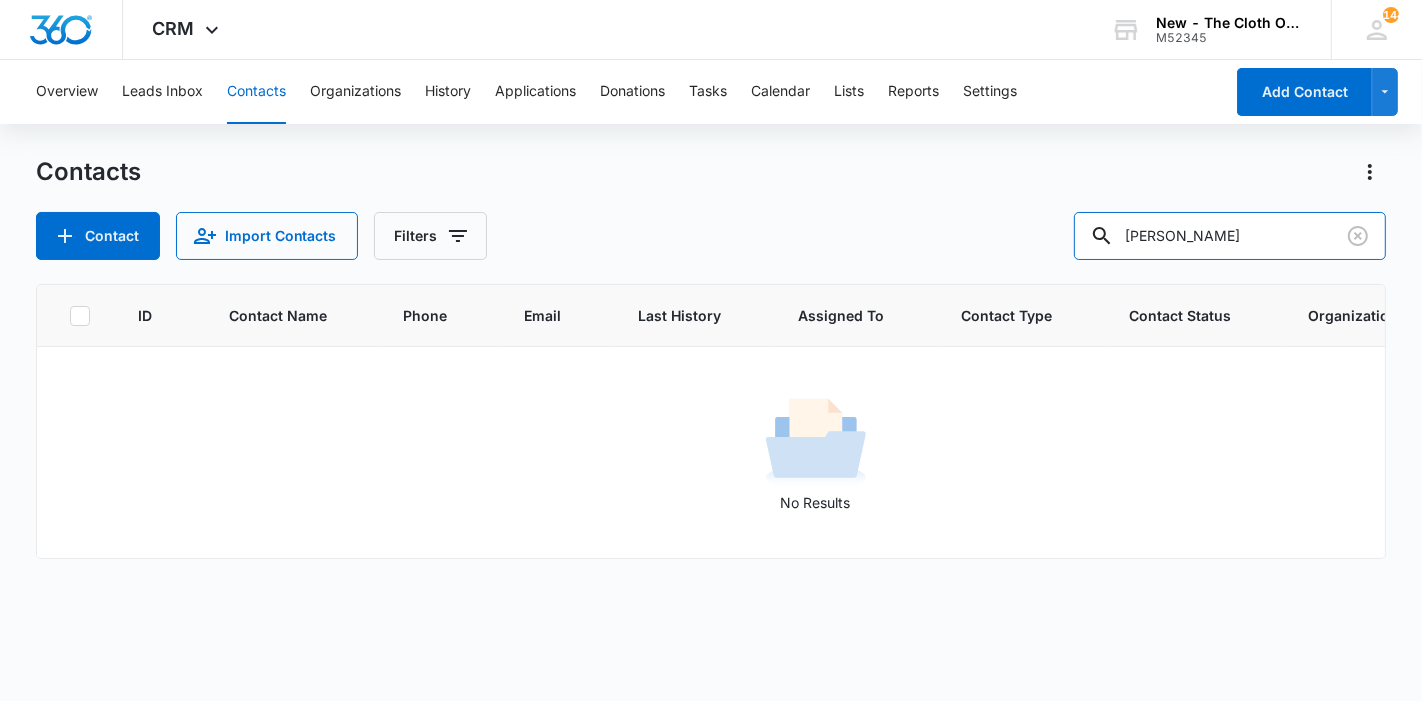 drag, startPoint x: 1147, startPoint y: 238, endPoint x: 1053, endPoint y: 238, distance: 94 